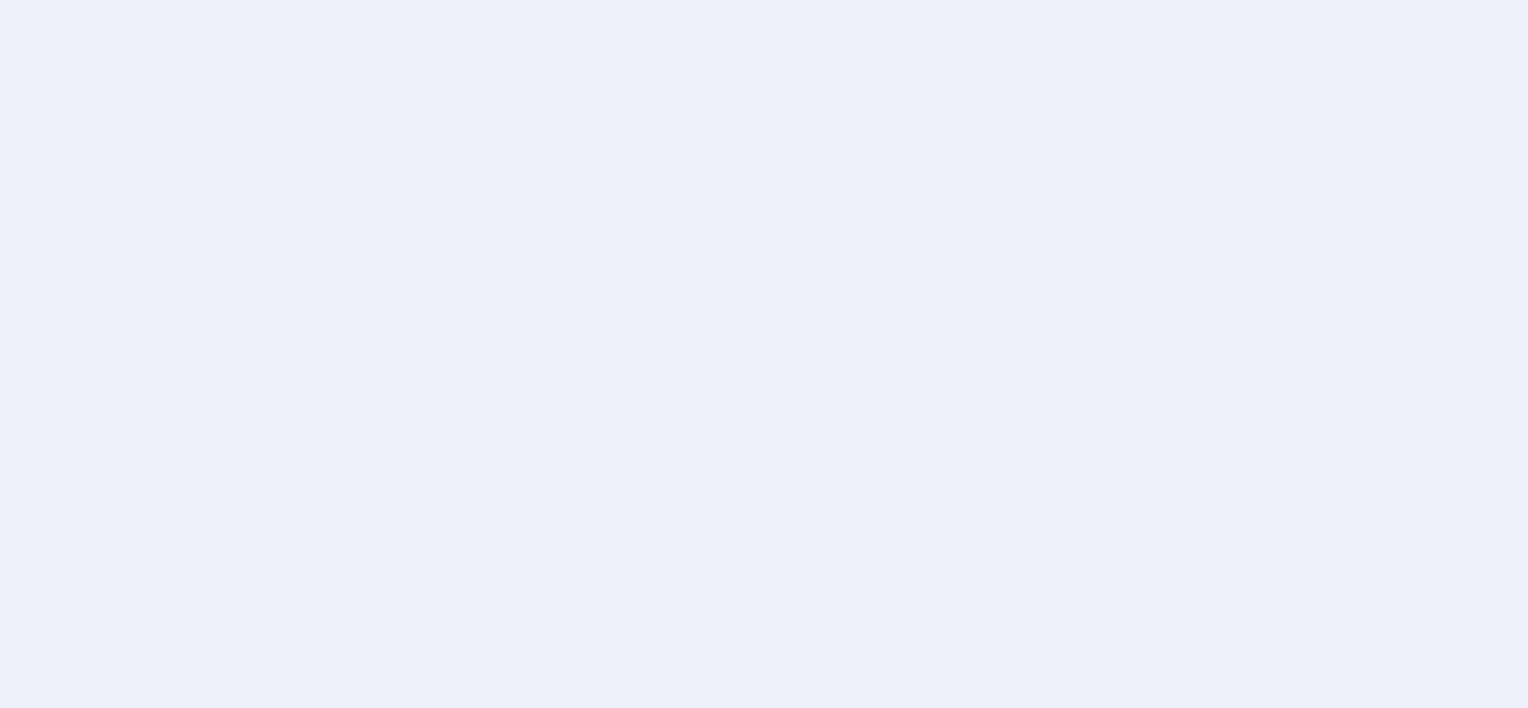 scroll, scrollTop: 0, scrollLeft: 0, axis: both 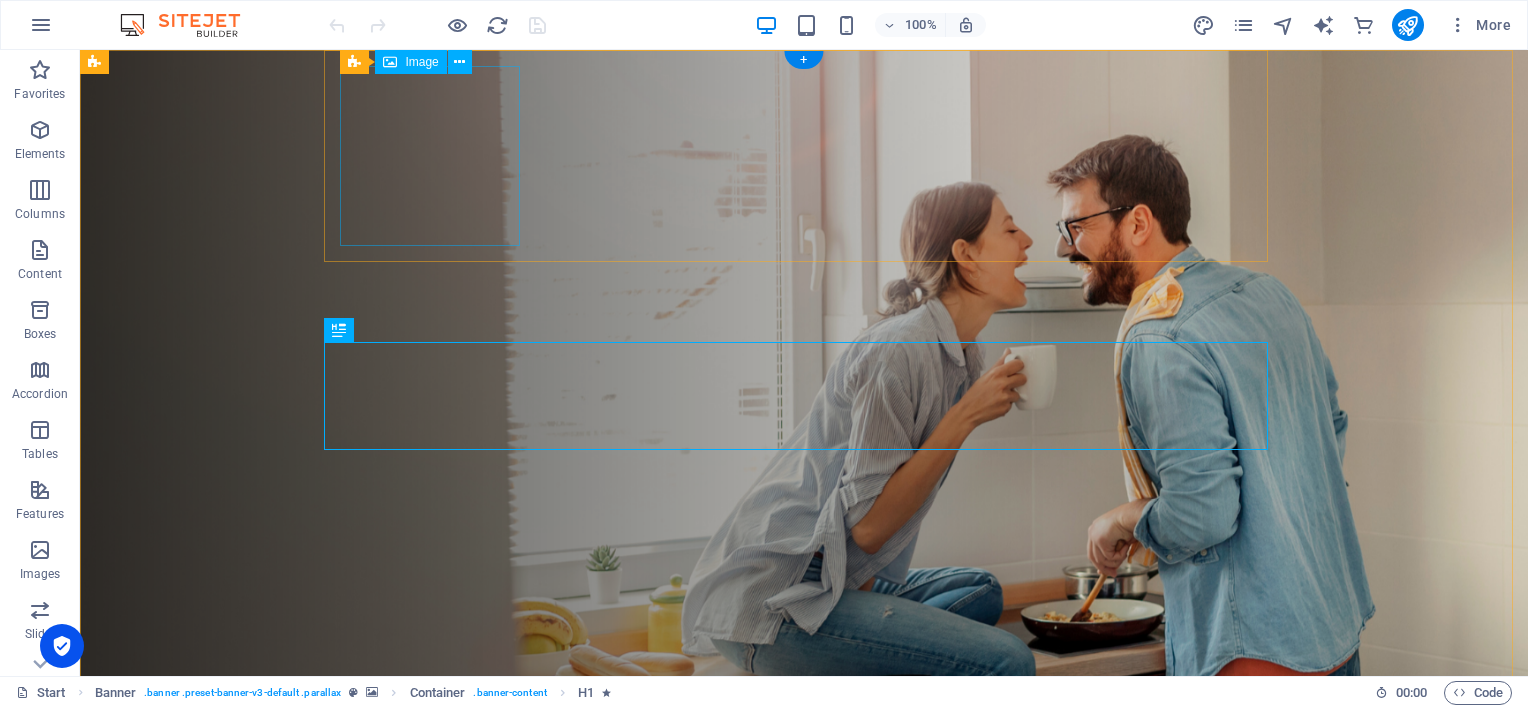 click at bounding box center [812, 794] 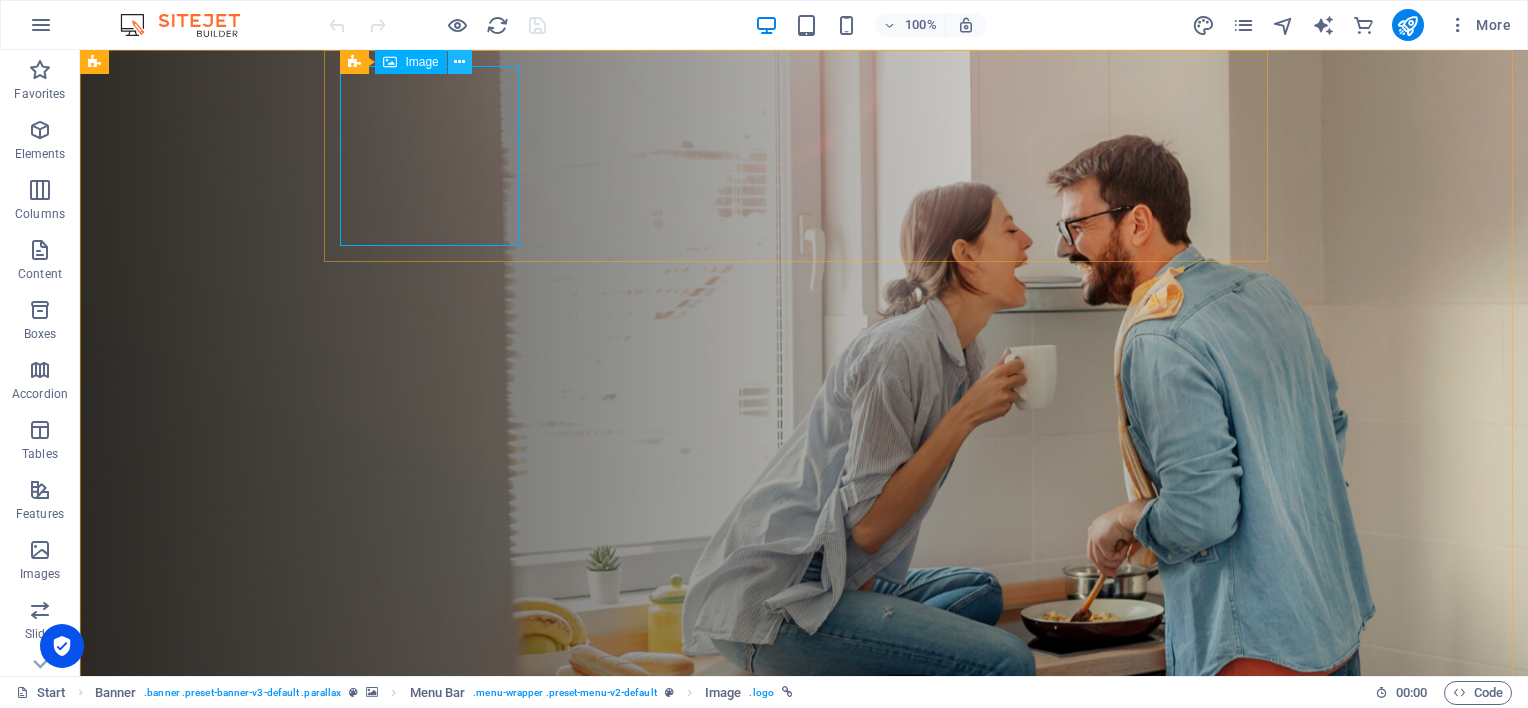 click at bounding box center [459, 62] 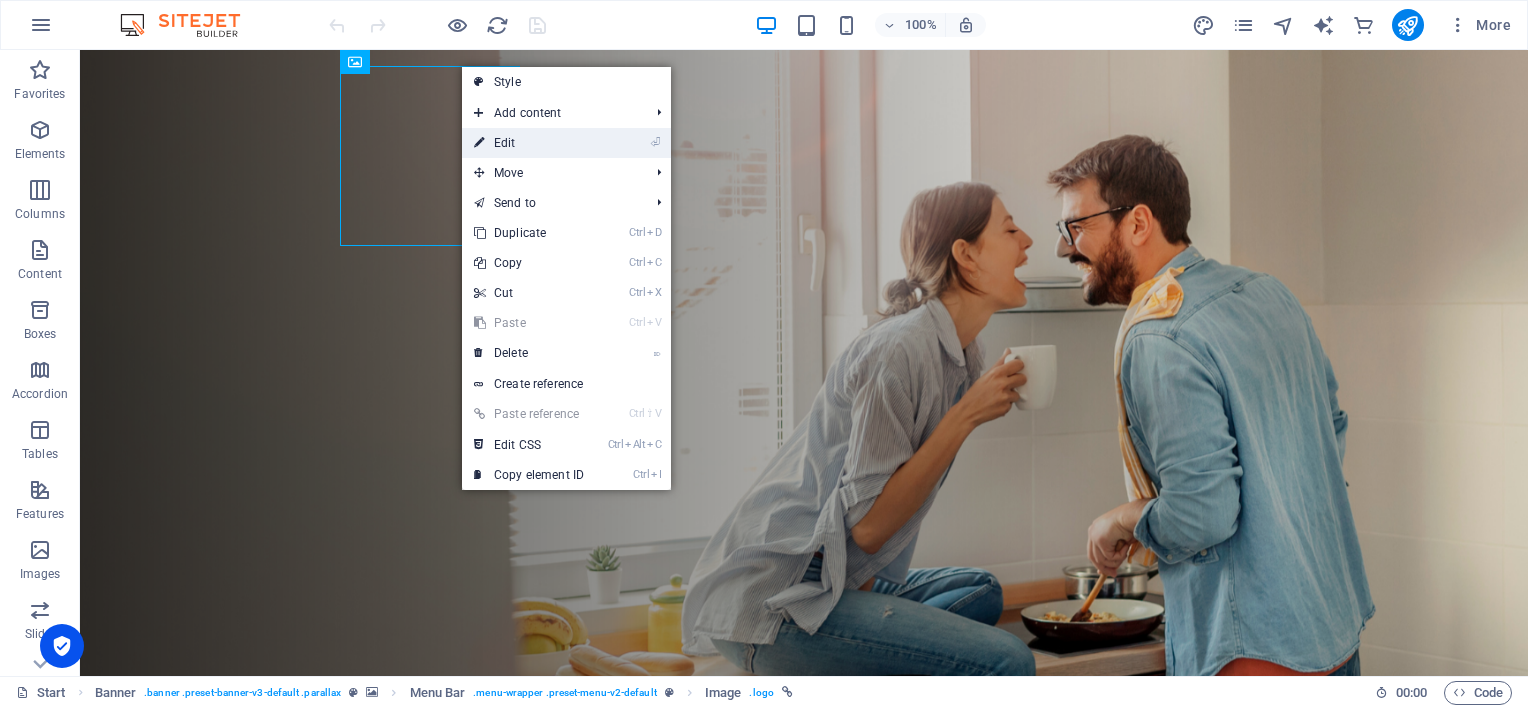 click on "⏎  Edit" at bounding box center (529, 143) 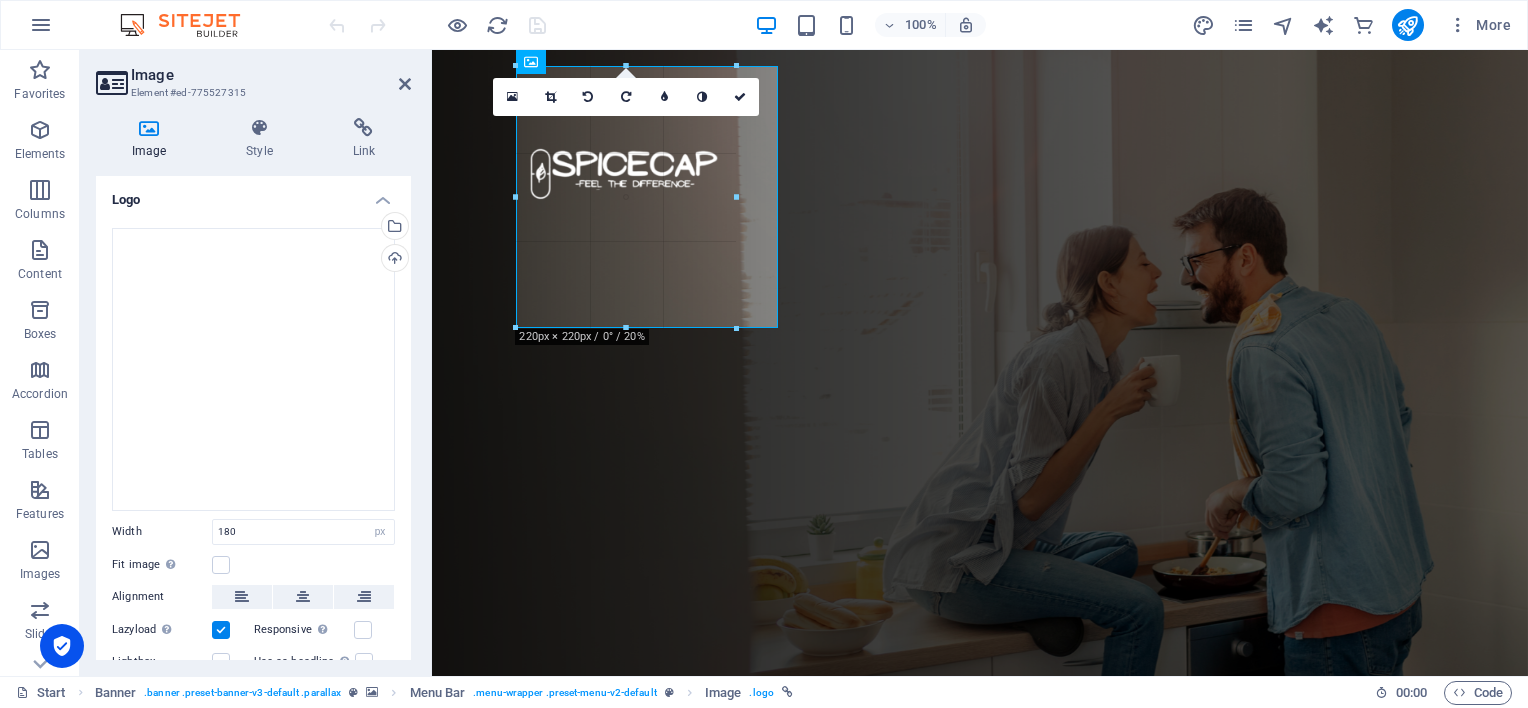 drag, startPoint x: 696, startPoint y: 247, endPoint x: 778, endPoint y: 281, distance: 88.76936 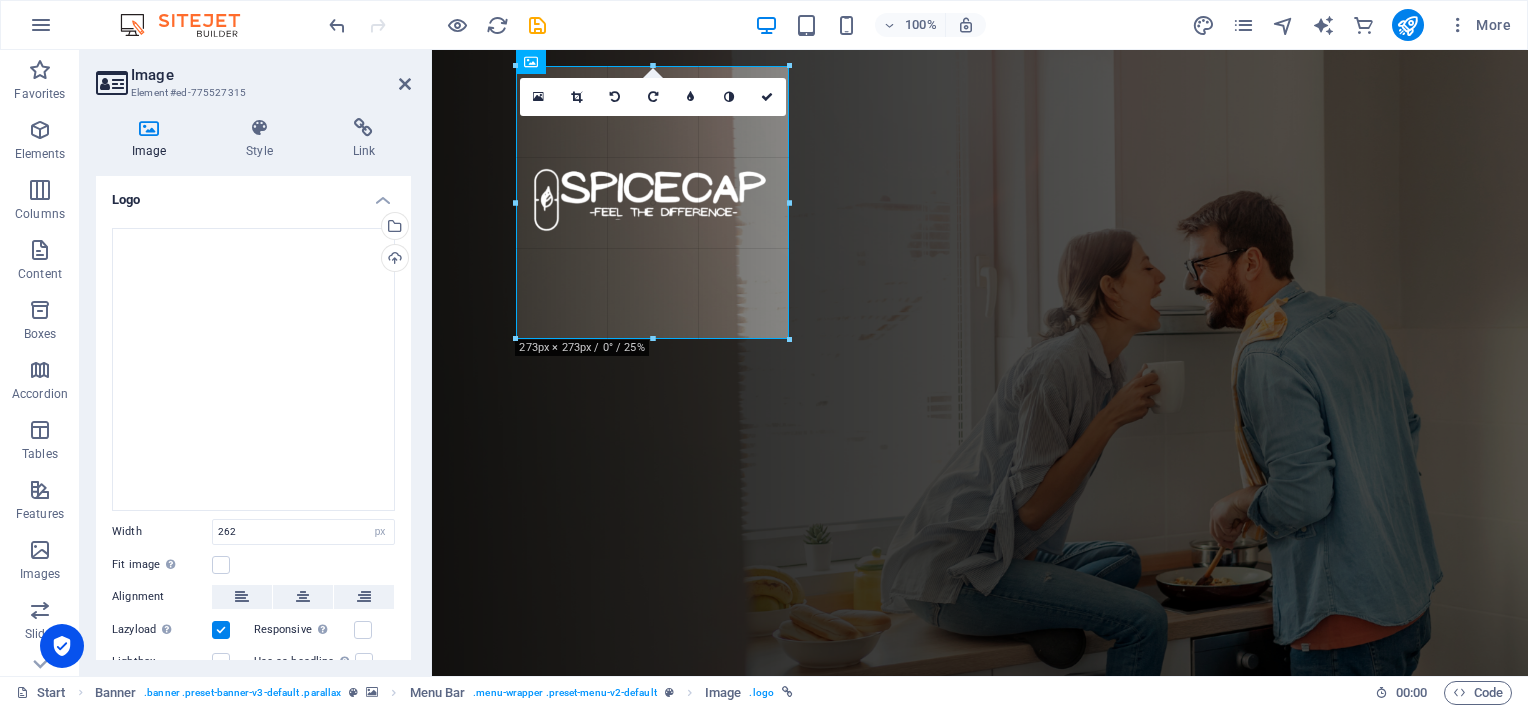 drag, startPoint x: 687, startPoint y: 328, endPoint x: 757, endPoint y: 336, distance: 70.45566 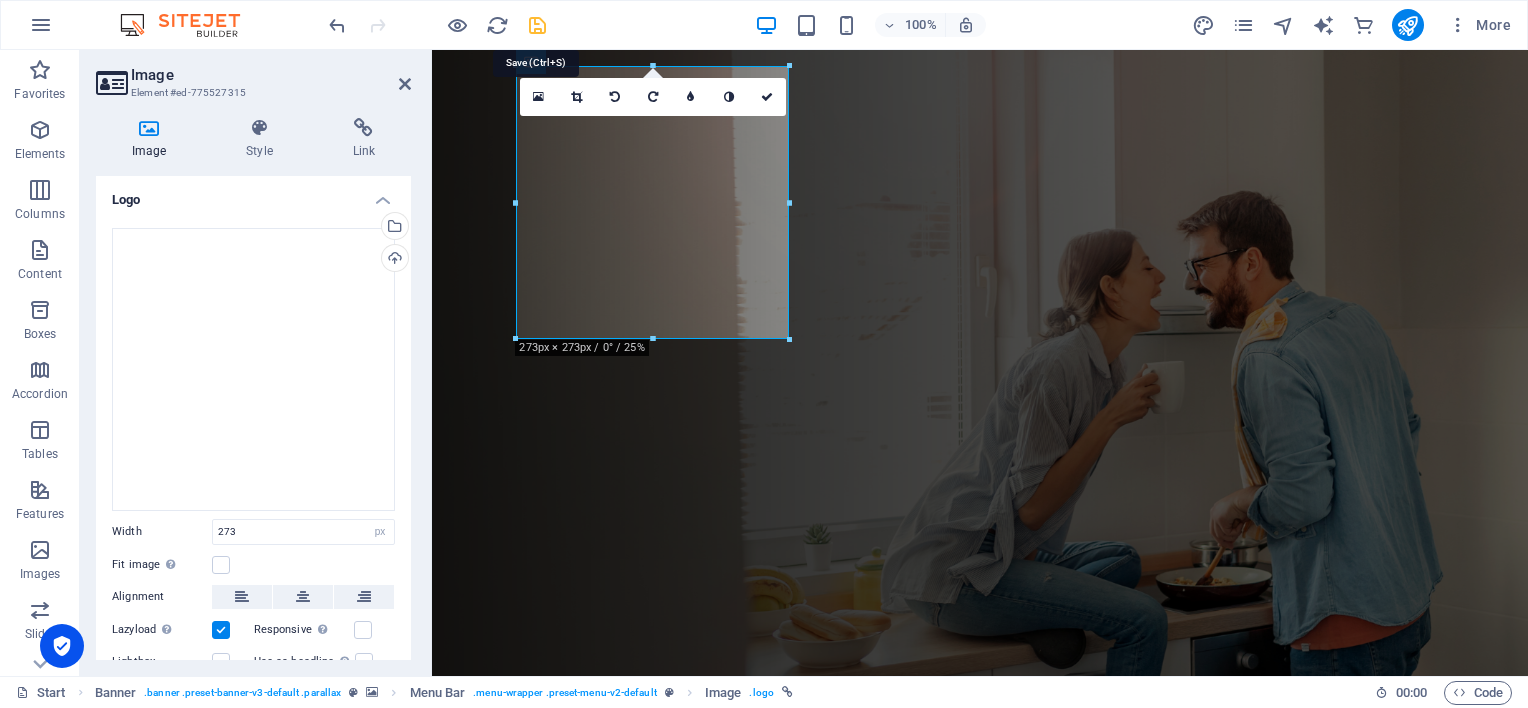 click at bounding box center [537, 25] 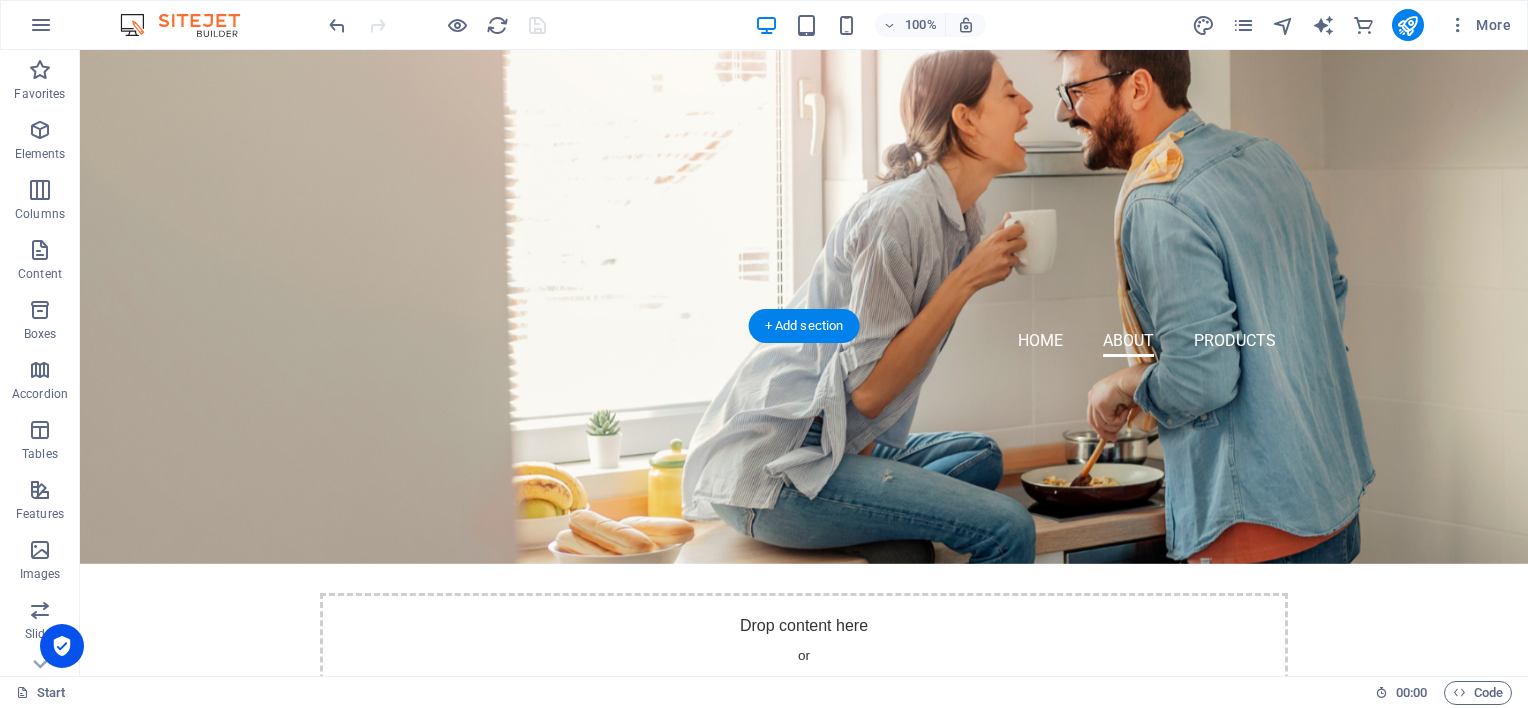 scroll, scrollTop: 700, scrollLeft: 0, axis: vertical 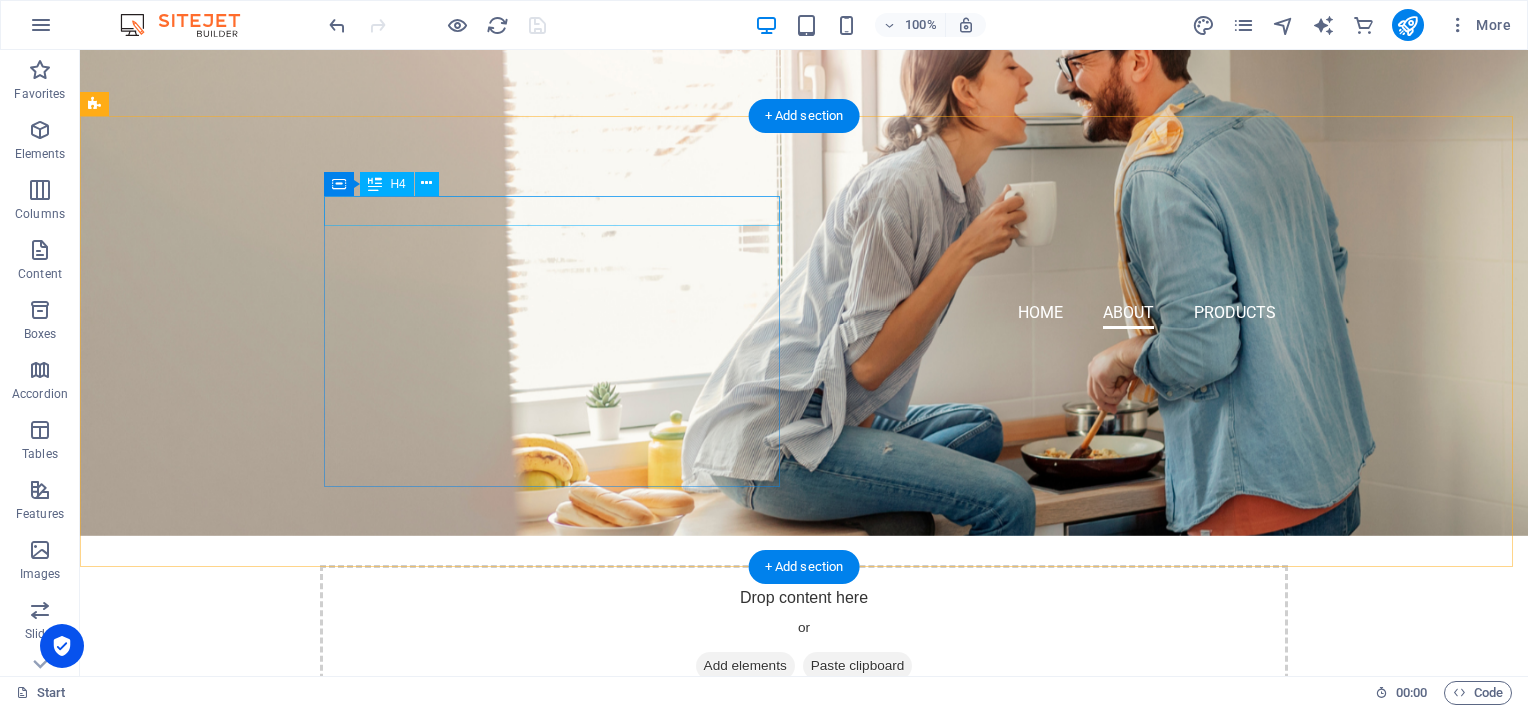 click on "About SPICE CAP & ME" at bounding box center [568, 902] 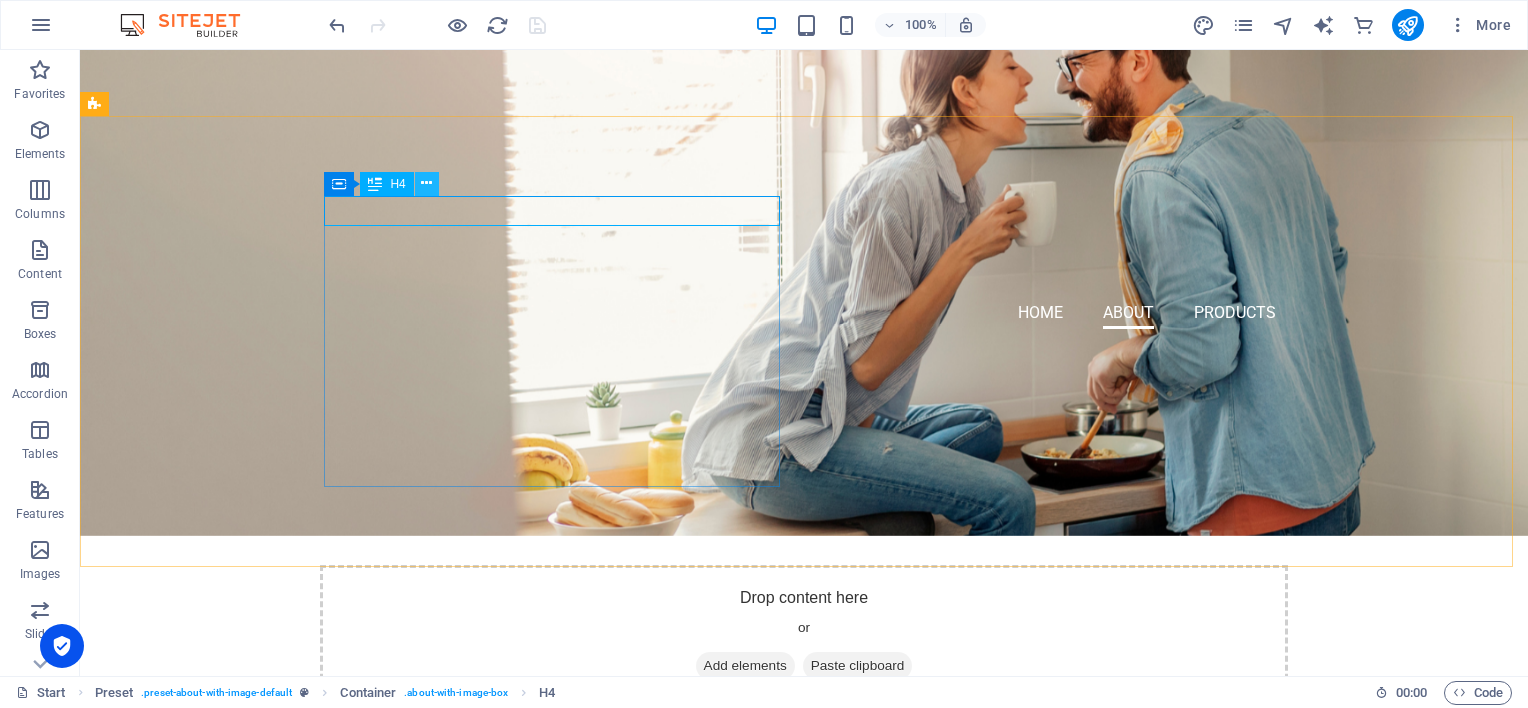 click at bounding box center [426, 183] 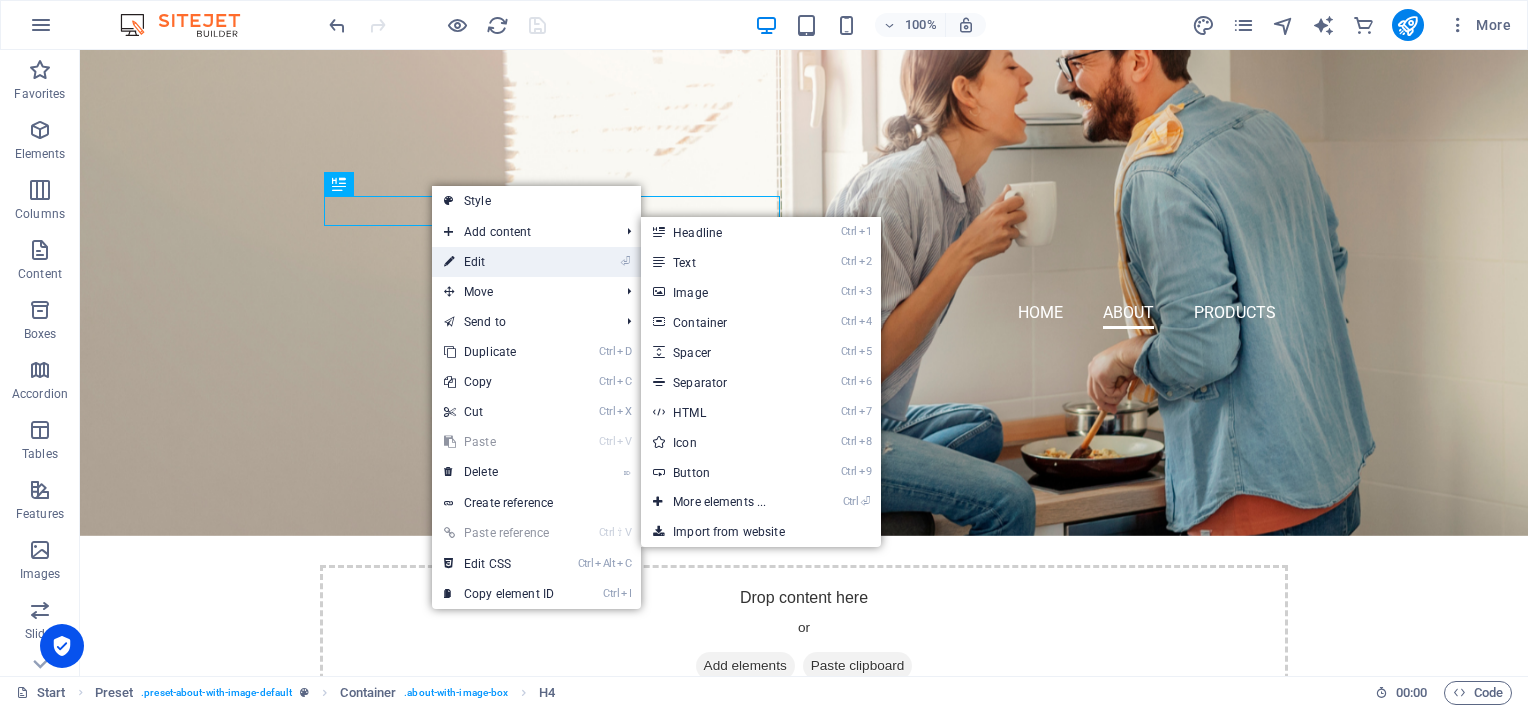 click on "⏎  Edit" at bounding box center [499, 262] 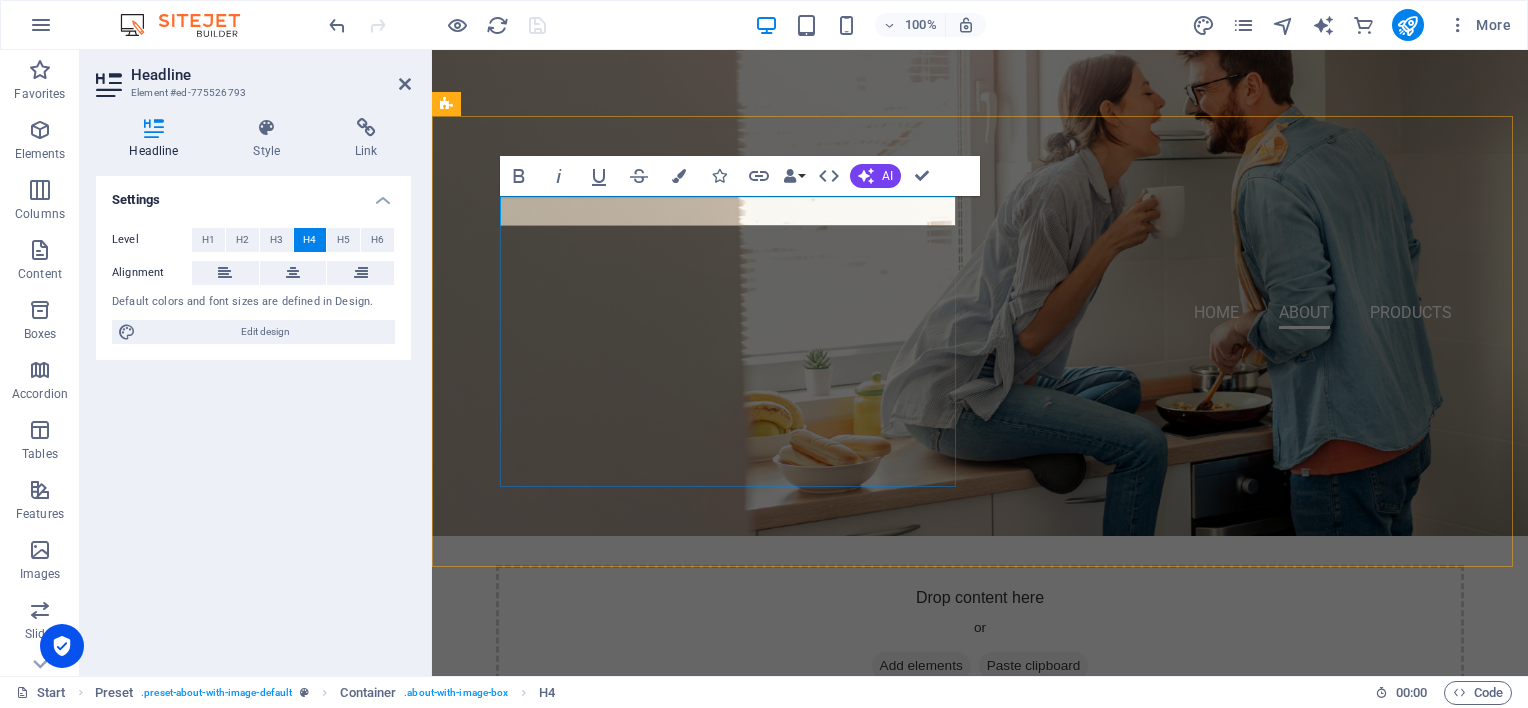 click on "About SPICE CAP & ME" at bounding box center (588, 902) 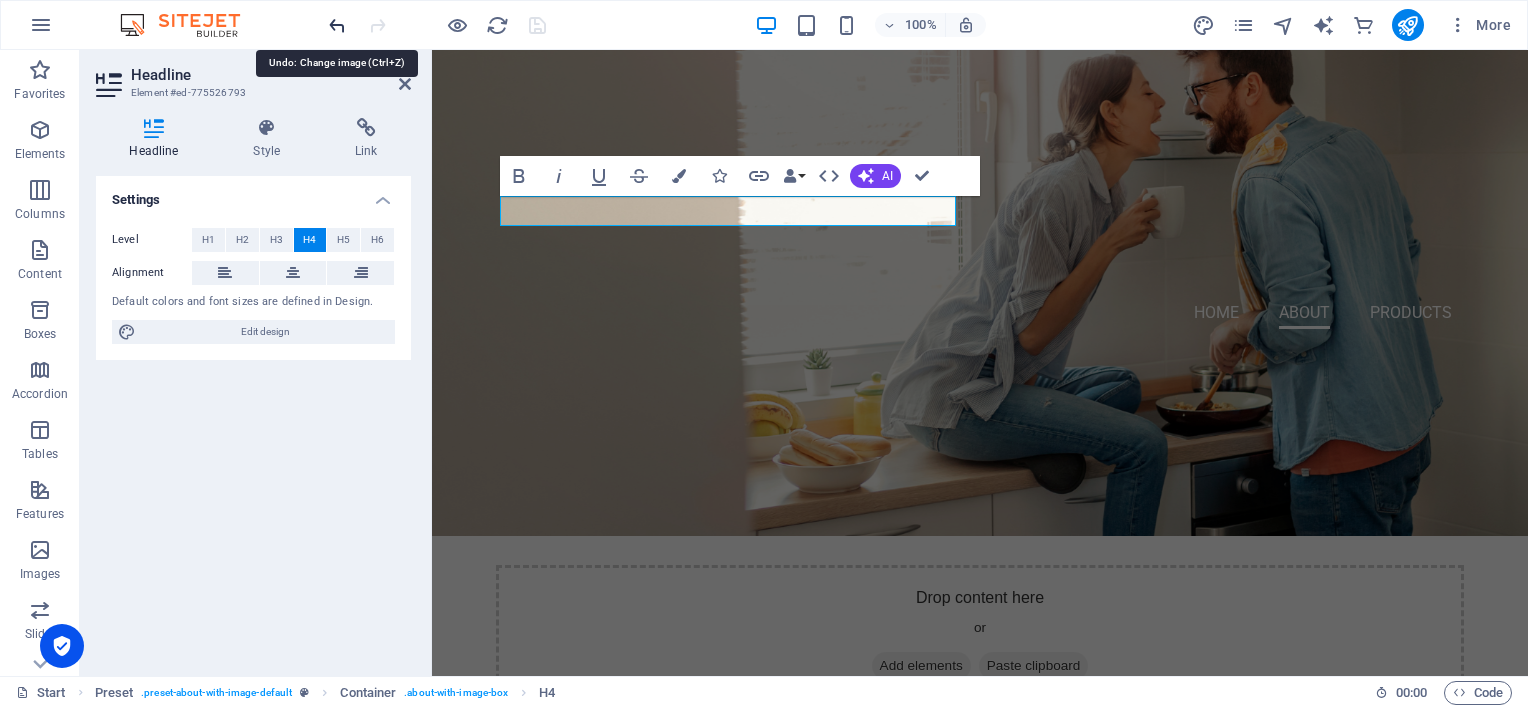 click at bounding box center (337, 25) 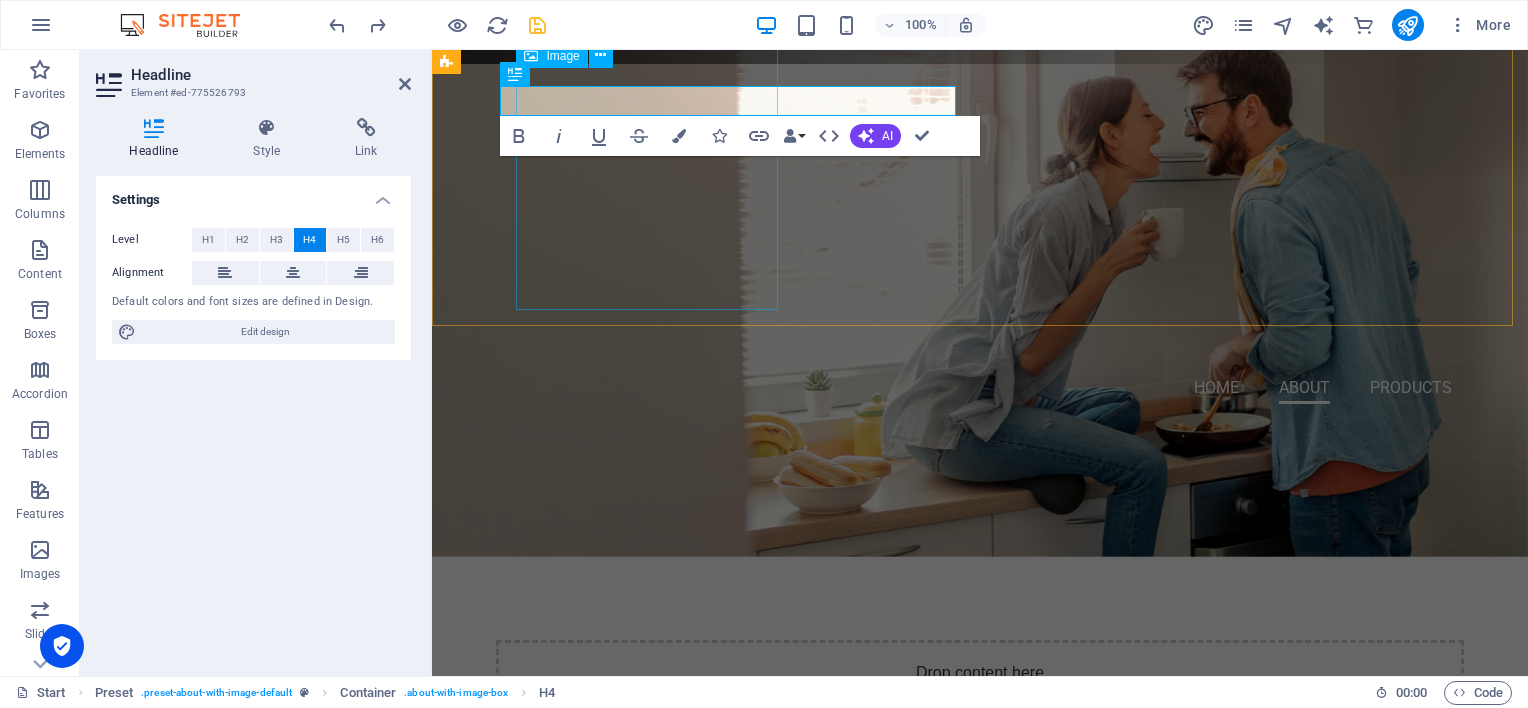 scroll, scrollTop: 600, scrollLeft: 0, axis: vertical 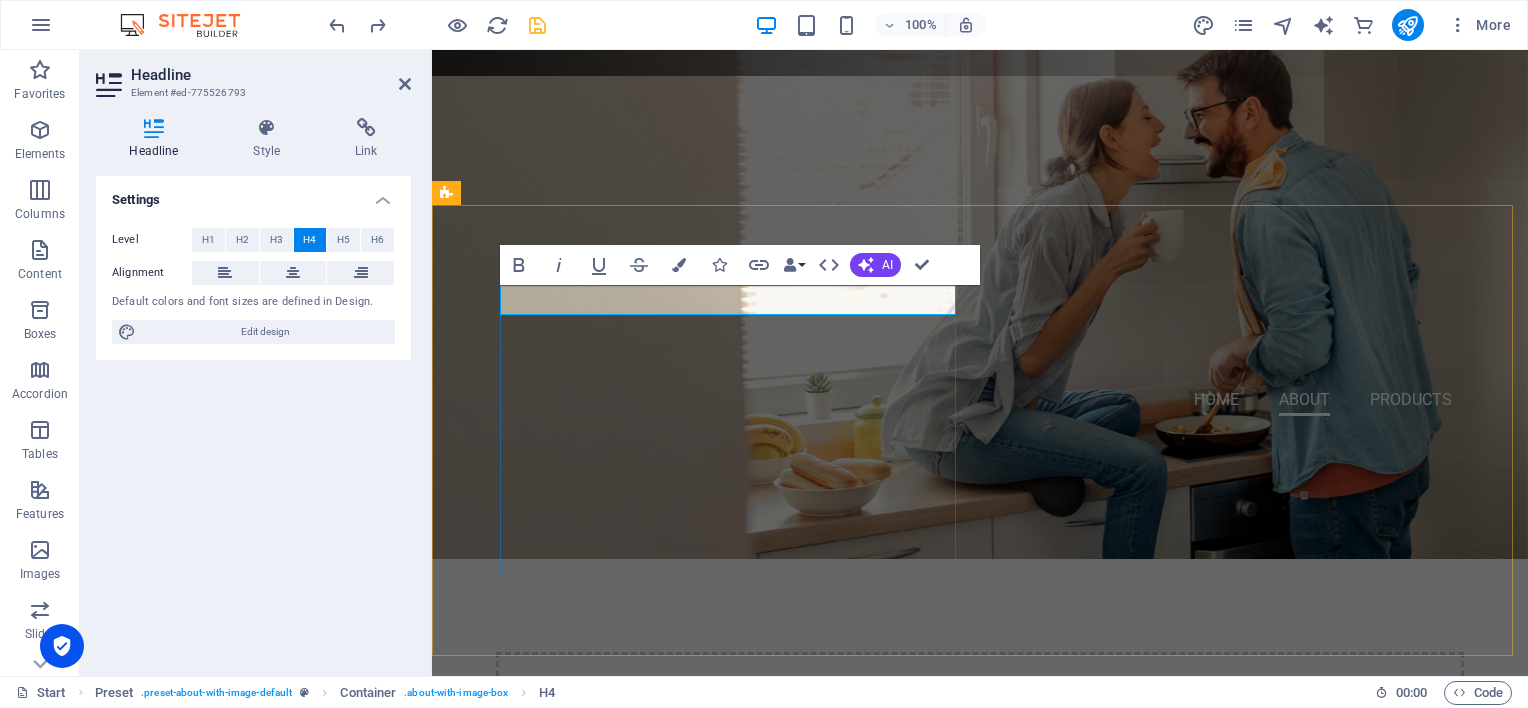 click on "​" at bounding box center [920, 989] 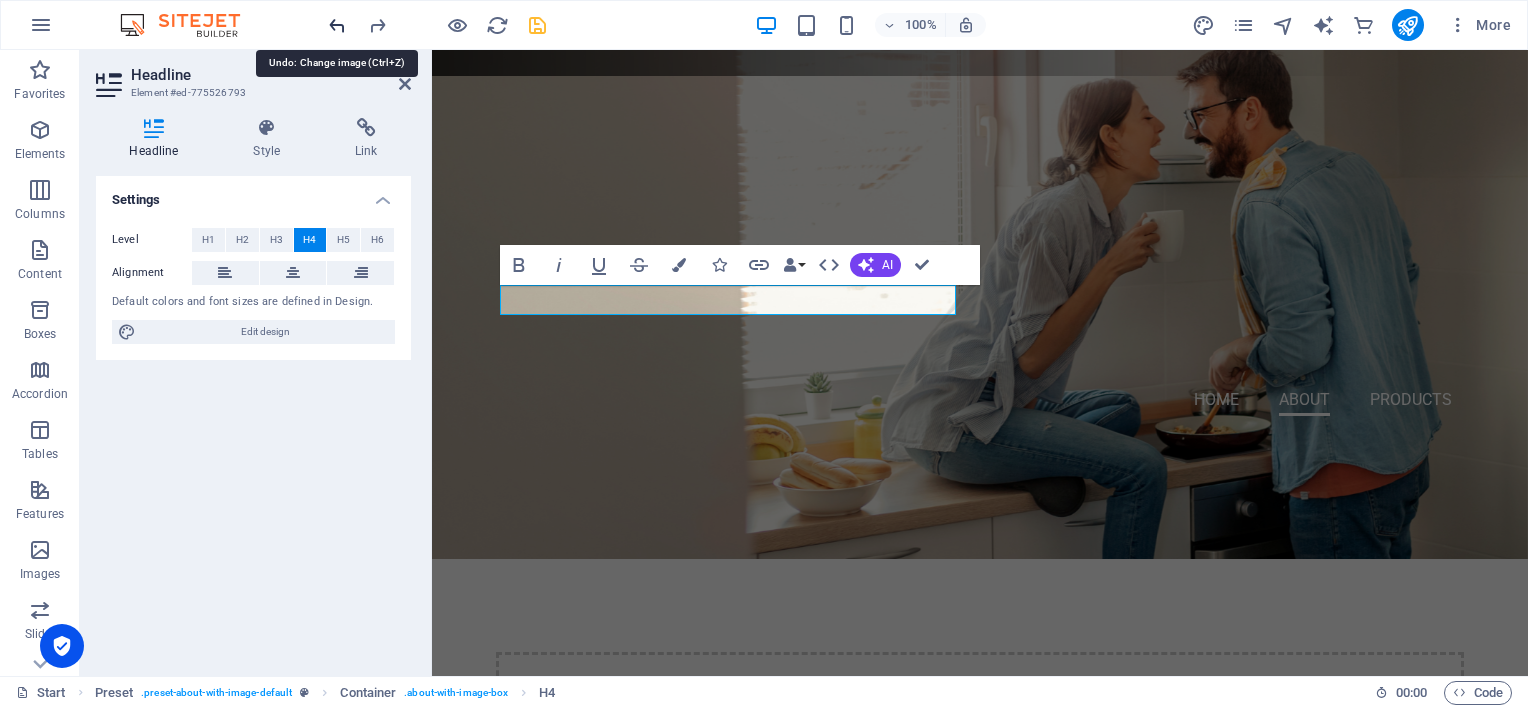 click at bounding box center [337, 25] 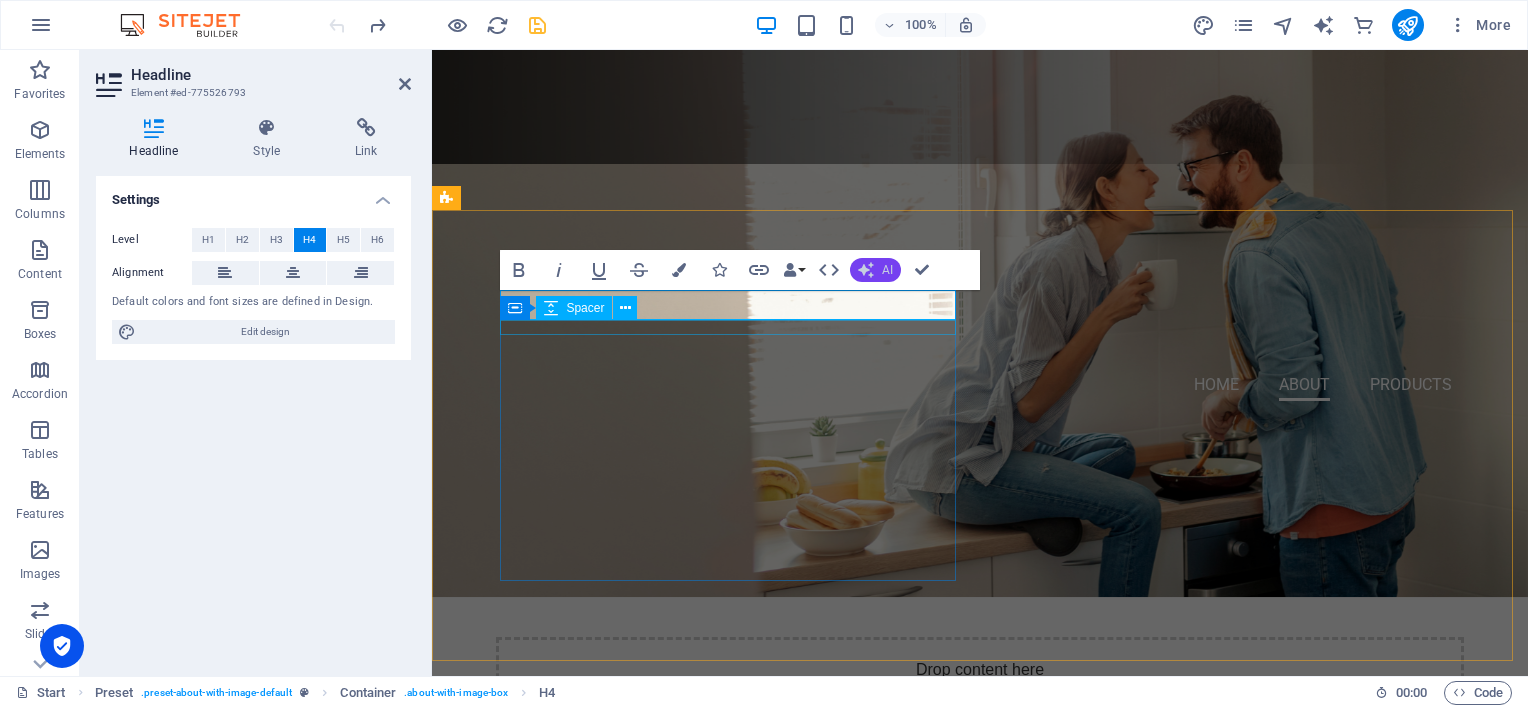 scroll, scrollTop: 500, scrollLeft: 0, axis: vertical 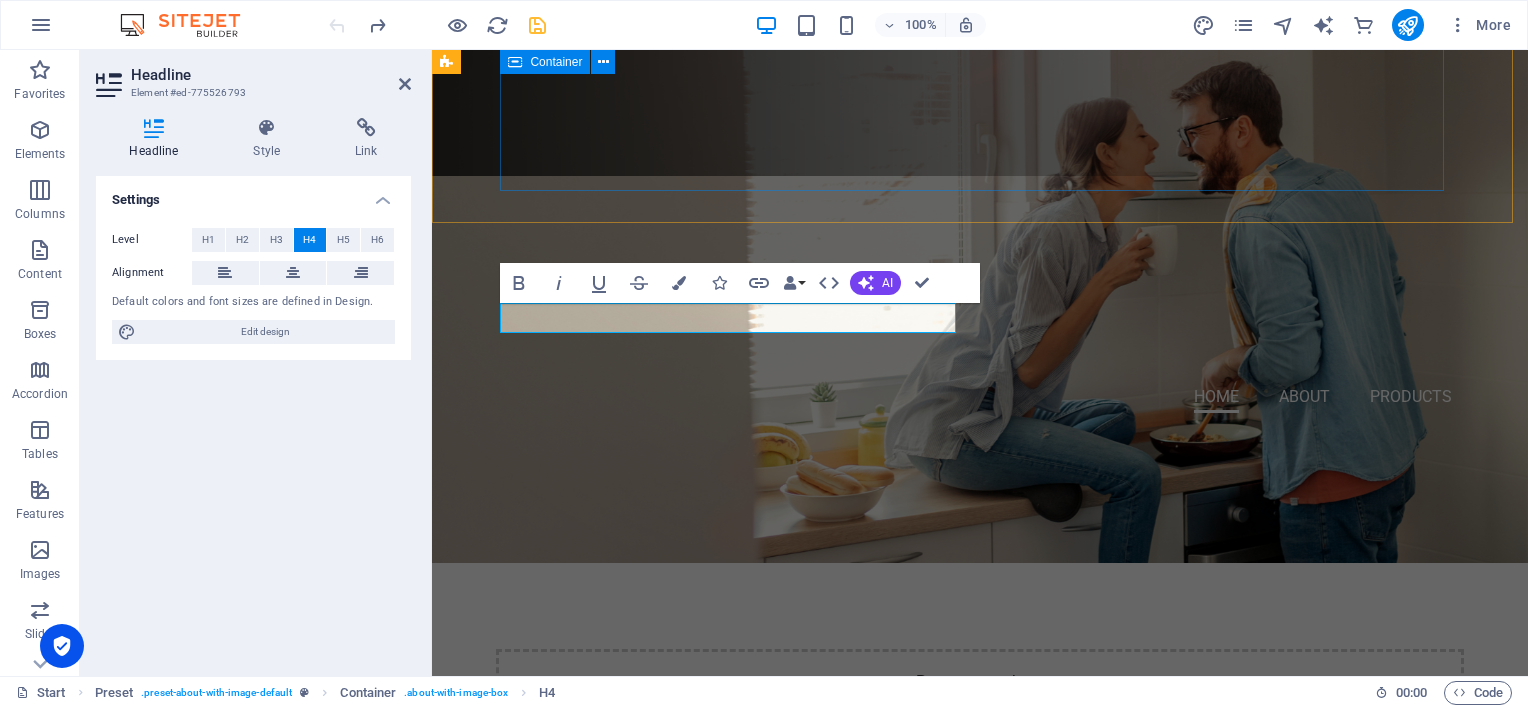 click on "Sourced directly from Mother Nature’s medicine cabinet The convenient way to get a daily dose of healthy goodness, into your system. Drop content here or  Add elements  Paste clipboard" at bounding box center [980, 644] 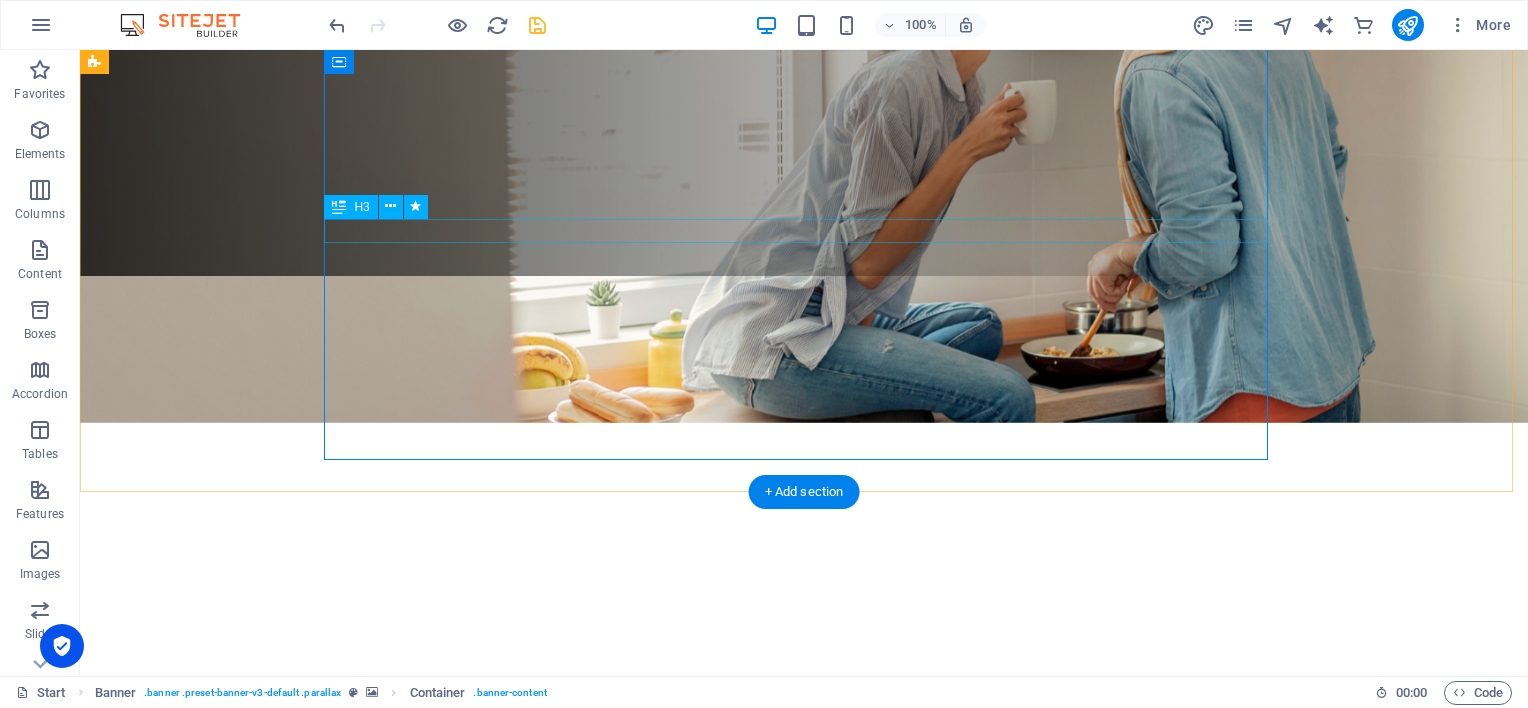 scroll, scrollTop: 455, scrollLeft: 0, axis: vertical 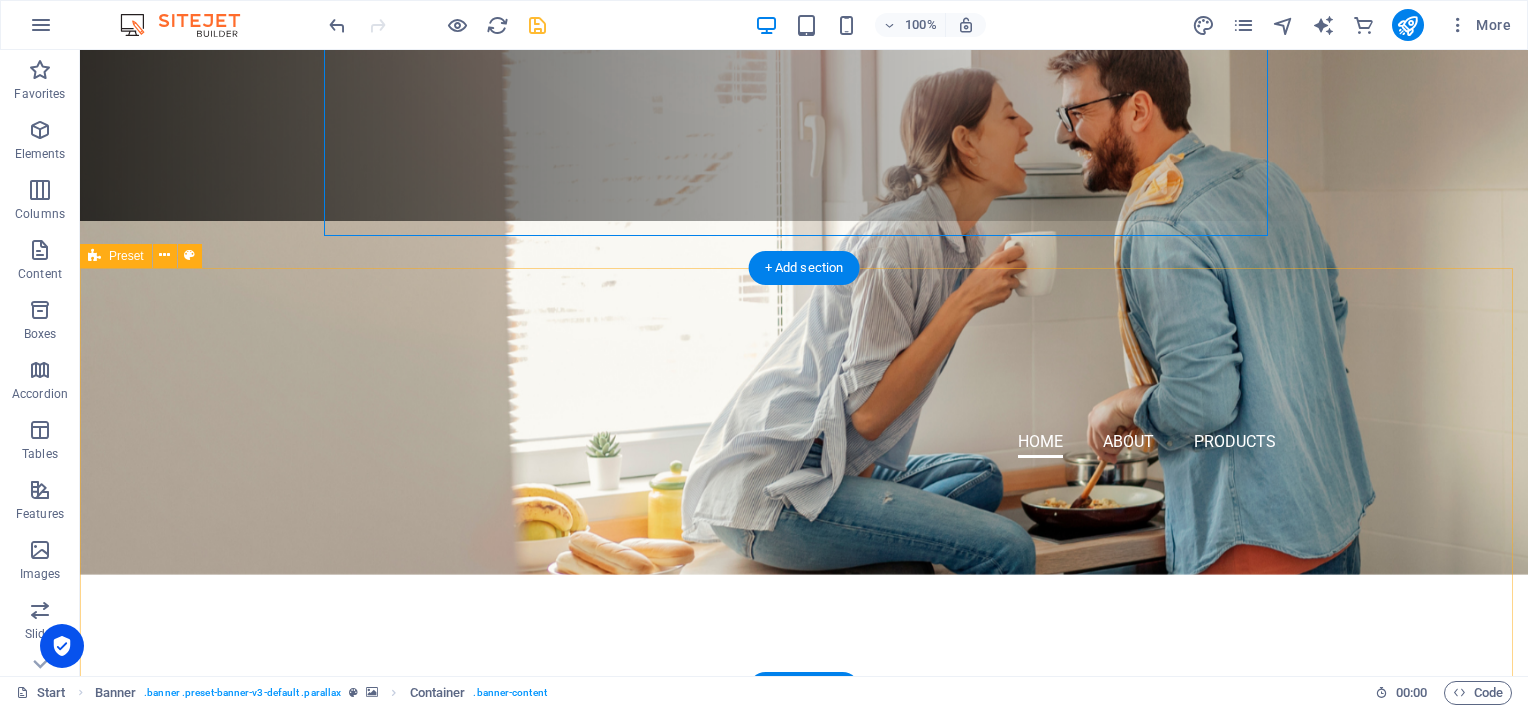 click on "Tired of the painful grip of [MEDICAL_DATA], I refused to let the endless prescription options drain on my wallet, so I rolled up my sleeves and ventured into the beautiful world of Mother Nature’s medicine cabinet, and I was in for a treat! To my surprise, they actually worked! My journey began in [DATE], with nothing more than a kilo of Potent Cayenne Pepper, a Kilo of Radiant Turmeric Powder and 1000 empty capsules. Now, our sizzling little experiment has grown into a unique and feisty product range. We’re all about chasing our dreams and spicing them up with our signature flair! [PERSON_NAME]" at bounding box center [804, 1158] 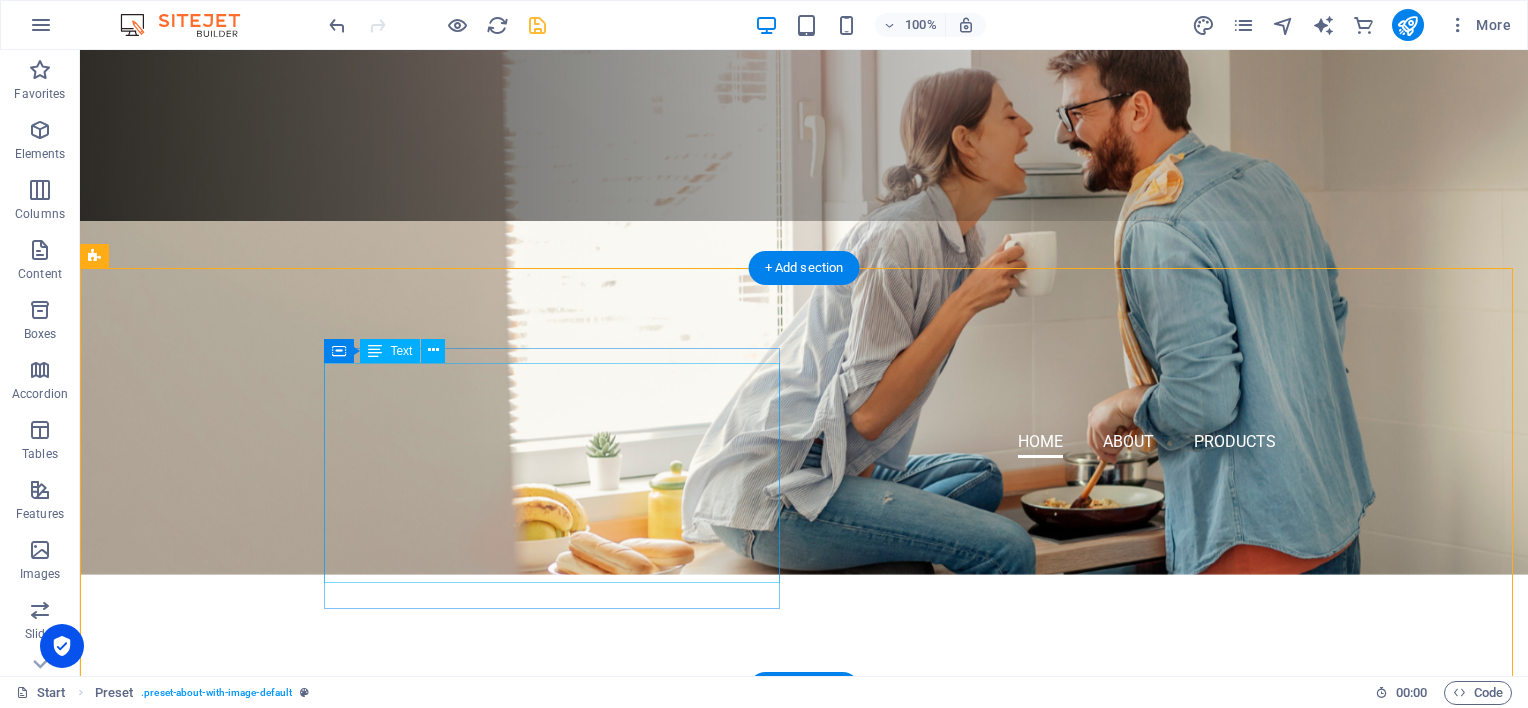click on "Tired of the painful grip of [MEDICAL_DATA], I refused to let the endless prescription options drain on my wallet, so I rolled up my sleeves and ventured into the beautiful world of Mother Nature’s medicine cabinet, and I was in for a treat! To my surprise, they actually worked! My journey began in [DATE], with nothing more than a kilo of Potent Cayenne Pepper, a Kilo of Radiant Turmeric Powder and 1000 empty capsules. Now, our sizzling little experiment has grown into a unique and feisty product range. We’re all about chasing our dreams and spicing them up with our signature flair!" at bounding box center [568, 1095] 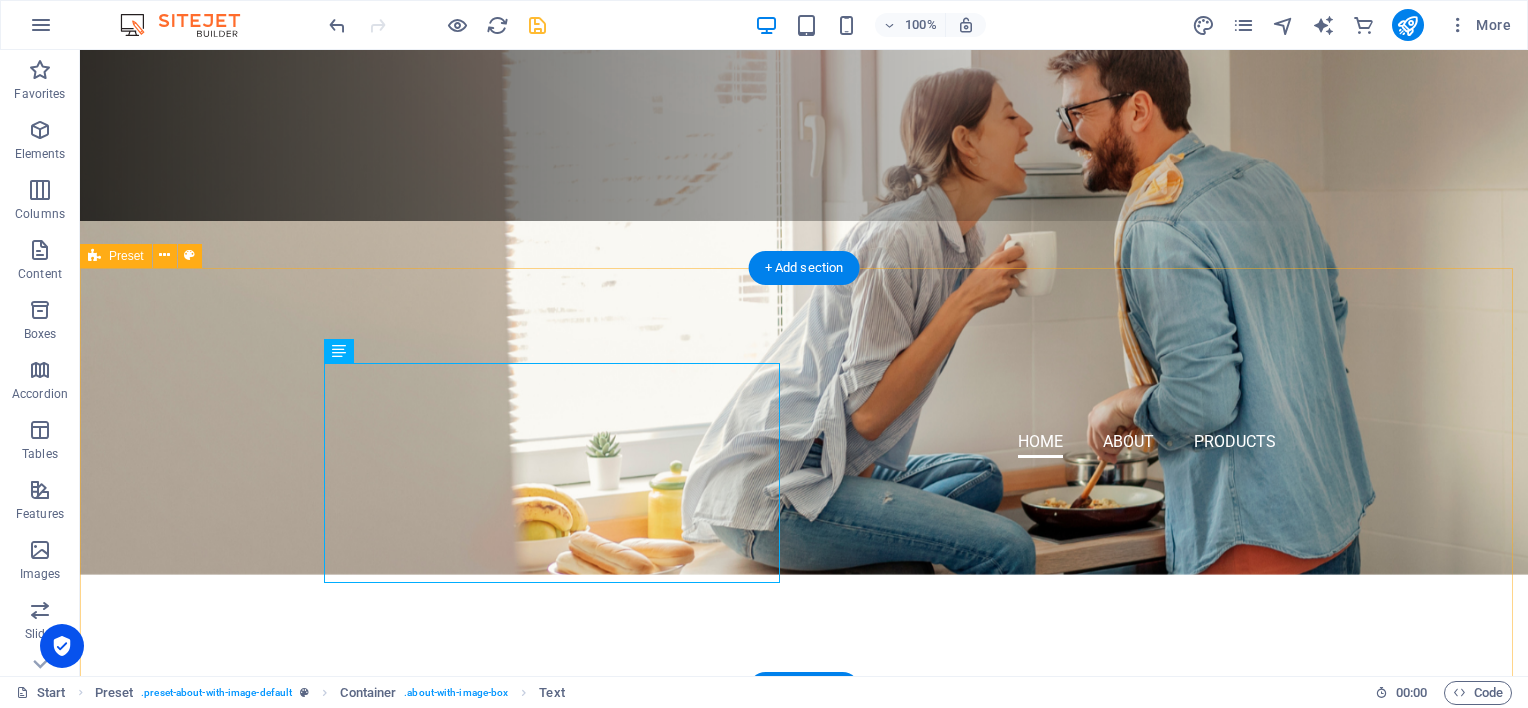 click on "Tired of the painful grip of [MEDICAL_DATA], I refused to let the endless prescription options drain on my wallet, so I rolled up my sleeves and ventured into the beautiful world of Mother Nature’s medicine cabinet, and I was in for a treat! To my surprise, they actually worked! My journey began in [DATE], with nothing more than a kilo of Potent Cayenne Pepper, a Kilo of Radiant Turmeric Powder and 1000 empty capsules. Now, our sizzling little experiment has grown into a unique and feisty product range. We’re all about chasing our dreams and spicing them up with our signature flair! [PERSON_NAME]" at bounding box center (804, 1158) 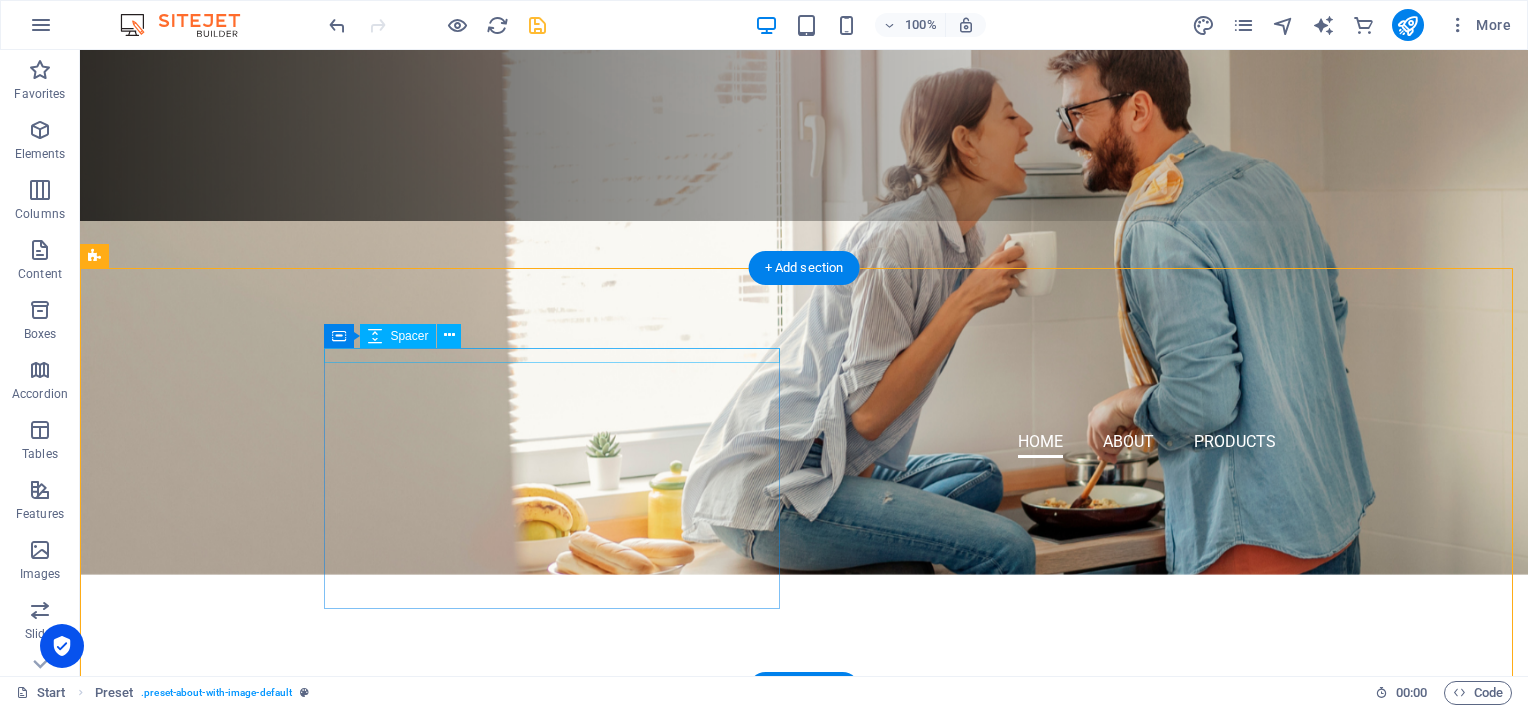 click at bounding box center (568, 1023) 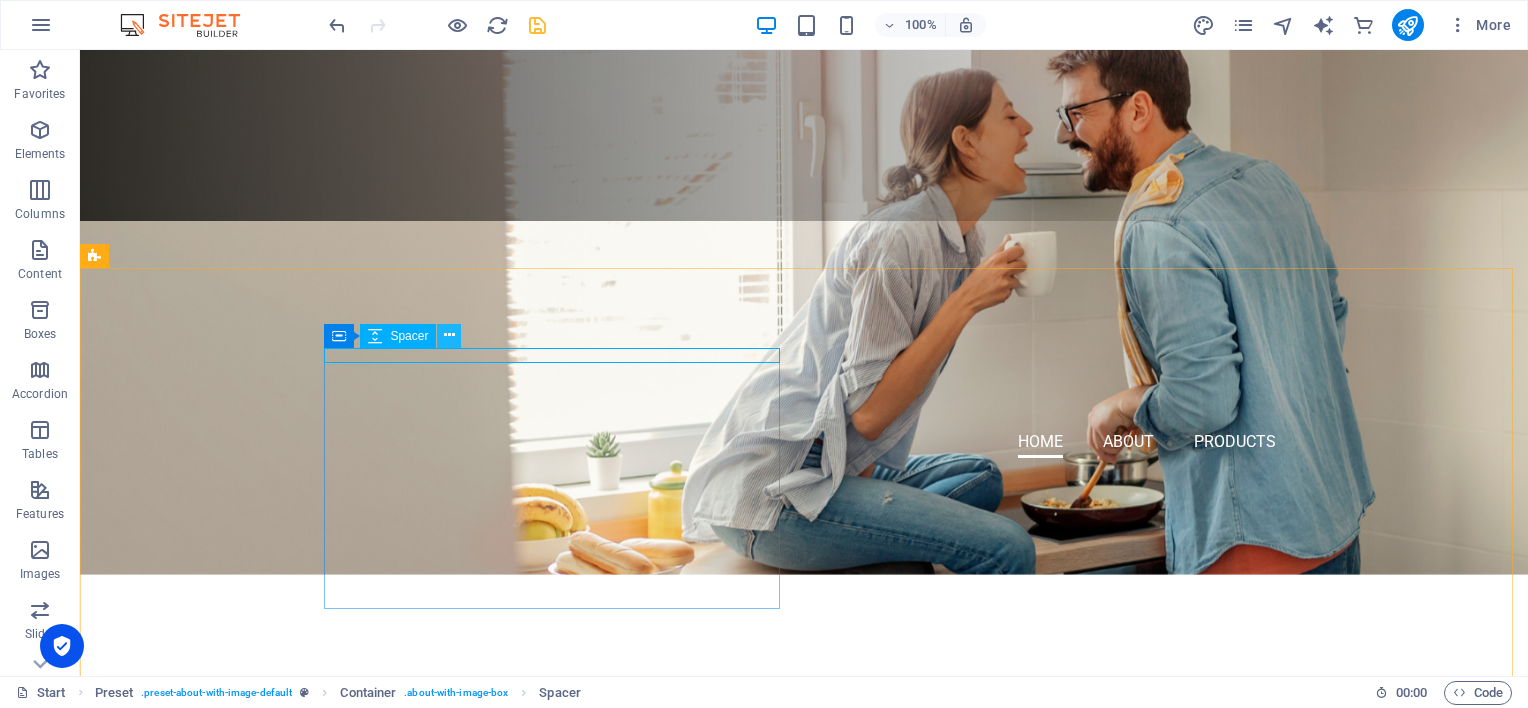 click at bounding box center [449, 335] 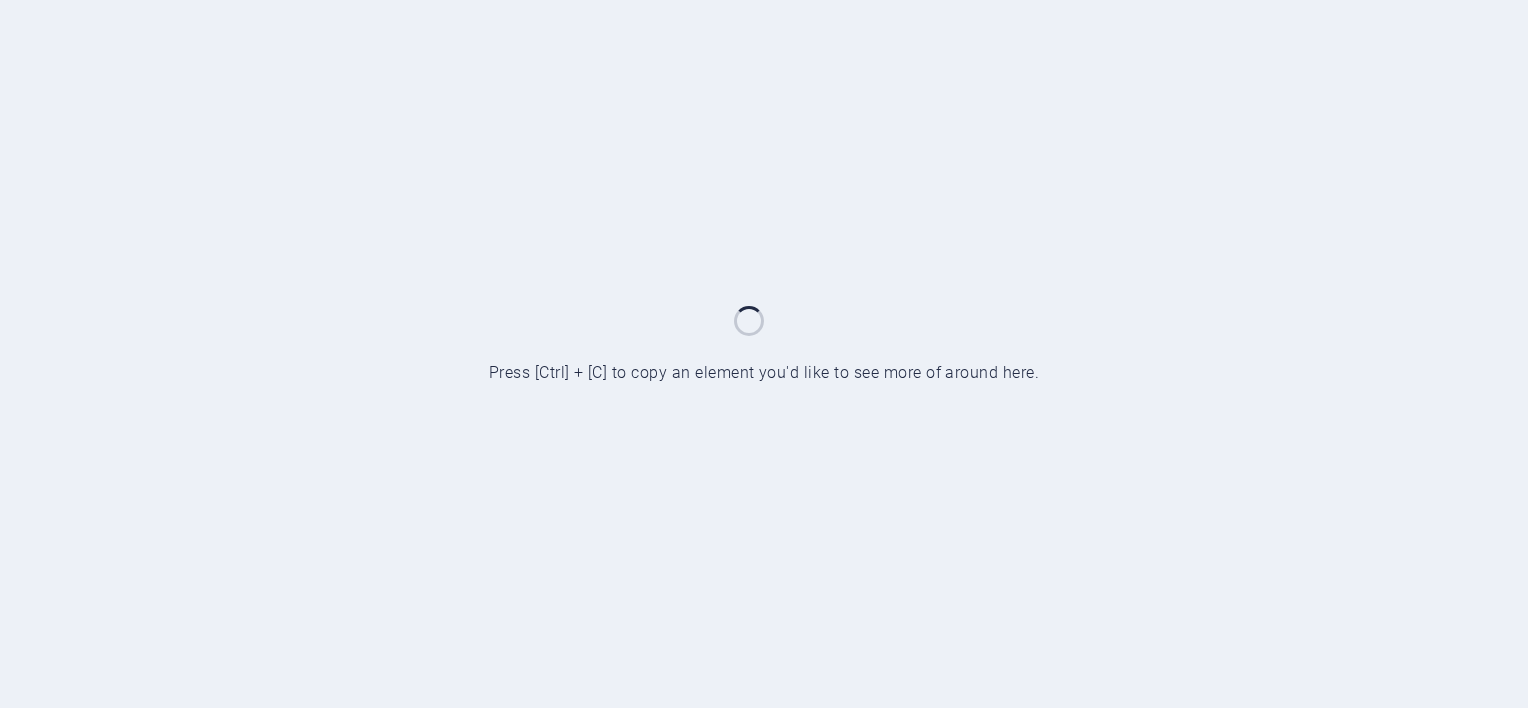 scroll, scrollTop: 0, scrollLeft: 0, axis: both 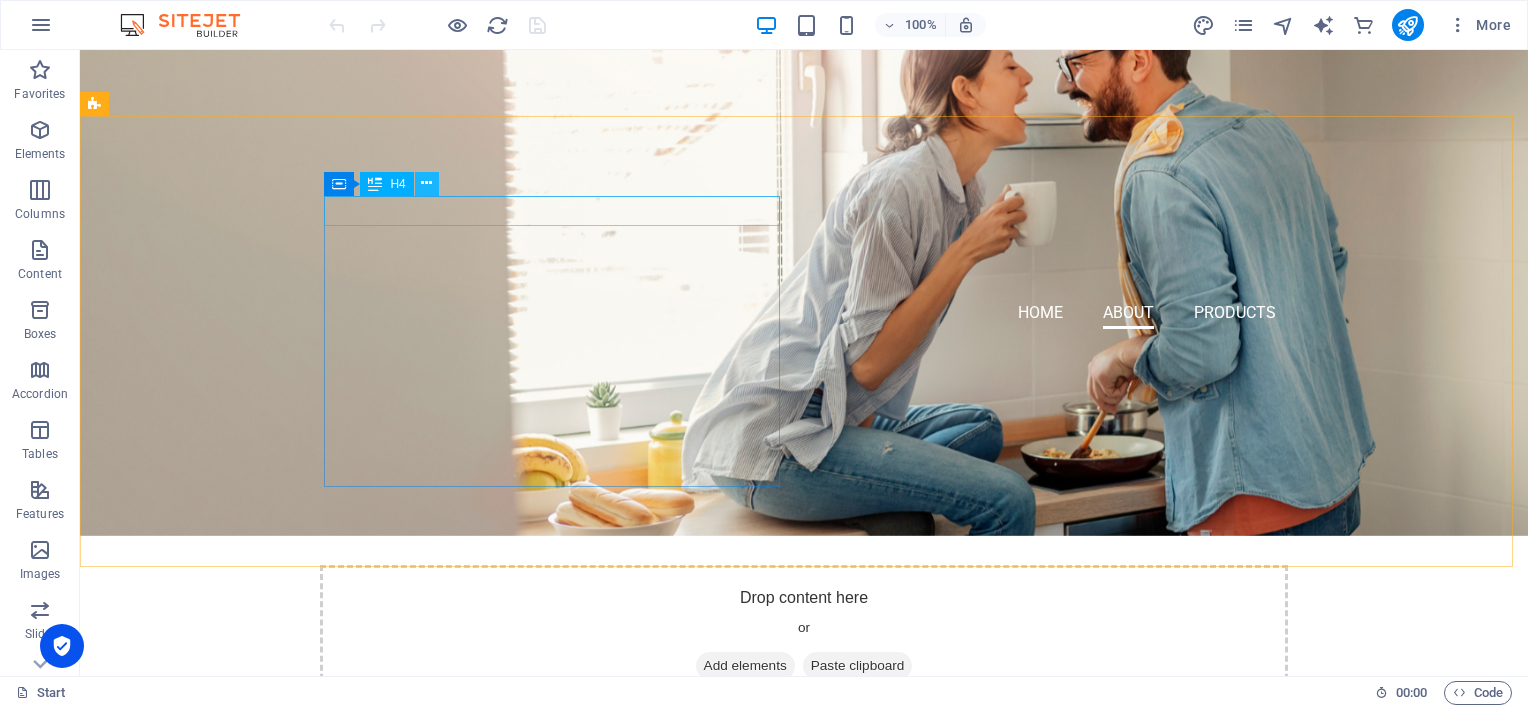 click at bounding box center (426, 183) 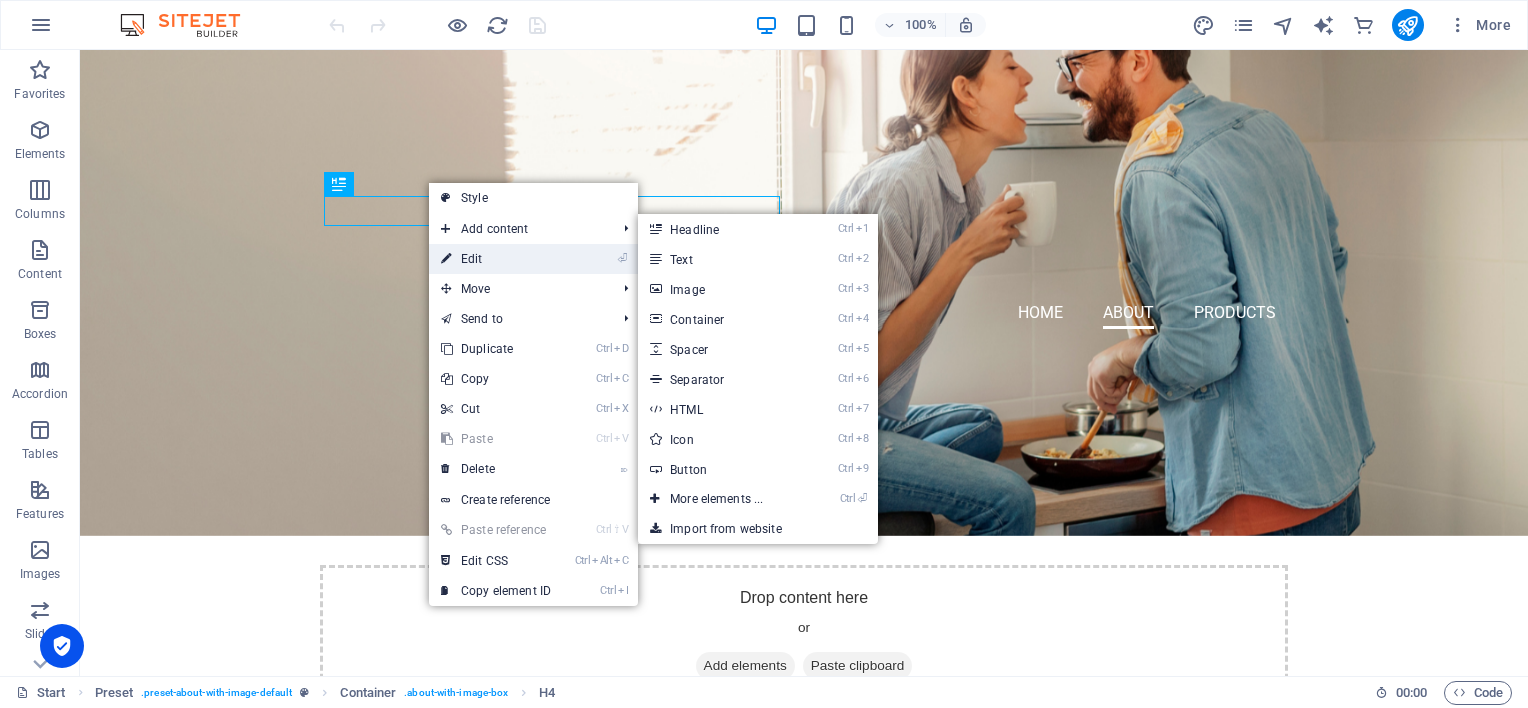 click on "⏎  Edit" at bounding box center [496, 259] 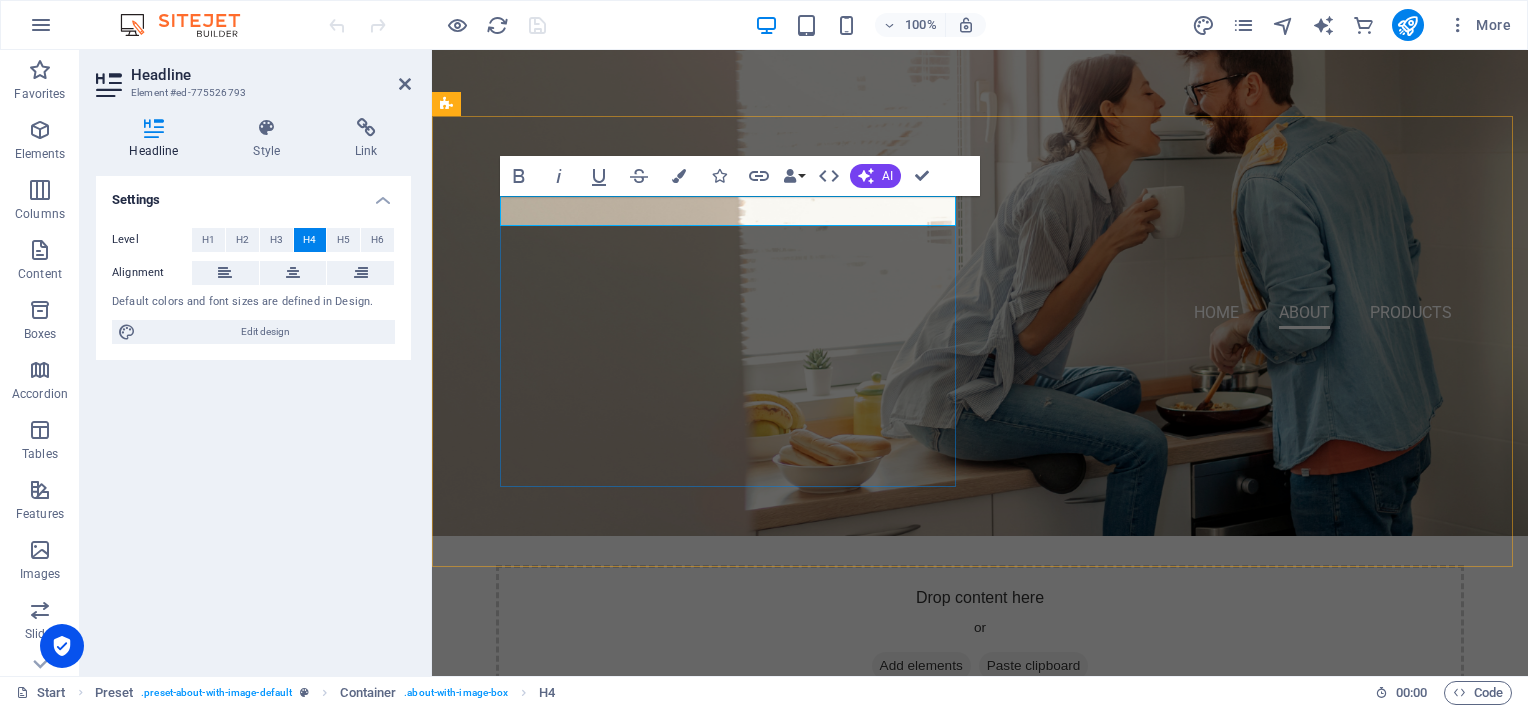 click on "About SPICE CAP & ME" at bounding box center (588, 902) 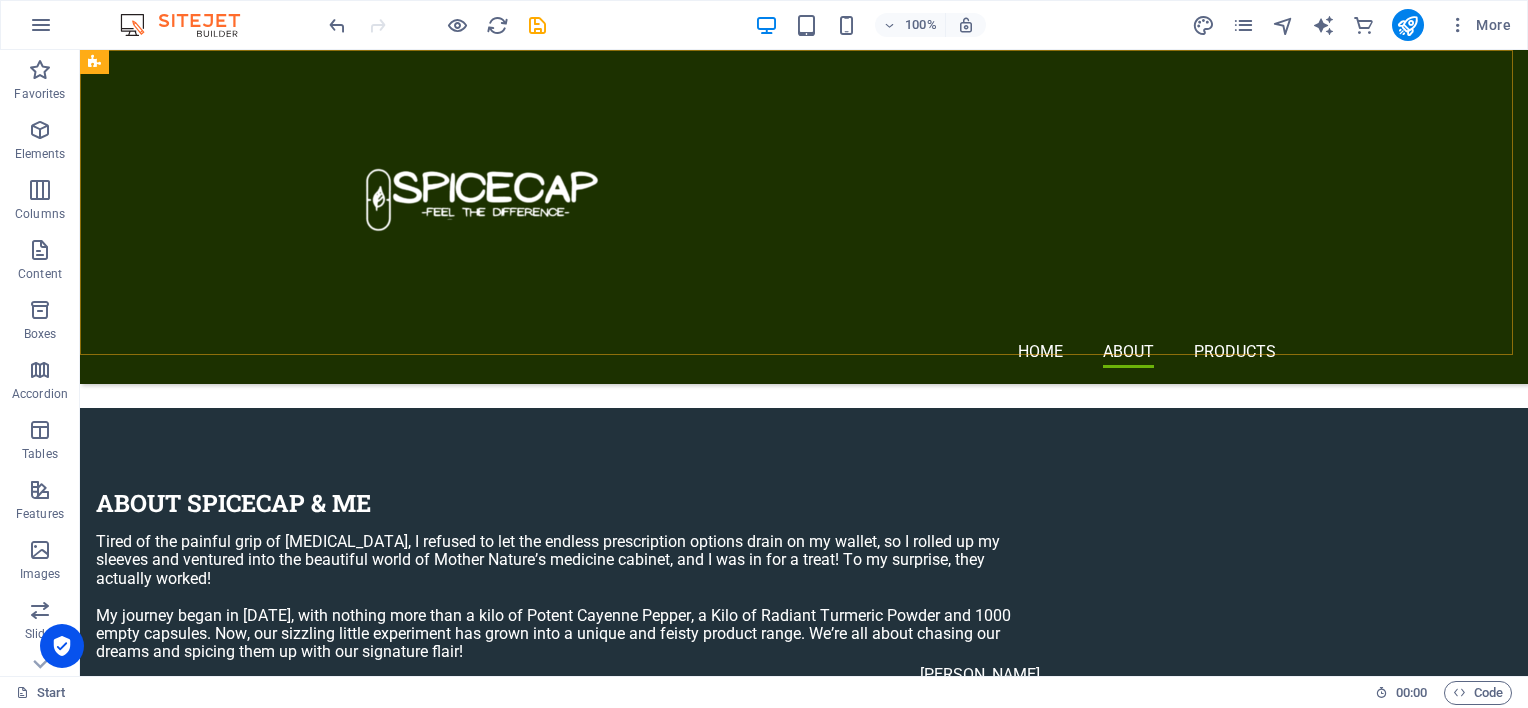 scroll, scrollTop: 1100, scrollLeft: 0, axis: vertical 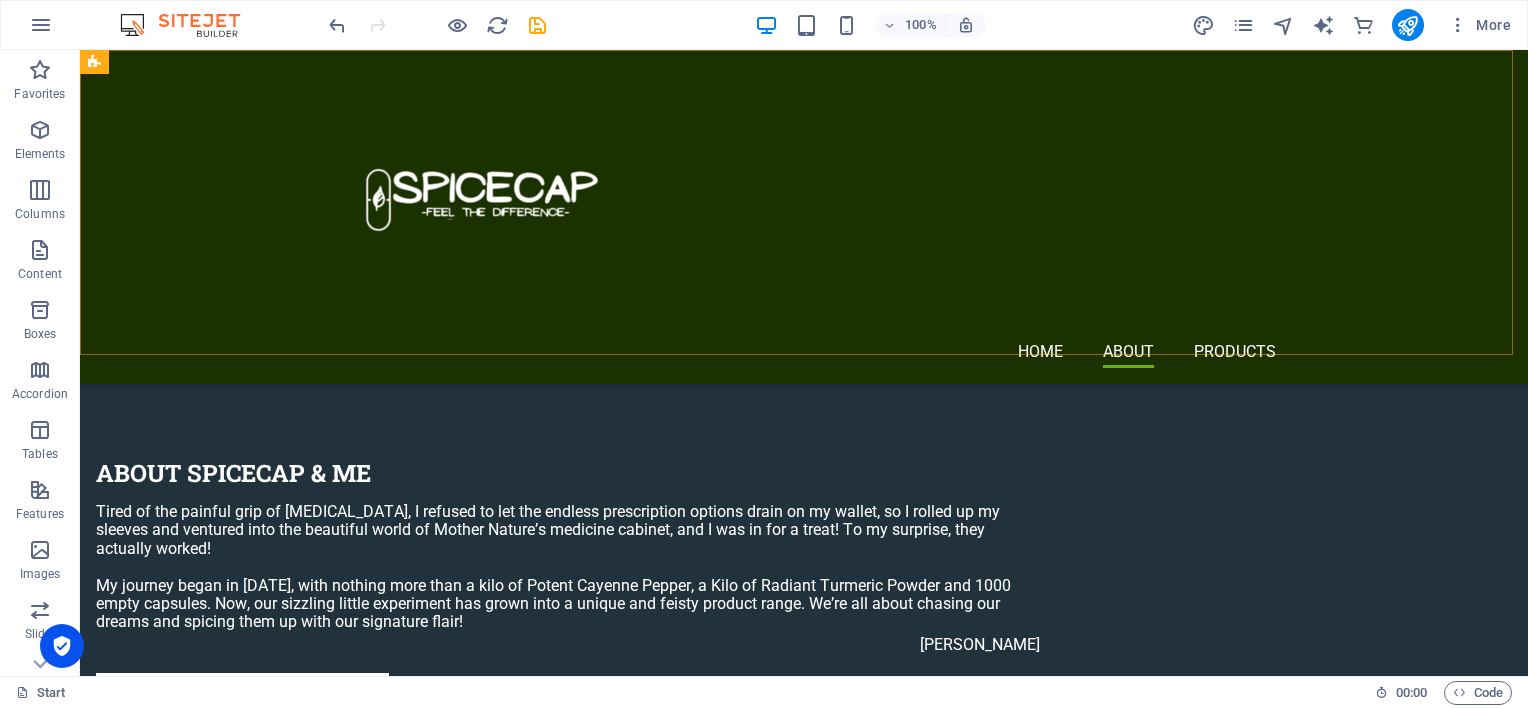 click on "home ABOUT PRODUCTS" at bounding box center [804, 217] 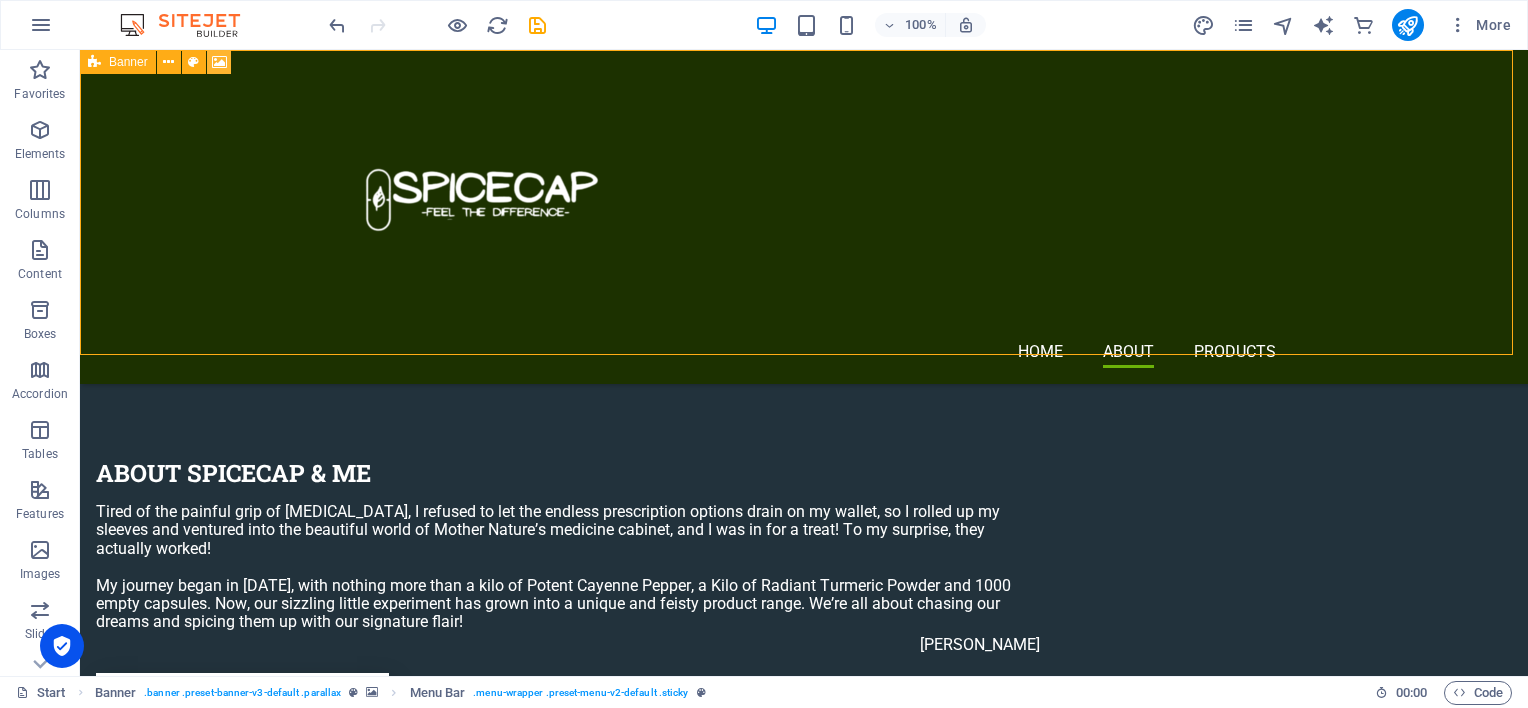 click at bounding box center [219, 62] 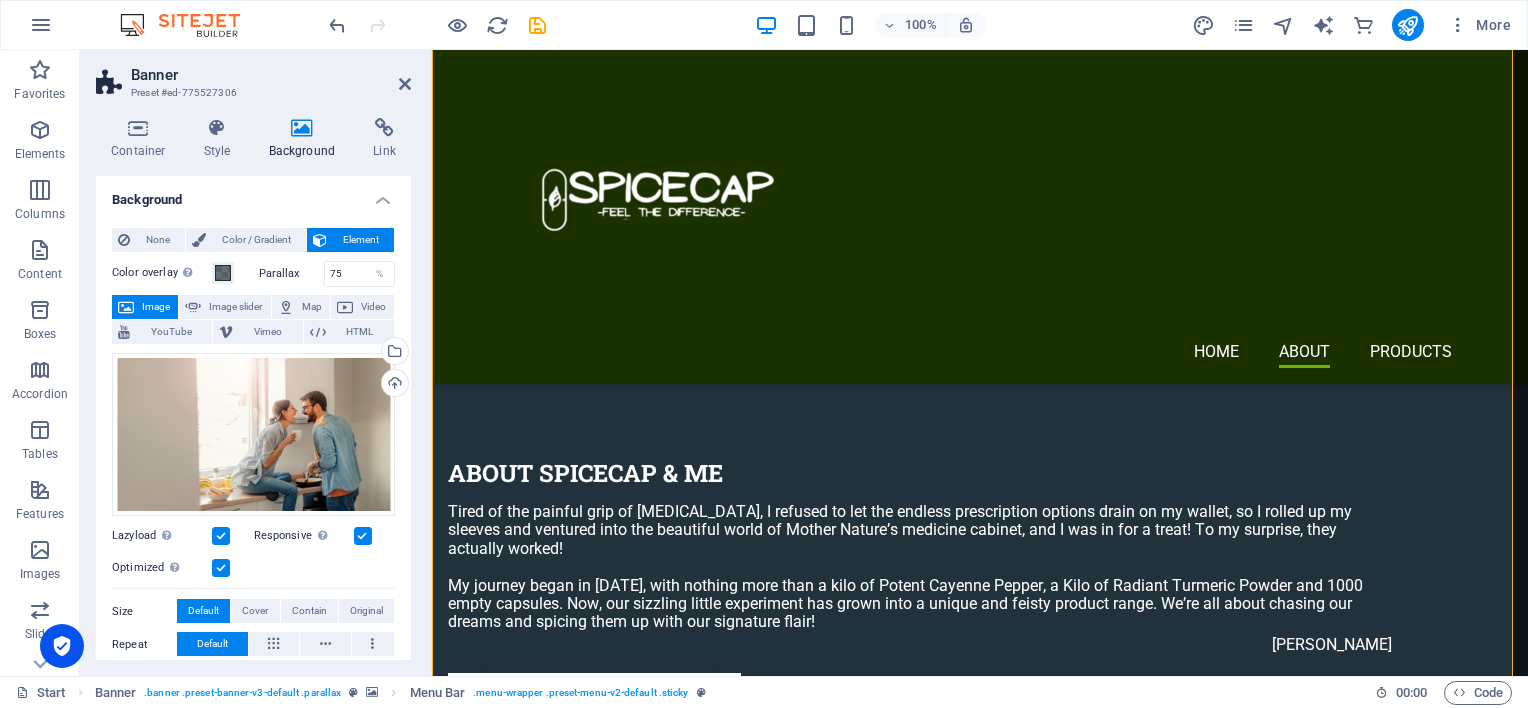scroll, scrollTop: 70, scrollLeft: 0, axis: vertical 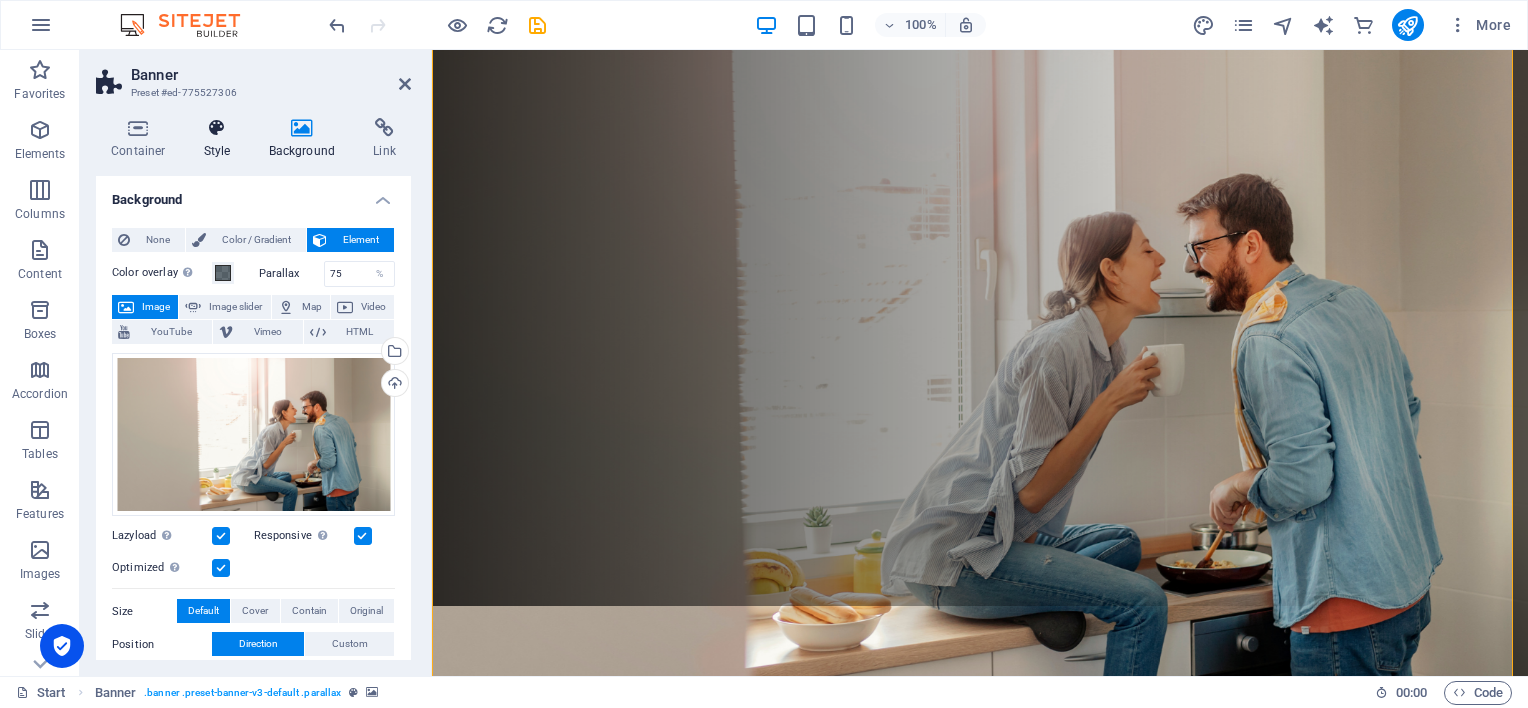 click at bounding box center [217, 128] 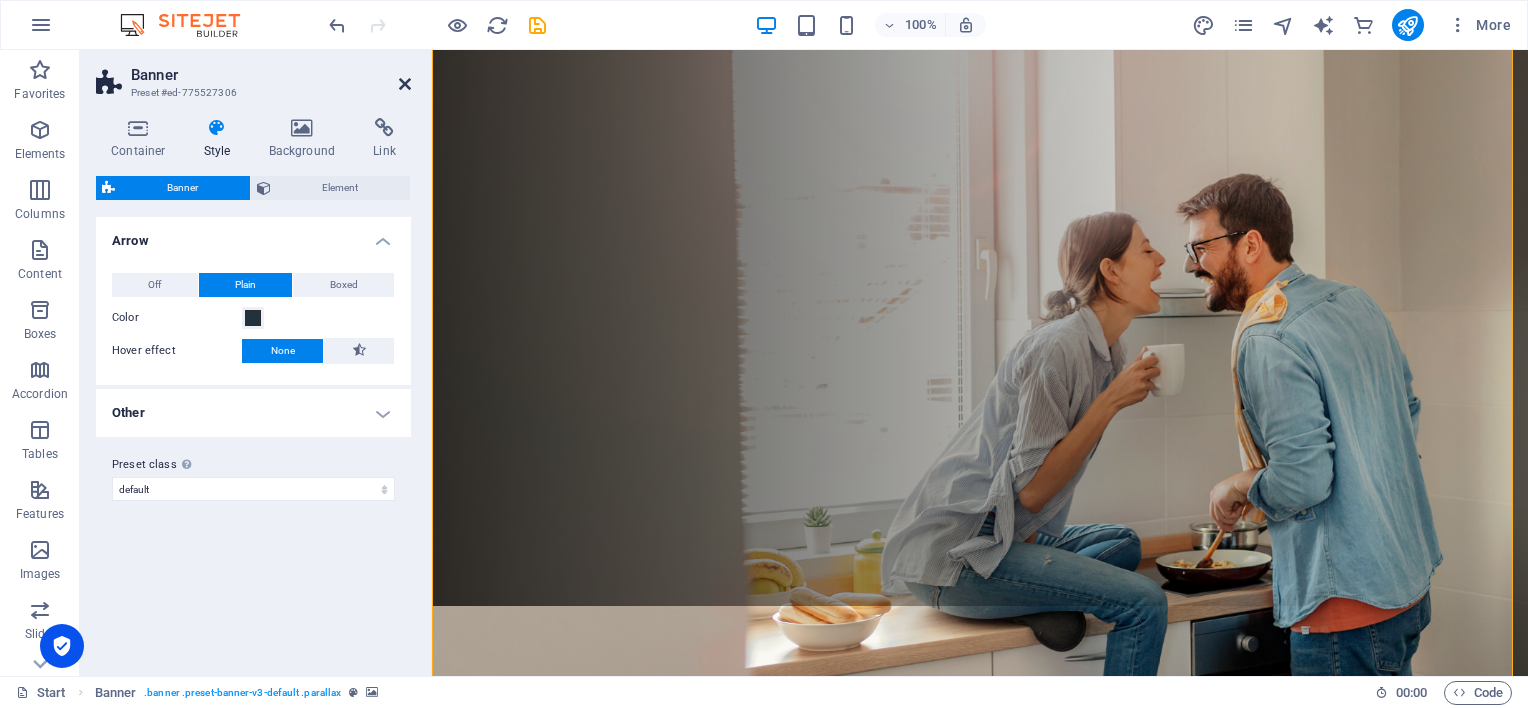 click at bounding box center [405, 84] 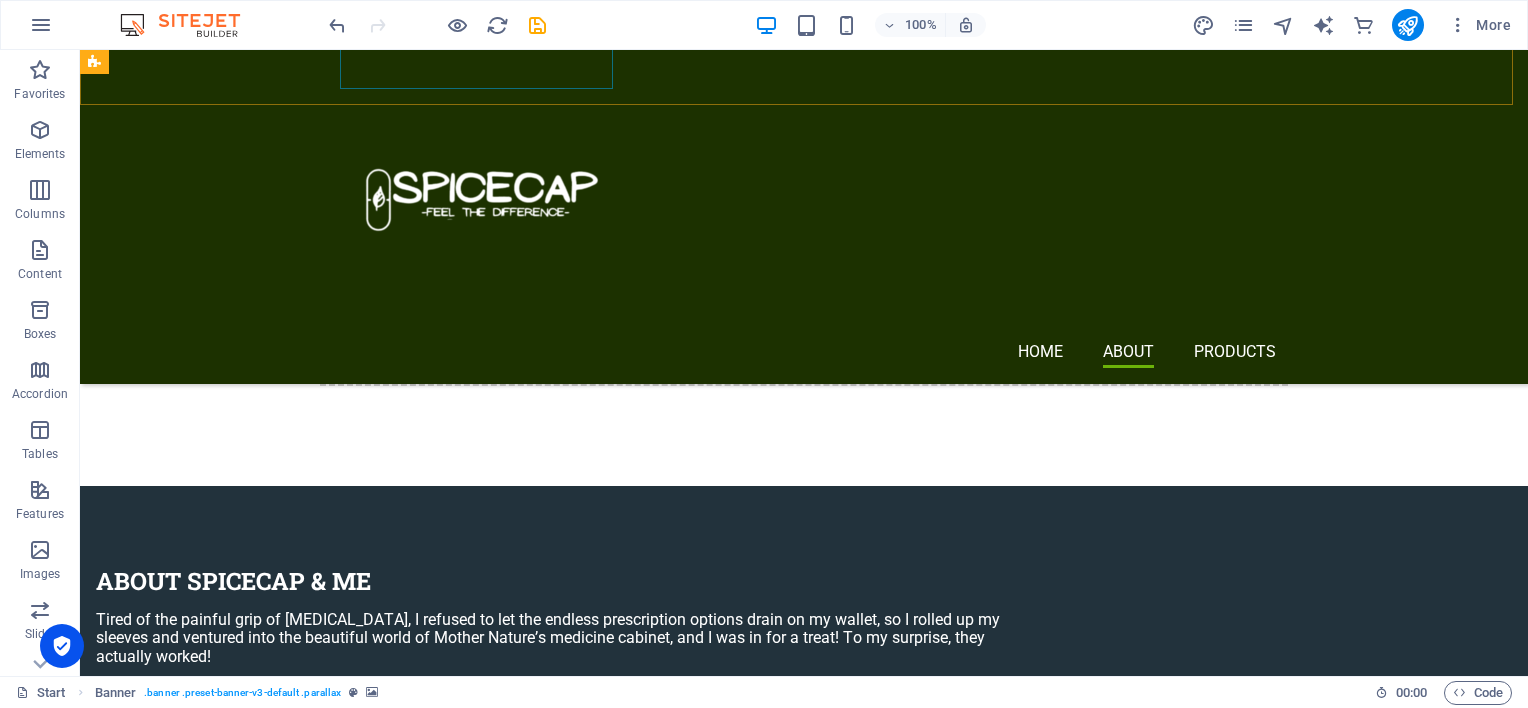 scroll, scrollTop: 1070, scrollLeft: 0, axis: vertical 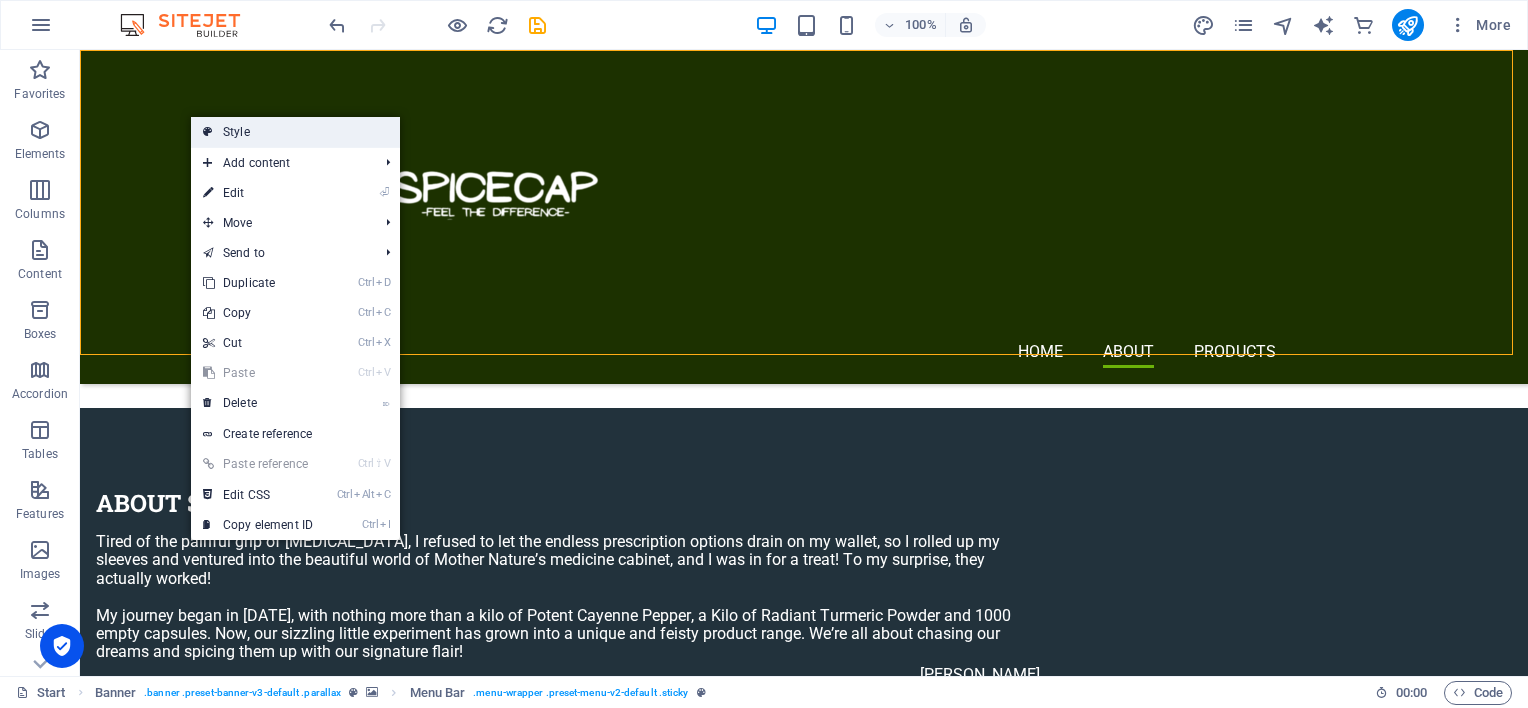 click on "Style" at bounding box center [295, 132] 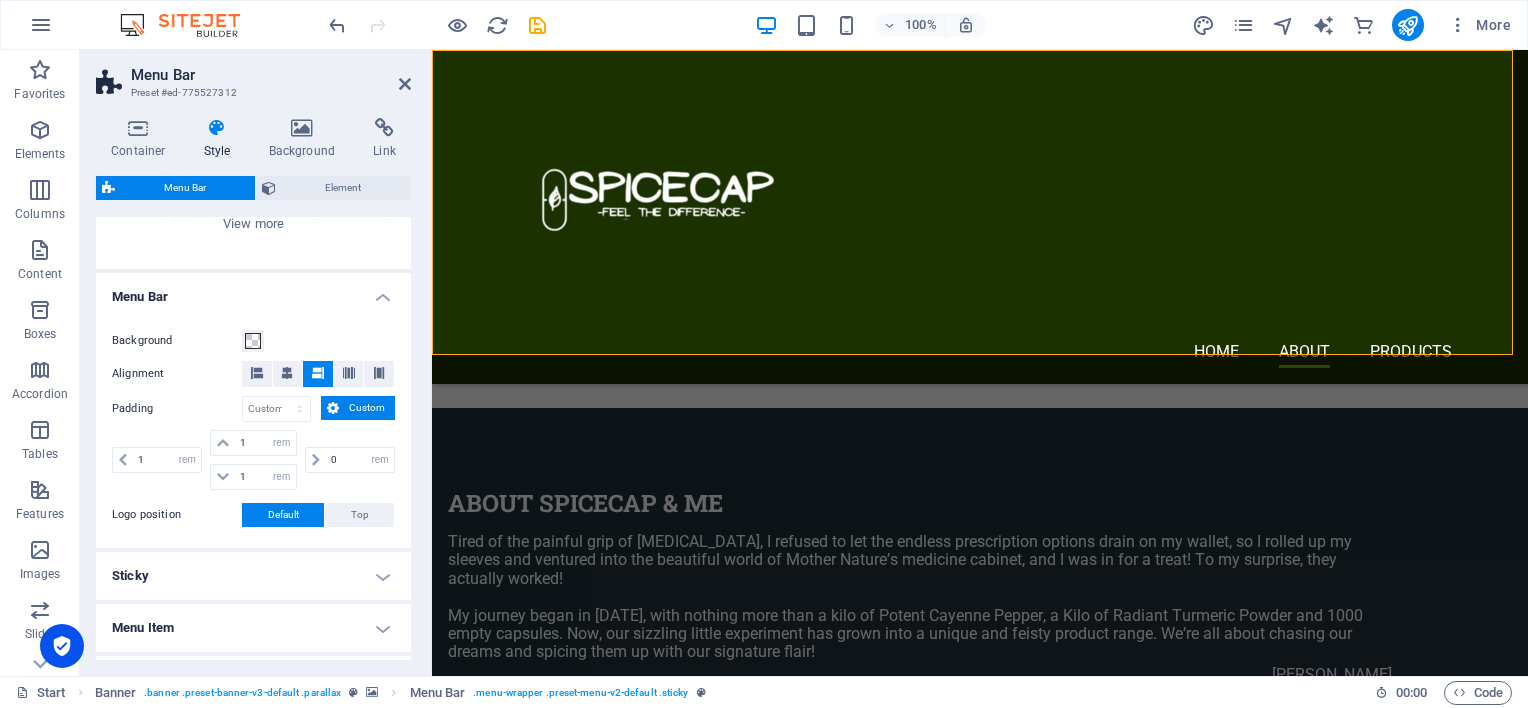 scroll, scrollTop: 300, scrollLeft: 0, axis: vertical 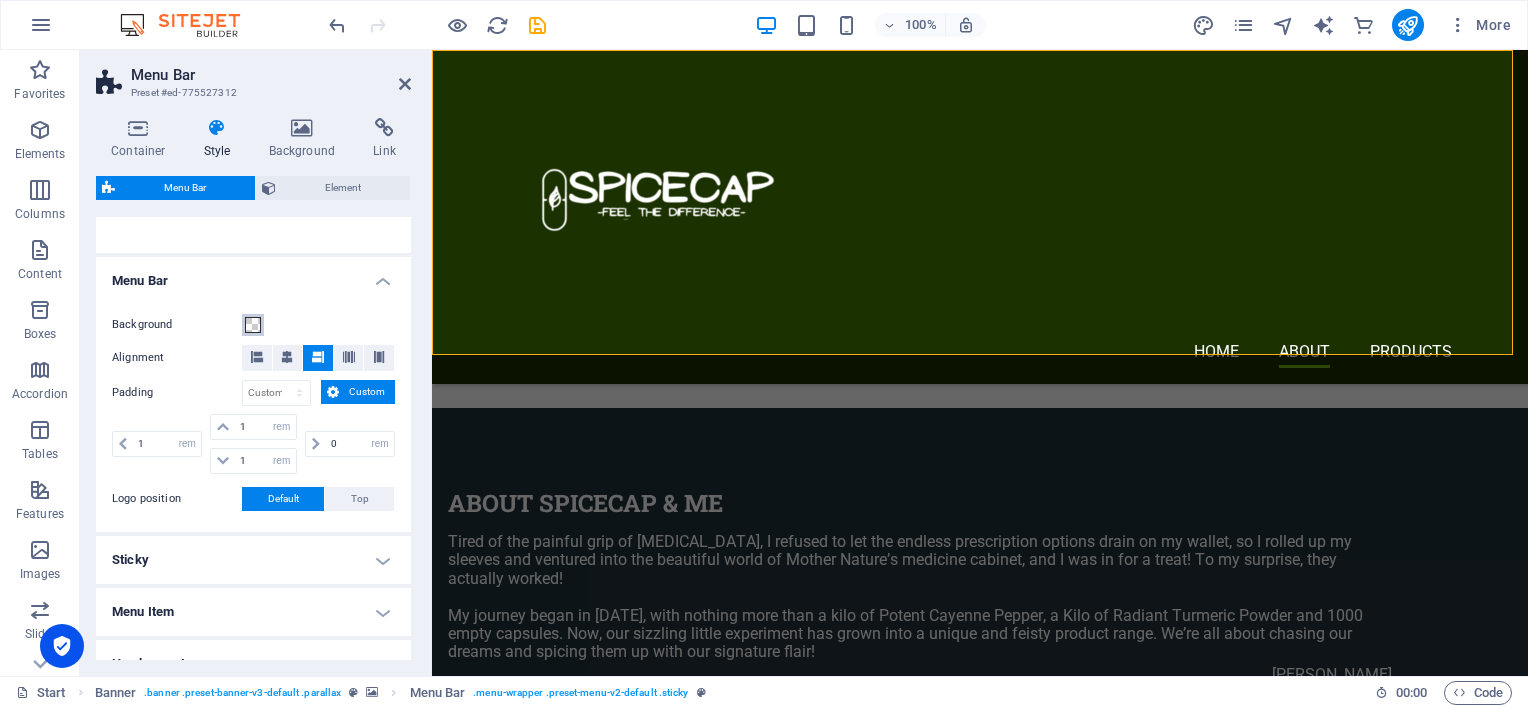 click at bounding box center (253, 325) 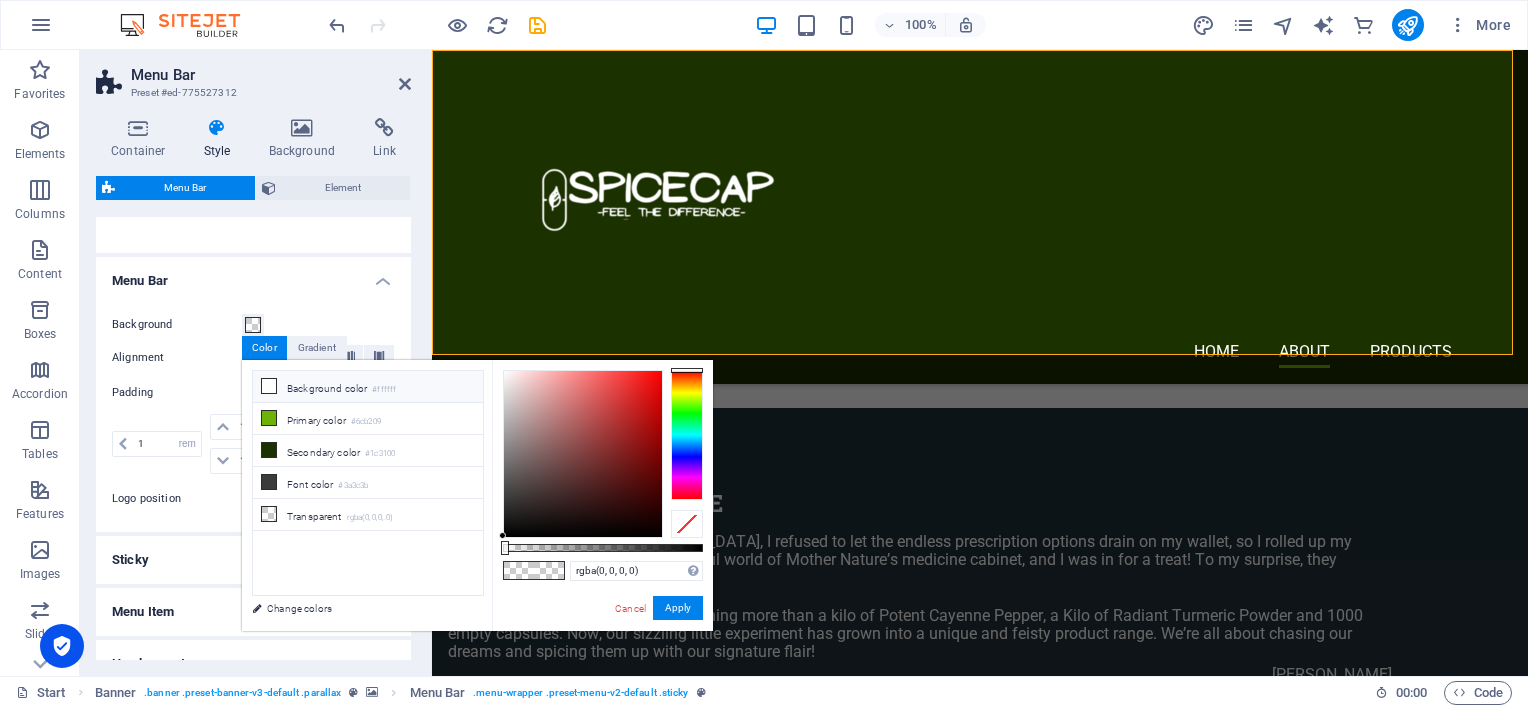 click at bounding box center (269, 386) 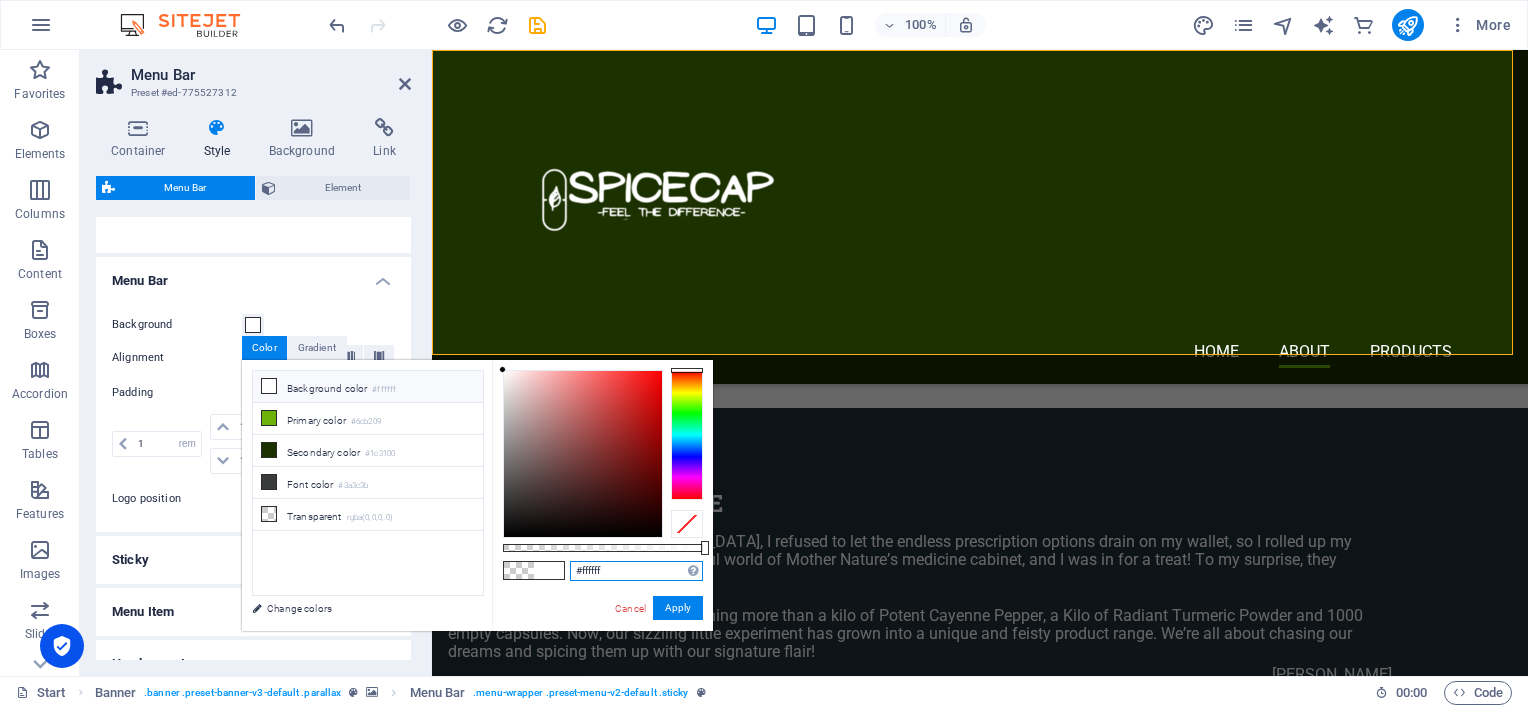 drag, startPoint x: 618, startPoint y: 567, endPoint x: 573, endPoint y: 569, distance: 45.044422 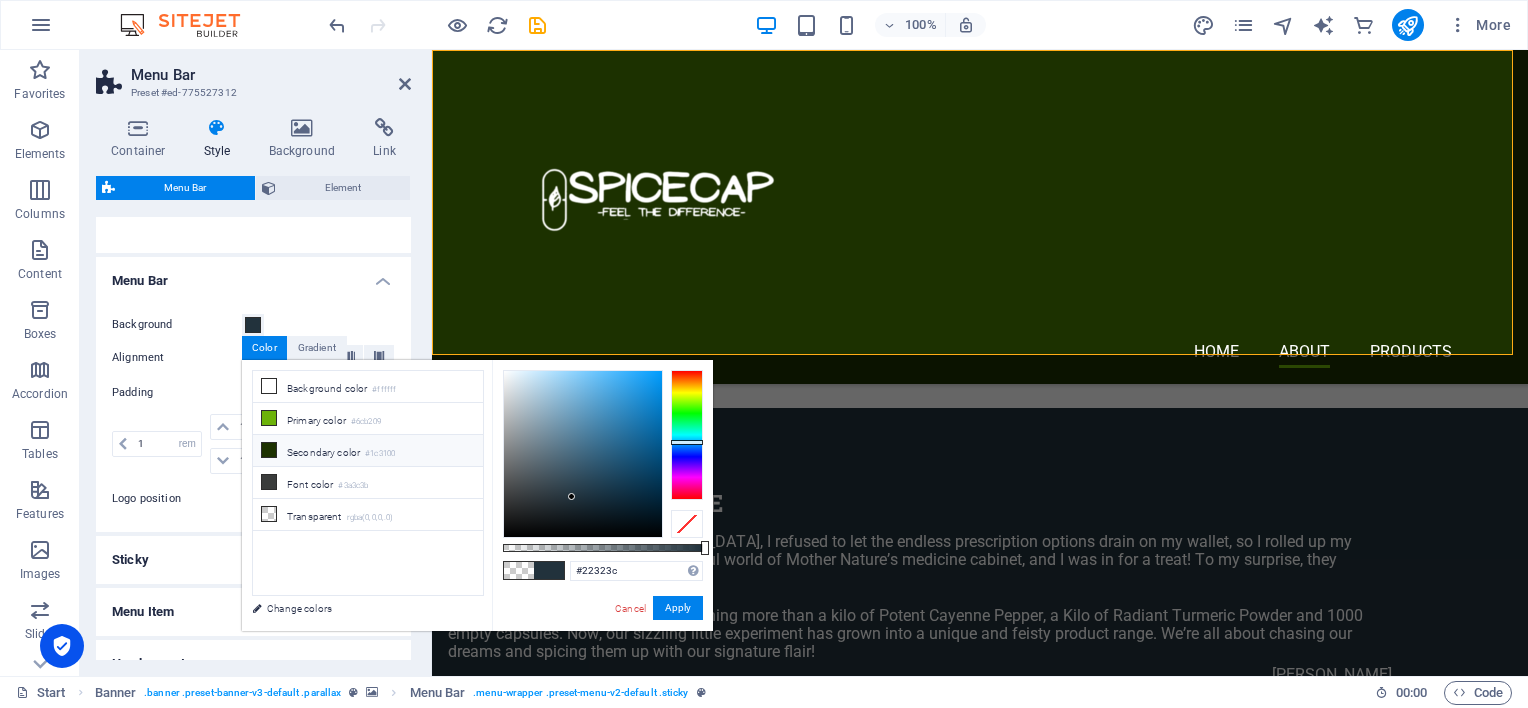 click at bounding box center [269, 450] 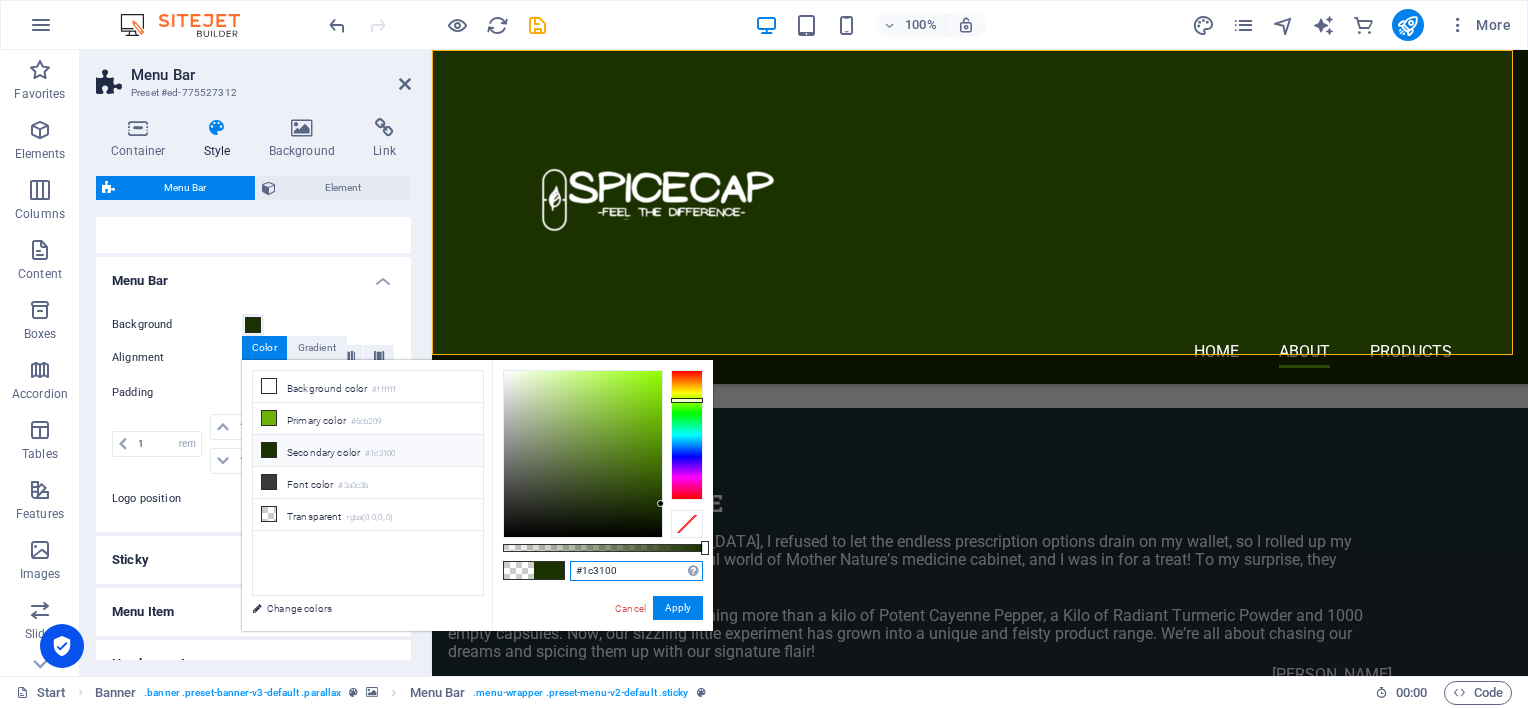 drag, startPoint x: 619, startPoint y: 572, endPoint x: 573, endPoint y: 569, distance: 46.09772 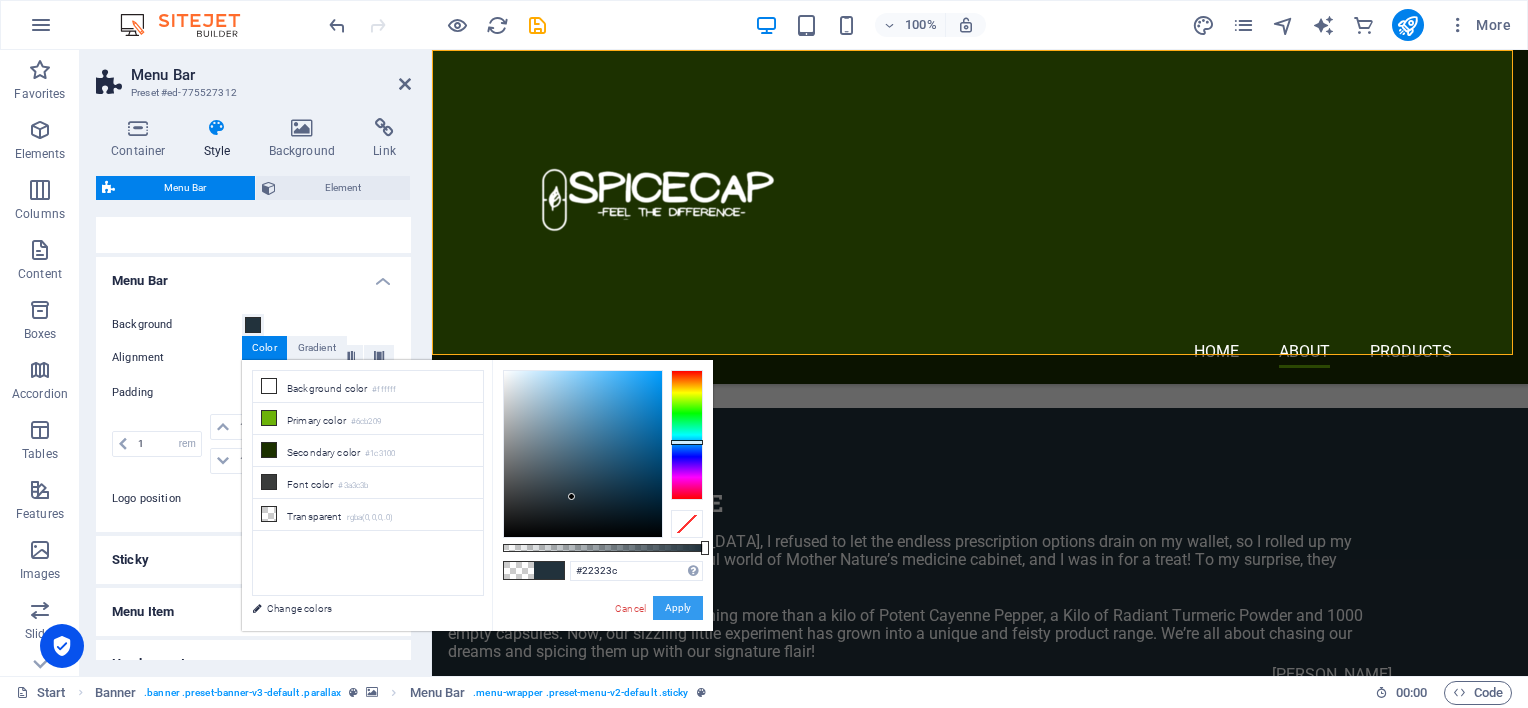 click on "Apply" at bounding box center (678, 608) 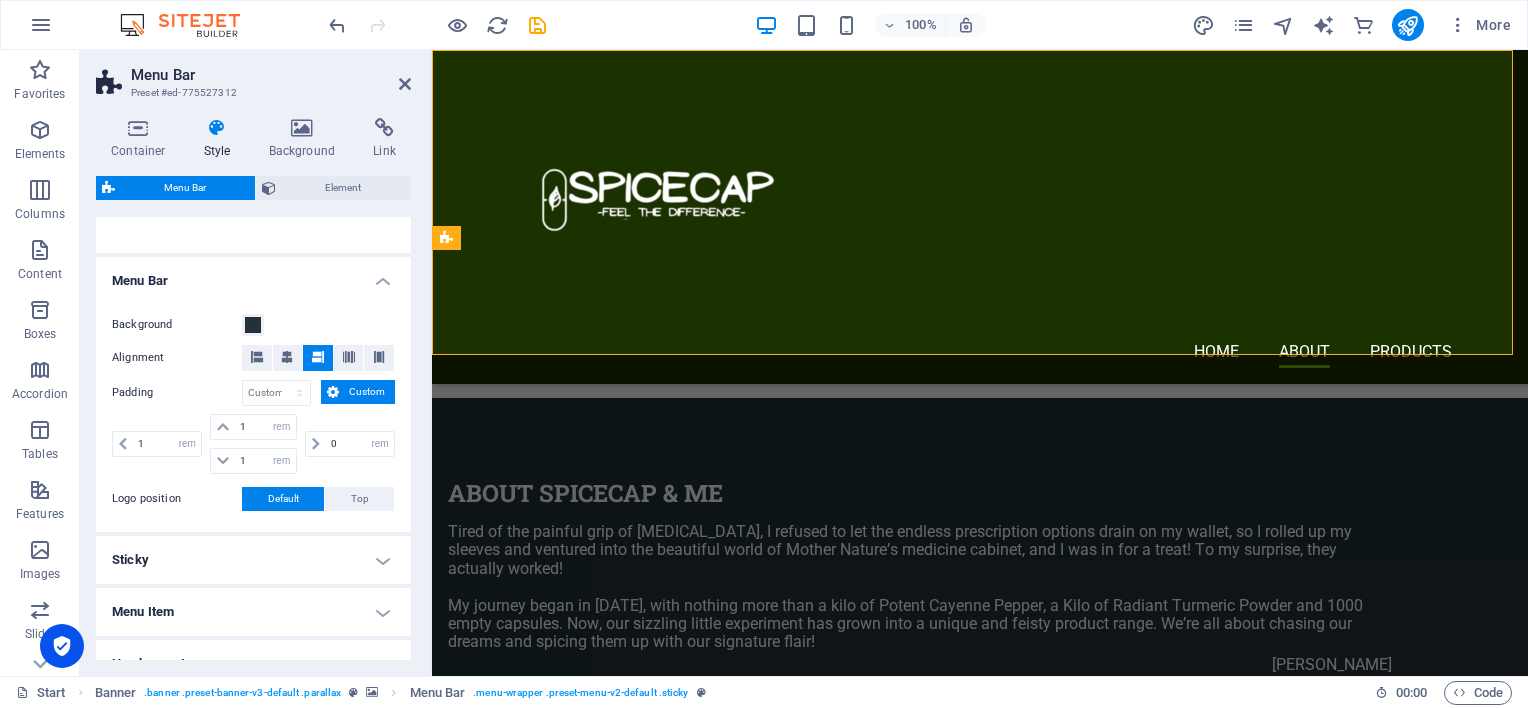 scroll, scrollTop: 1070, scrollLeft: 0, axis: vertical 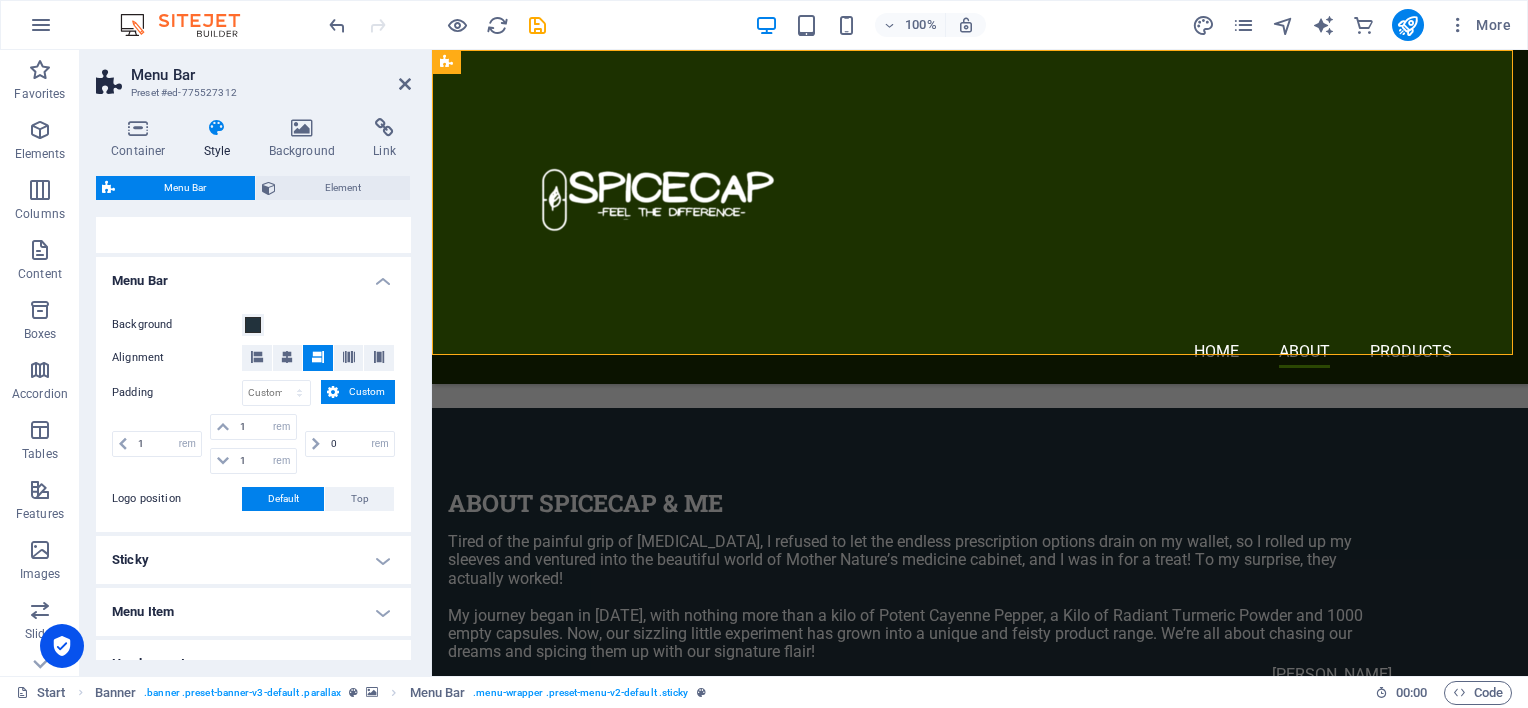 click on "home ABOUT PRODUCTS" at bounding box center (980, 217) 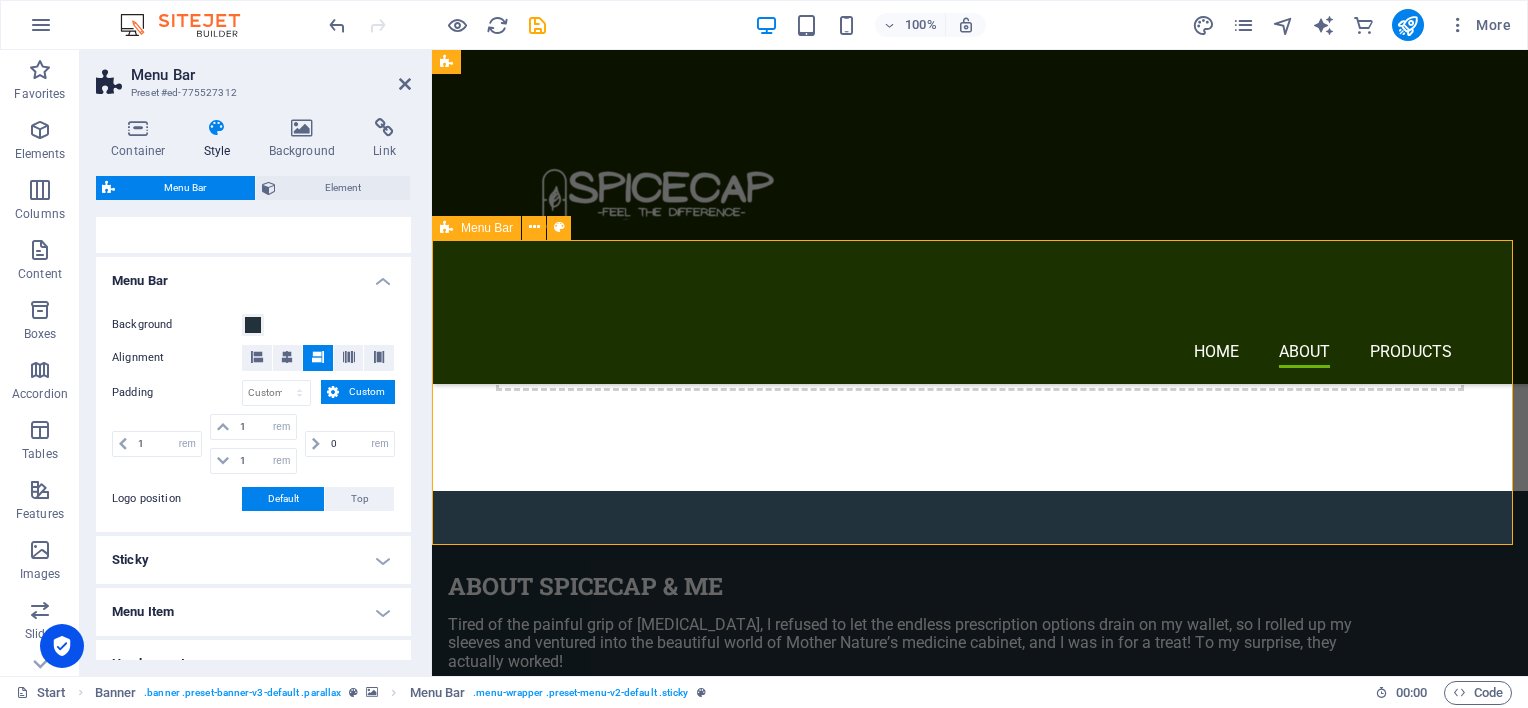 scroll, scrollTop: 870, scrollLeft: 0, axis: vertical 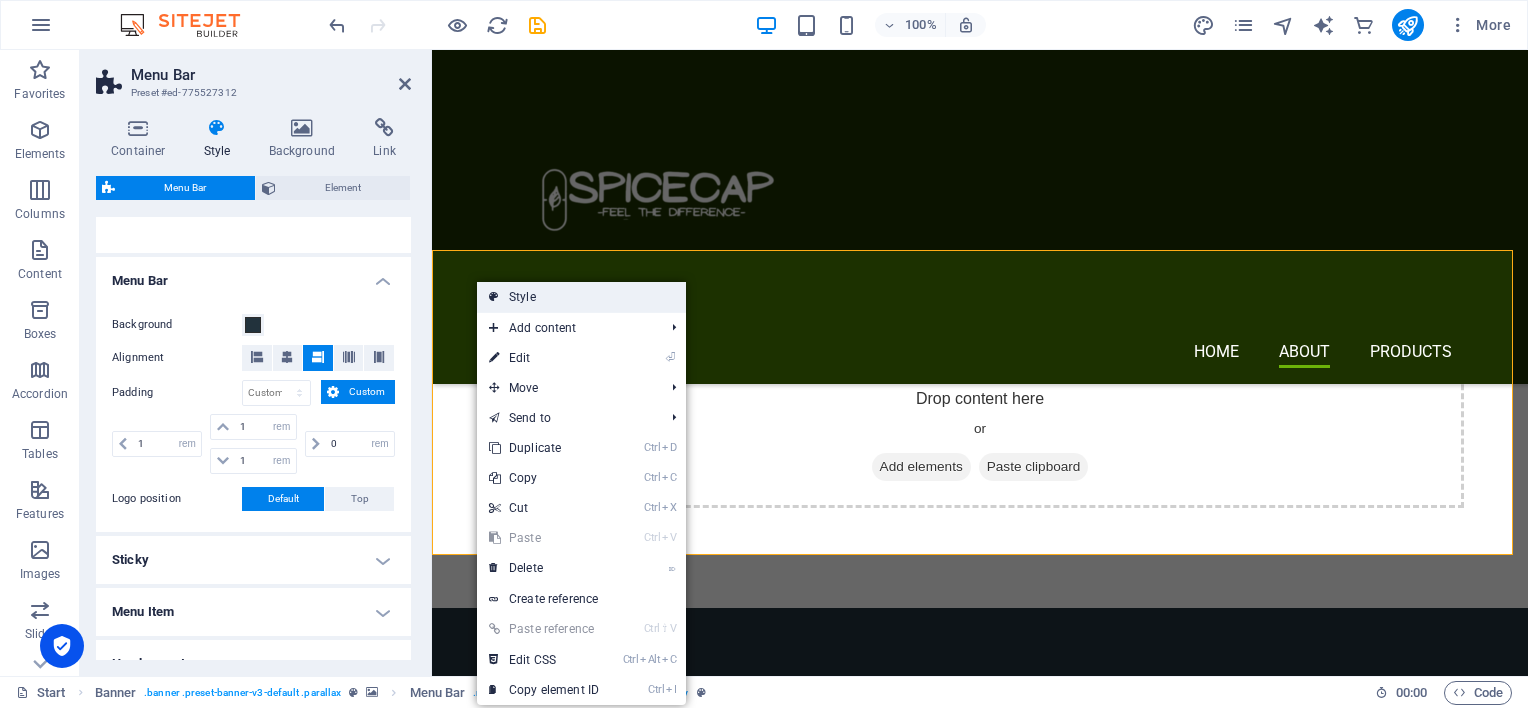 click on "Style" at bounding box center [581, 297] 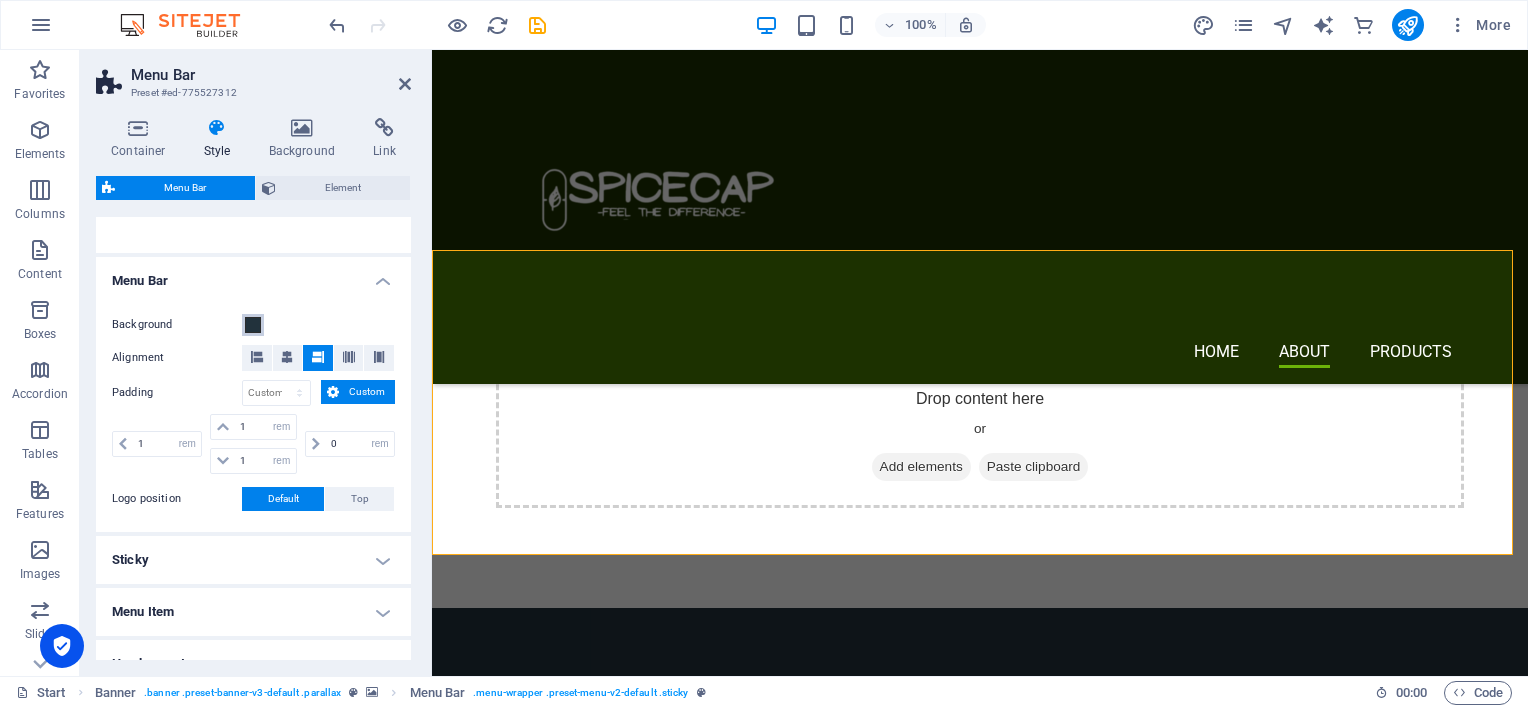 click at bounding box center (253, 325) 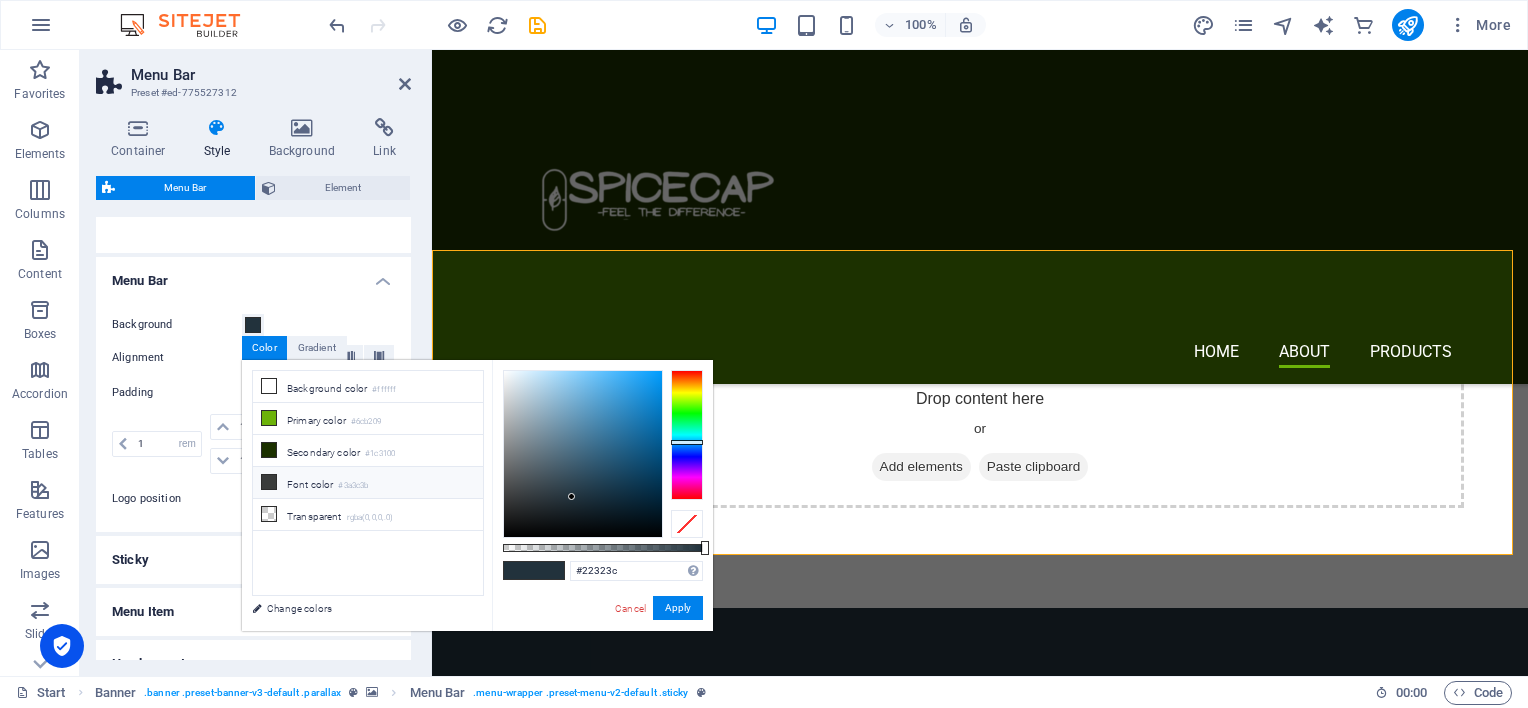 click at bounding box center (269, 482) 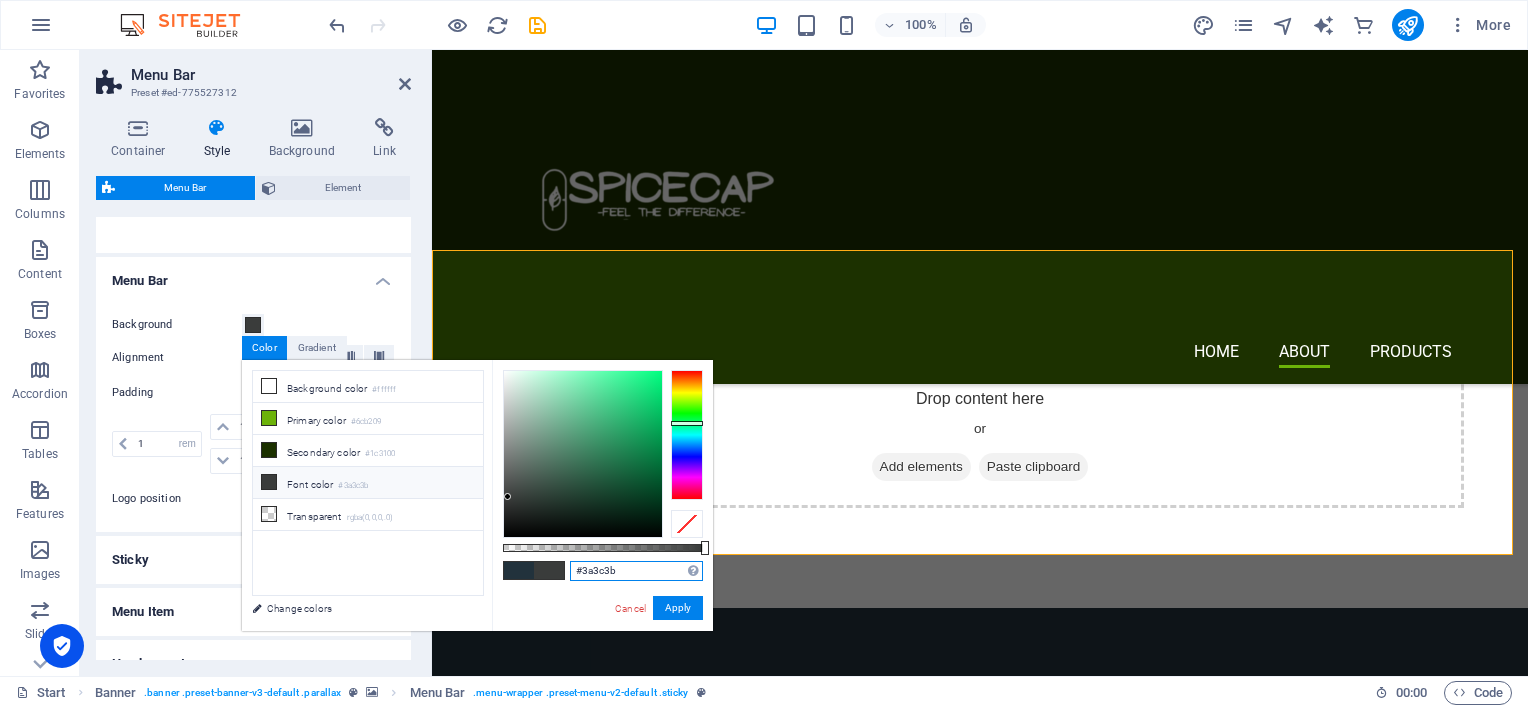 drag, startPoint x: 624, startPoint y: 569, endPoint x: 568, endPoint y: 567, distance: 56.0357 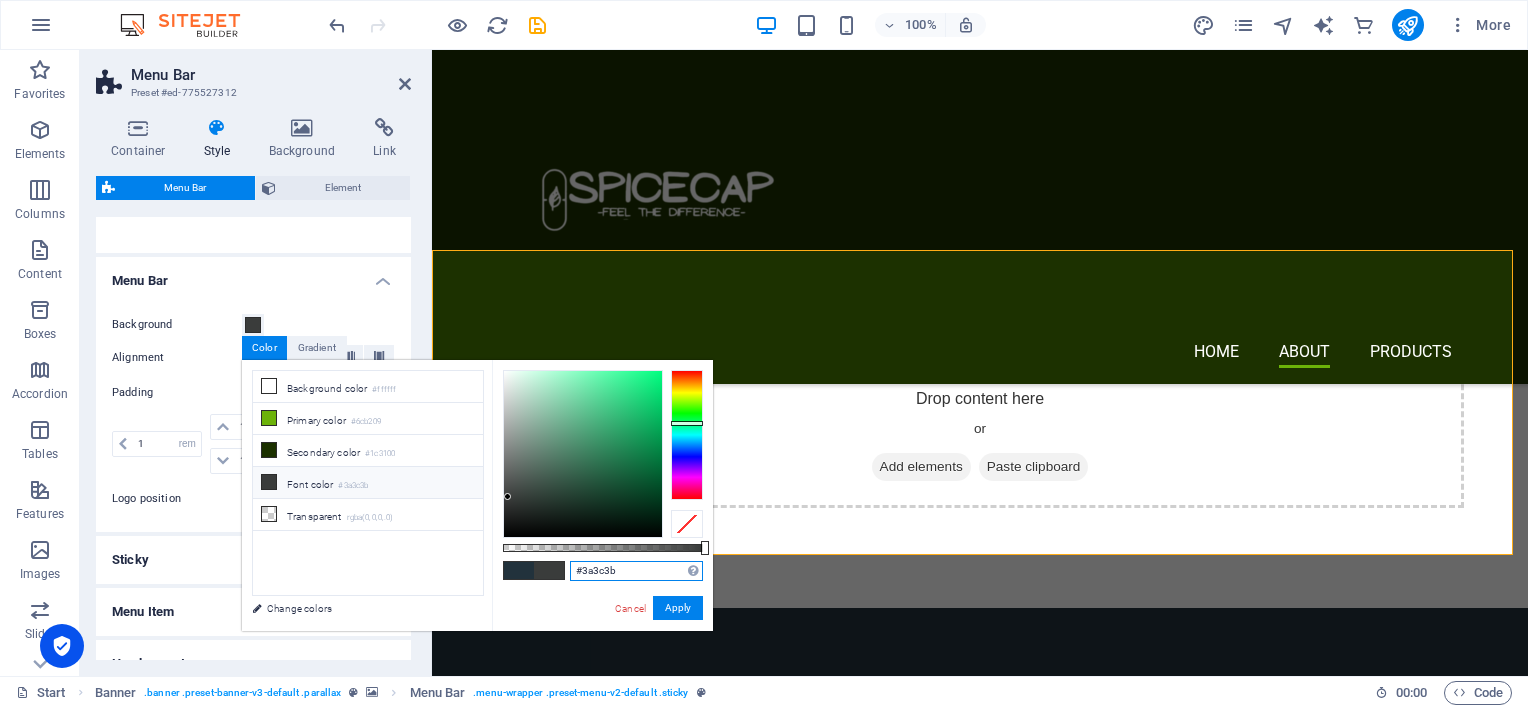 paste on "22323c" 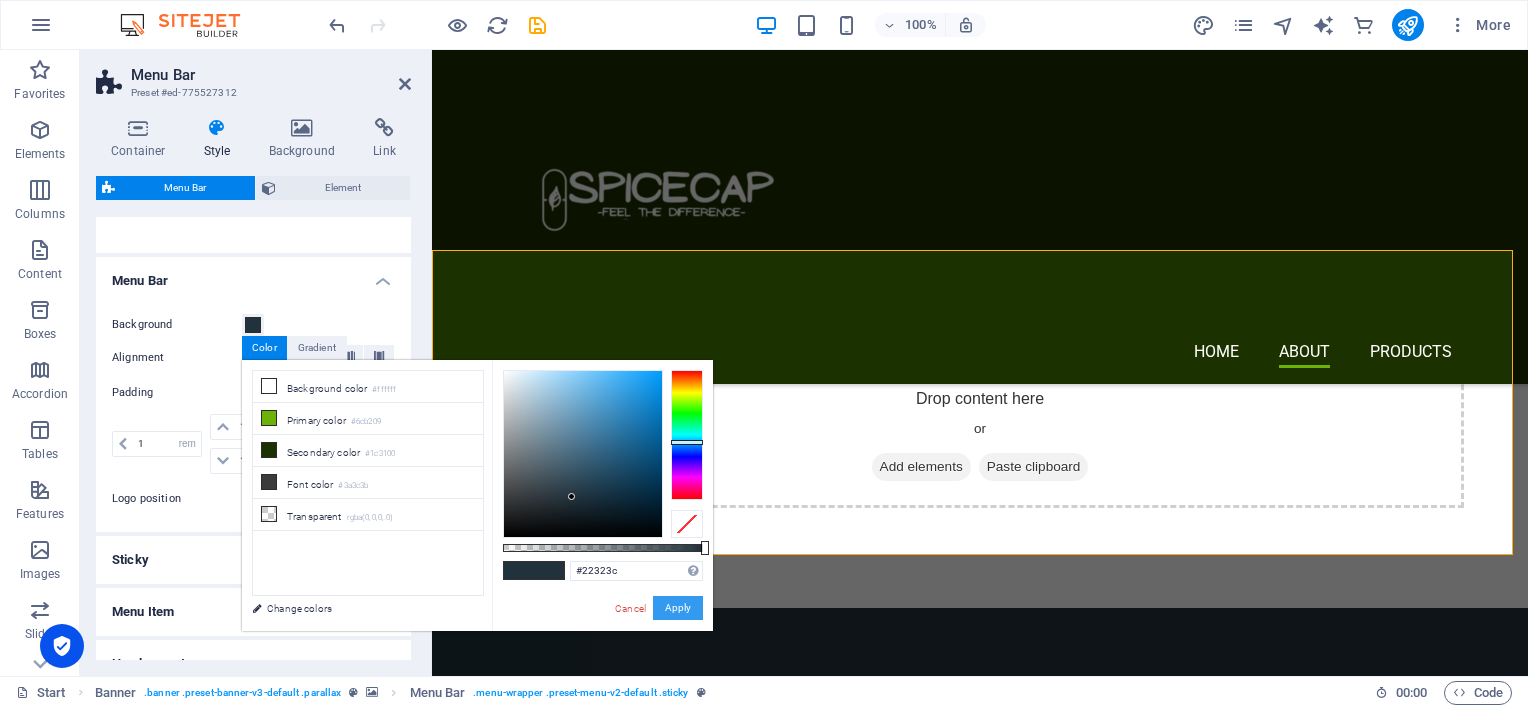 drag, startPoint x: 675, startPoint y: 608, endPoint x: 243, endPoint y: 558, distance: 434.88388 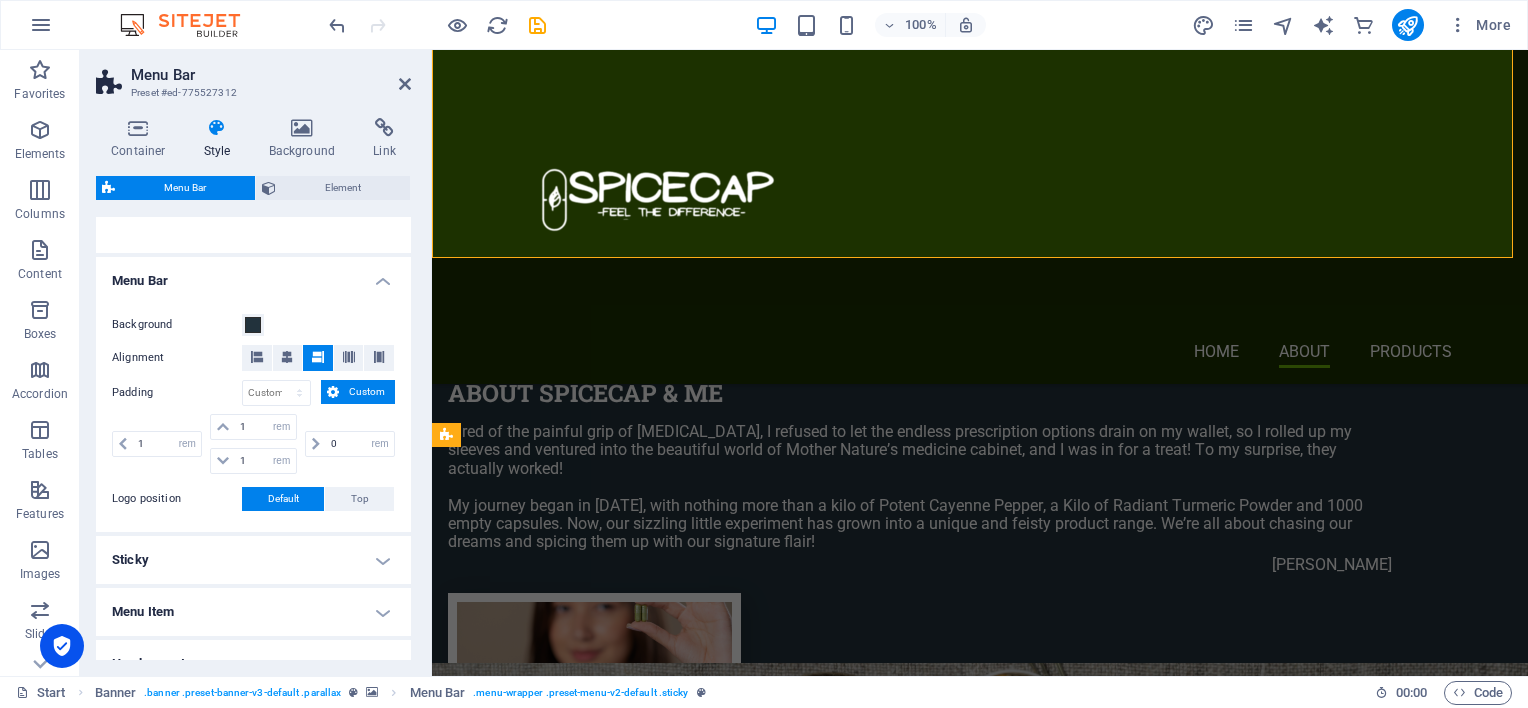 scroll, scrollTop: 1070, scrollLeft: 0, axis: vertical 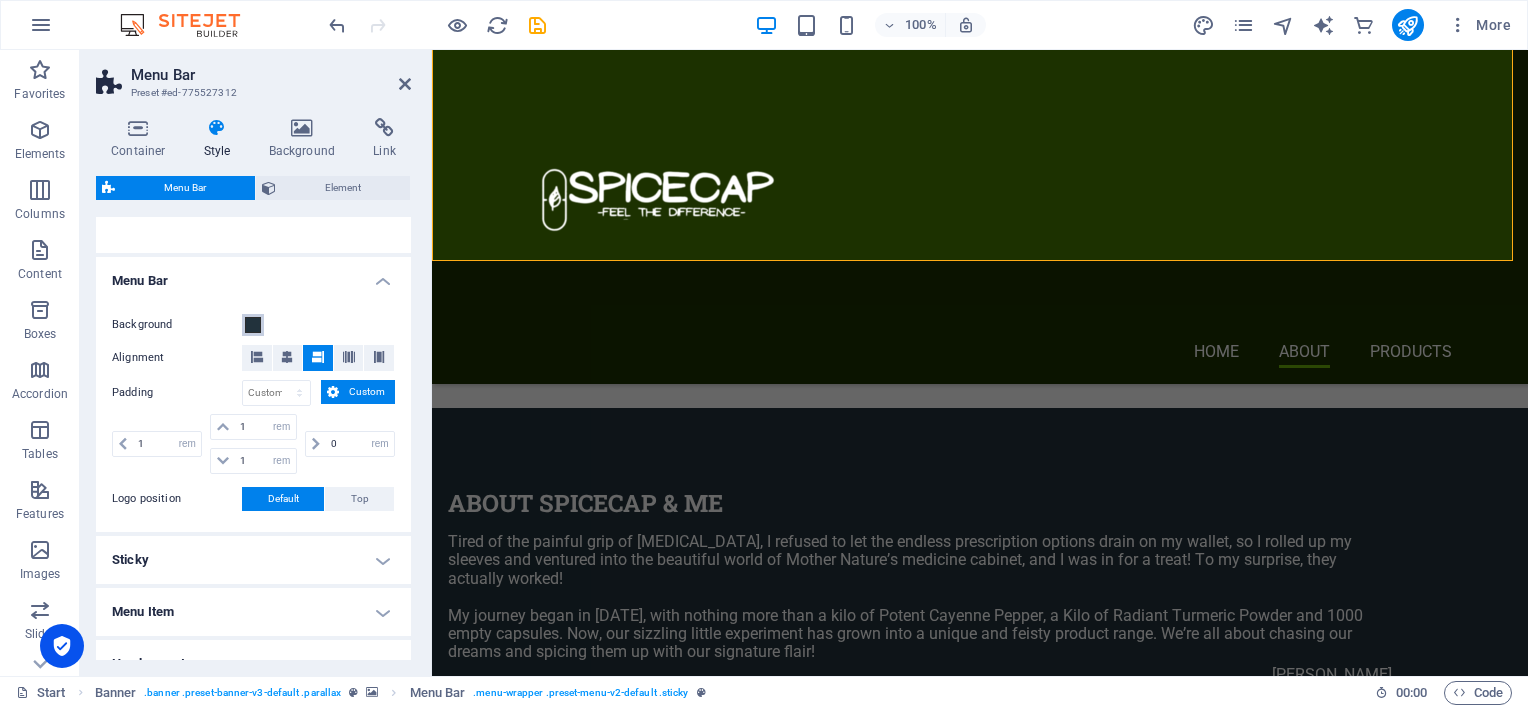 click at bounding box center [253, 325] 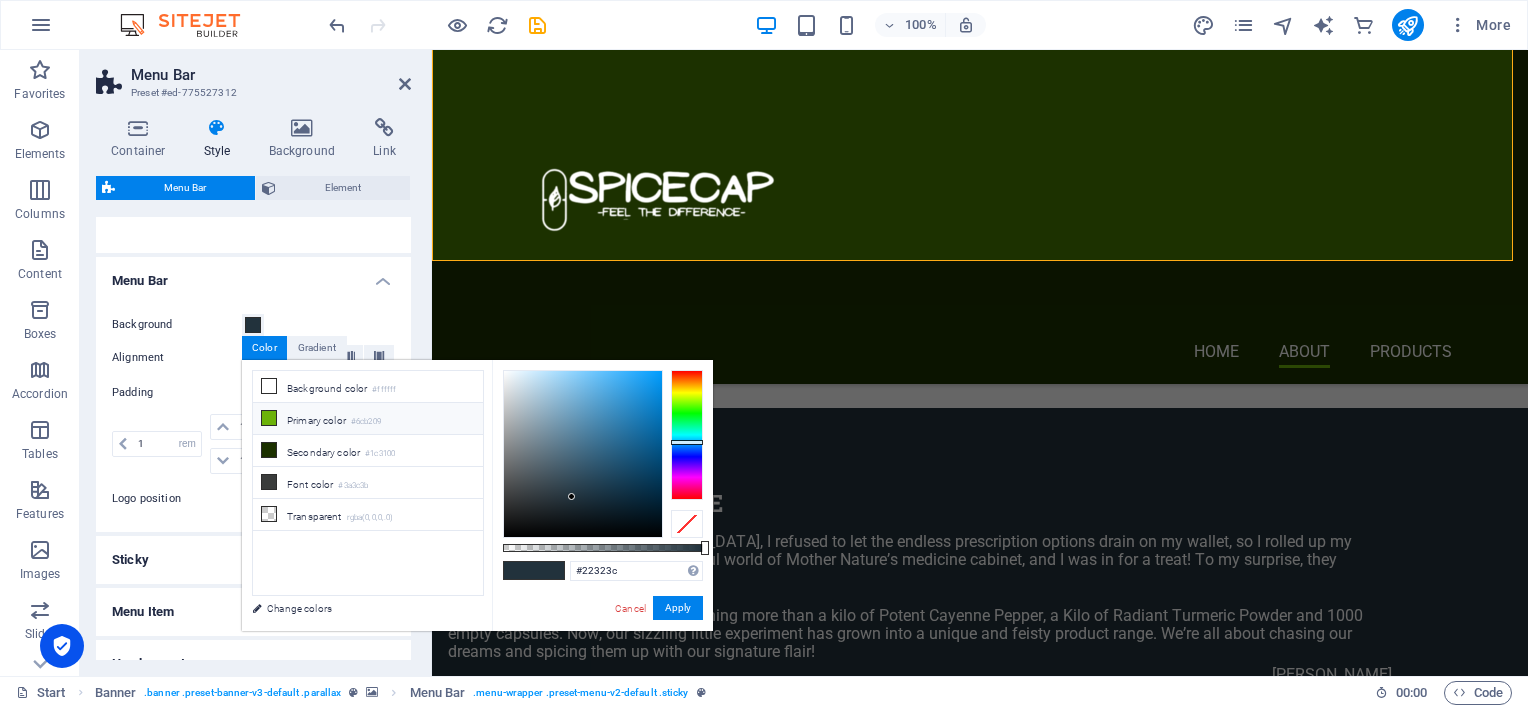 click at bounding box center (269, 418) 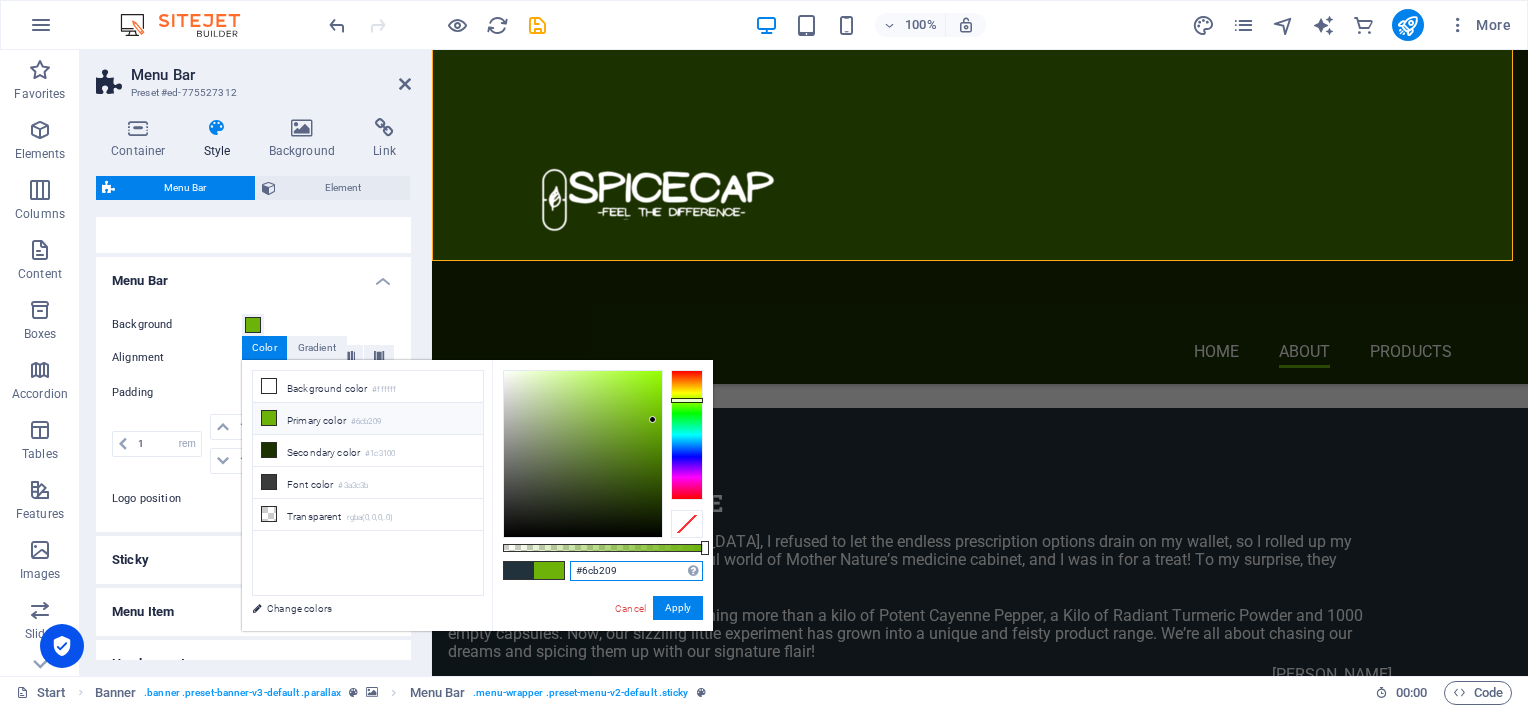 drag, startPoint x: 618, startPoint y: 570, endPoint x: 570, endPoint y: 570, distance: 48 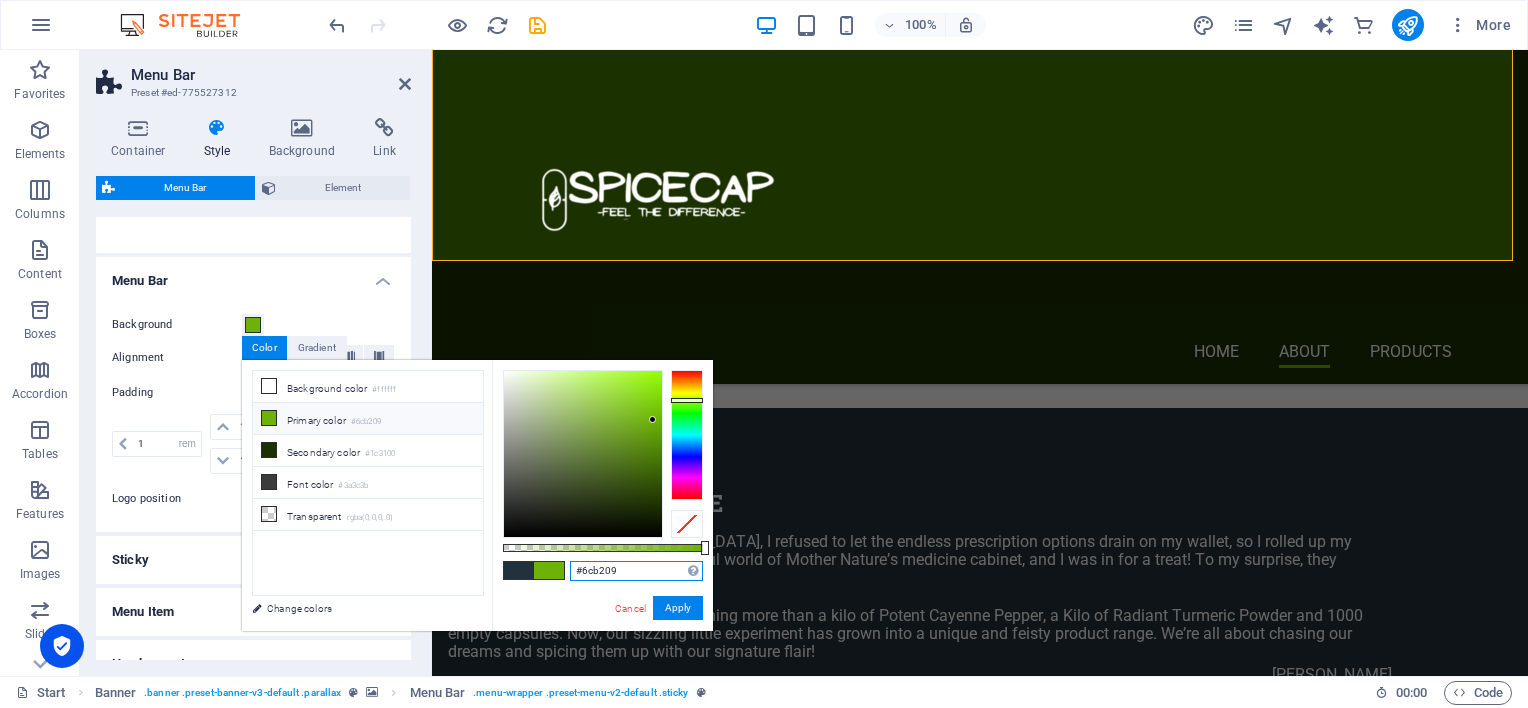 paste on "22323c" 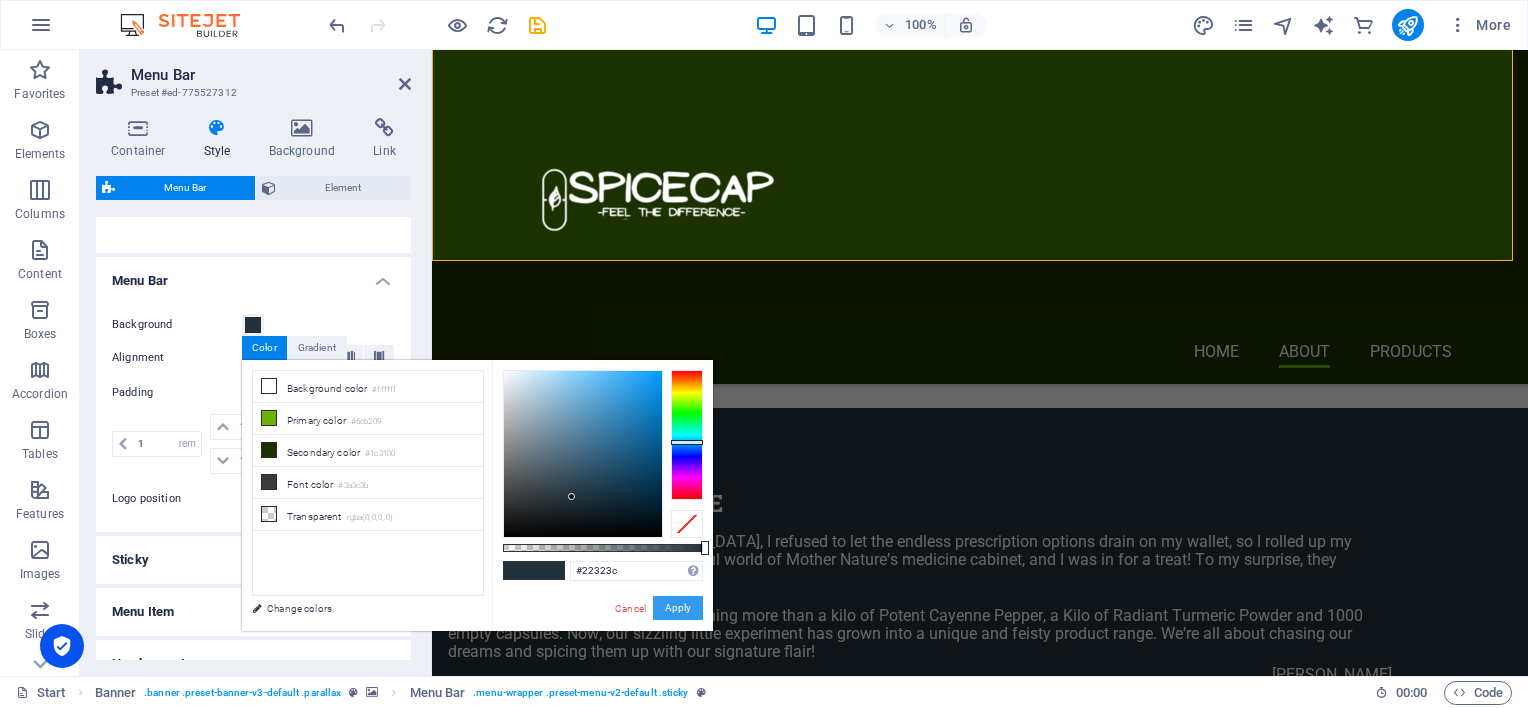 click on "Apply" at bounding box center (678, 608) 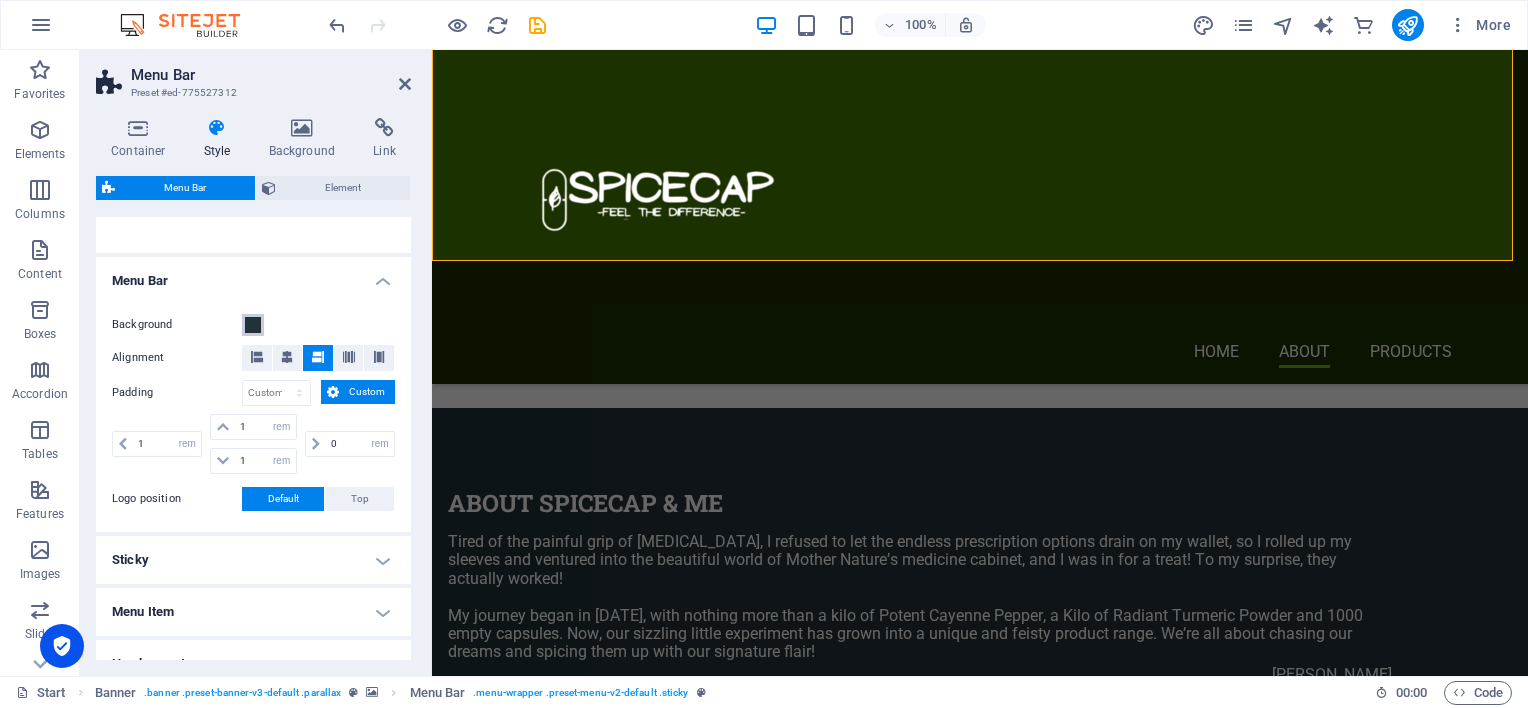 click at bounding box center [253, 325] 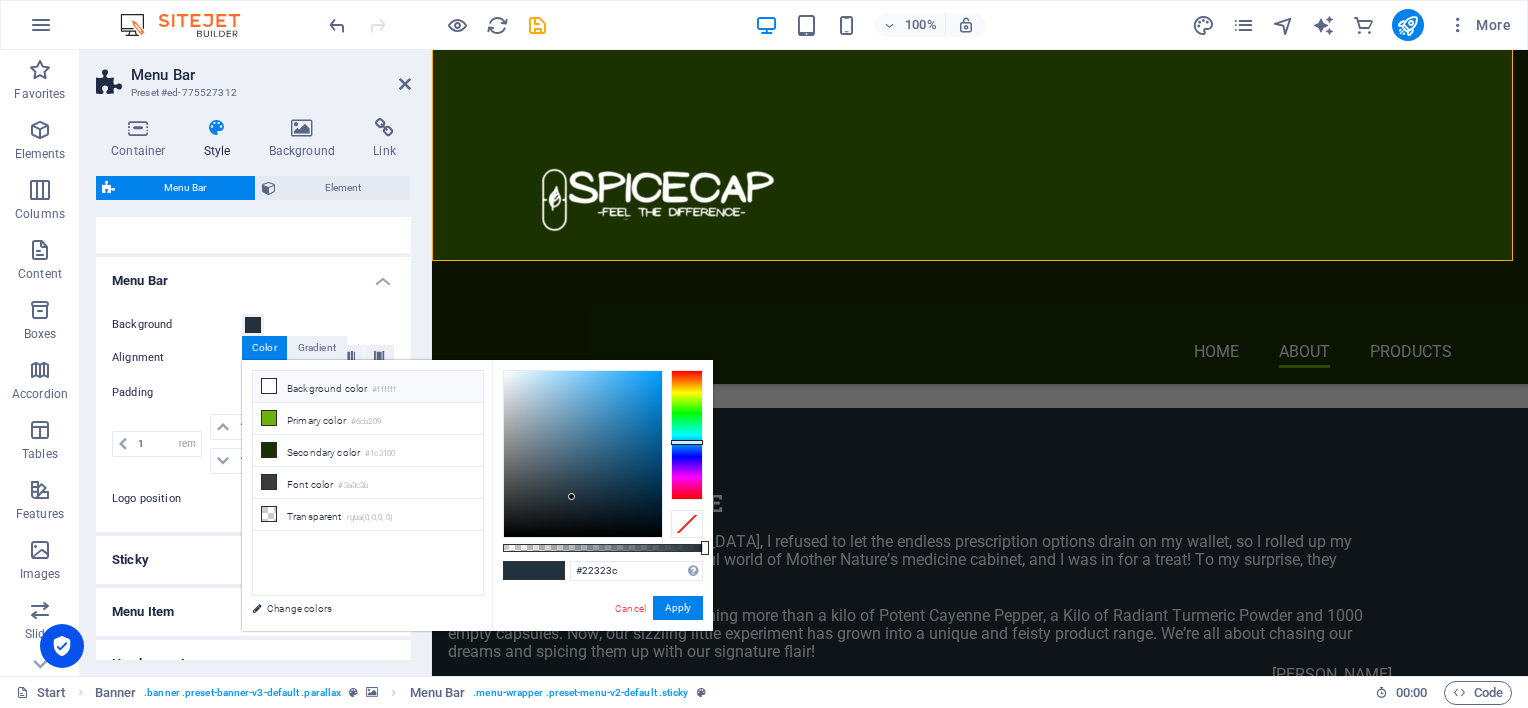 click at bounding box center [269, 386] 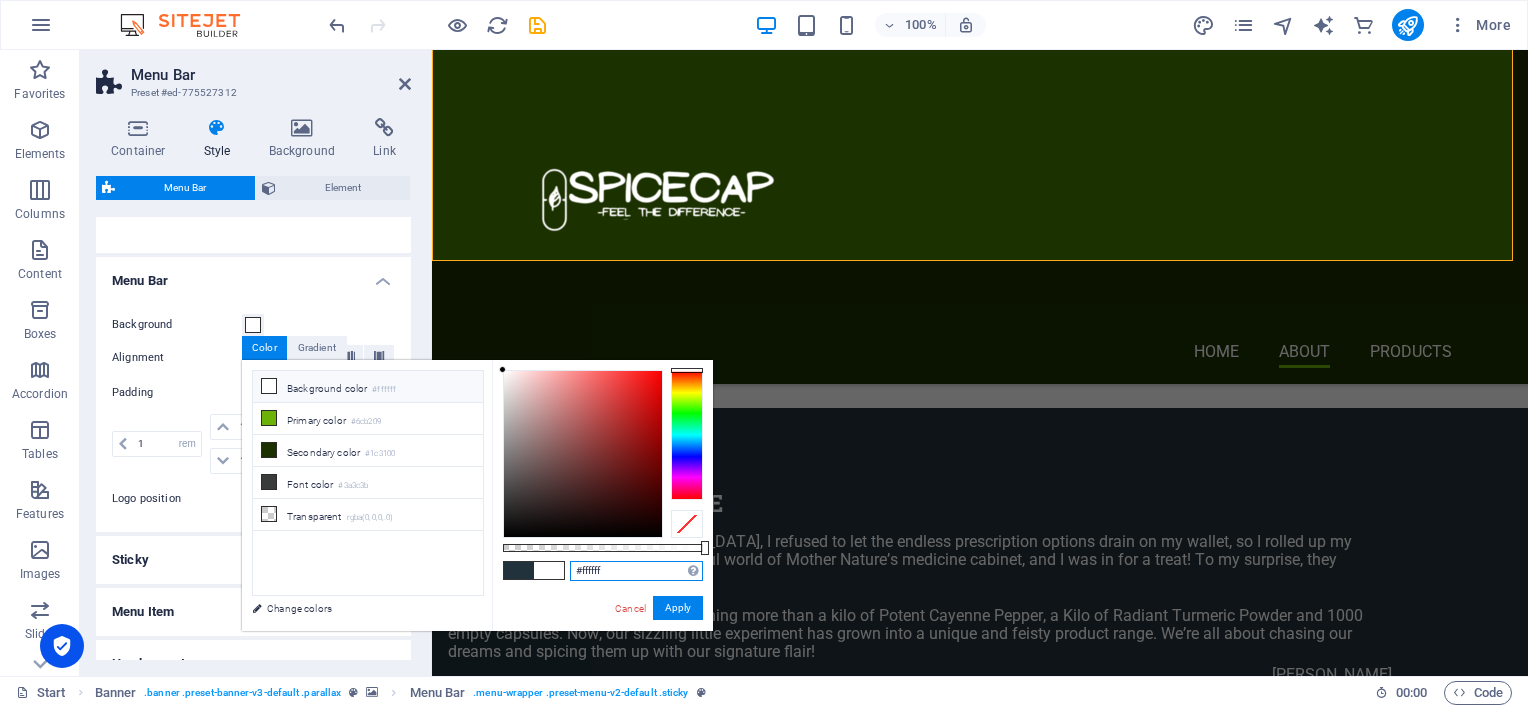drag, startPoint x: 617, startPoint y: 574, endPoint x: 569, endPoint y: 574, distance: 48 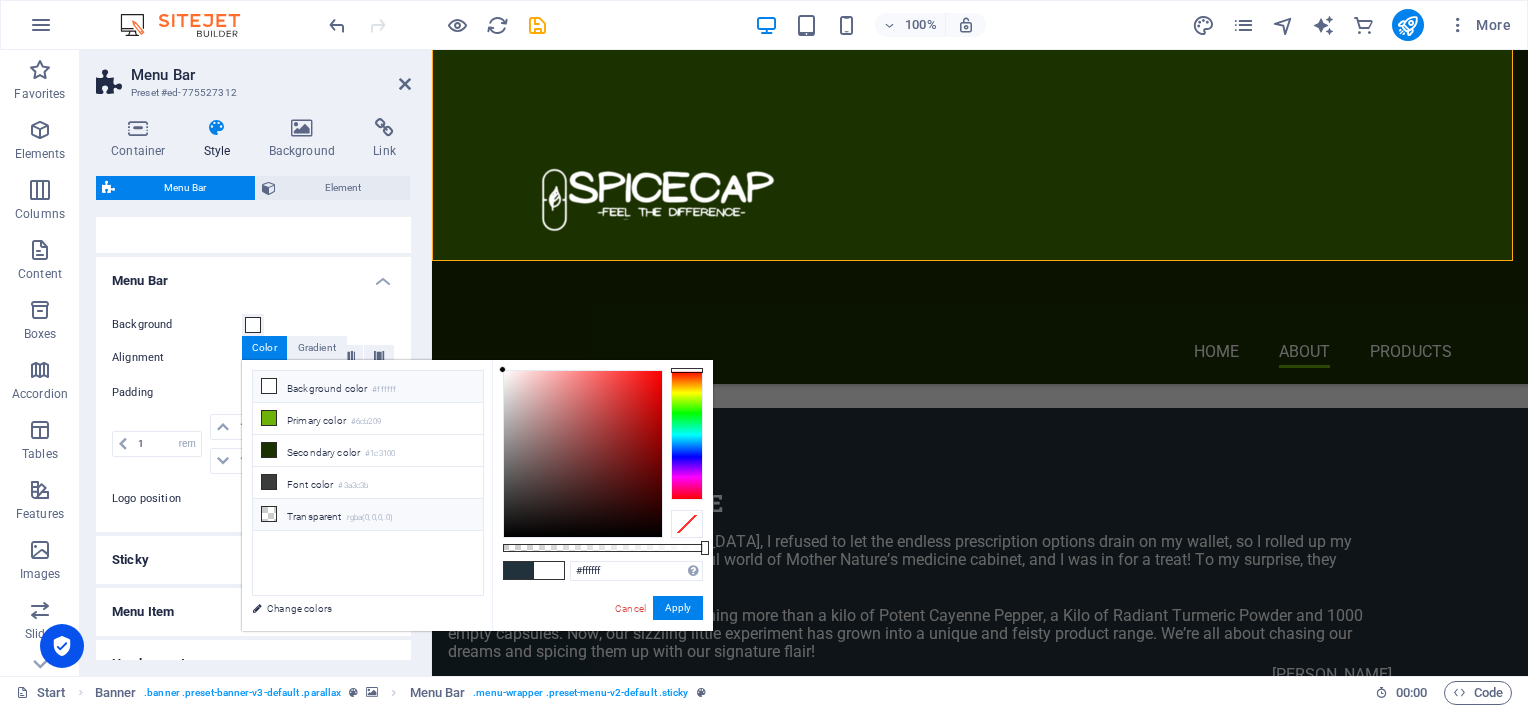 drag, startPoint x: 568, startPoint y: 574, endPoint x: 270, endPoint y: 508, distance: 305.22122 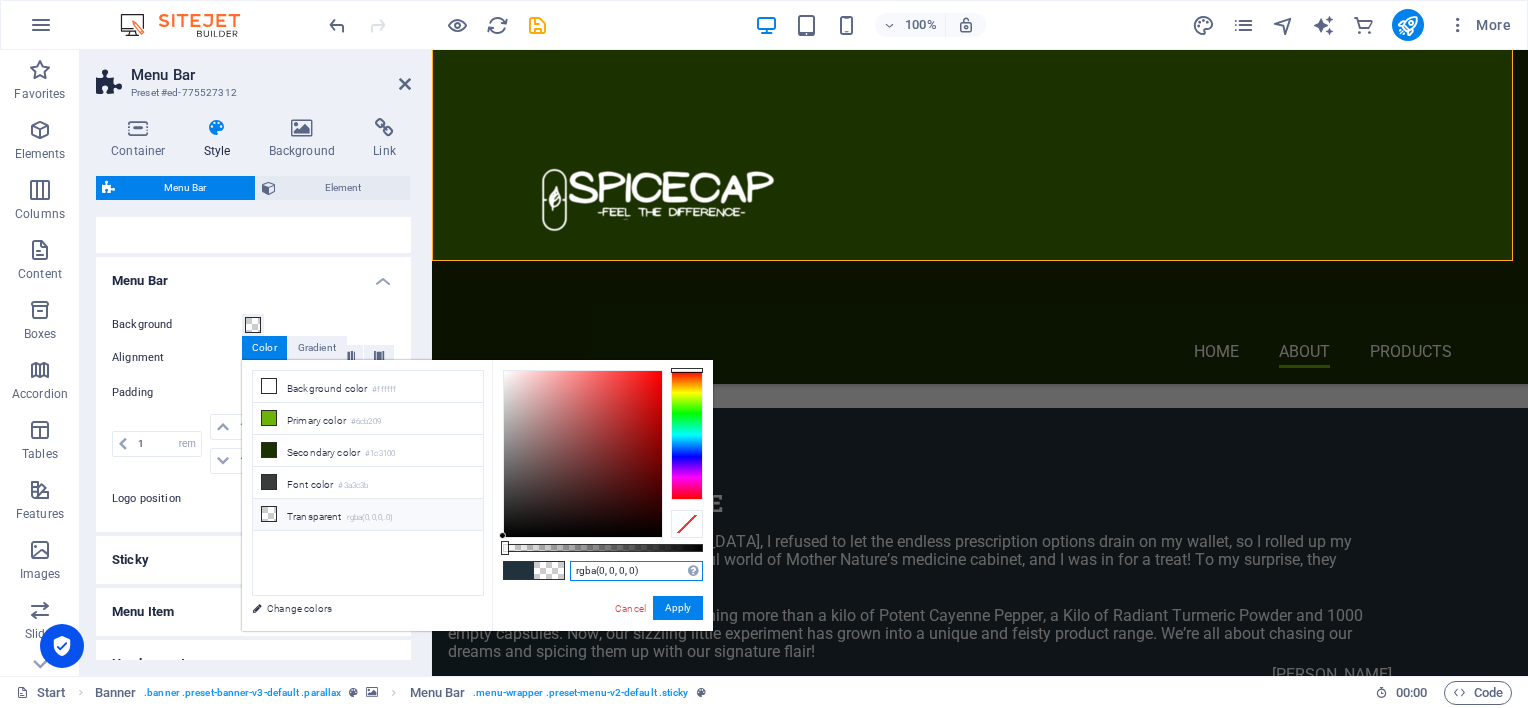 drag, startPoint x: 645, startPoint y: 567, endPoint x: 574, endPoint y: 569, distance: 71.02816 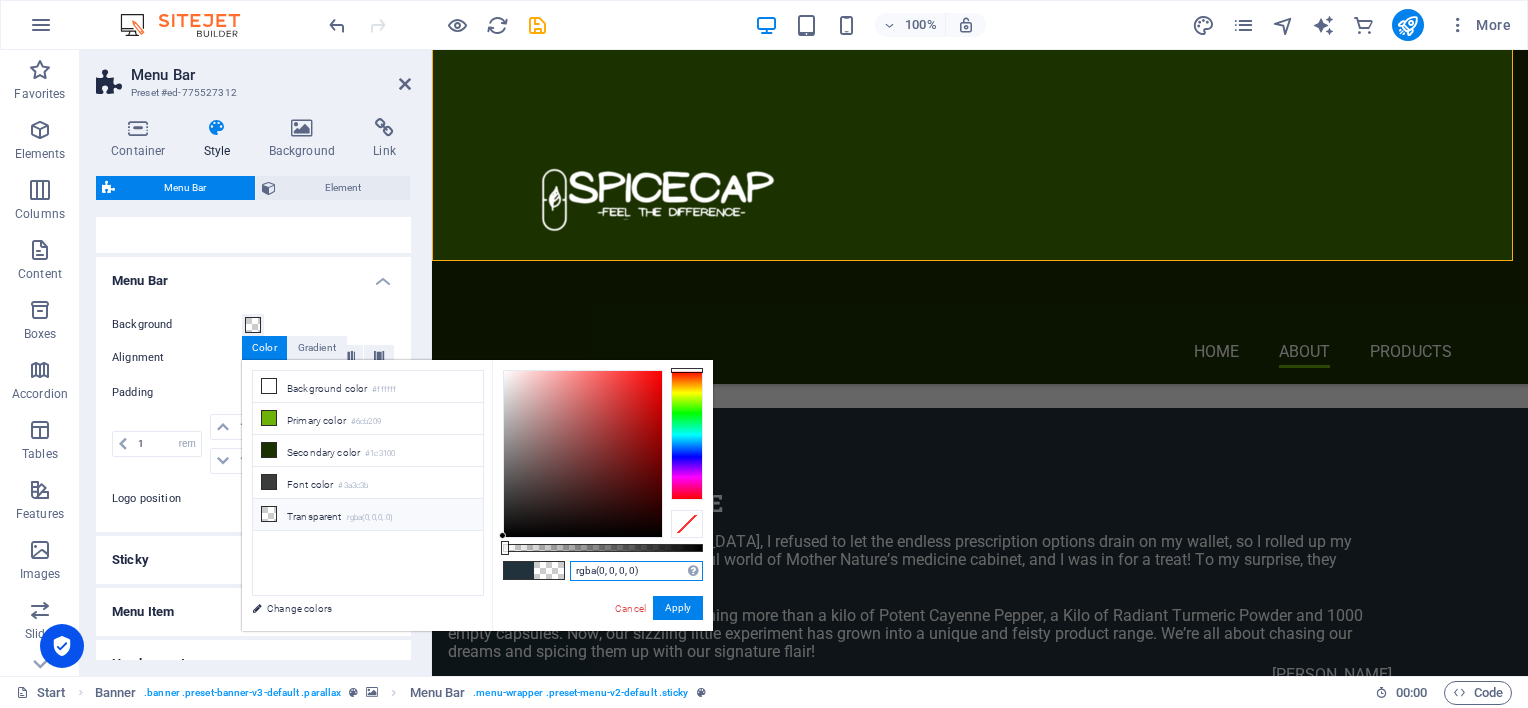 paste on "#22323c" 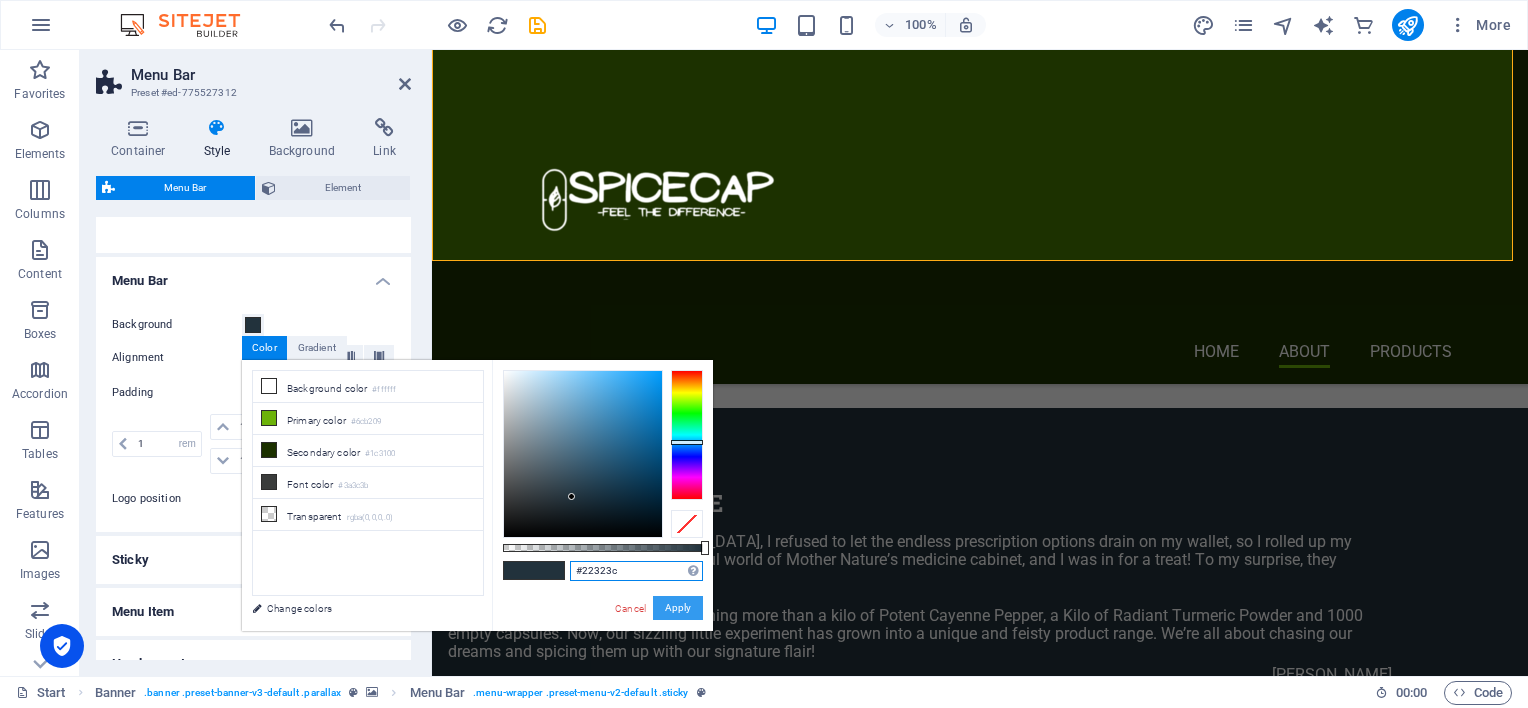 type on "#22323c" 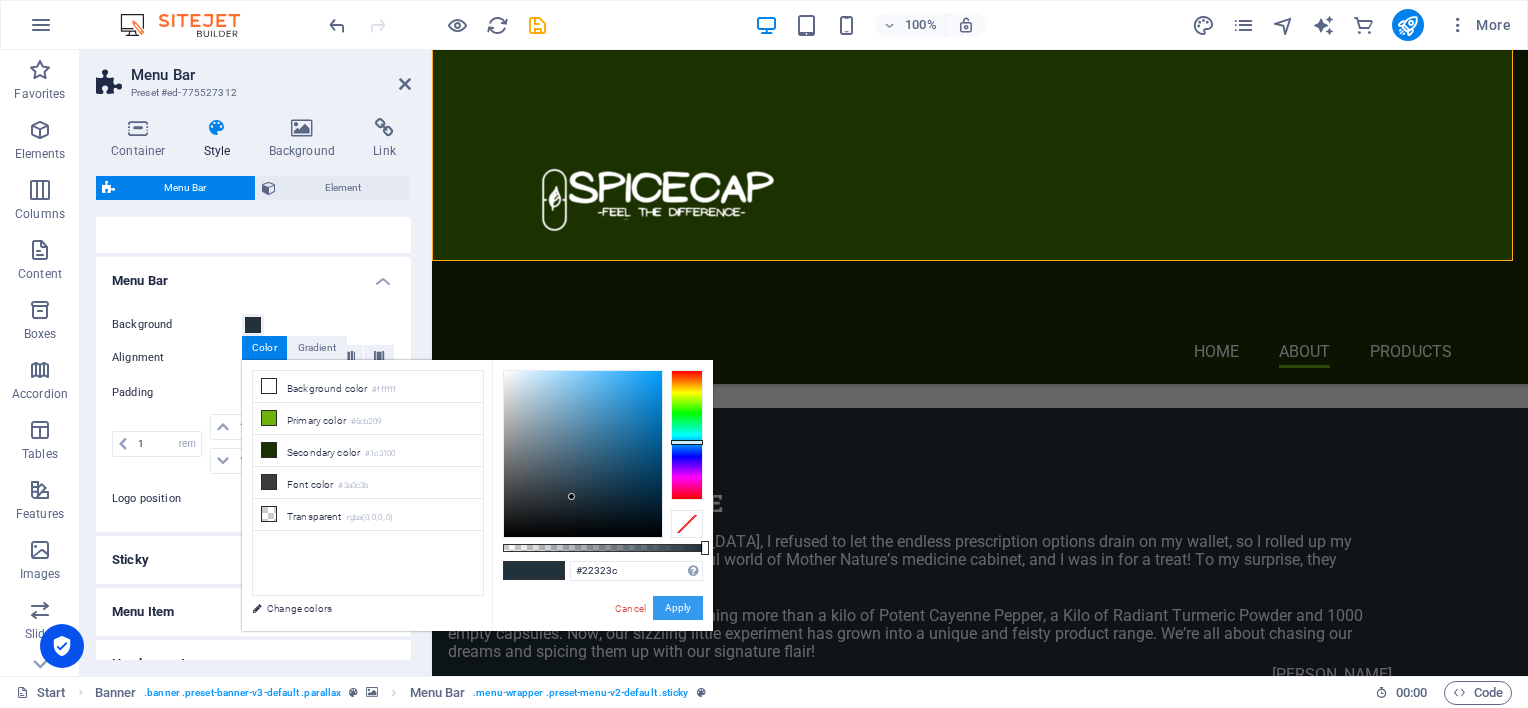 click on "Apply" at bounding box center [678, 608] 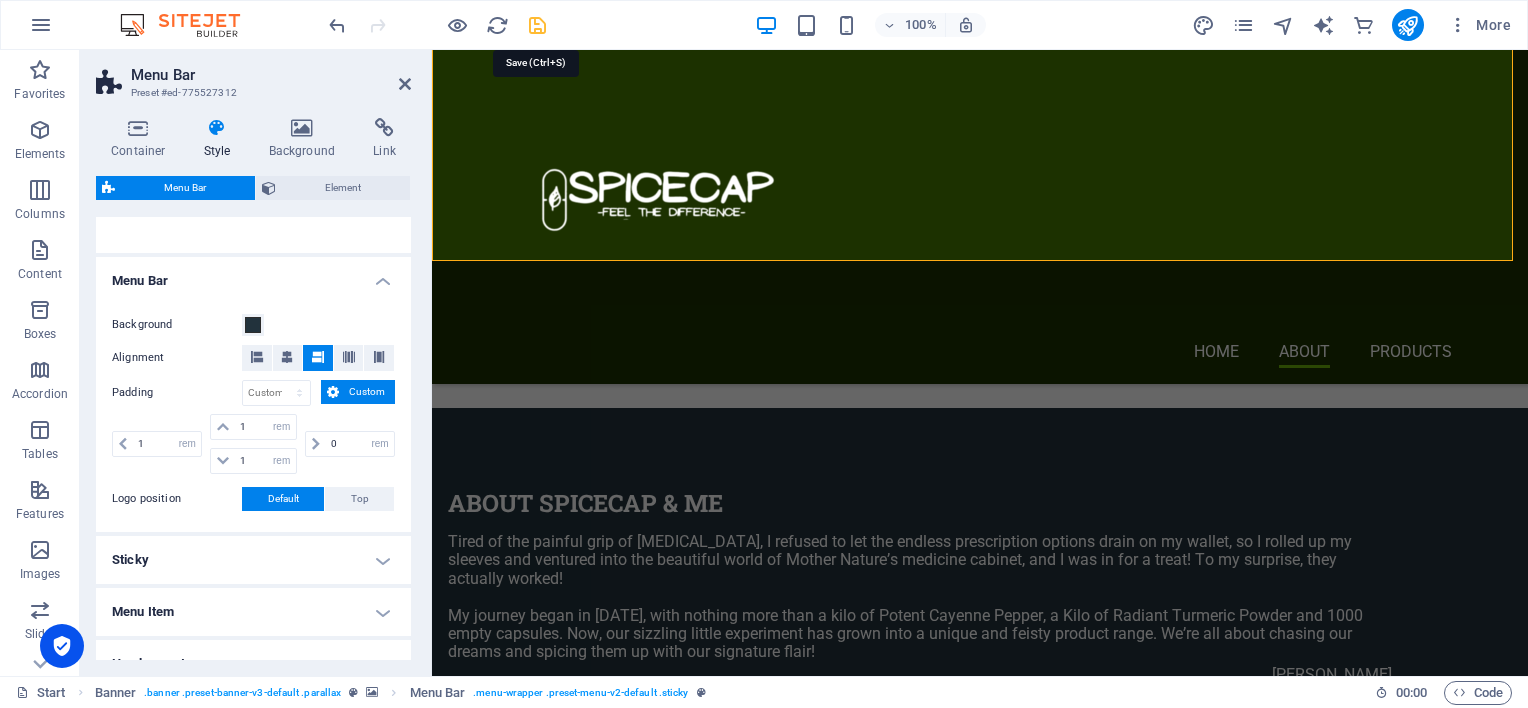 click at bounding box center (537, 25) 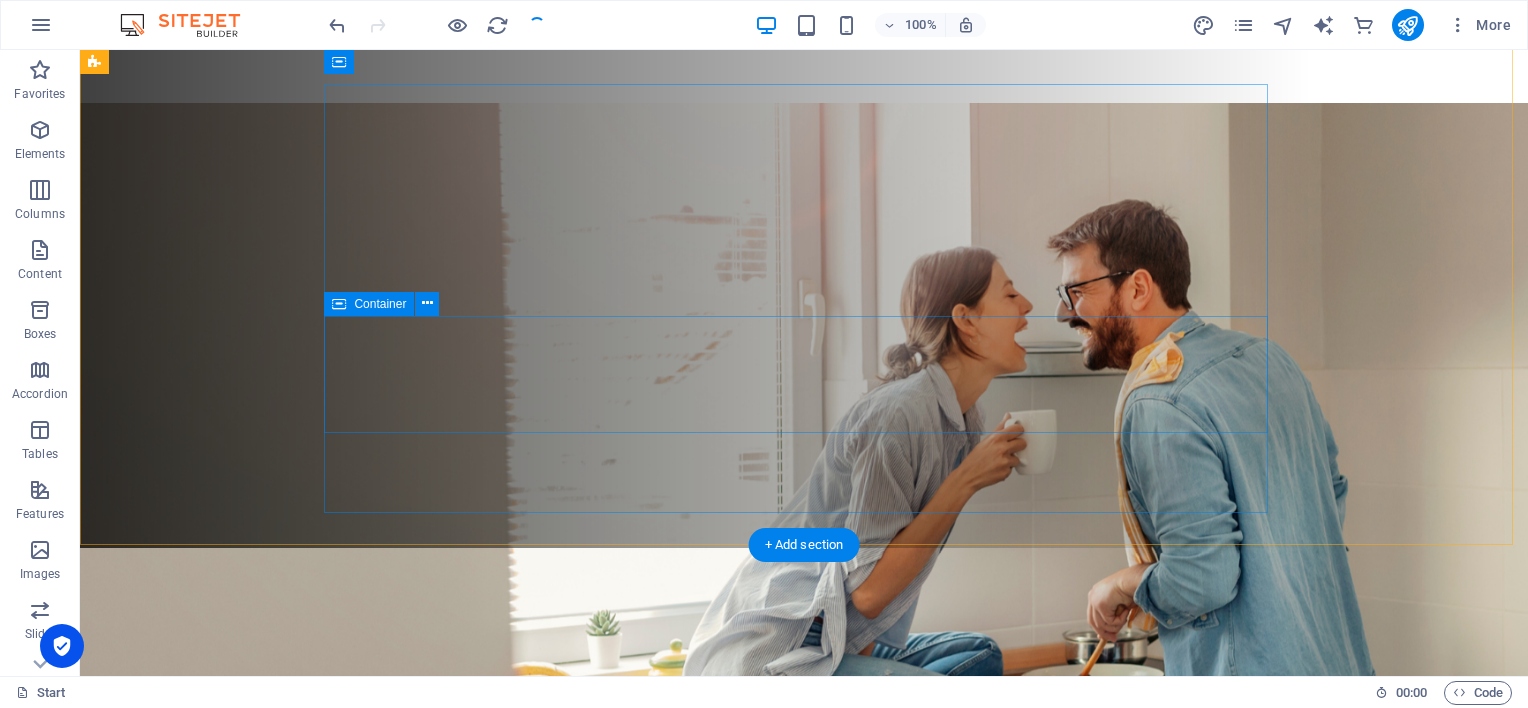 scroll, scrollTop: 0, scrollLeft: 0, axis: both 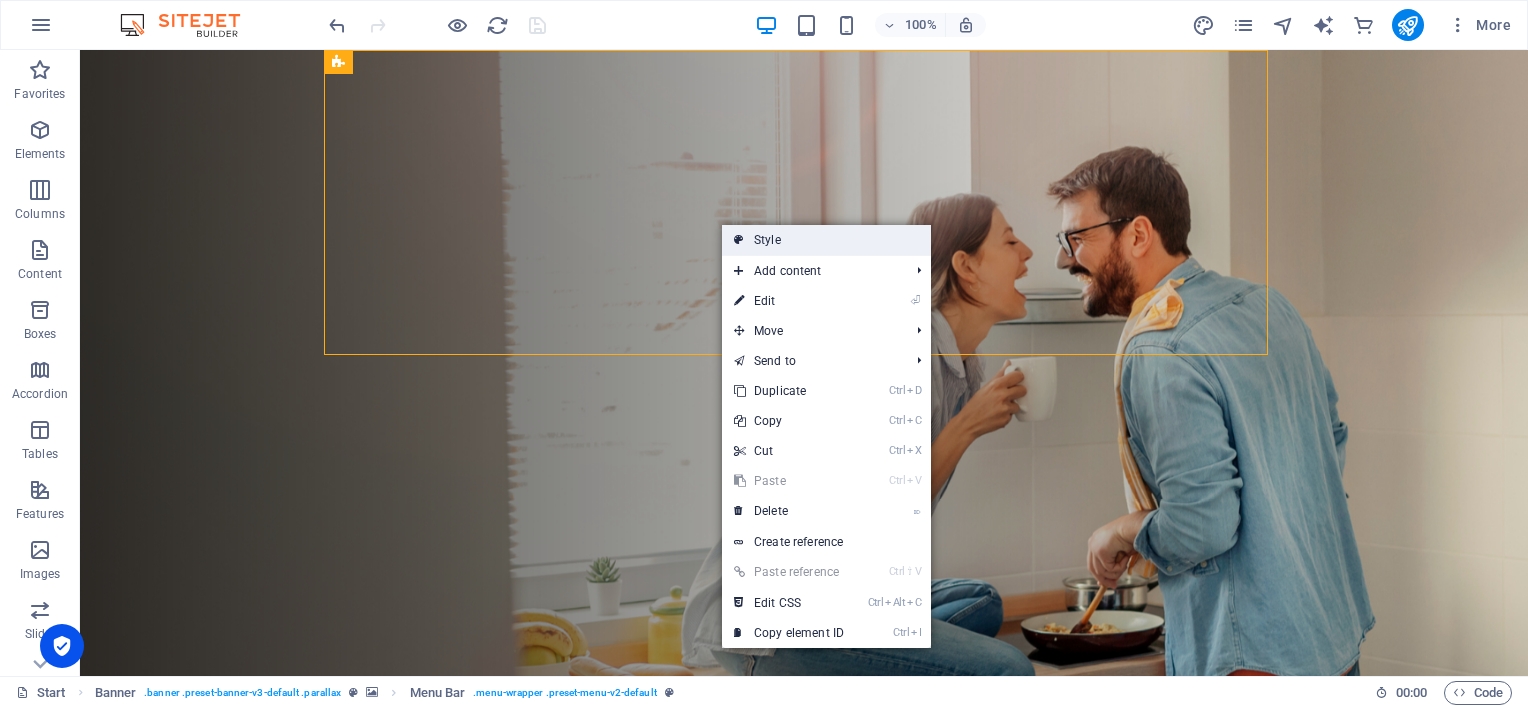 click on "Style" at bounding box center (826, 240) 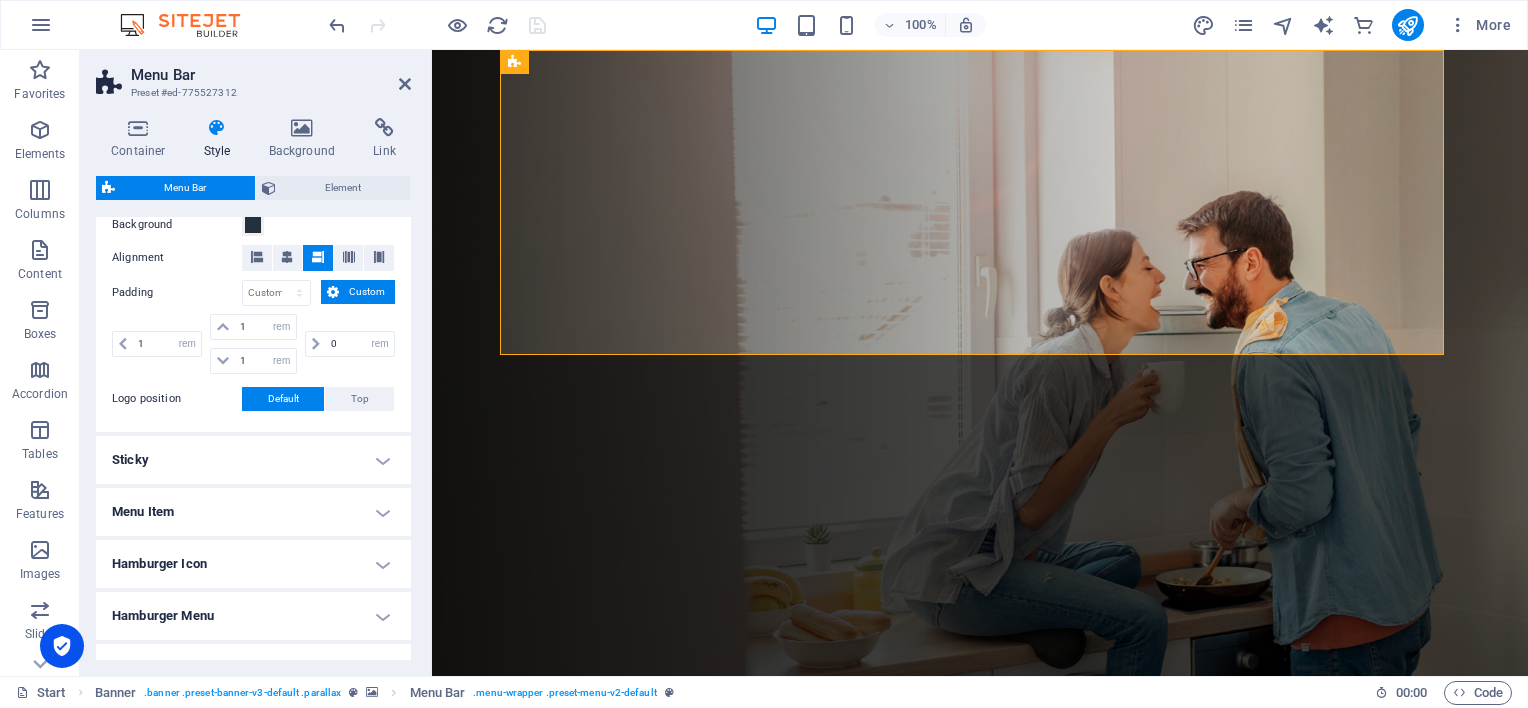 scroll, scrollTop: 300, scrollLeft: 0, axis: vertical 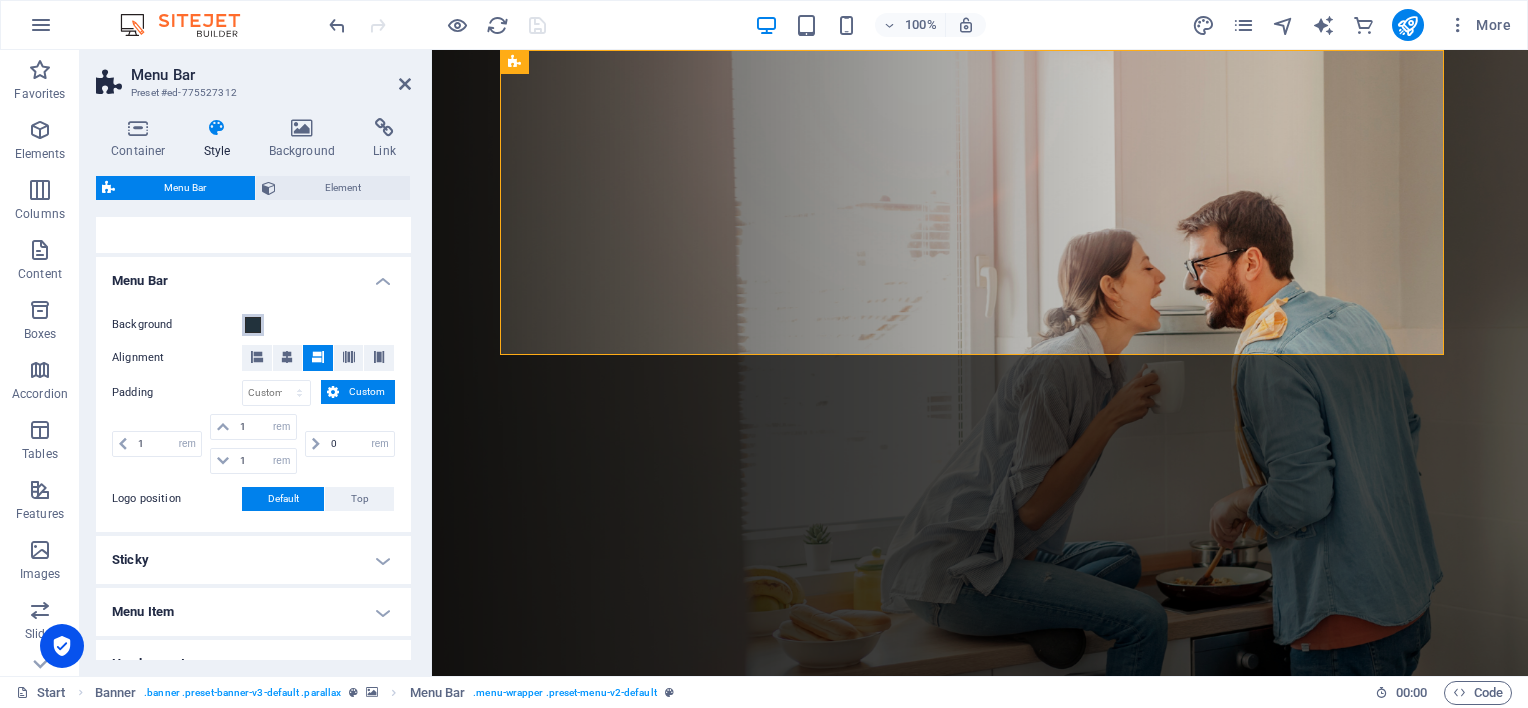 click at bounding box center [253, 325] 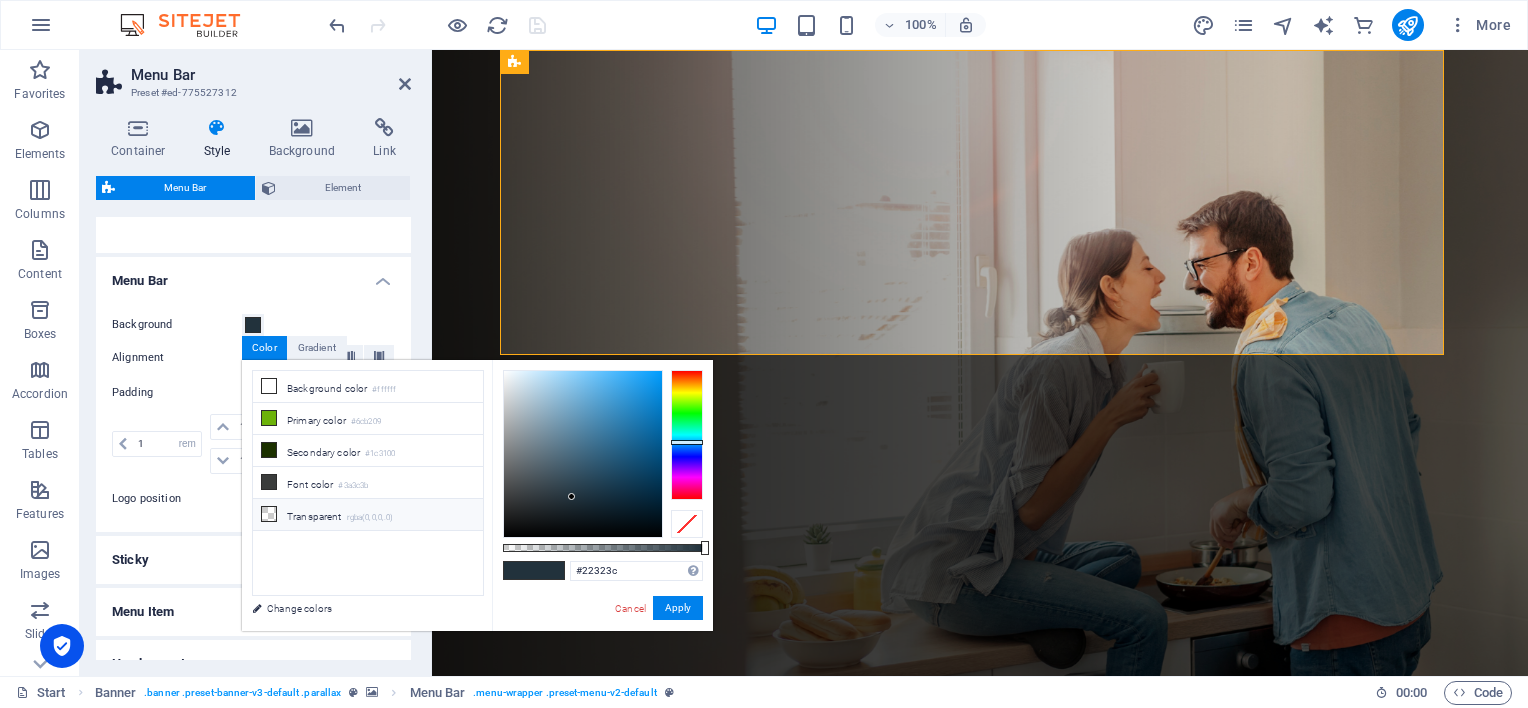 click at bounding box center [269, 514] 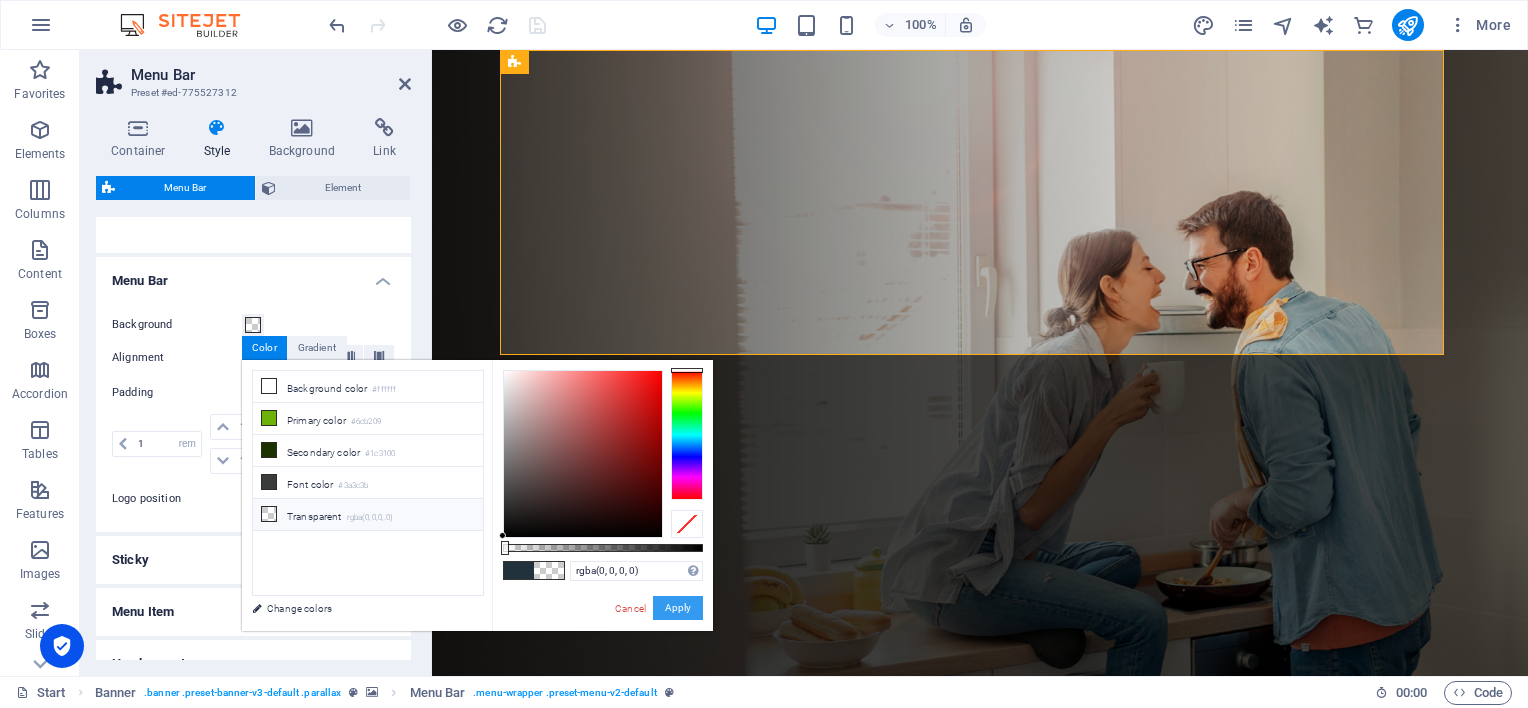 click on "Apply" at bounding box center (678, 608) 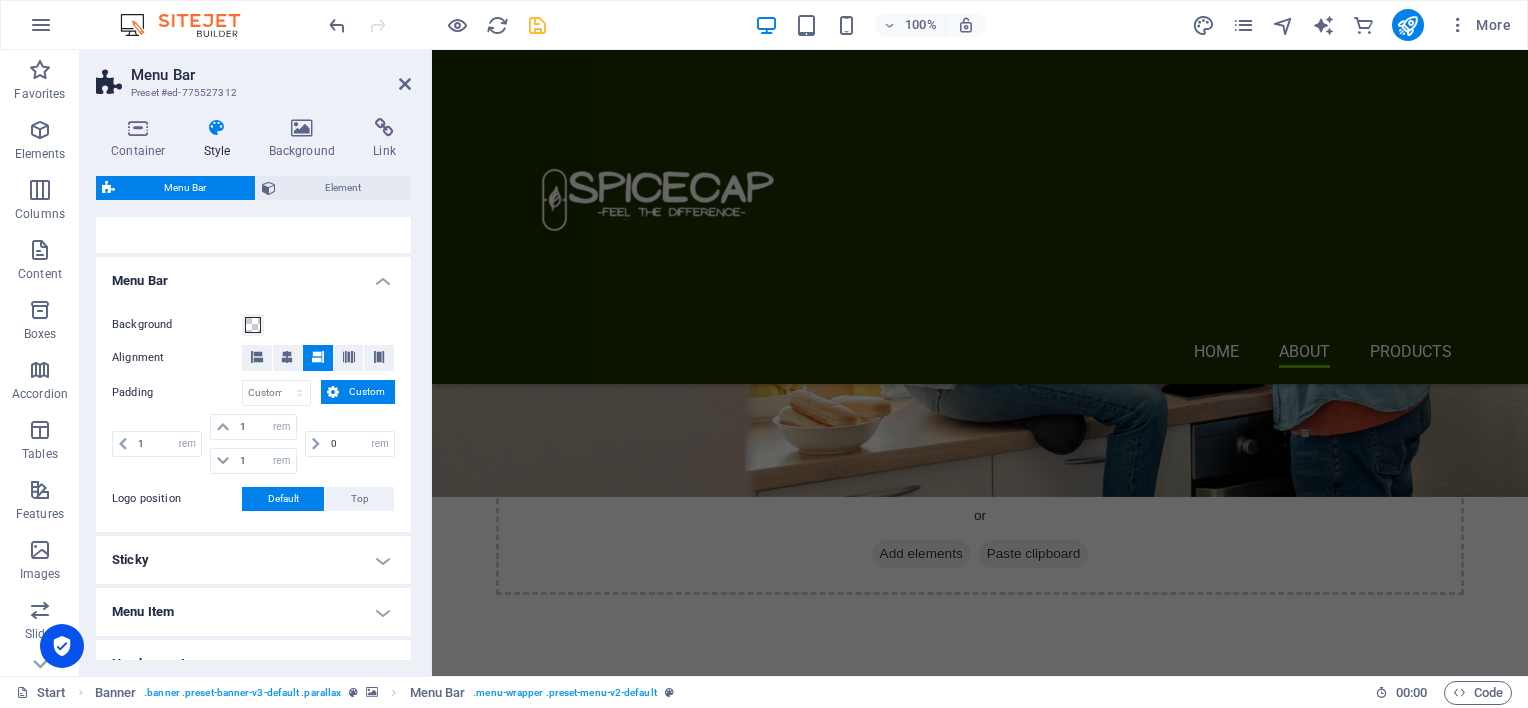 scroll, scrollTop: 1000, scrollLeft: 0, axis: vertical 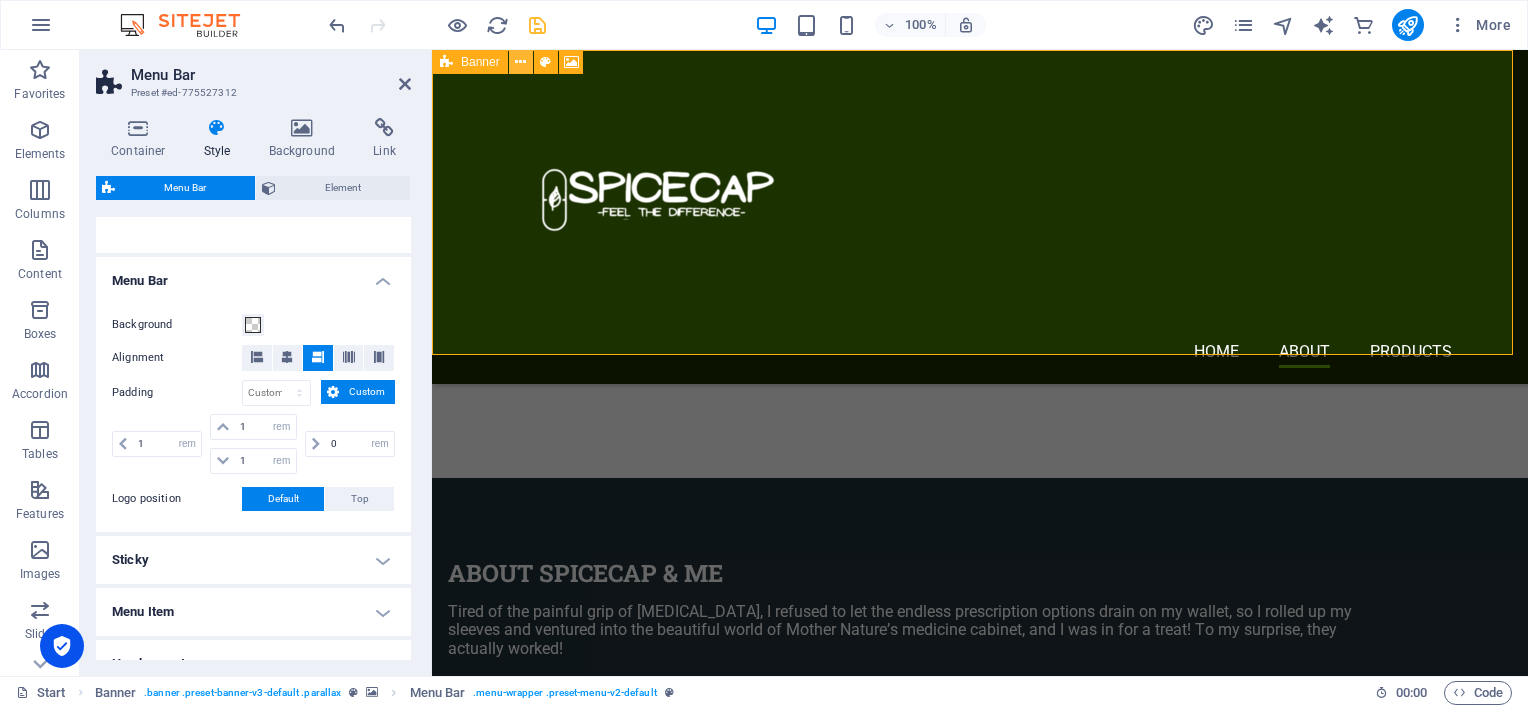 click at bounding box center [520, 62] 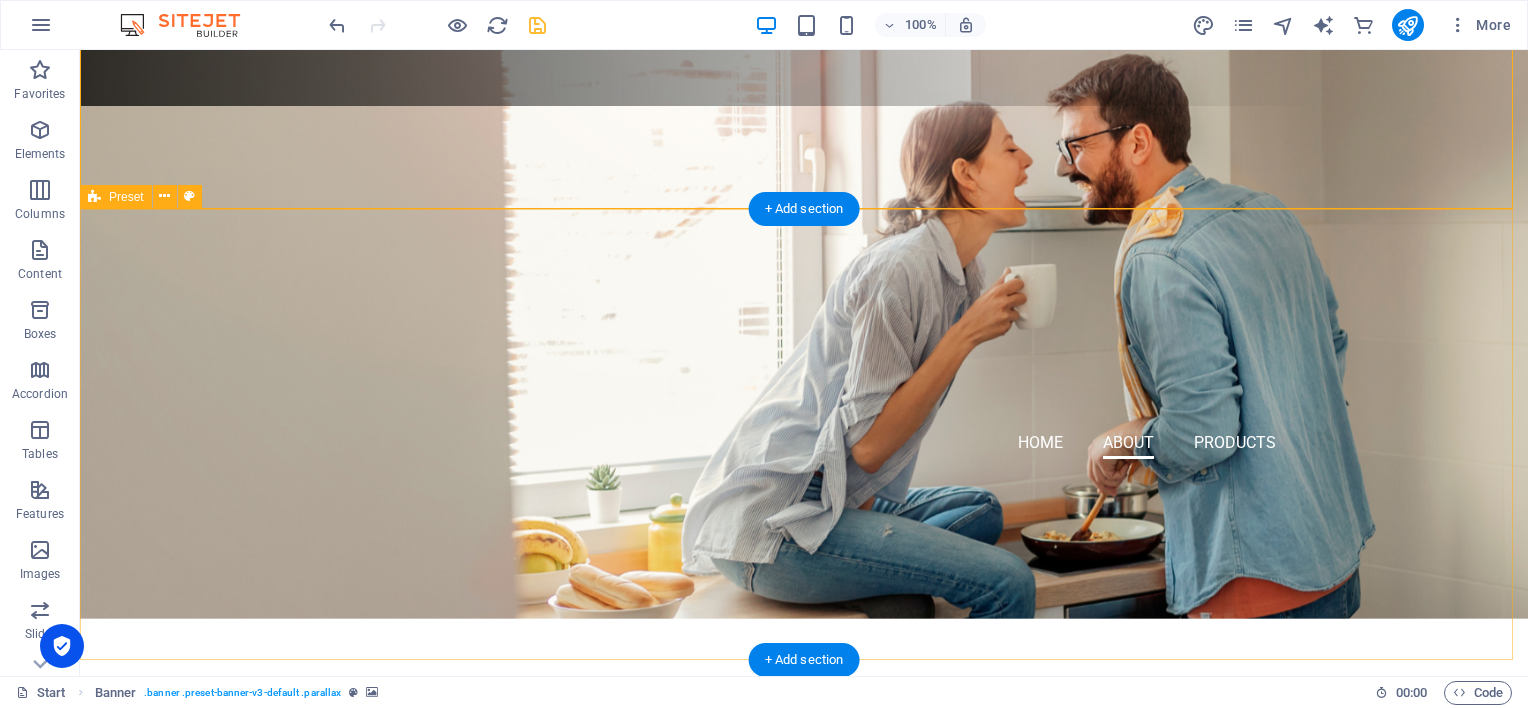 scroll, scrollTop: 970, scrollLeft: 0, axis: vertical 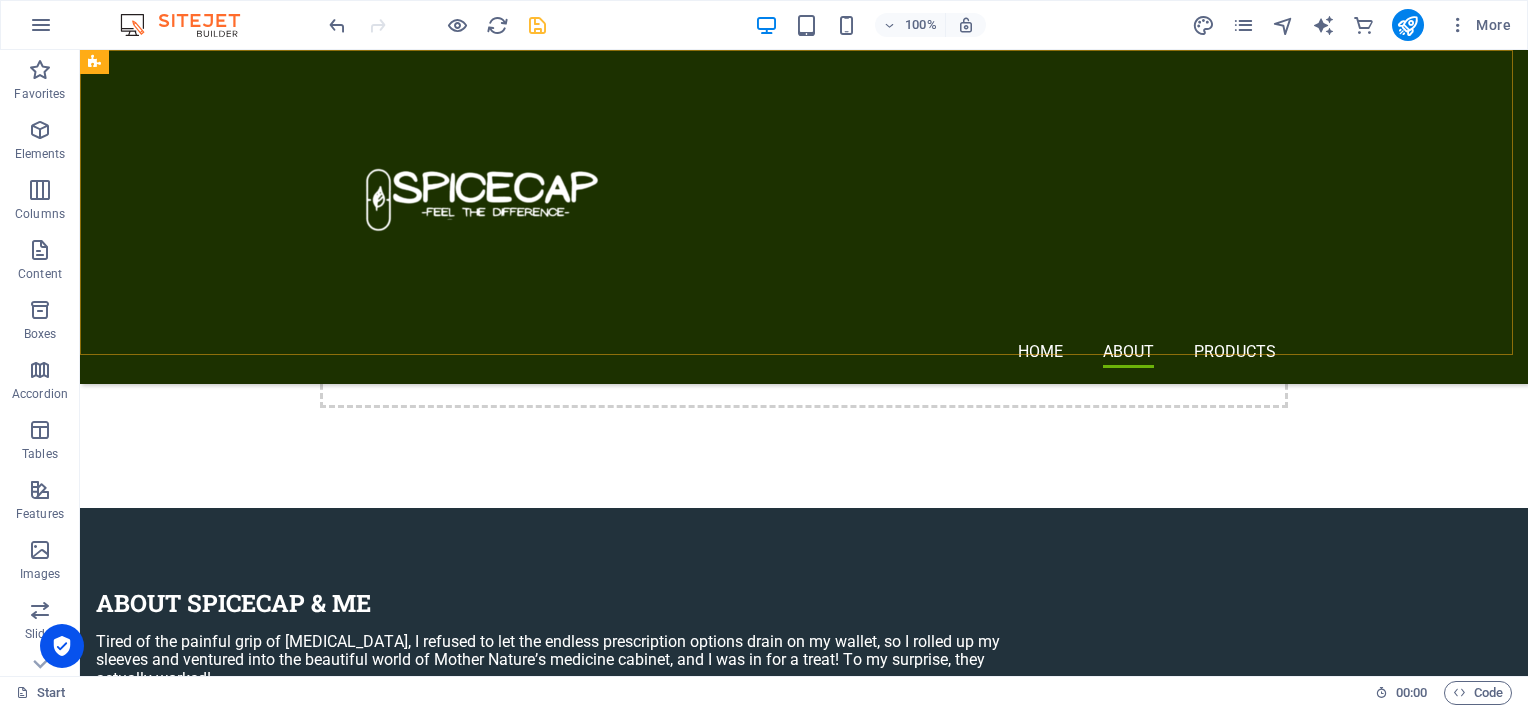 click on "home ABOUT PRODUCTS" at bounding box center [804, 217] 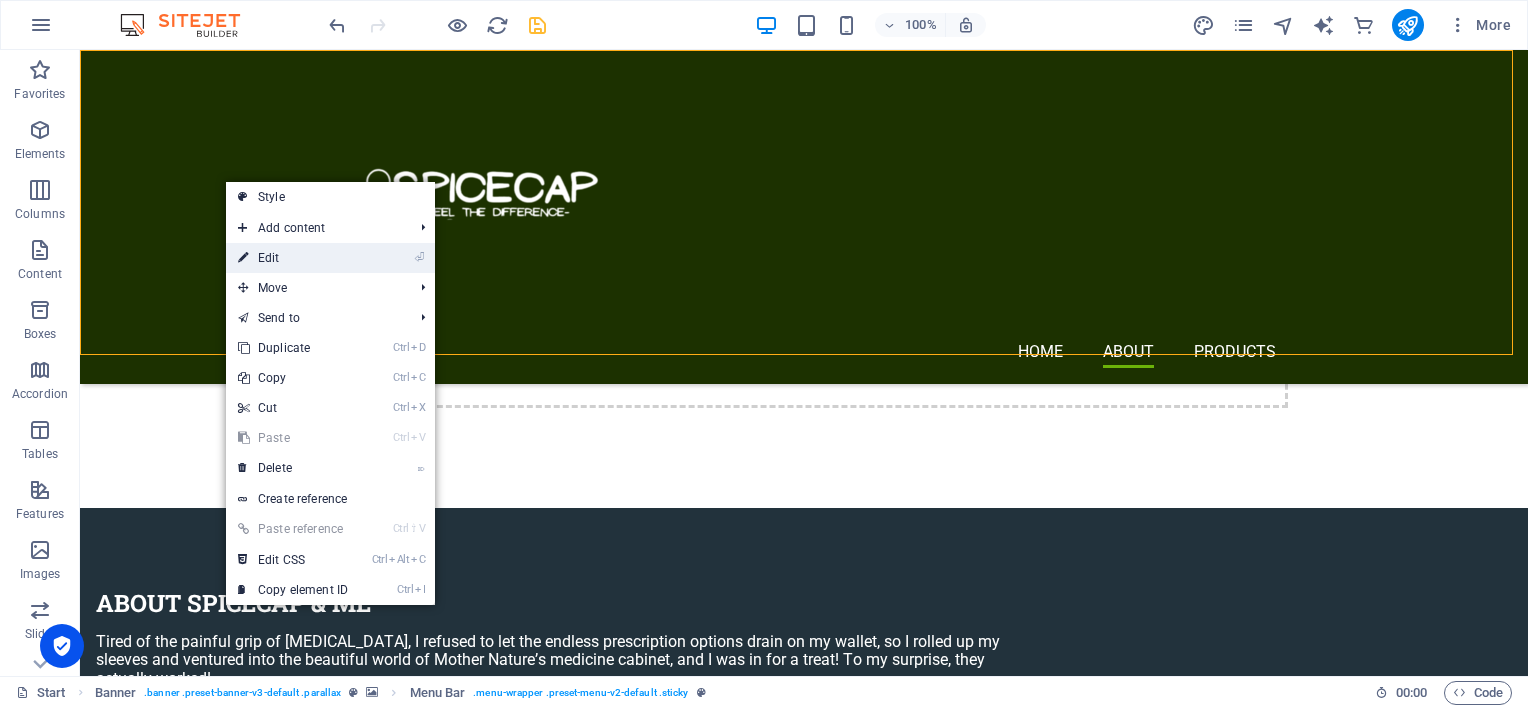click on "⏎  Edit" at bounding box center [293, 258] 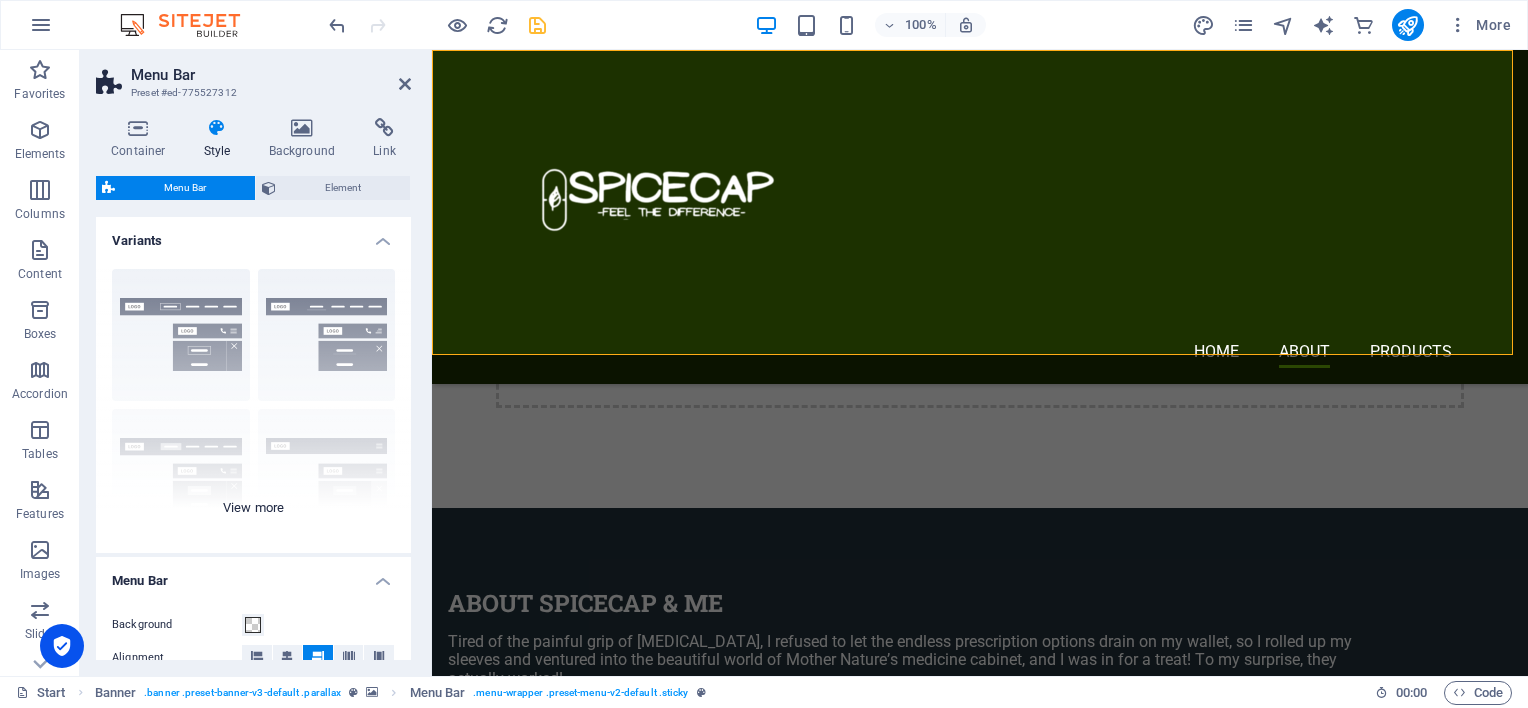click on "Border Centered Default Fixed Loki Trigger Wide XXL" at bounding box center (253, 403) 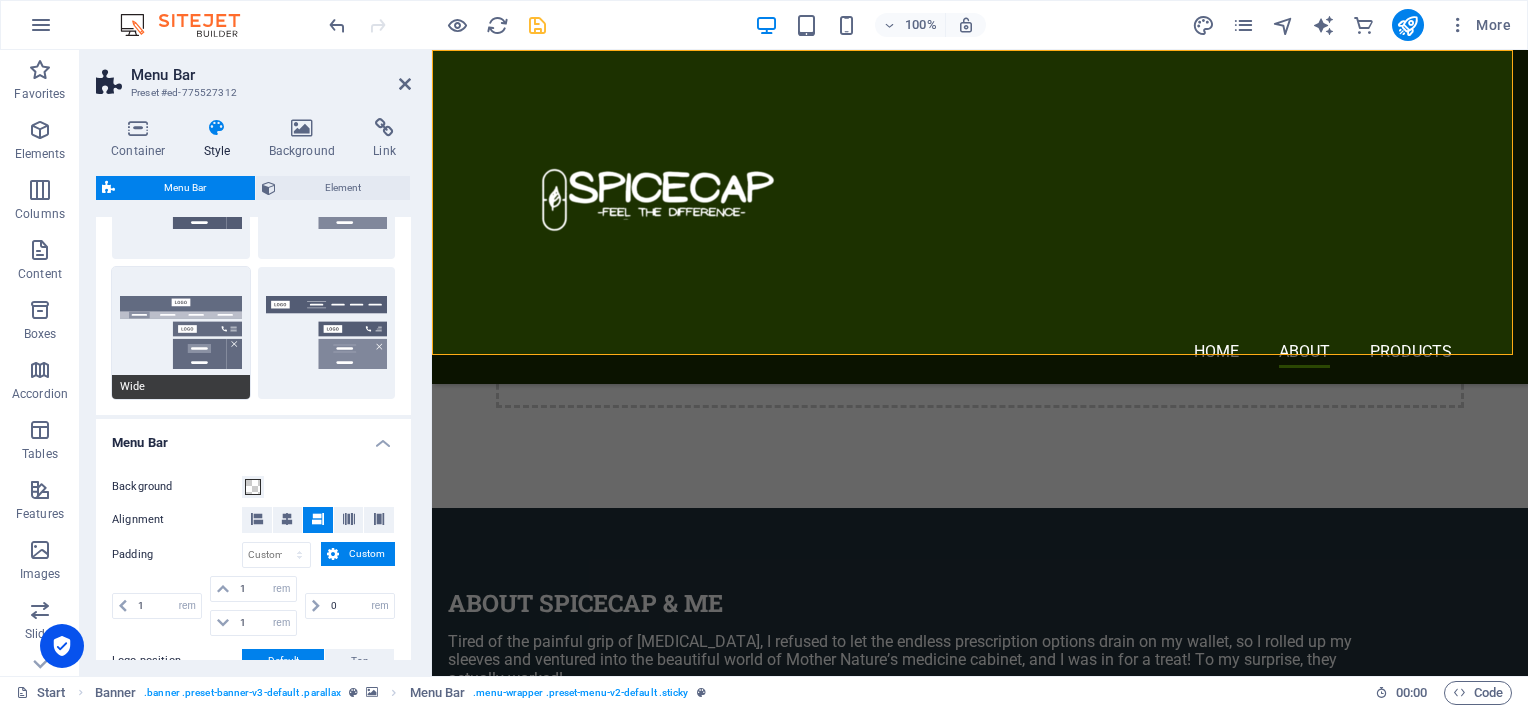 scroll, scrollTop: 600, scrollLeft: 0, axis: vertical 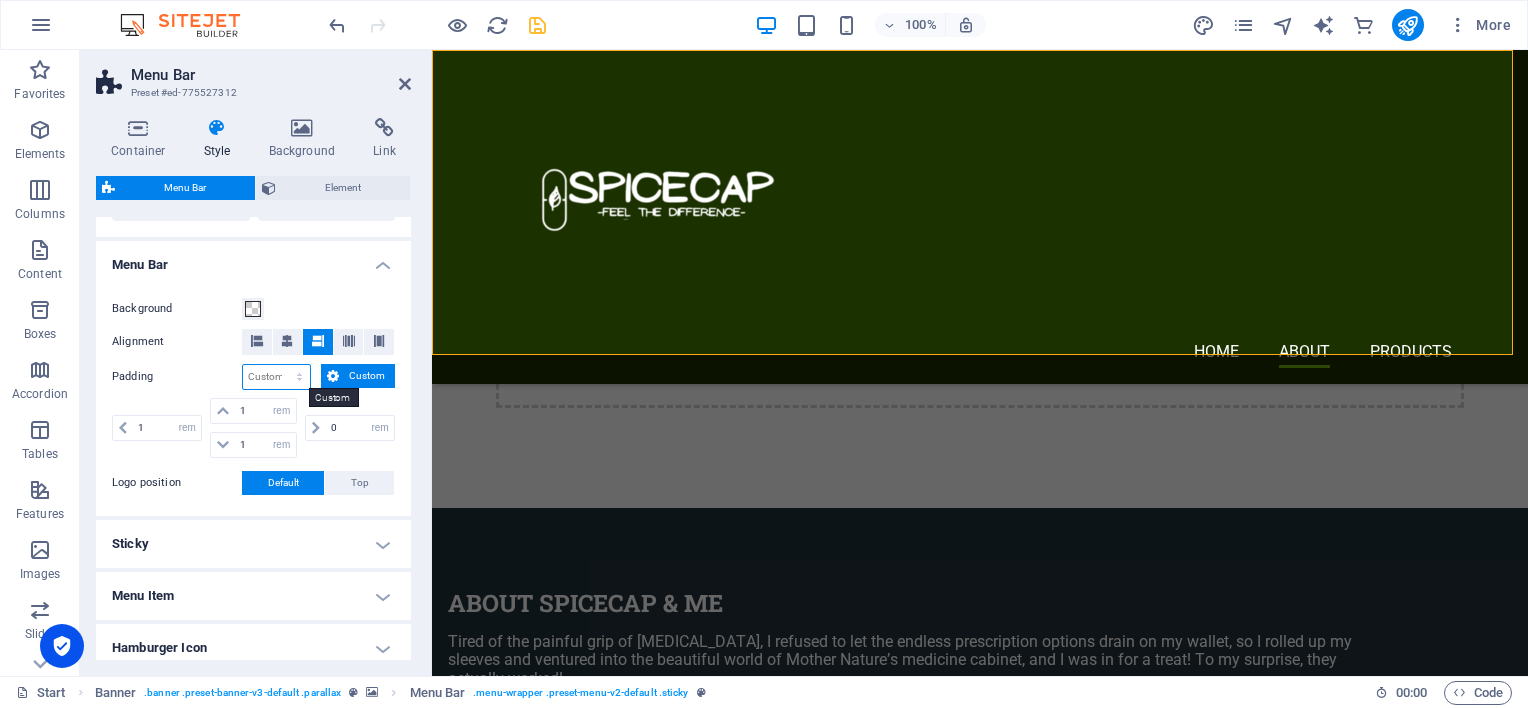 click on "px rem % vh vw Custom" at bounding box center (276, 377) 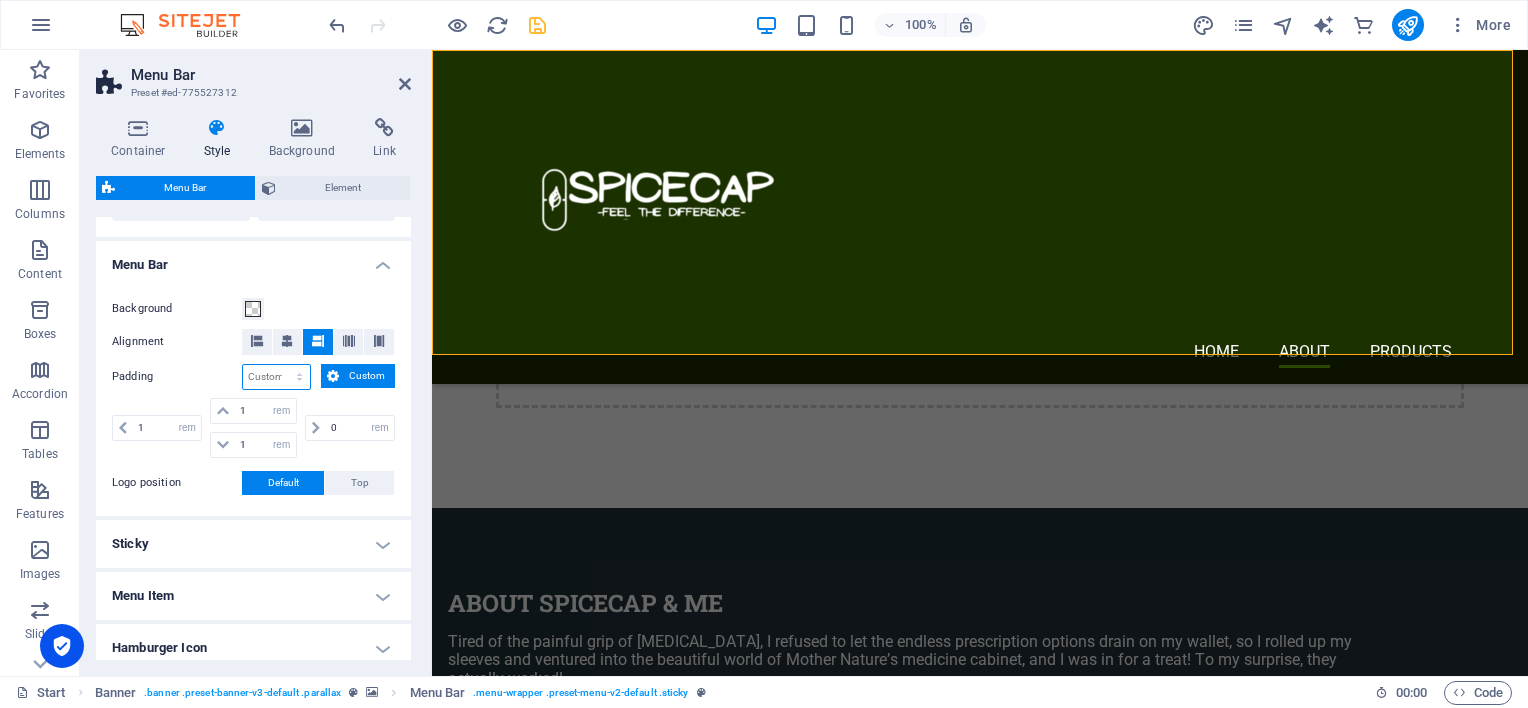 click on "px rem % vh vw Custom" at bounding box center (276, 377) 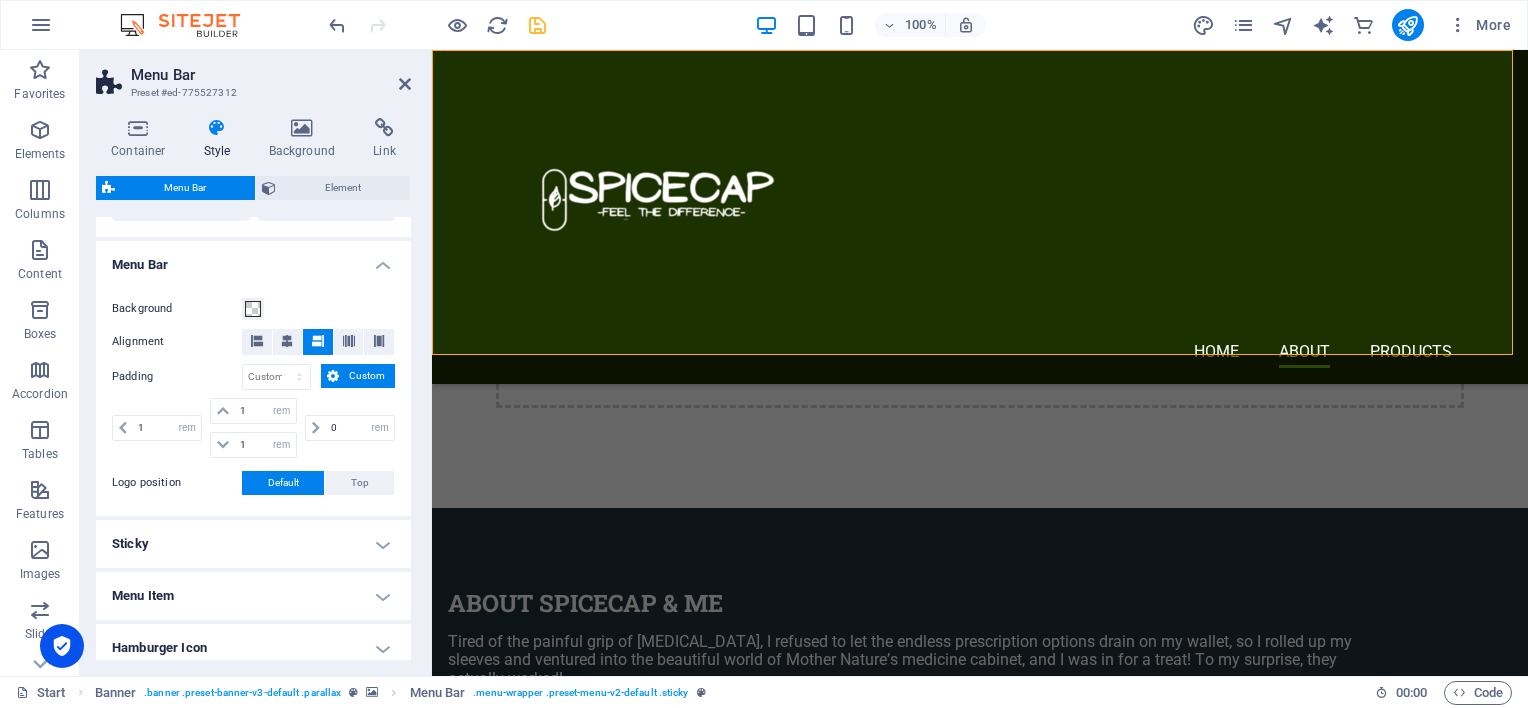 click on "Custom" at bounding box center (367, 376) 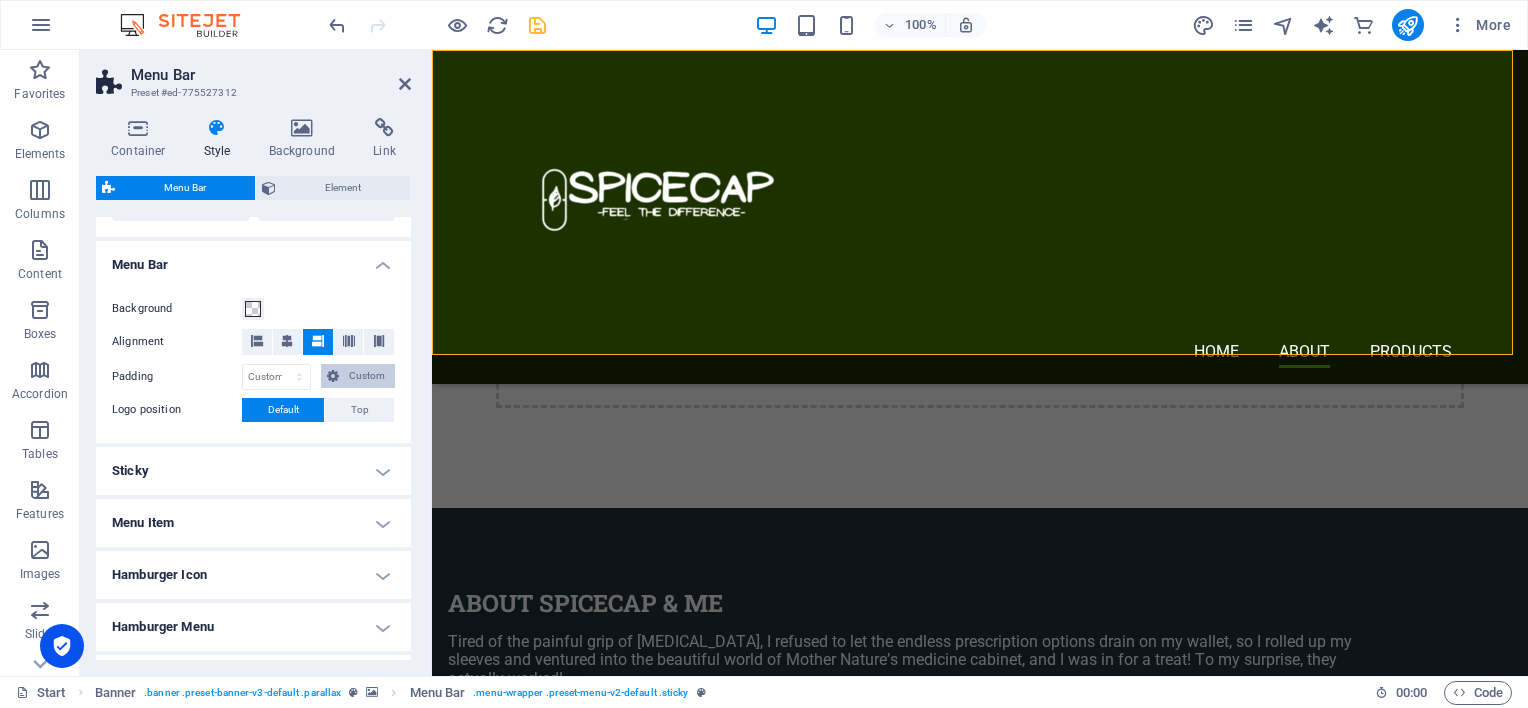 click on "Custom" at bounding box center [367, 376] 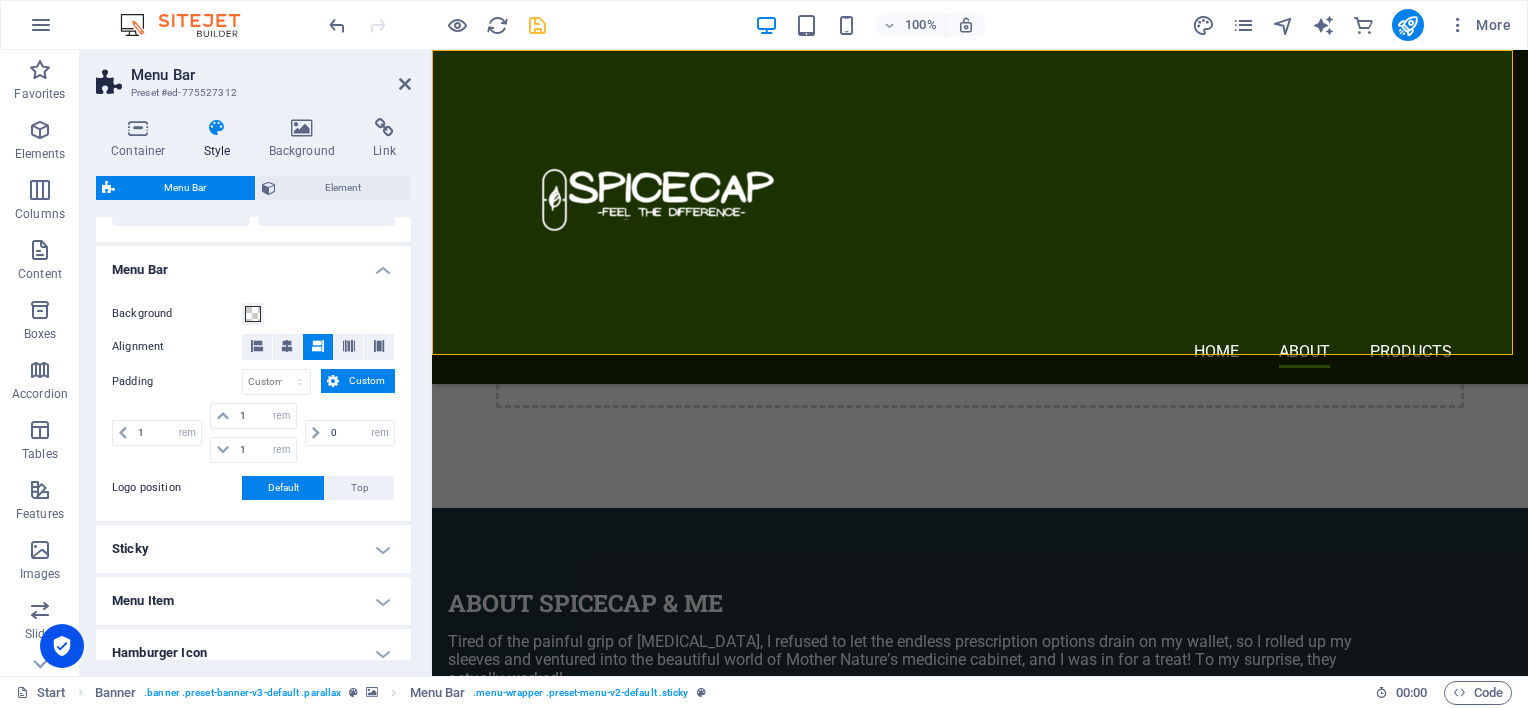 scroll, scrollTop: 594, scrollLeft: 0, axis: vertical 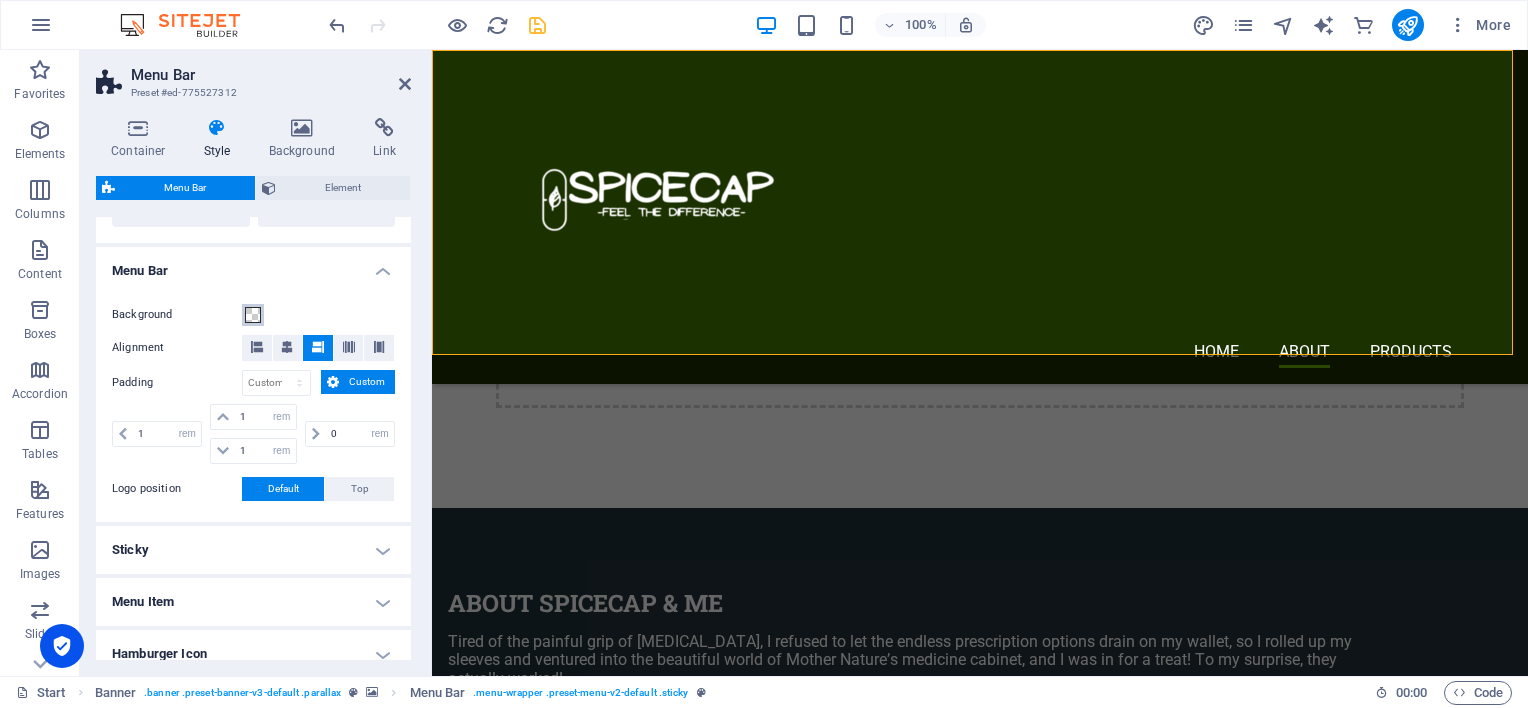 click at bounding box center [253, 315] 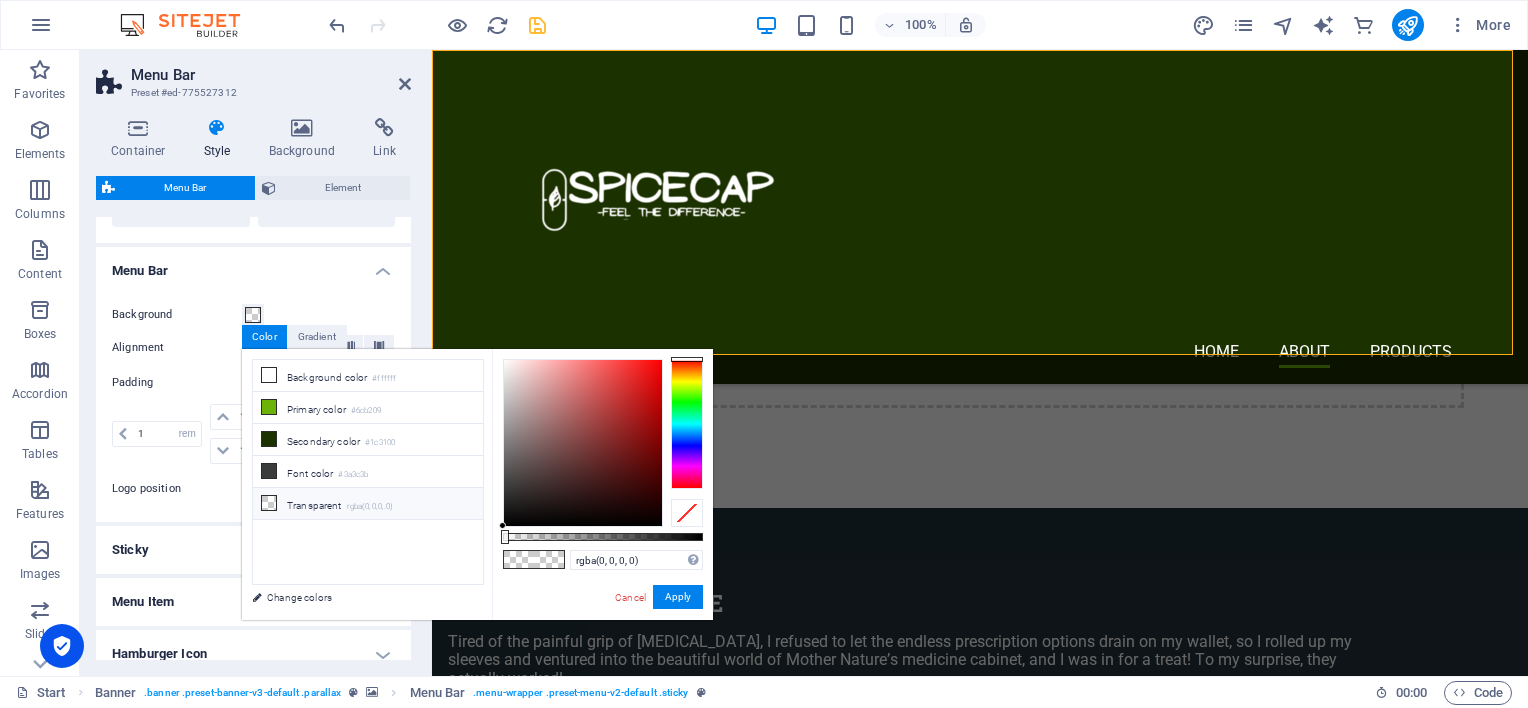 click at bounding box center (269, 503) 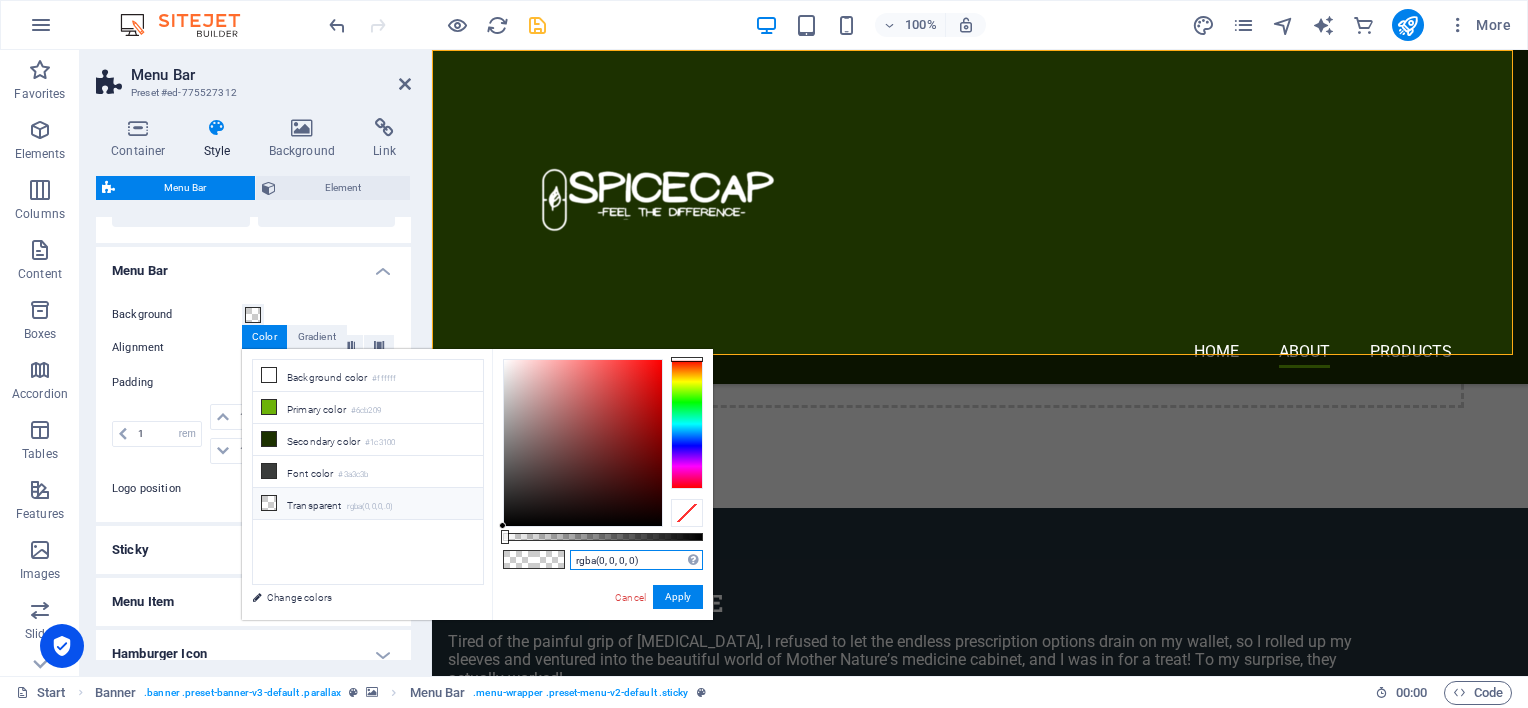 drag, startPoint x: 620, startPoint y: 561, endPoint x: 629, endPoint y: 566, distance: 10.29563 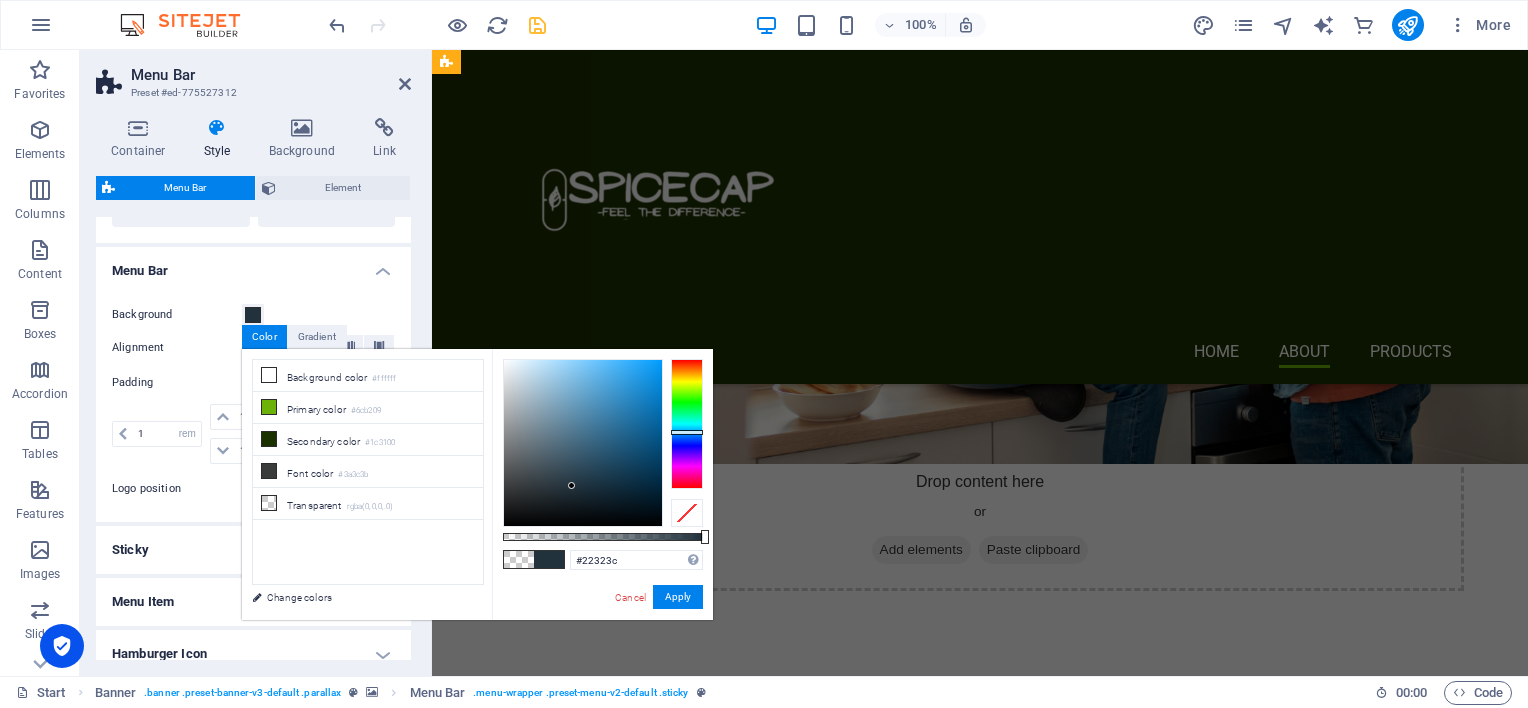 scroll, scrollTop: 1200, scrollLeft: 0, axis: vertical 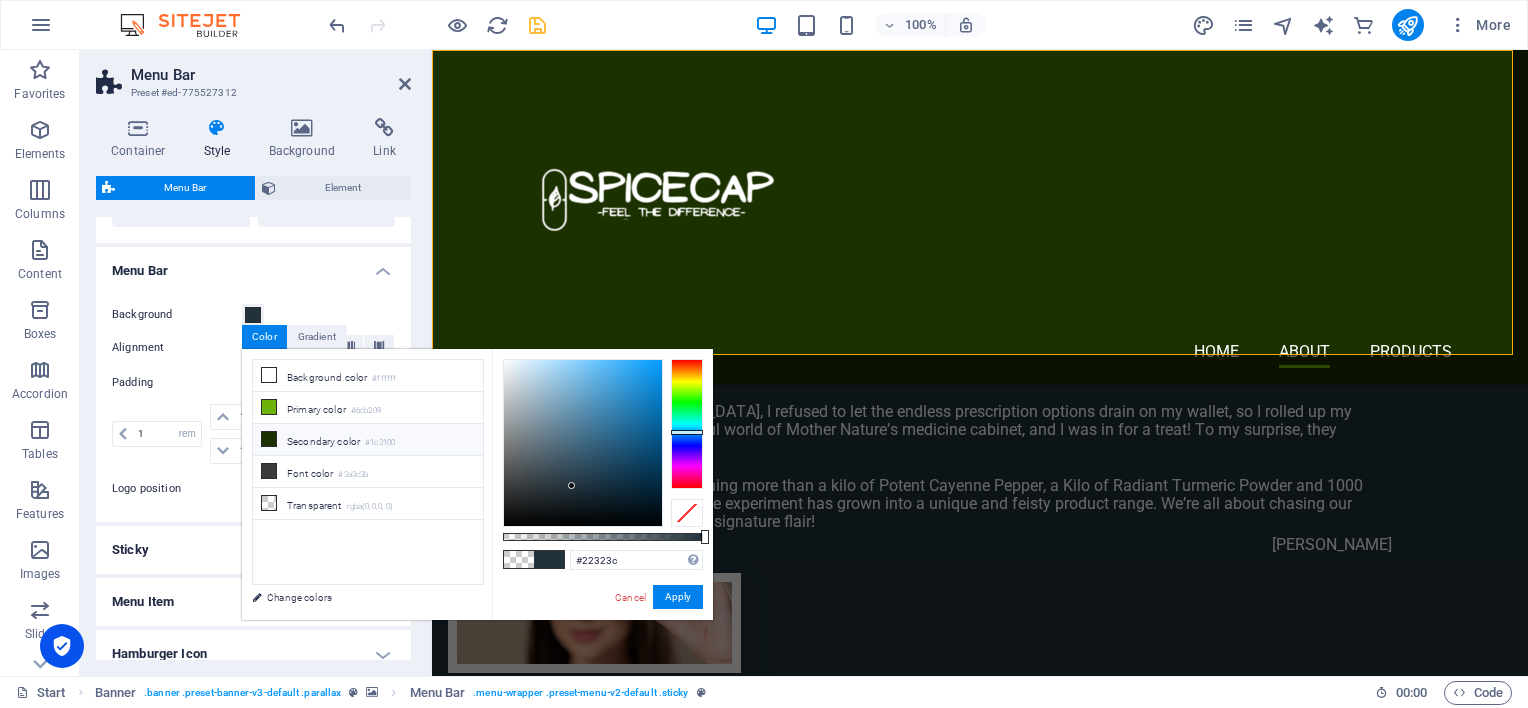 click at bounding box center (269, 439) 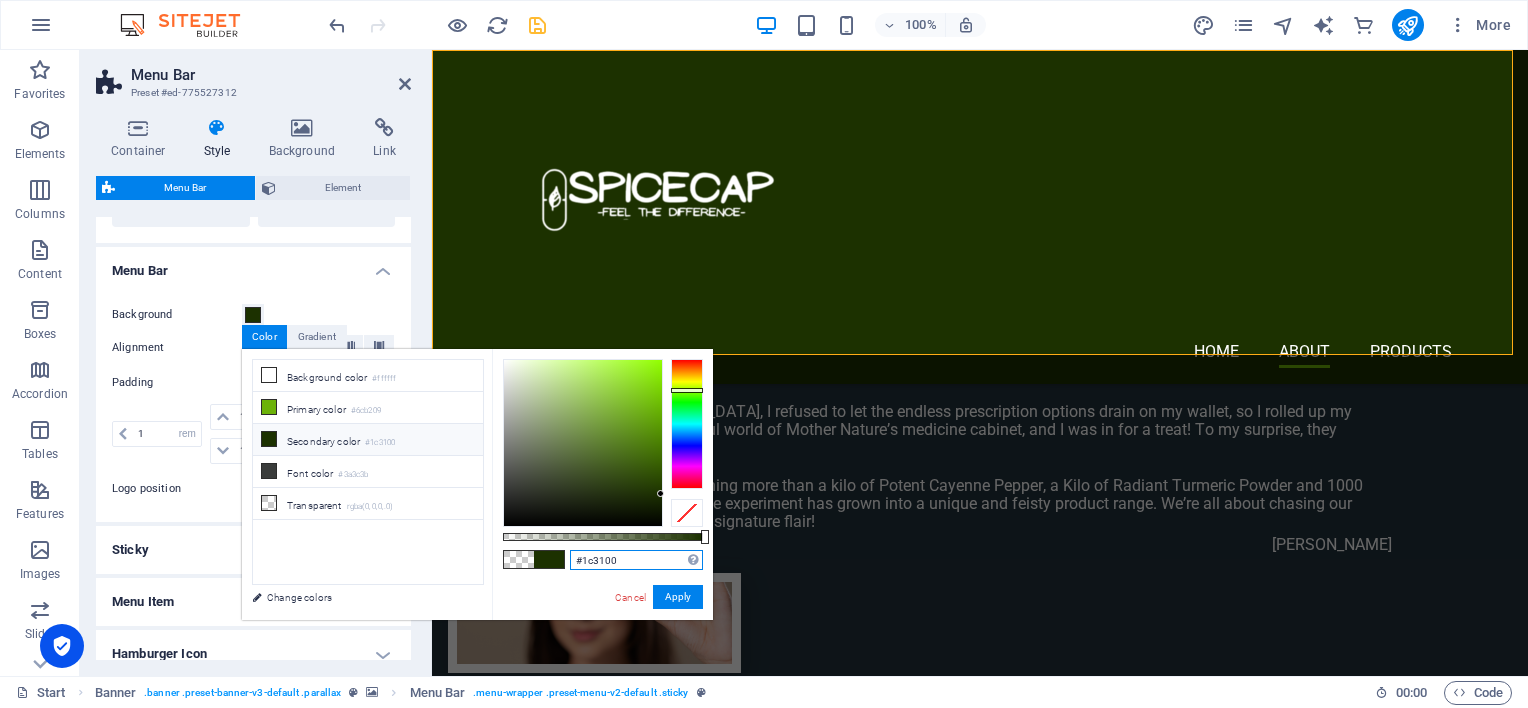 drag, startPoint x: 631, startPoint y: 561, endPoint x: 572, endPoint y: 557, distance: 59.135437 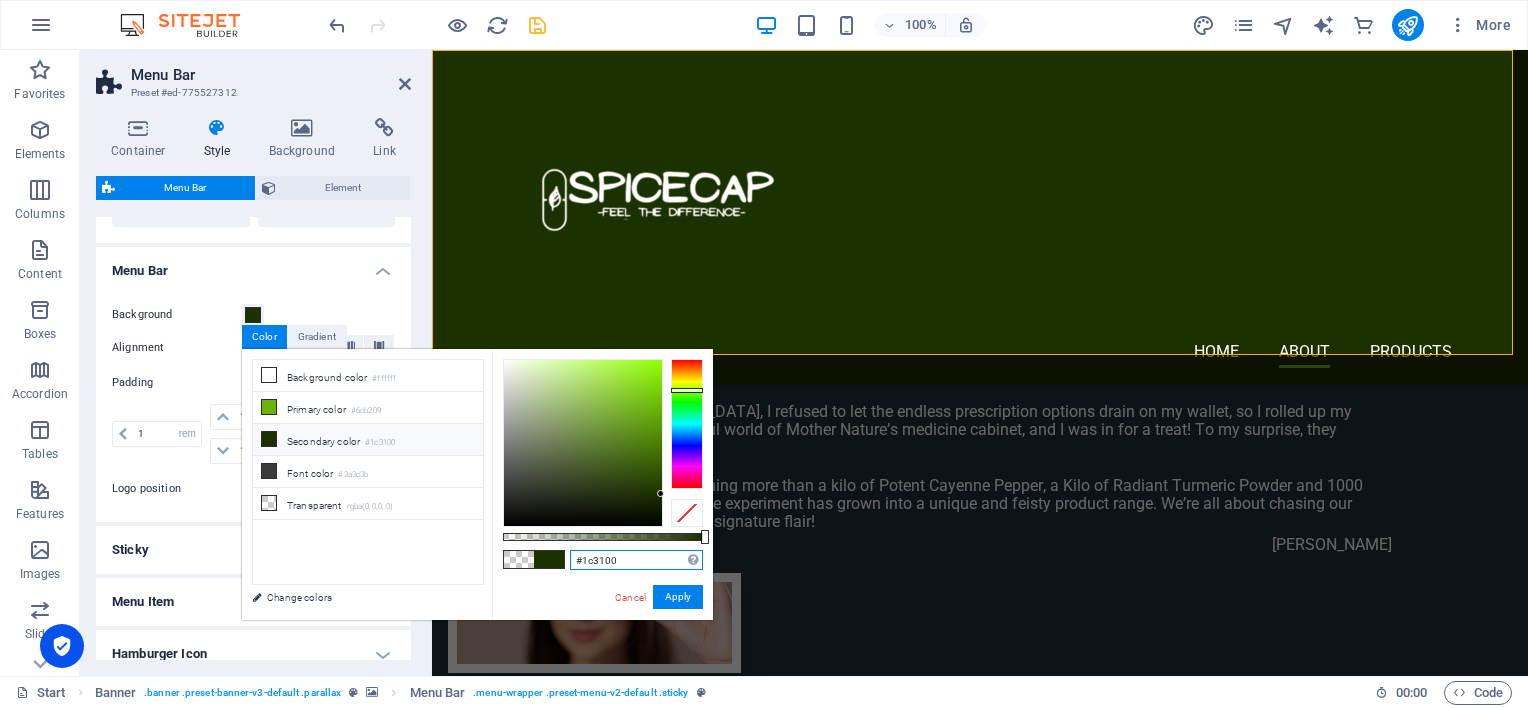 paste on "22323c" 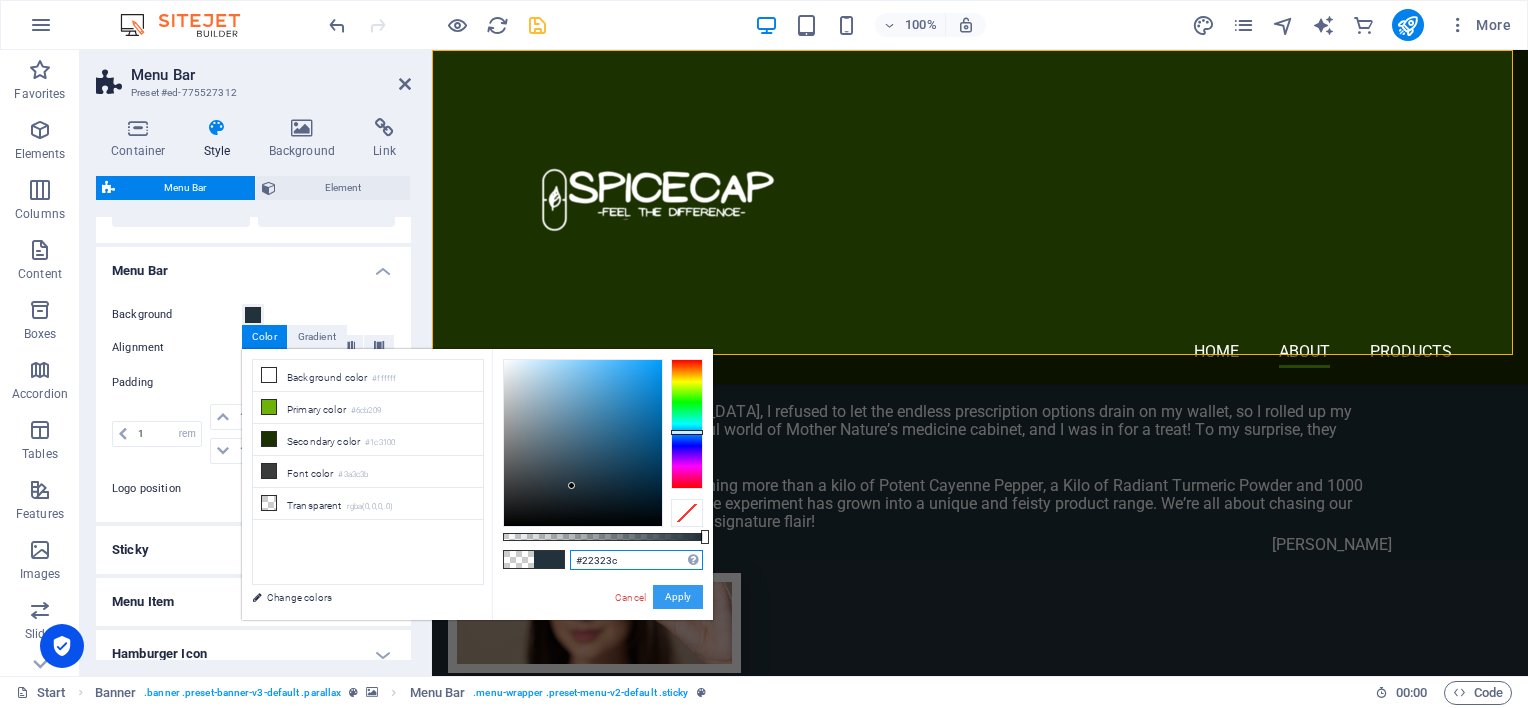 type on "#22323c" 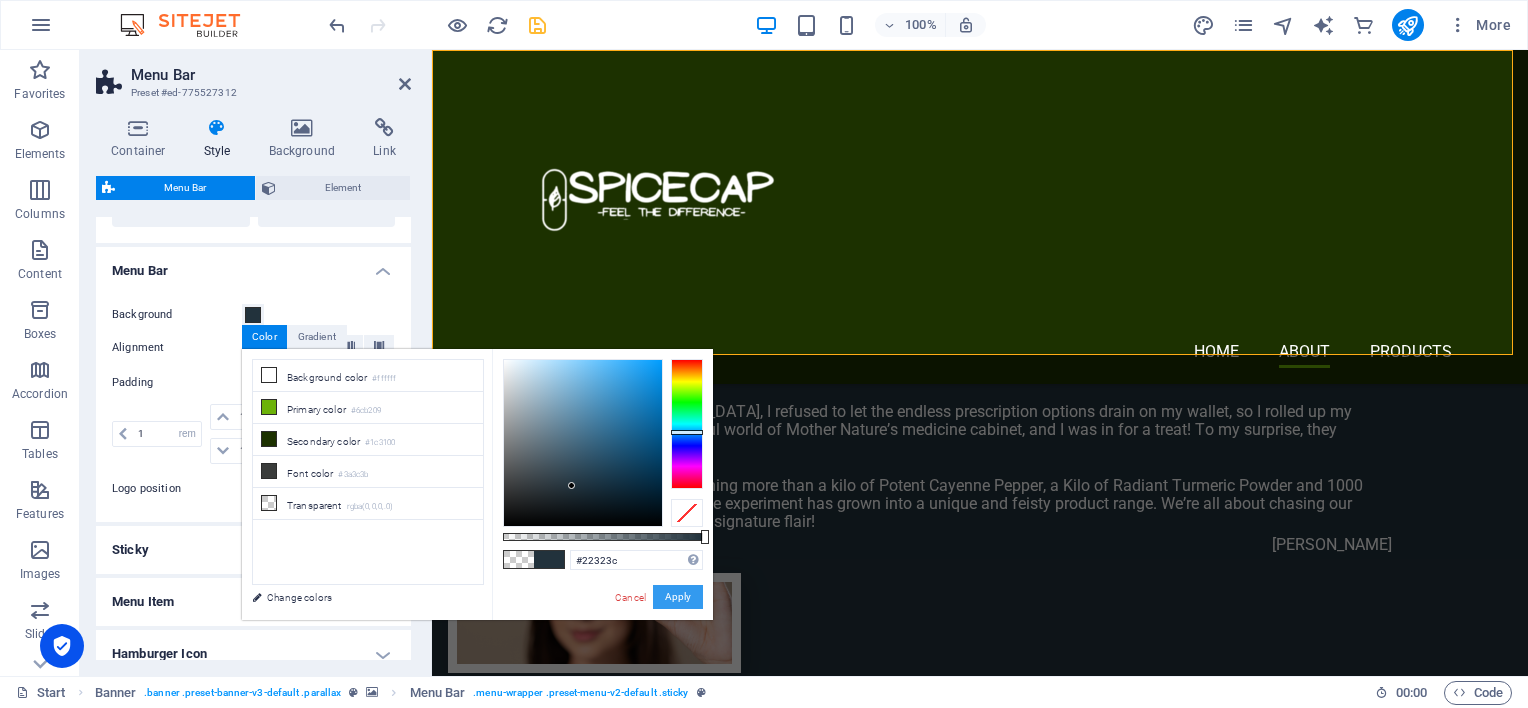 click on "Apply" at bounding box center [678, 597] 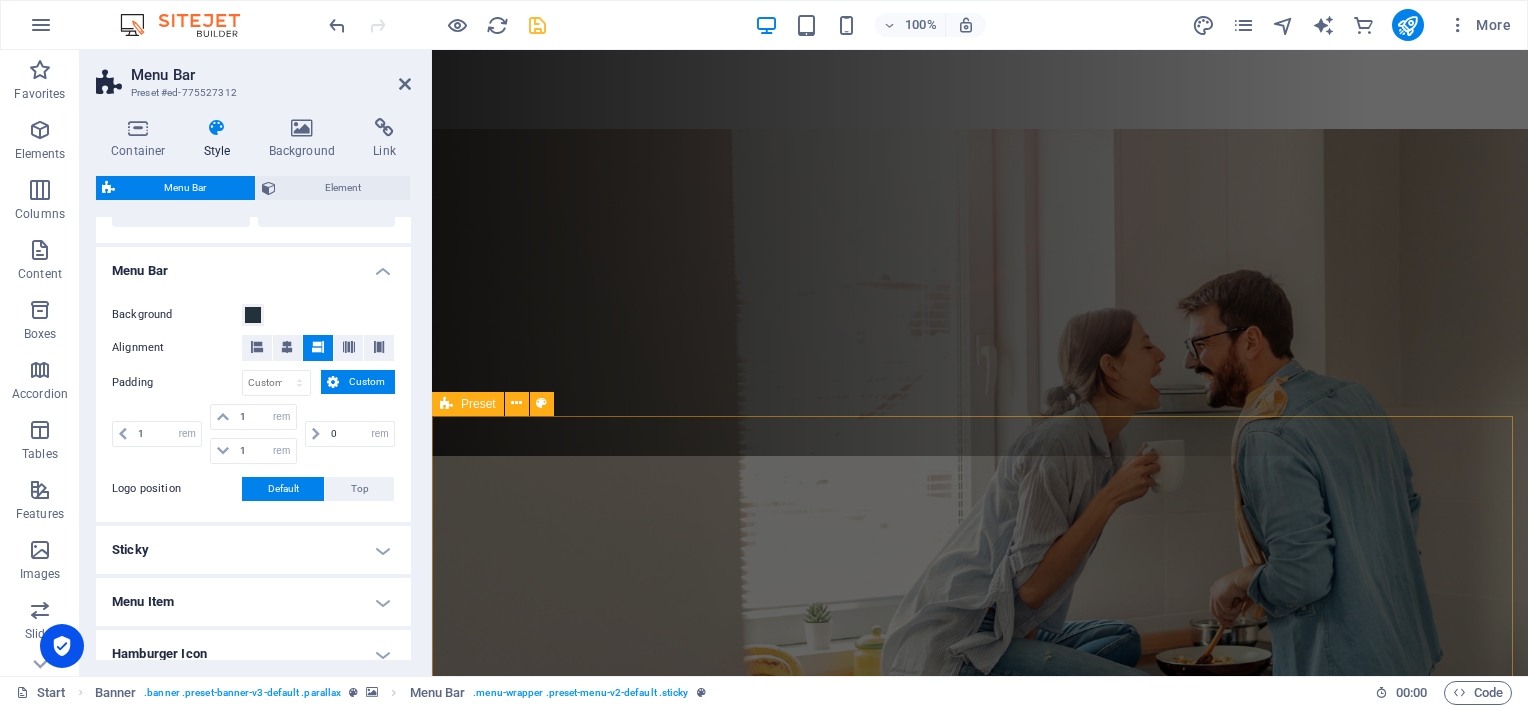 scroll, scrollTop: 0, scrollLeft: 0, axis: both 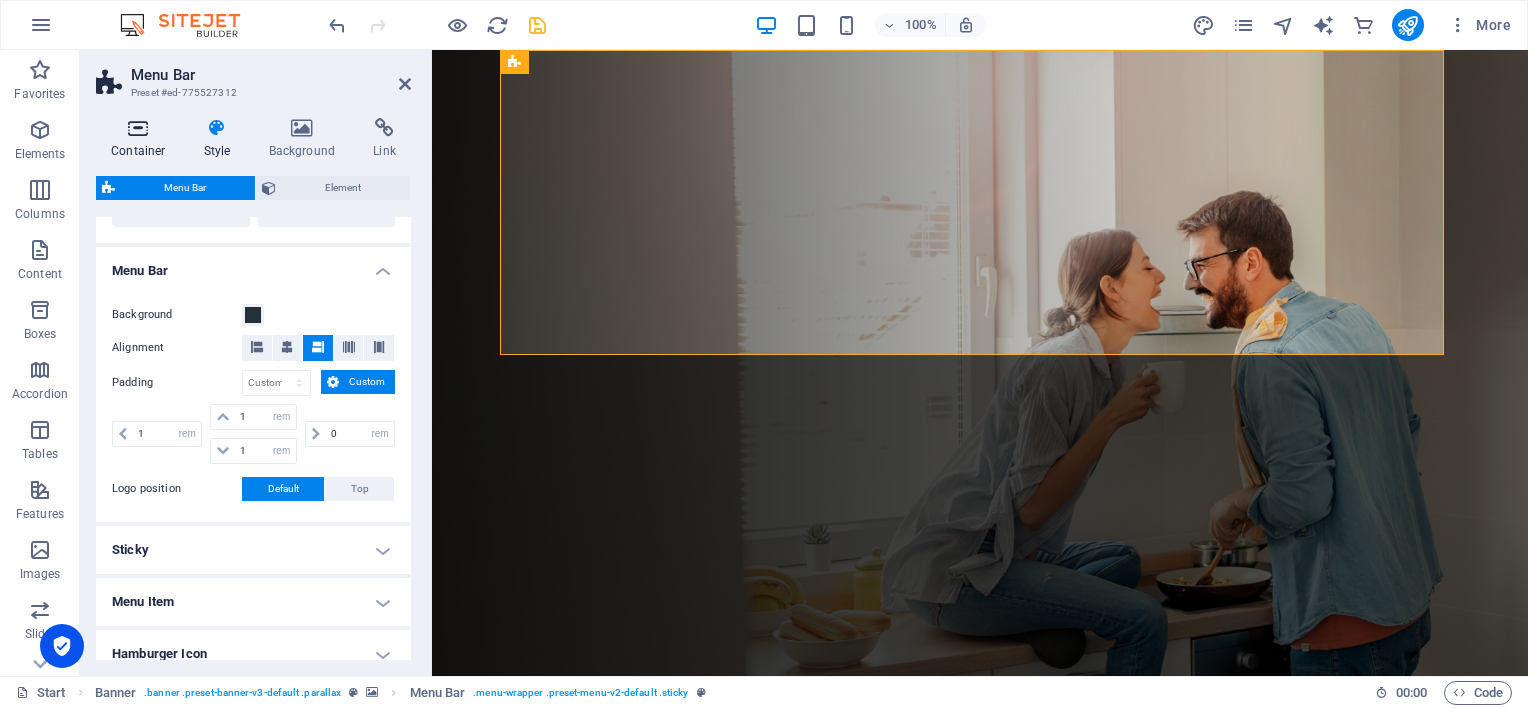 click on "Container" at bounding box center [142, 139] 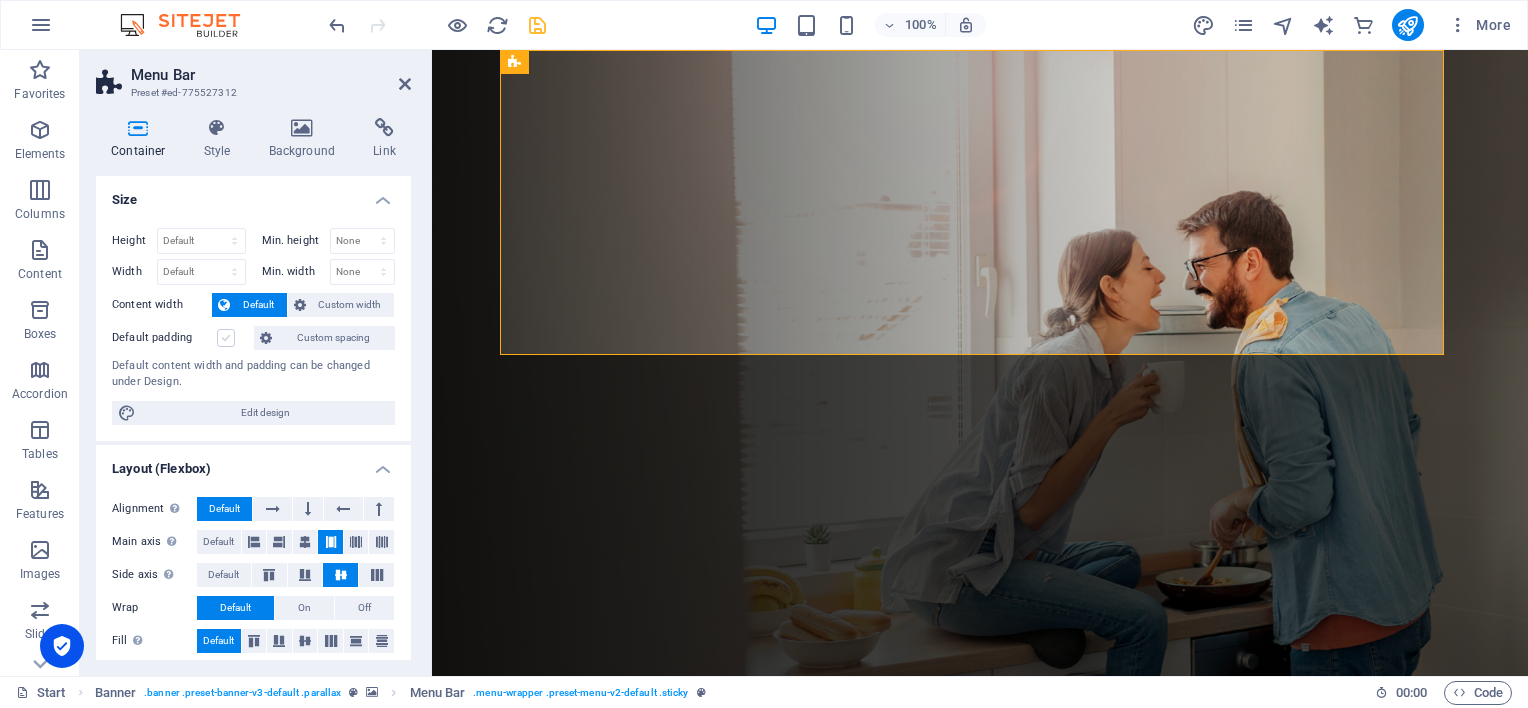 click at bounding box center [226, 338] 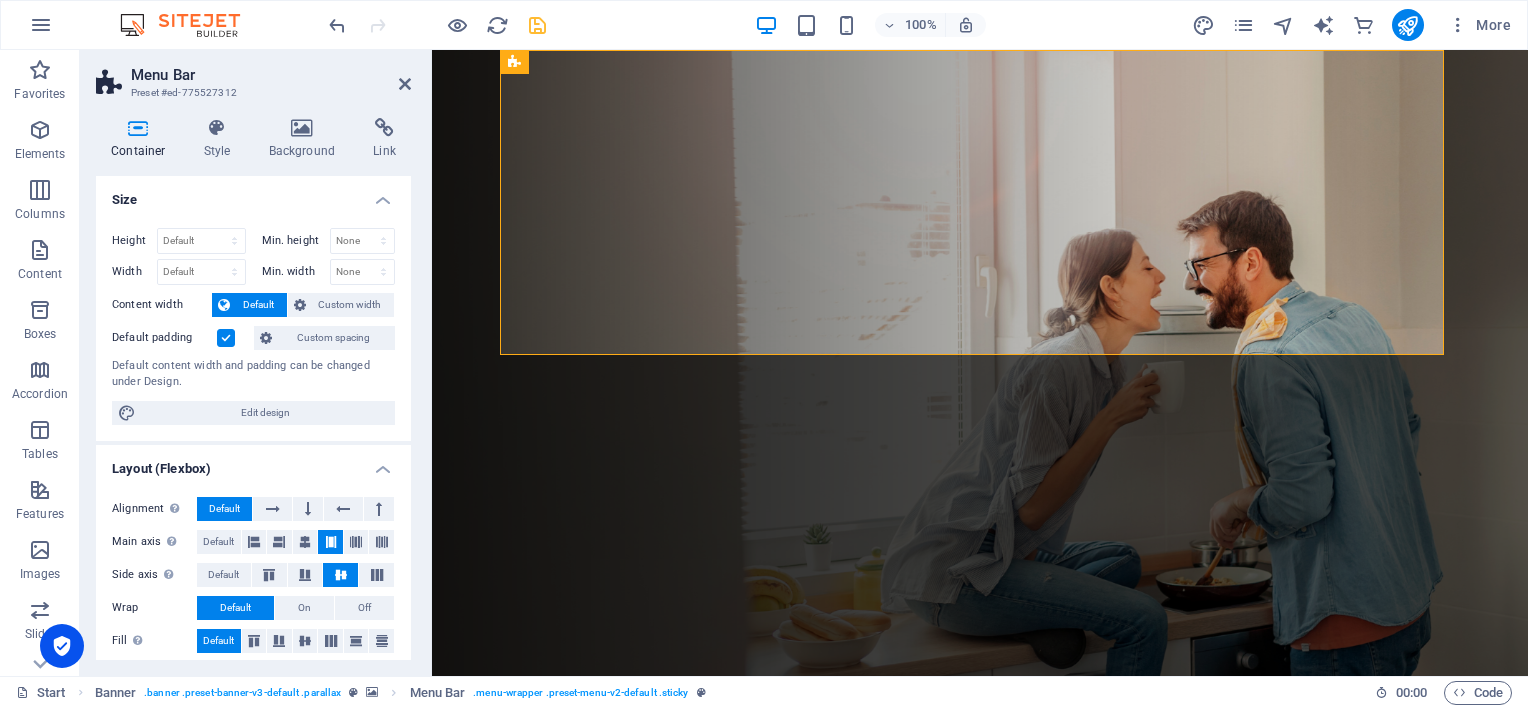 click at bounding box center [226, 338] 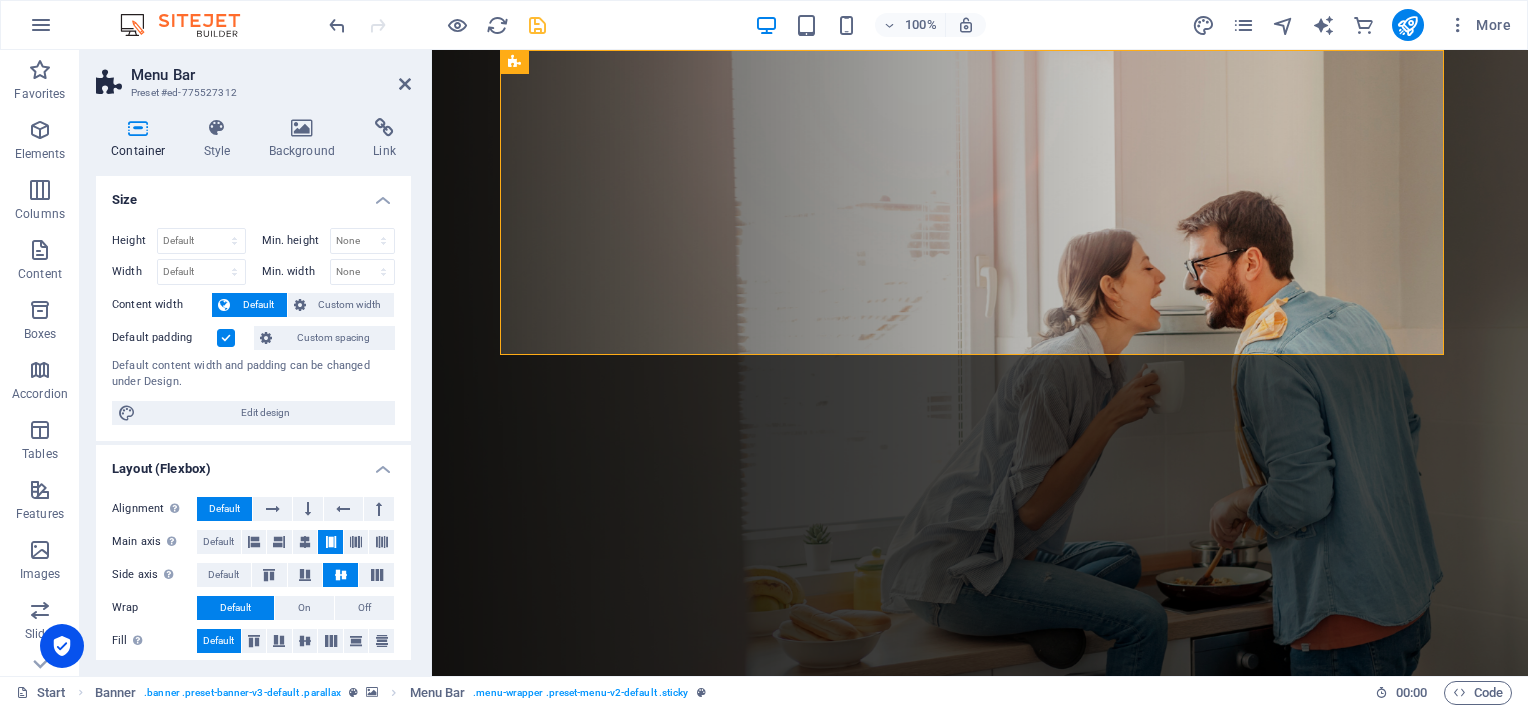 click on "Default padding" at bounding box center (0, 0) 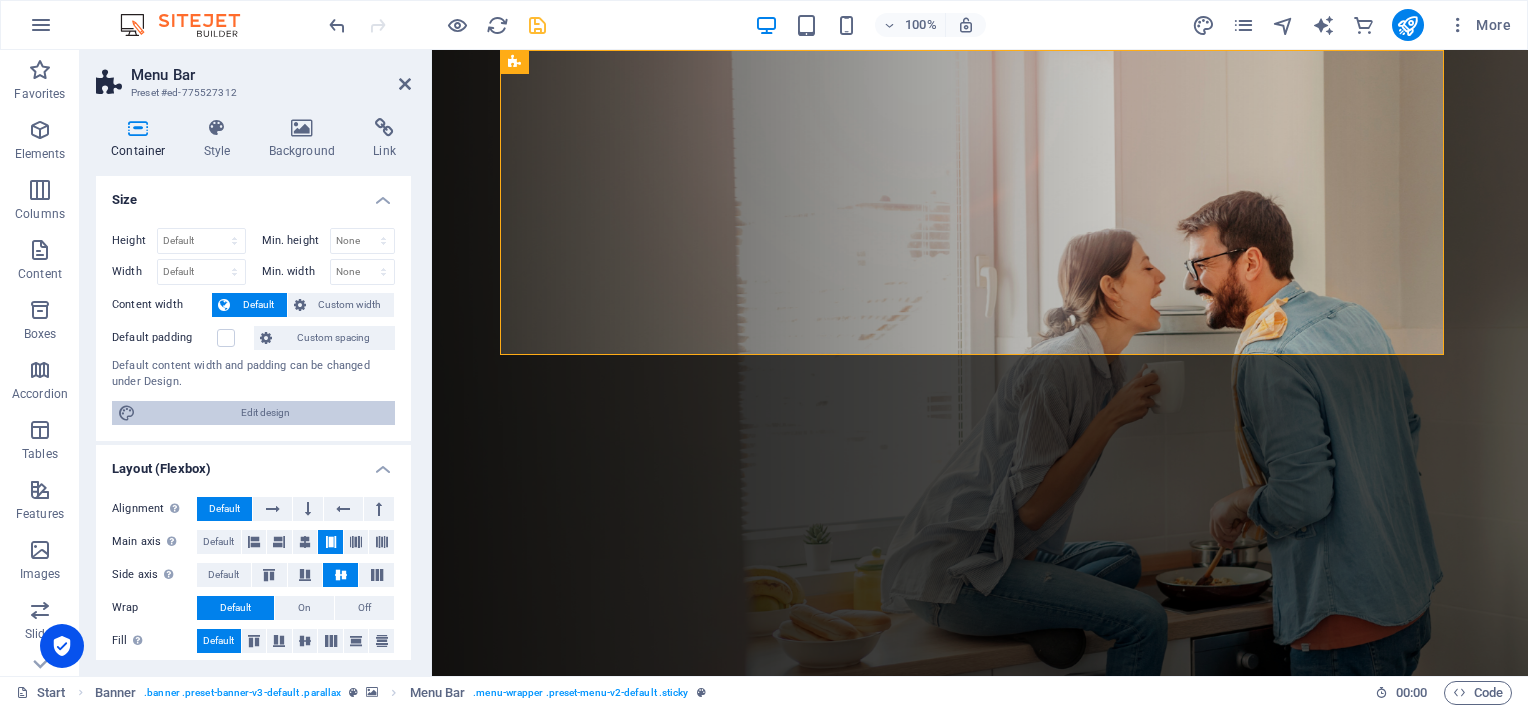 drag, startPoint x: 254, startPoint y: 412, endPoint x: 148, endPoint y: 515, distance: 147.80054 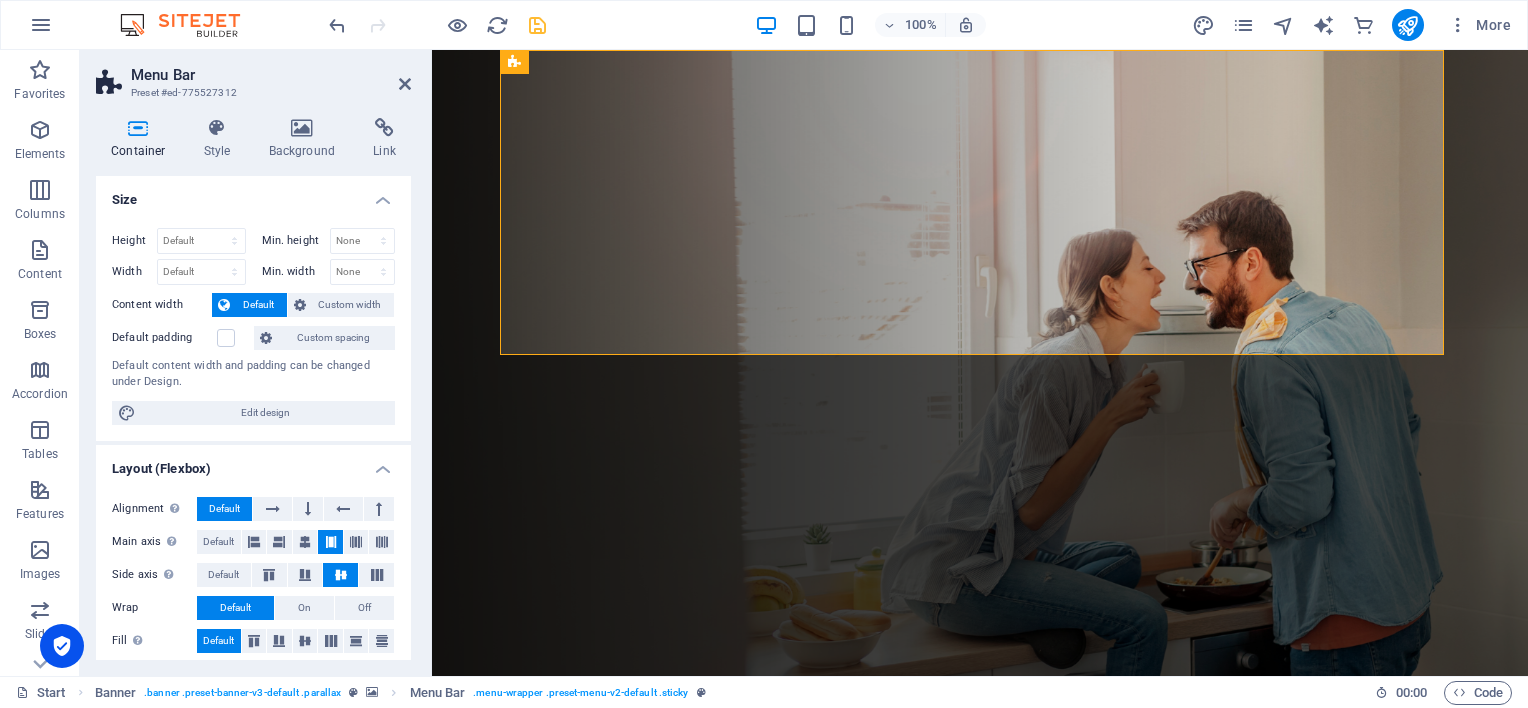select on "rem" 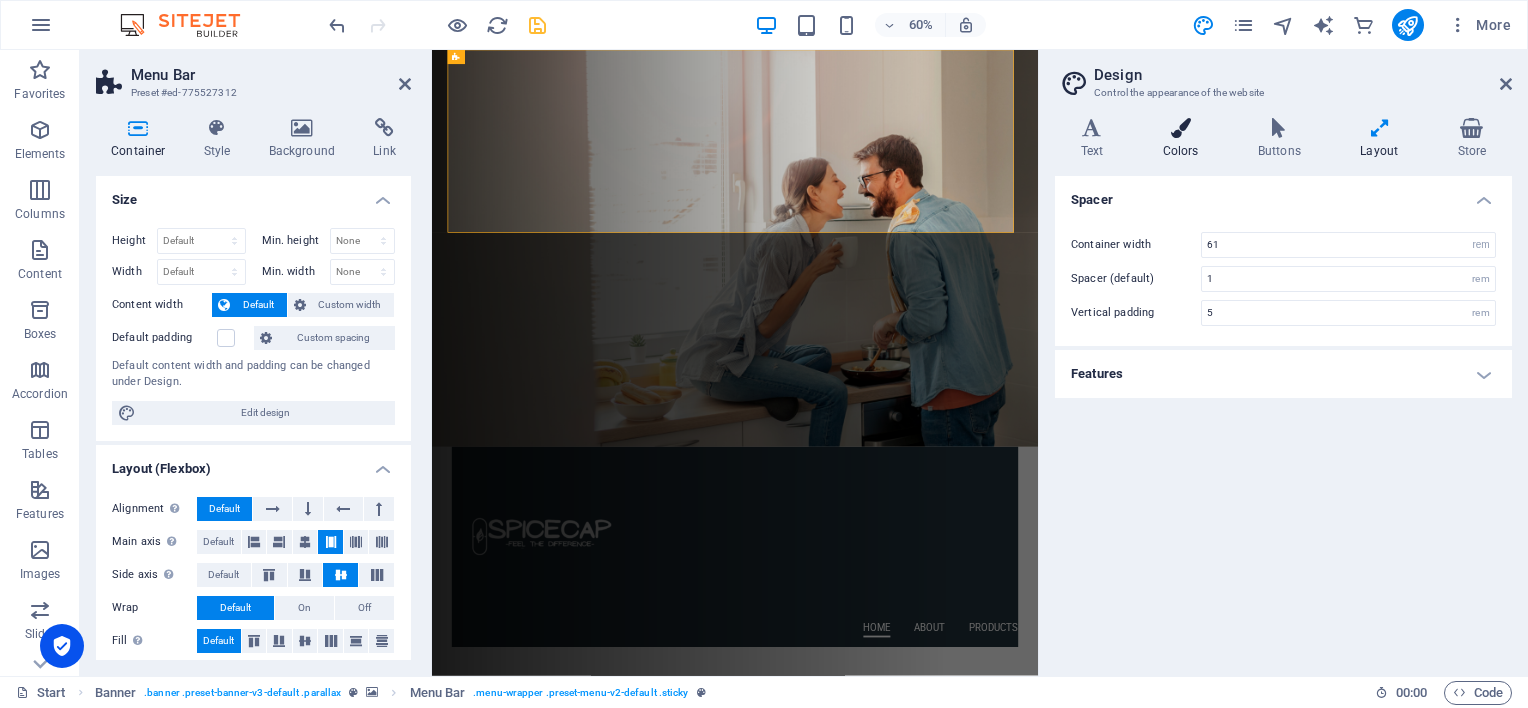 click at bounding box center (1180, 128) 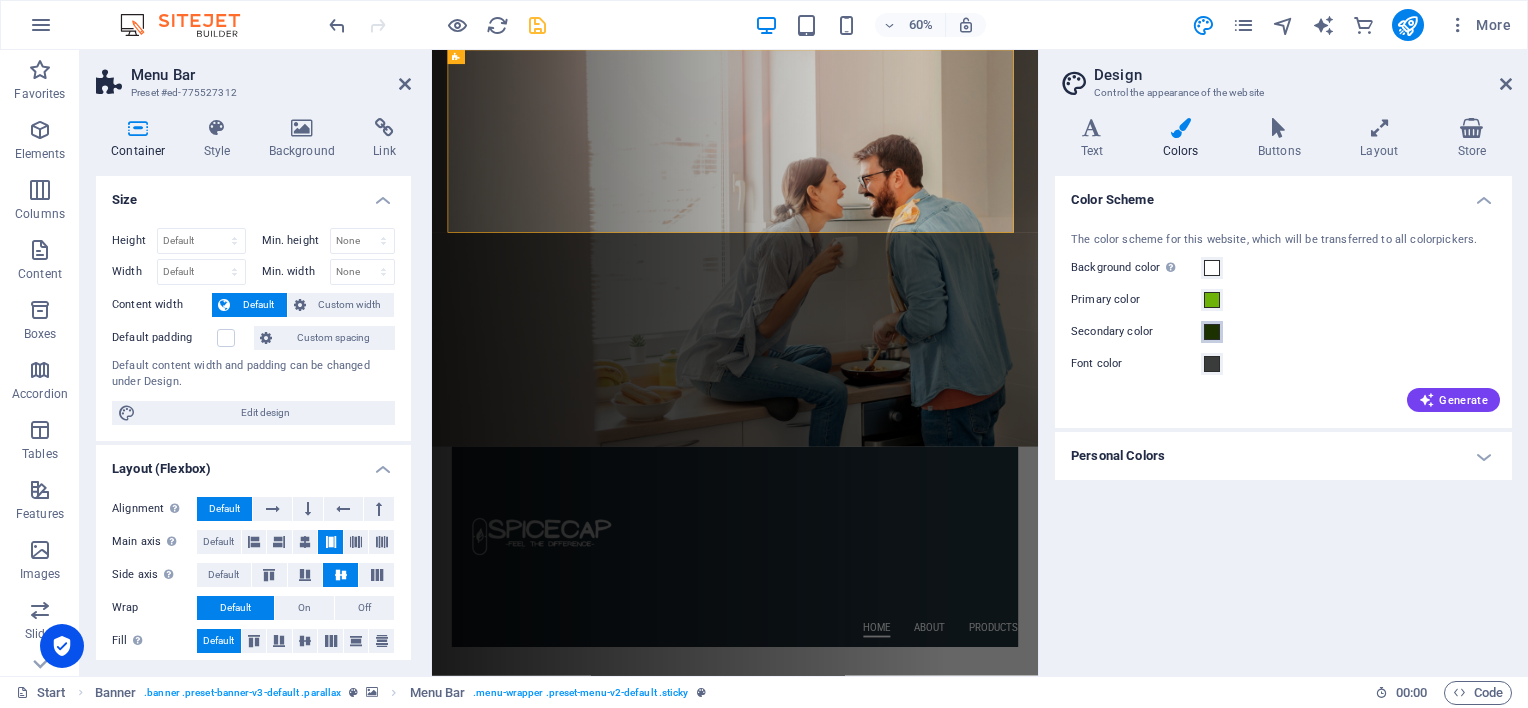 click at bounding box center (1212, 332) 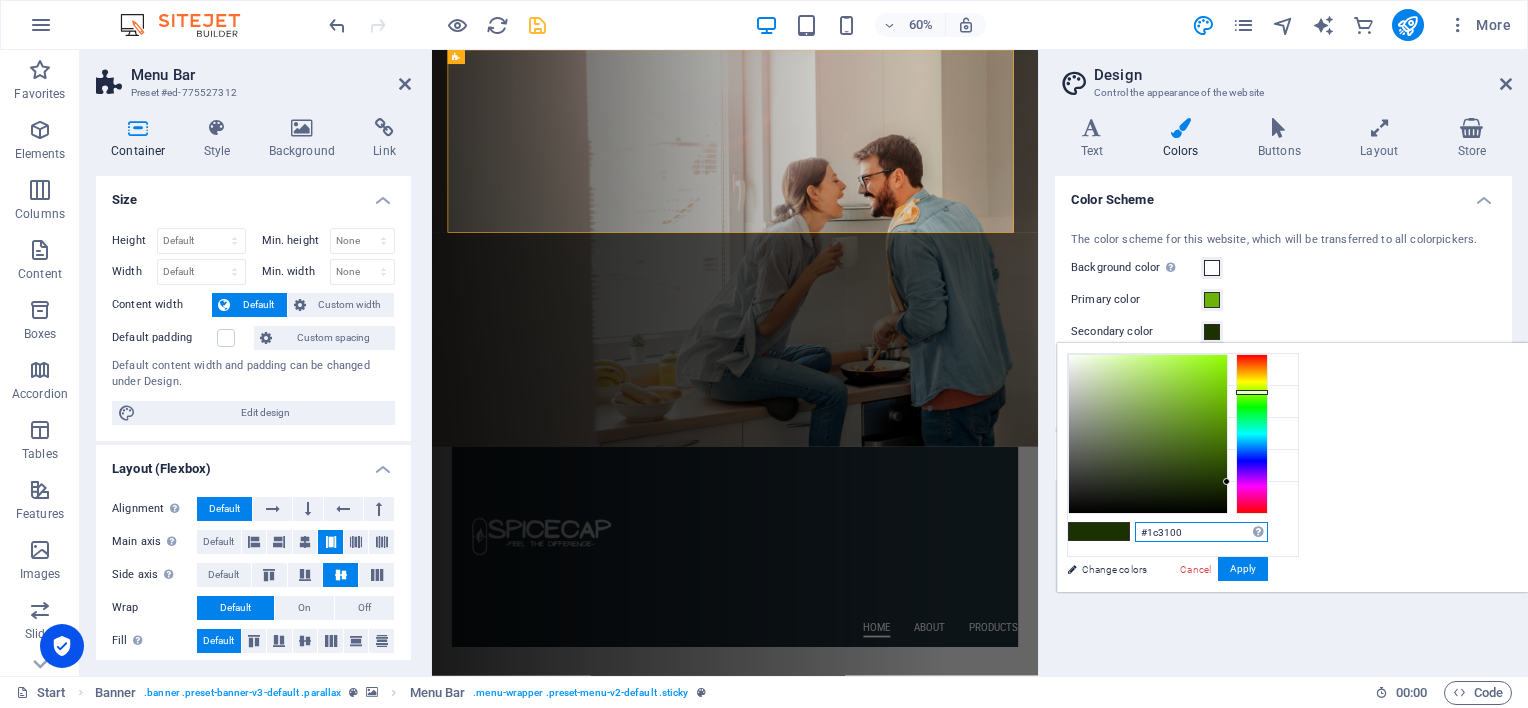 drag, startPoint x: 1444, startPoint y: 534, endPoint x: 1381, endPoint y: 529, distance: 63.1981 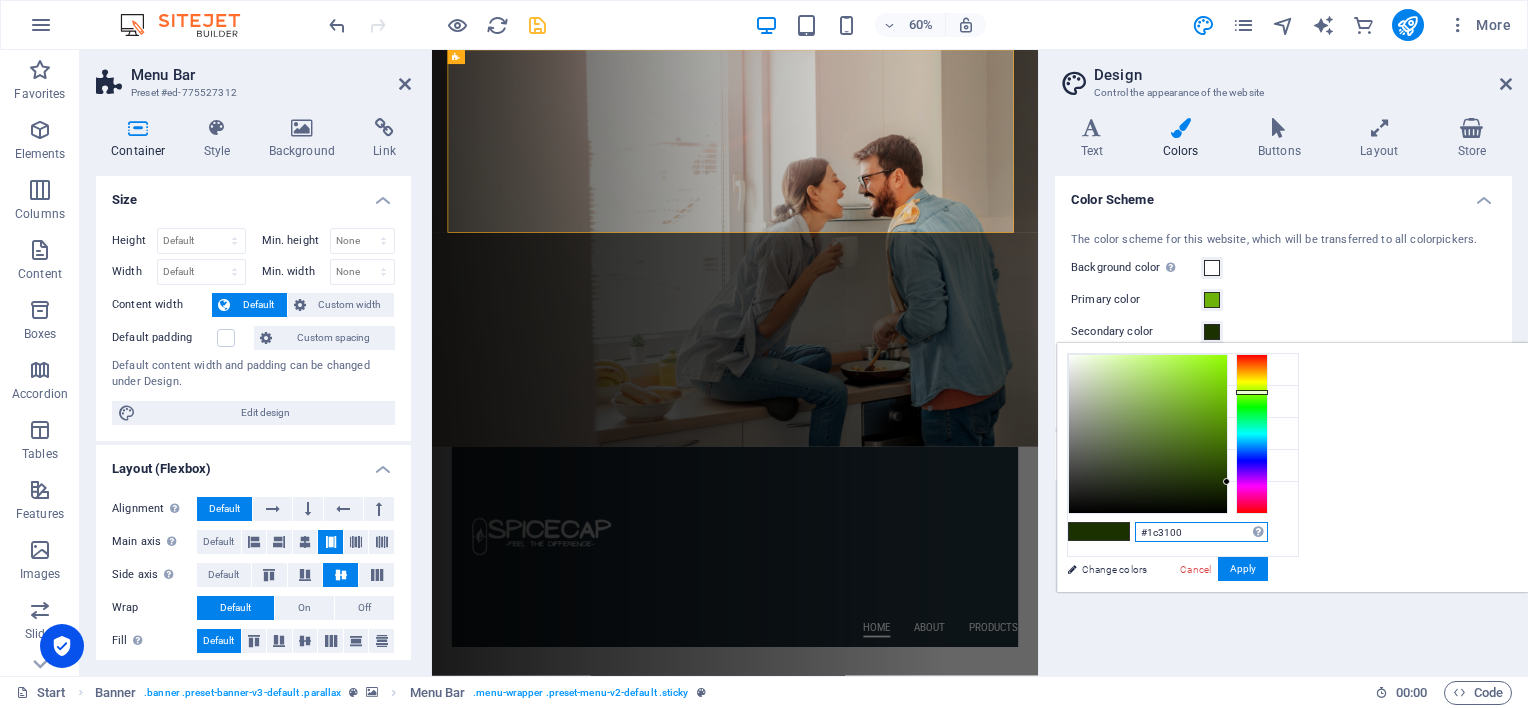 click on "#1c3100 Supported formats #0852ed rgb(8, 82, 237) rgba(8, 82, 237, 90%) hsv(221,97,93) hsl(221, 93%, 48%) Cancel Apply" at bounding box center (1167, 613) 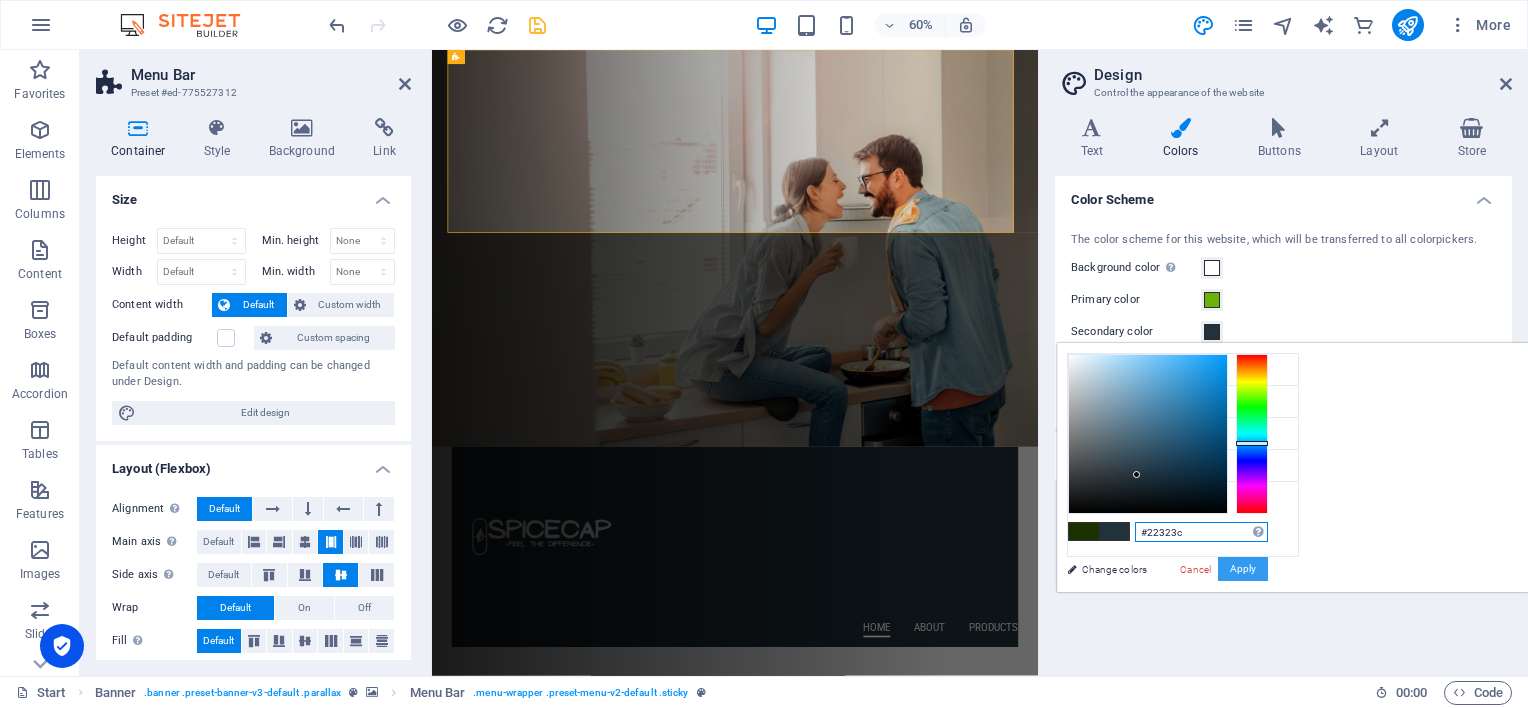 type on "#22323c" 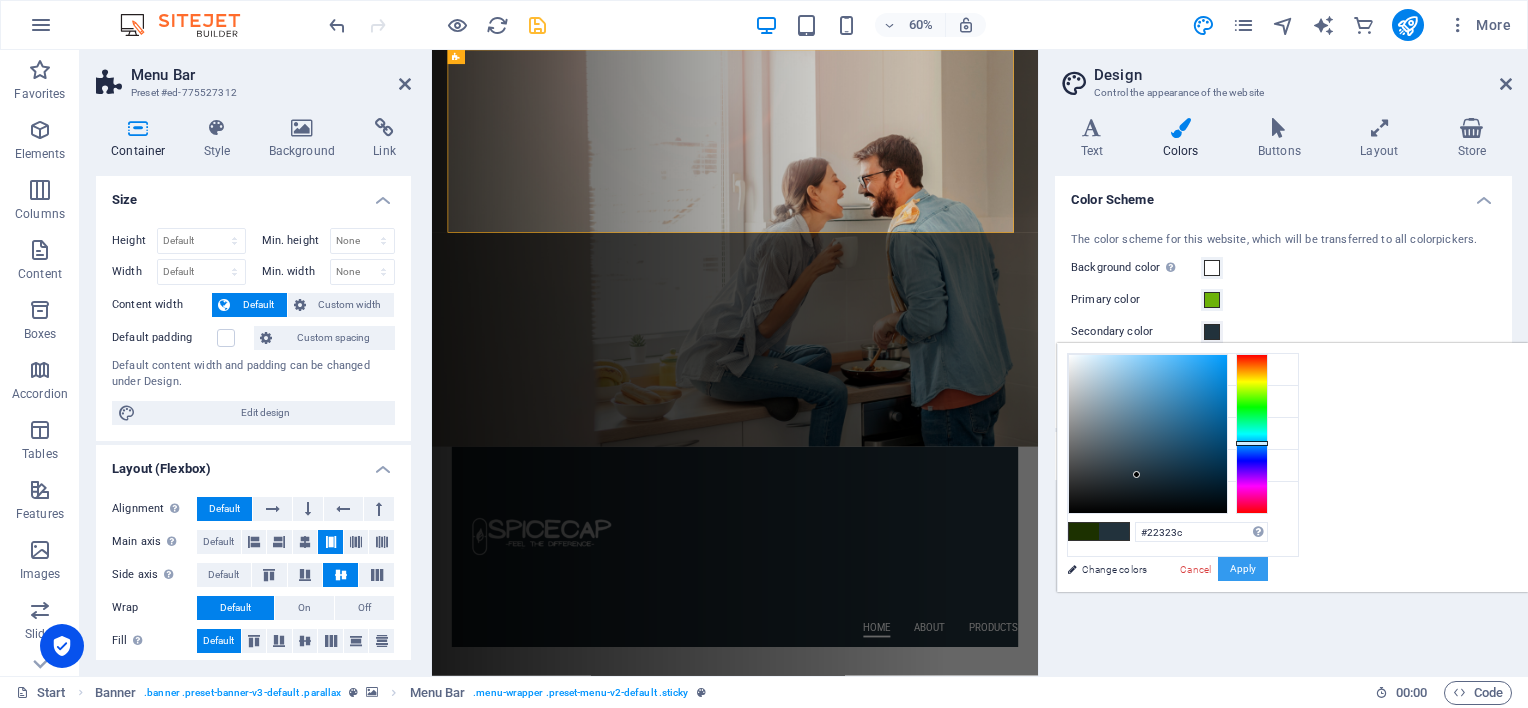 click on "Apply" at bounding box center (1243, 569) 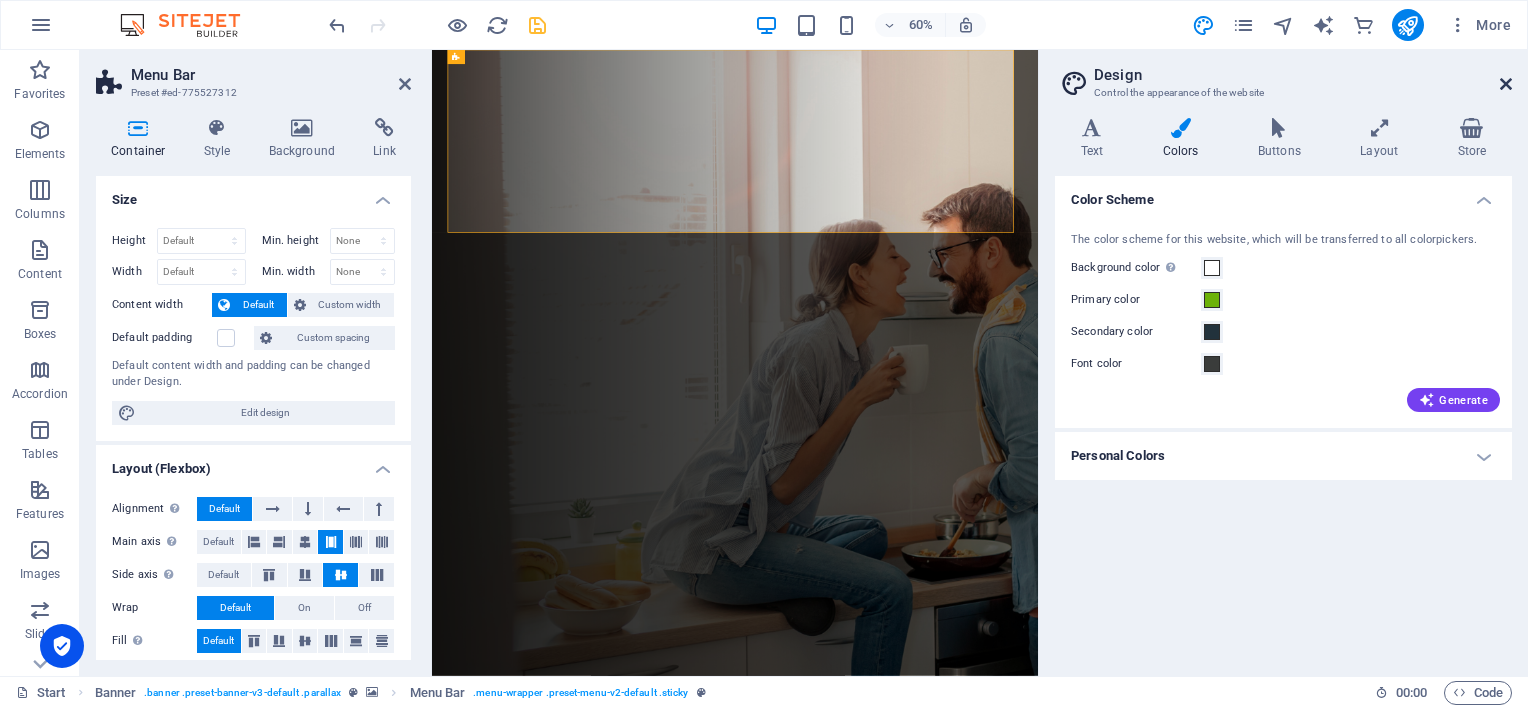 click at bounding box center [1506, 84] 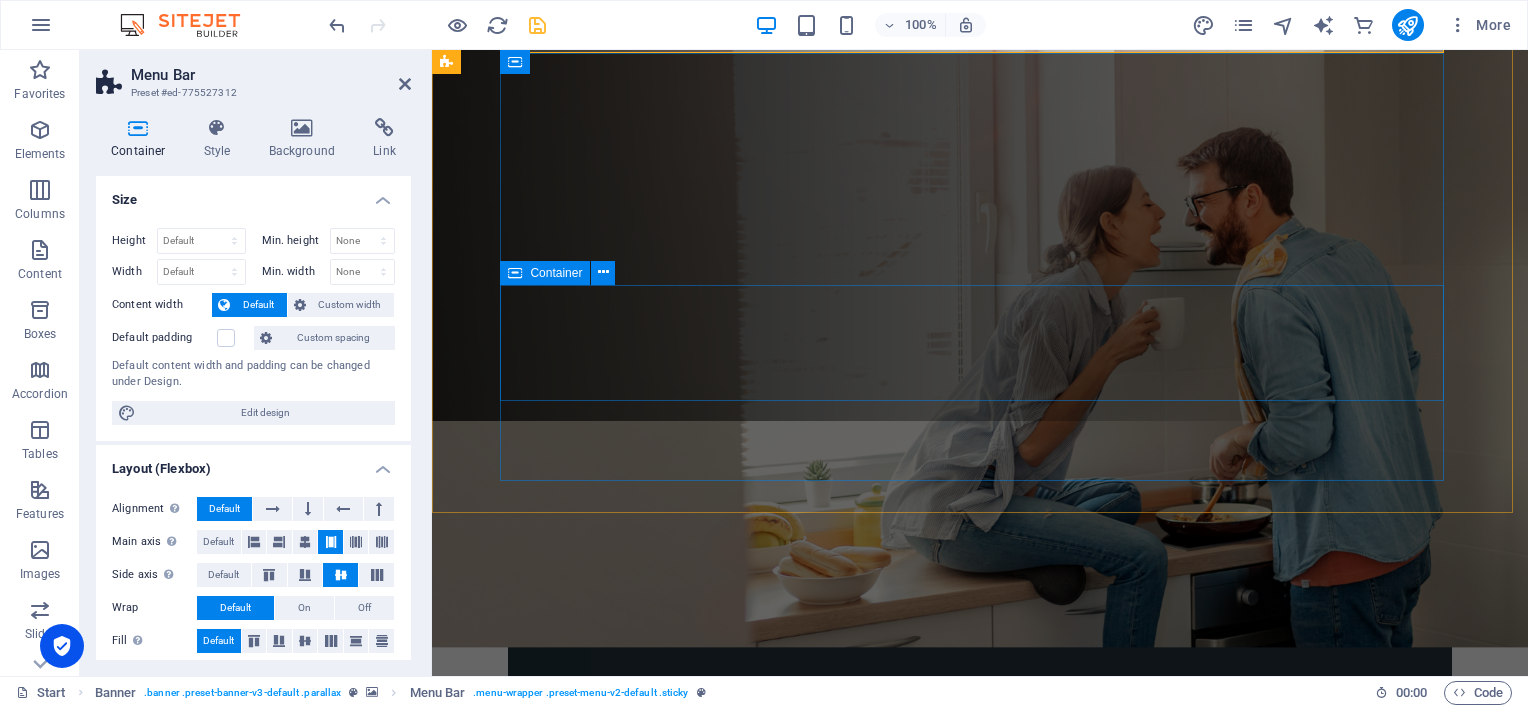 scroll, scrollTop: 0, scrollLeft: 0, axis: both 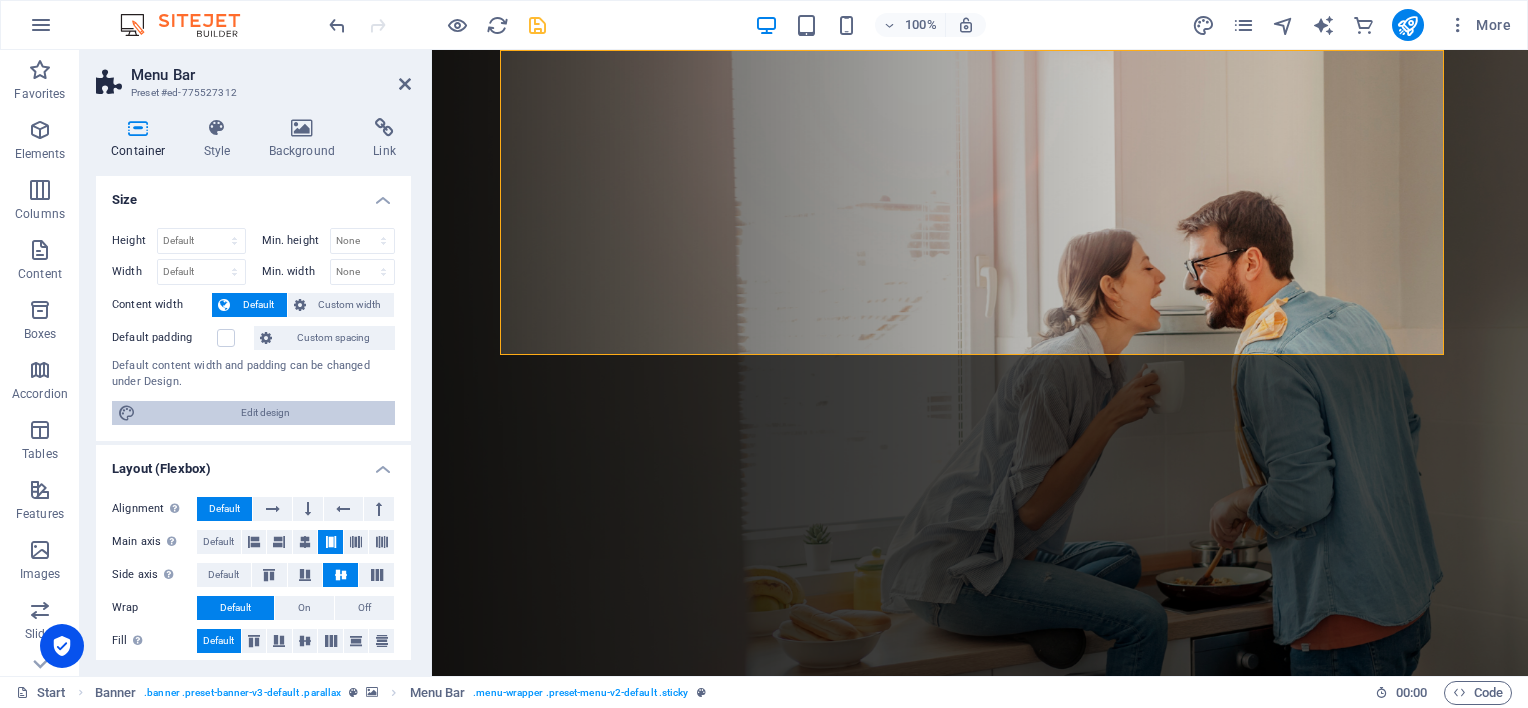 click on "Edit design" at bounding box center [265, 413] 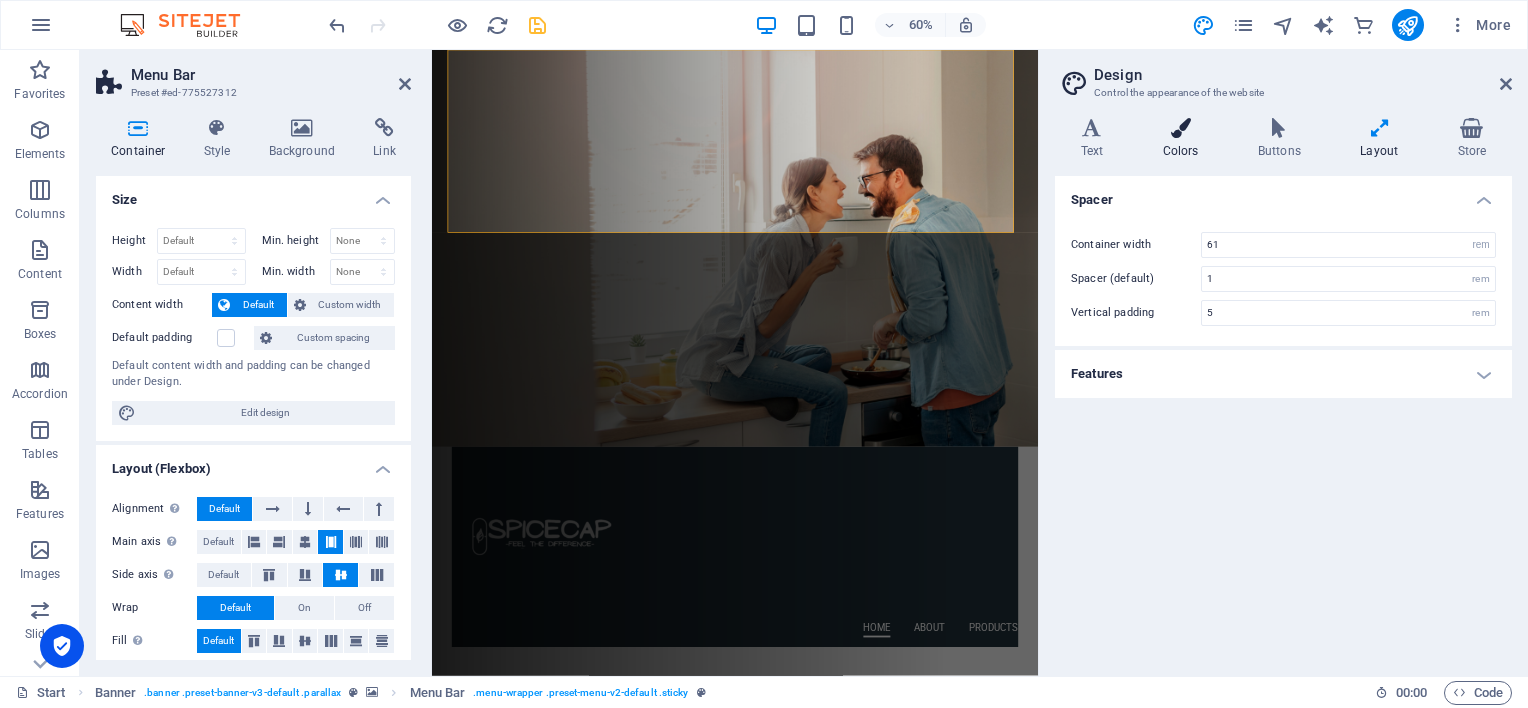 click at bounding box center (1180, 128) 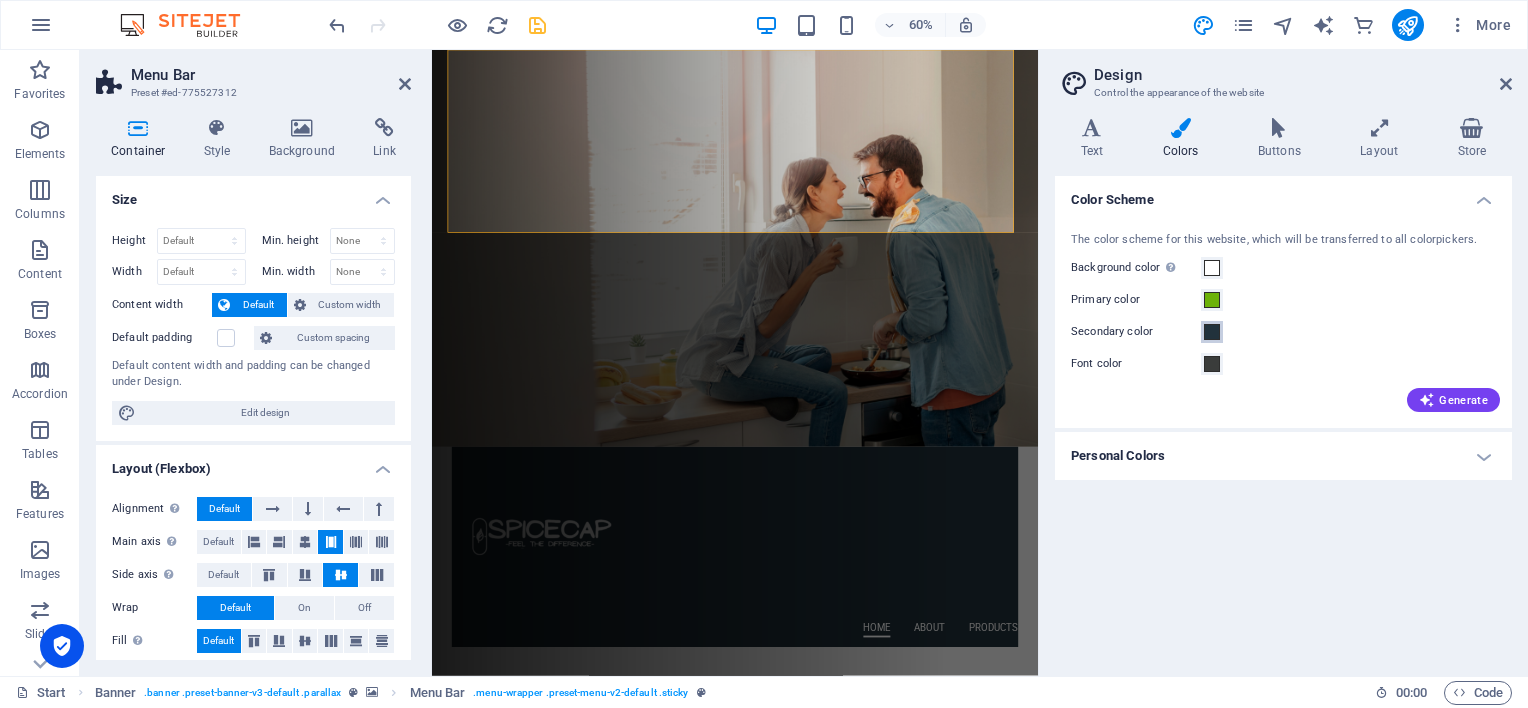 click at bounding box center [1212, 332] 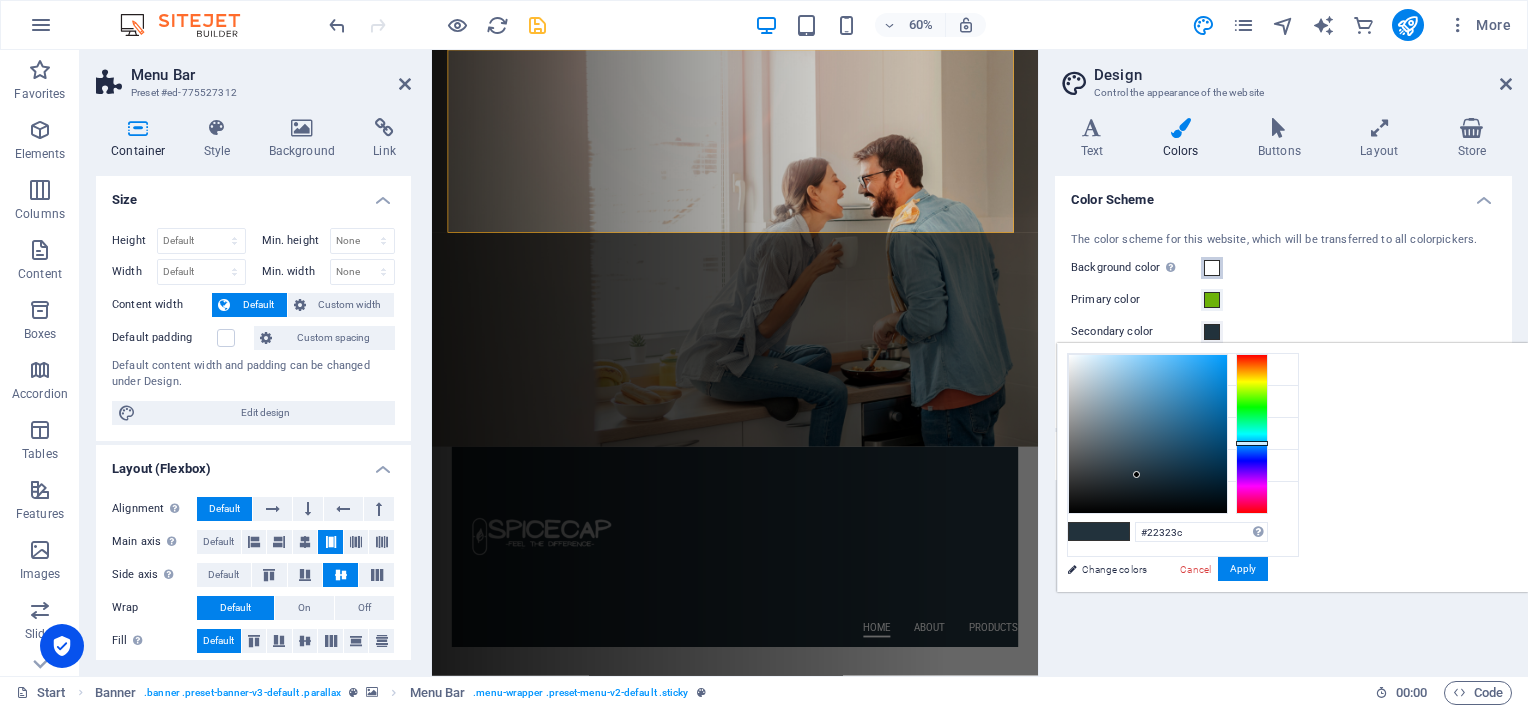 click at bounding box center [1212, 268] 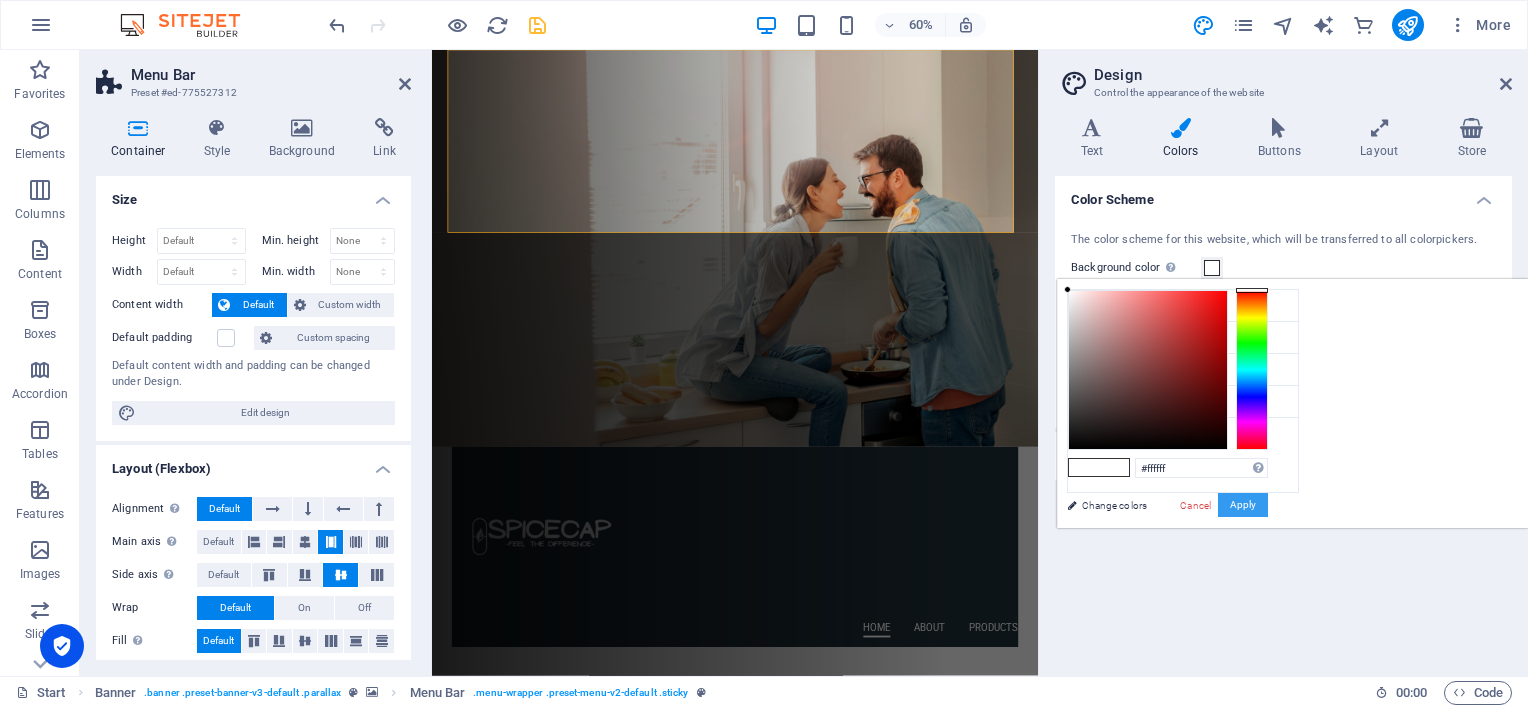 click on "Apply" at bounding box center (1243, 505) 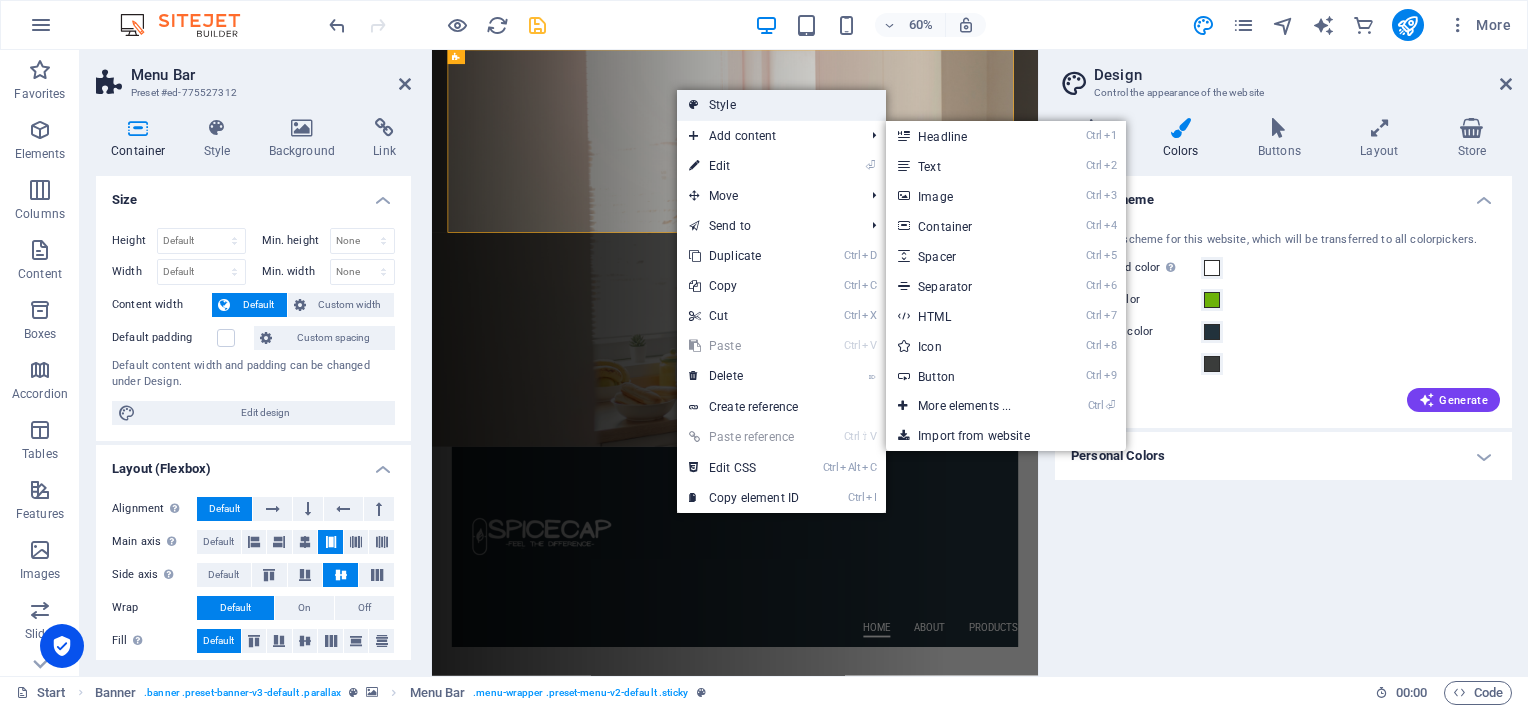 click on "Style" at bounding box center (781, 105) 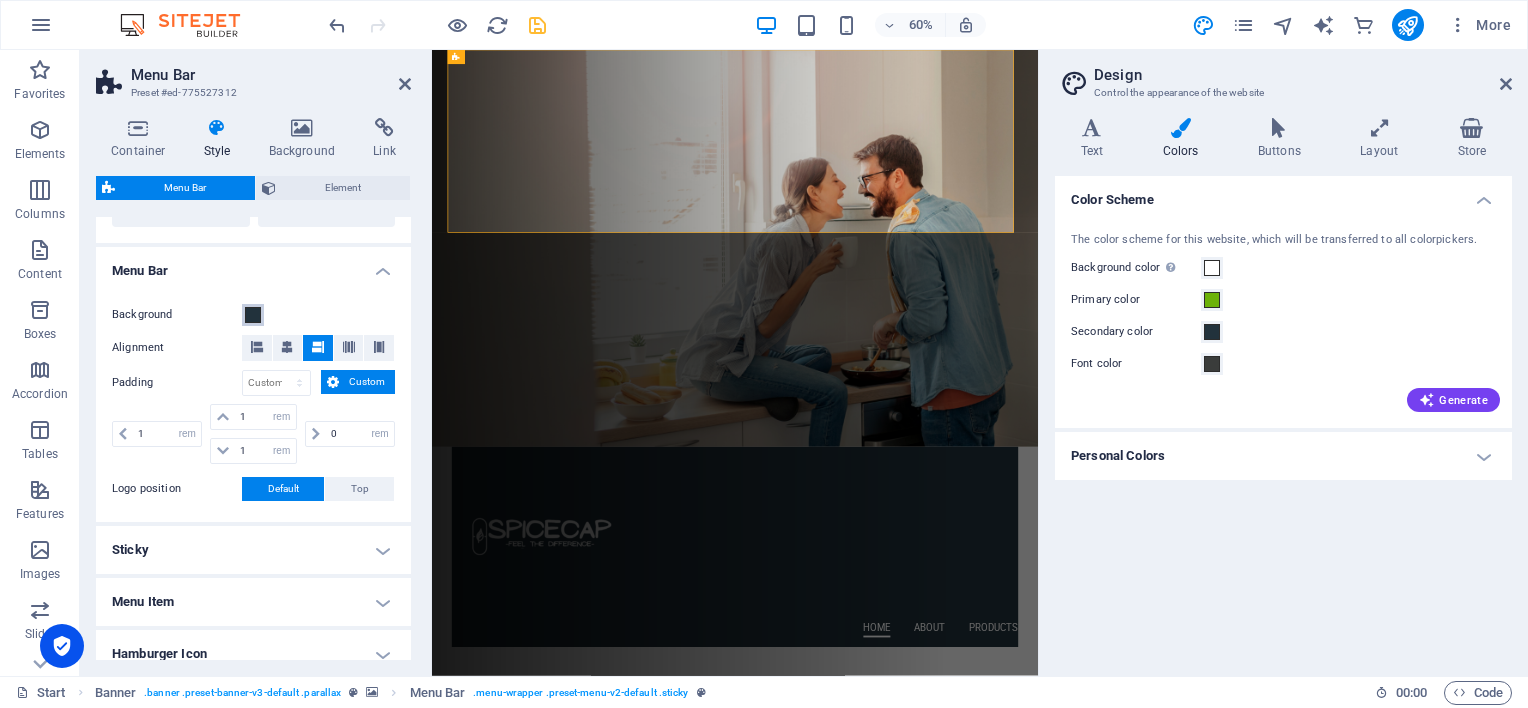 click at bounding box center [253, 315] 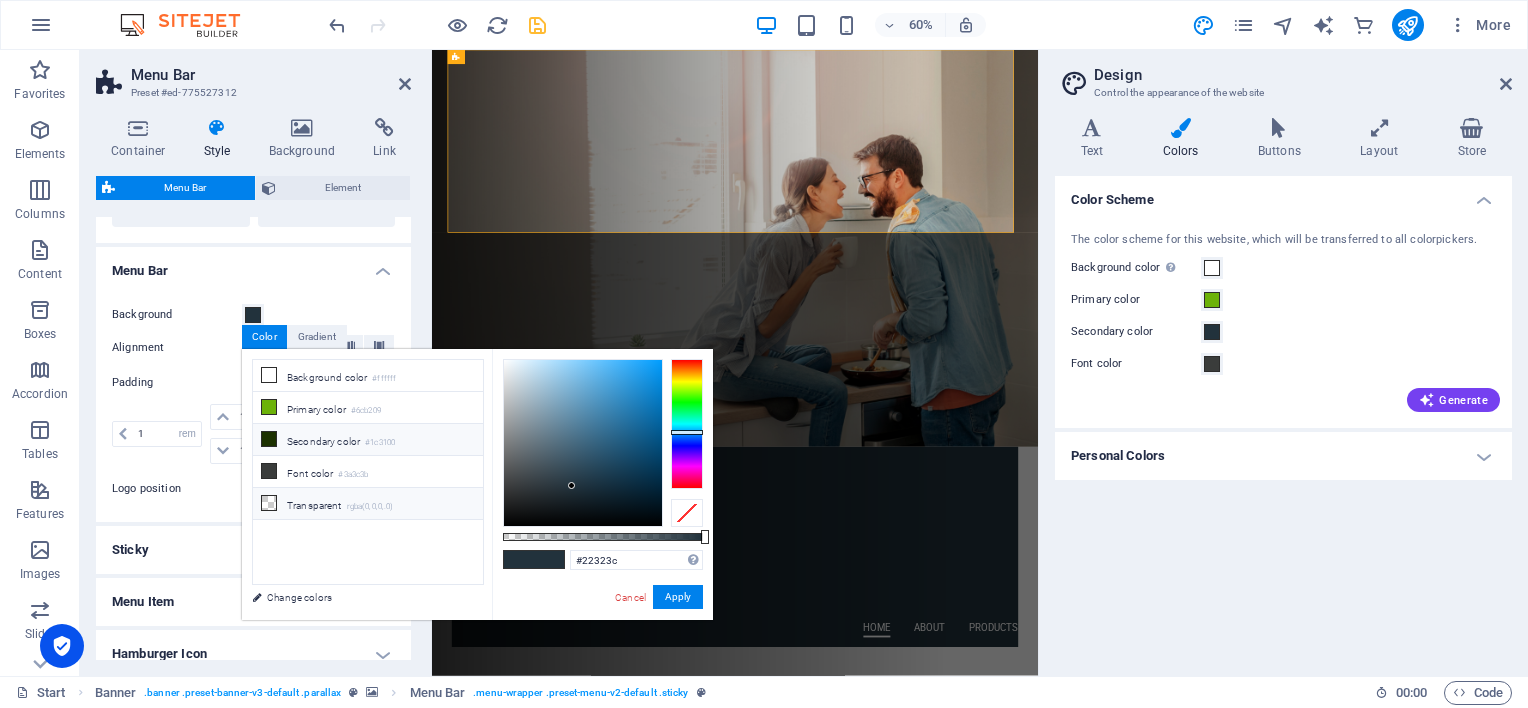 click at bounding box center [269, 503] 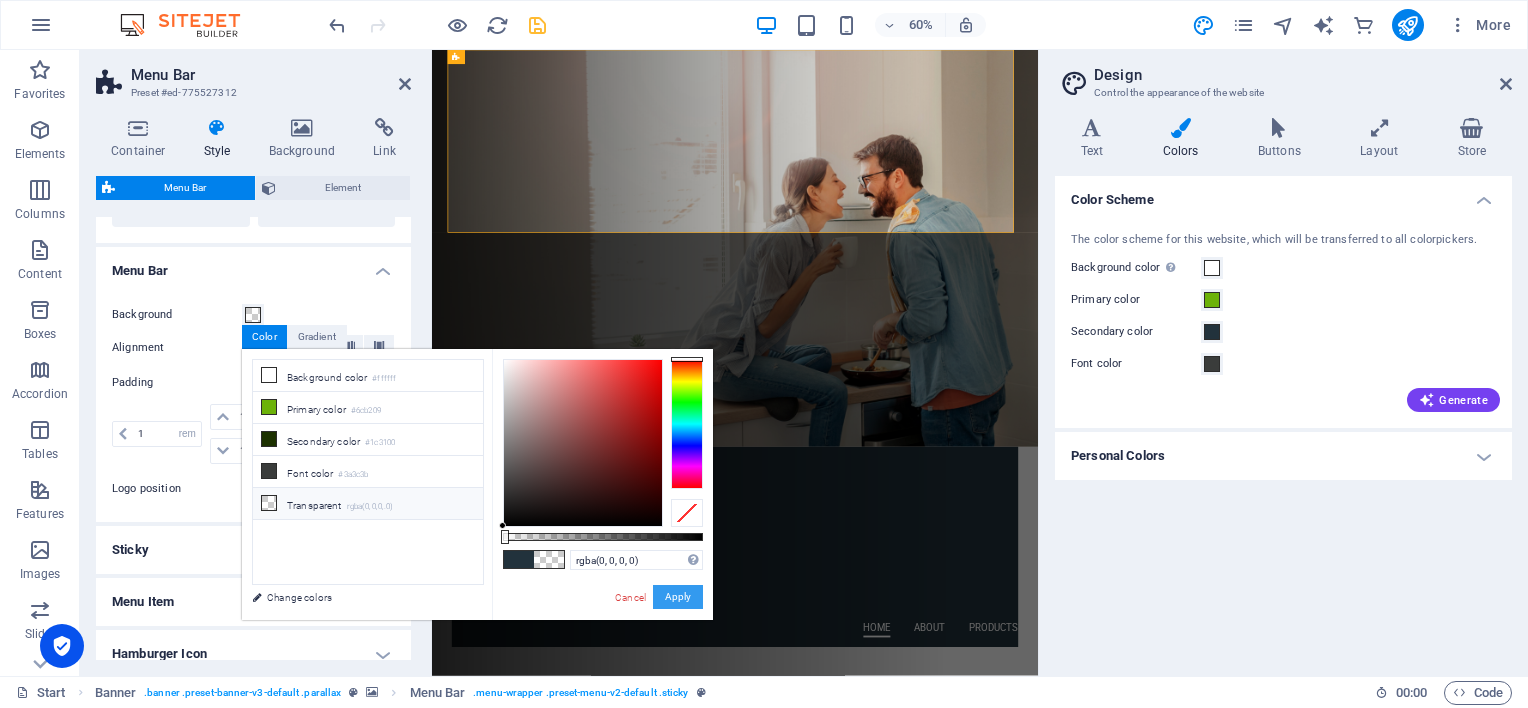 click on "Apply" at bounding box center [678, 597] 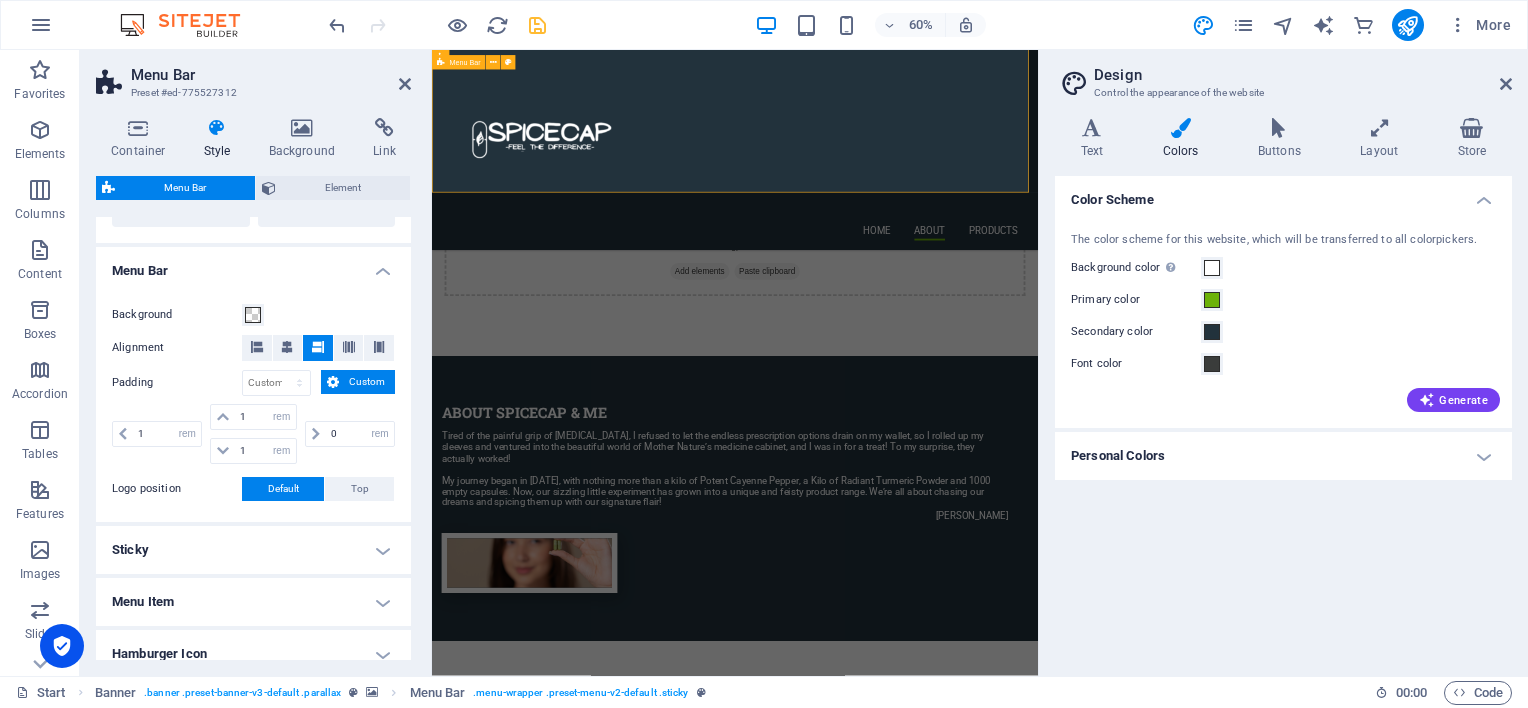 scroll, scrollTop: 1100, scrollLeft: 0, axis: vertical 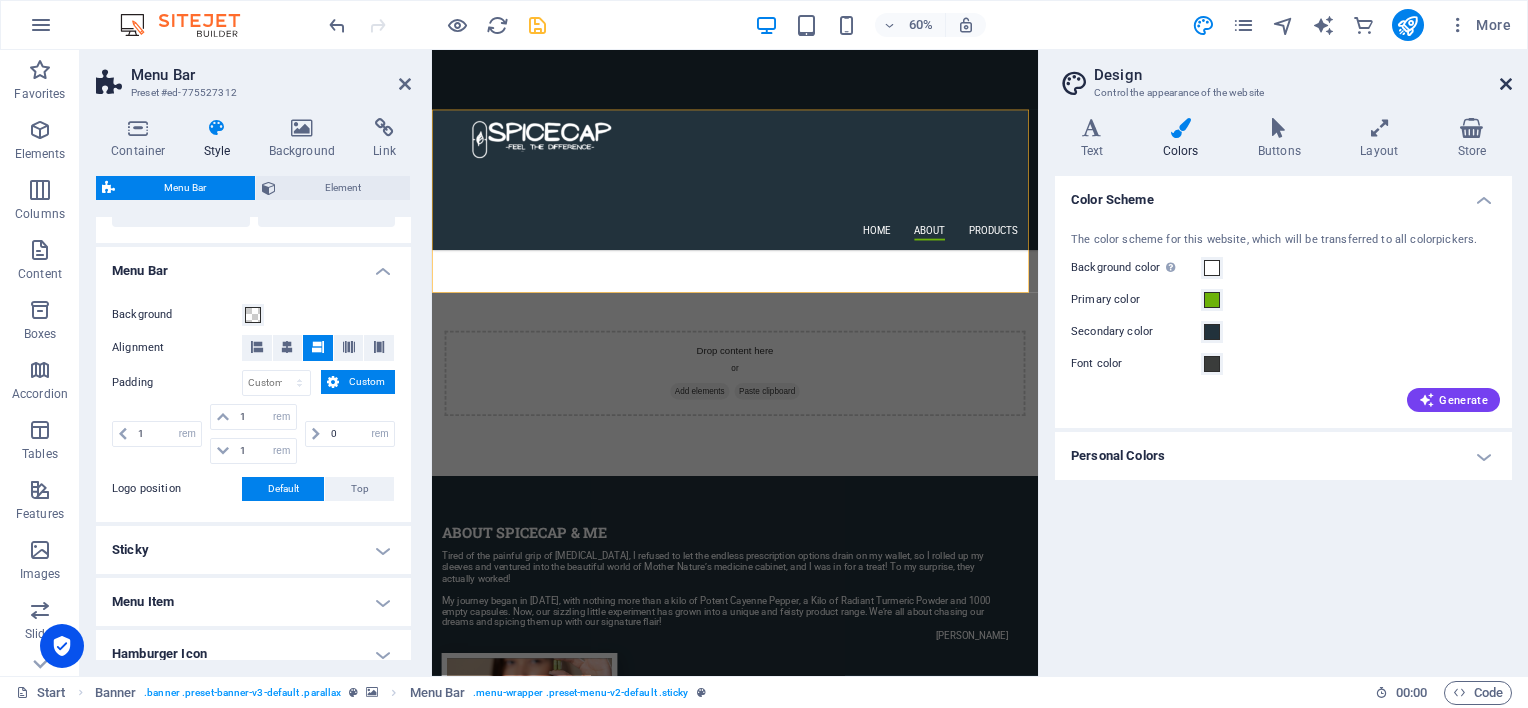 click at bounding box center (1506, 84) 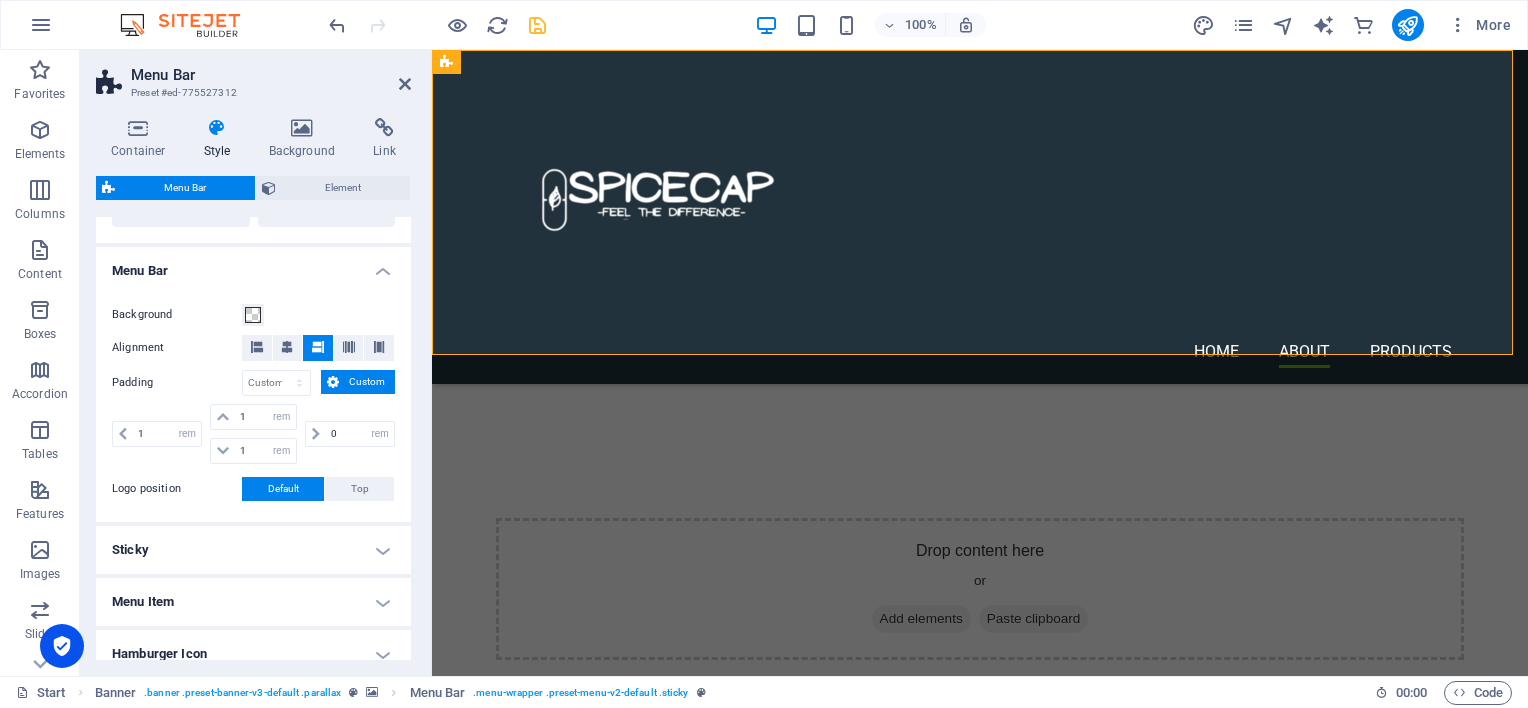 scroll, scrollTop: 822, scrollLeft: 0, axis: vertical 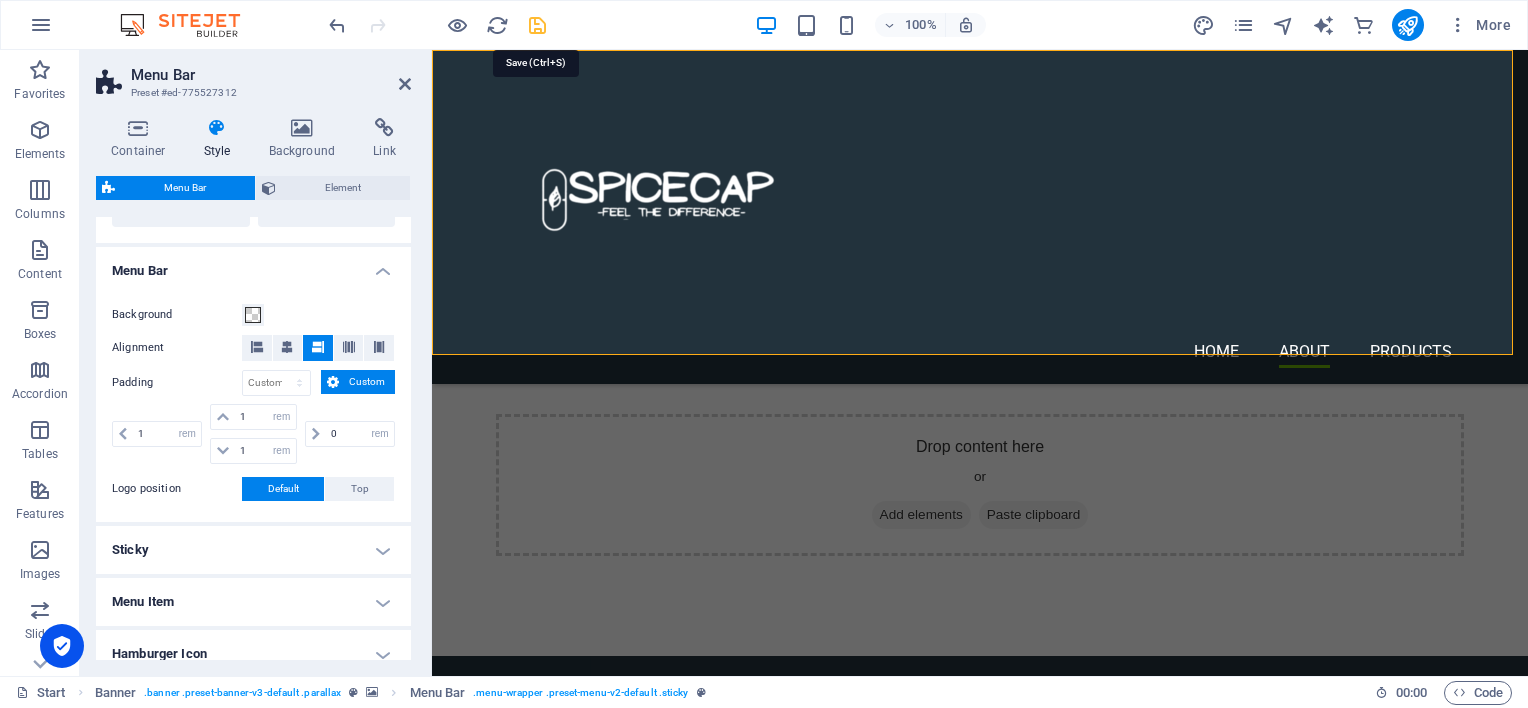 click at bounding box center (537, 25) 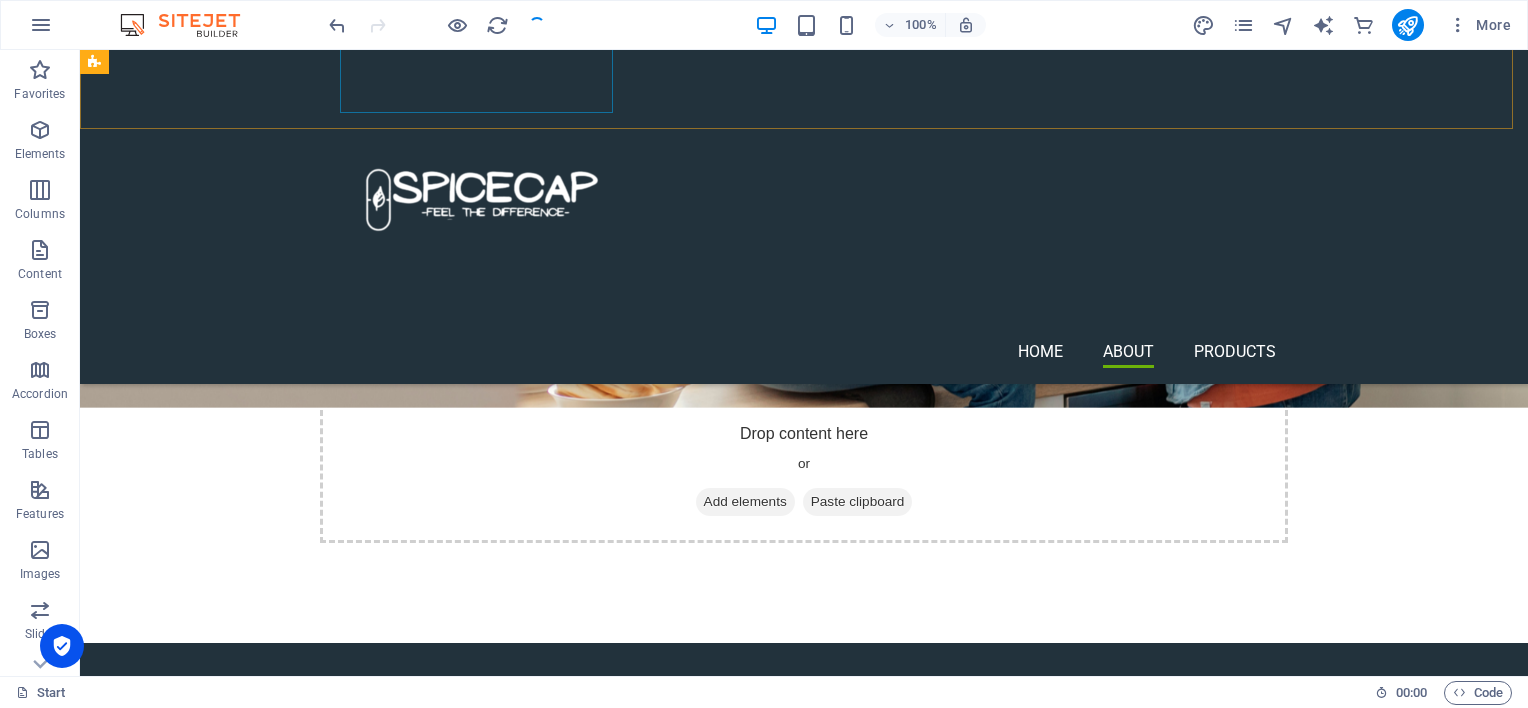 scroll, scrollTop: 1100, scrollLeft: 0, axis: vertical 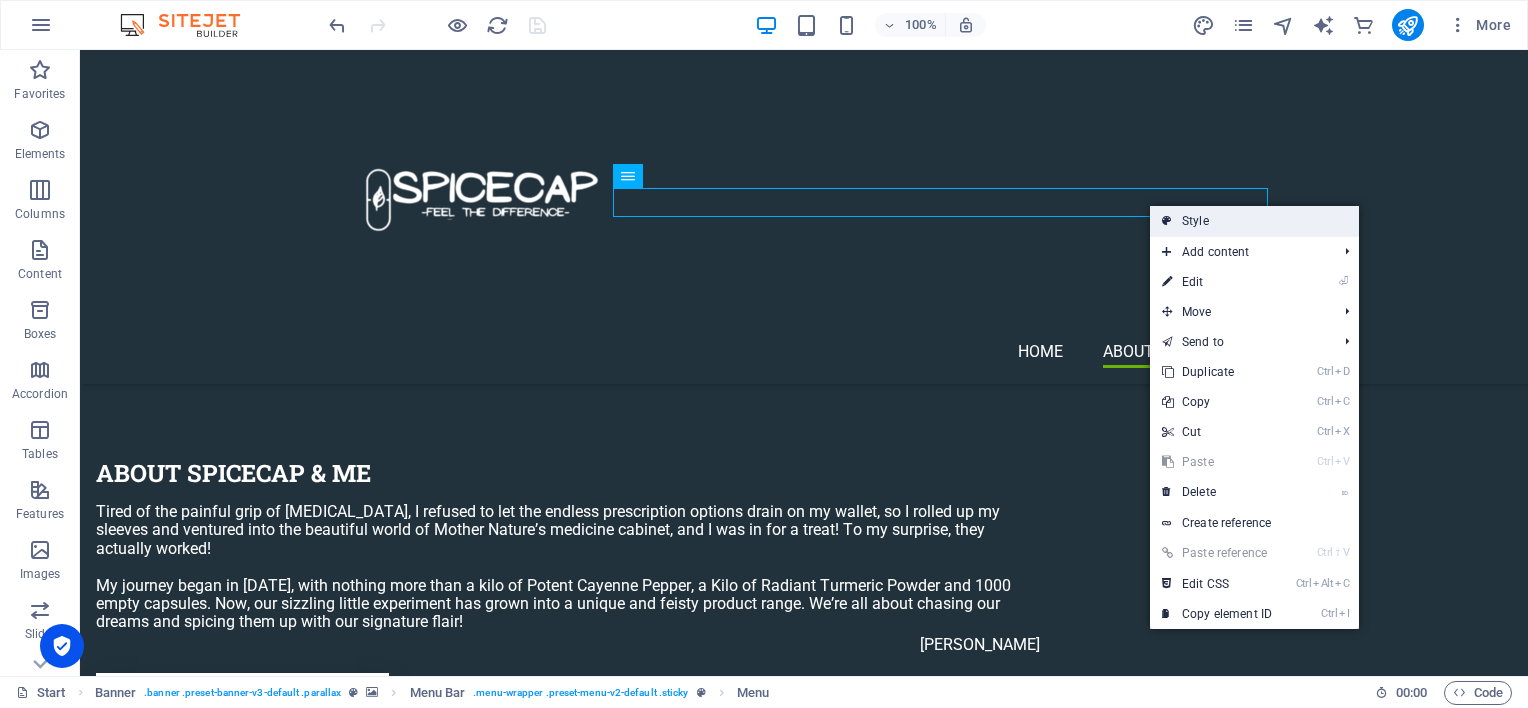 click on "Style" at bounding box center (1254, 221) 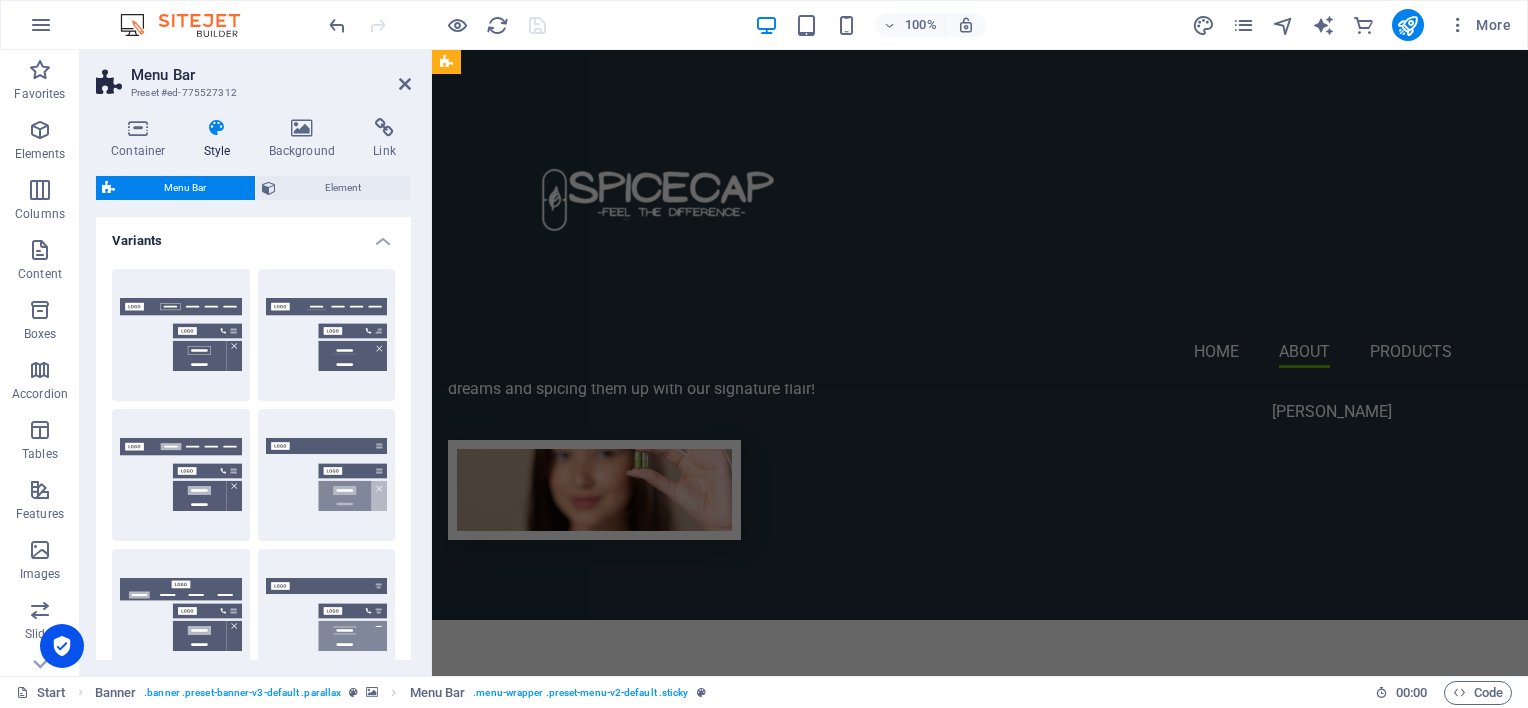 scroll, scrollTop: 1100, scrollLeft: 0, axis: vertical 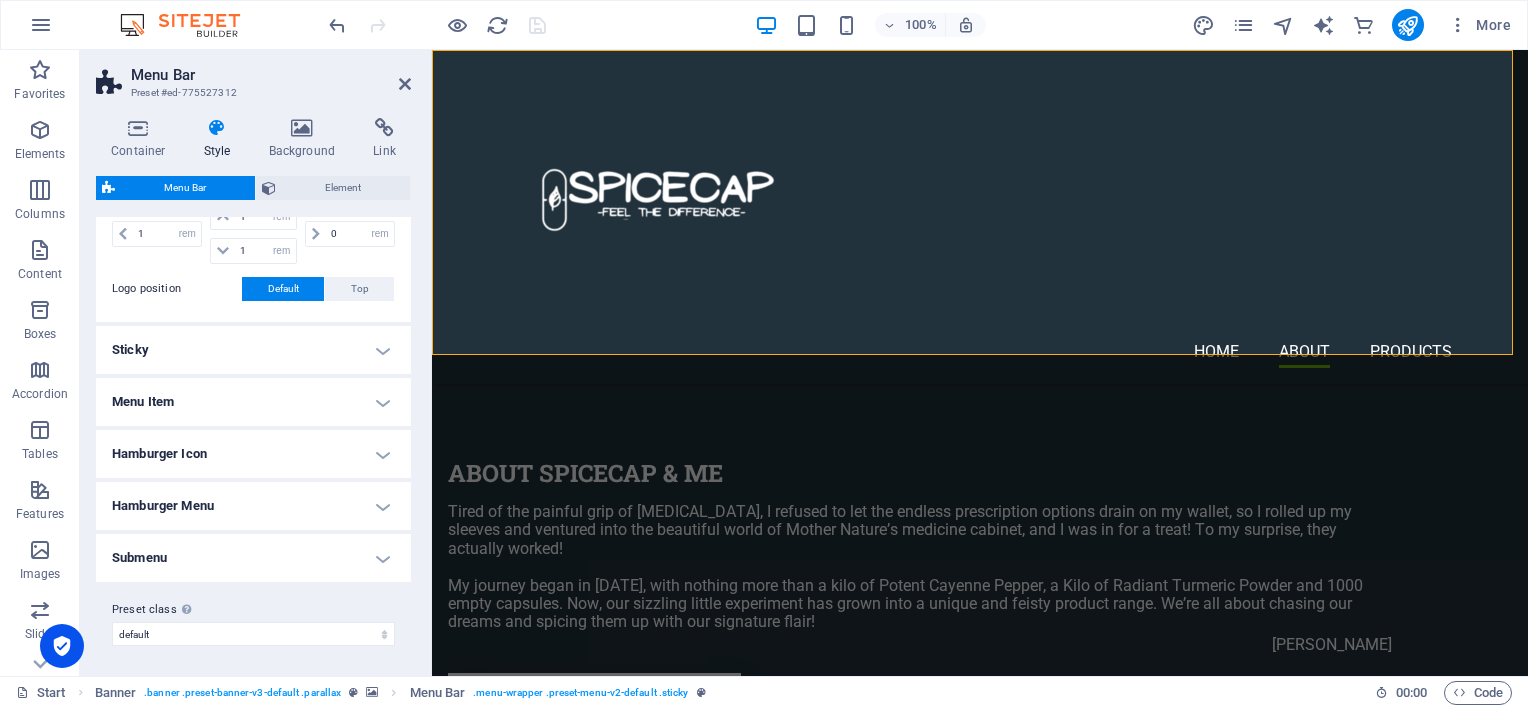 click on "Sticky" at bounding box center (253, 350) 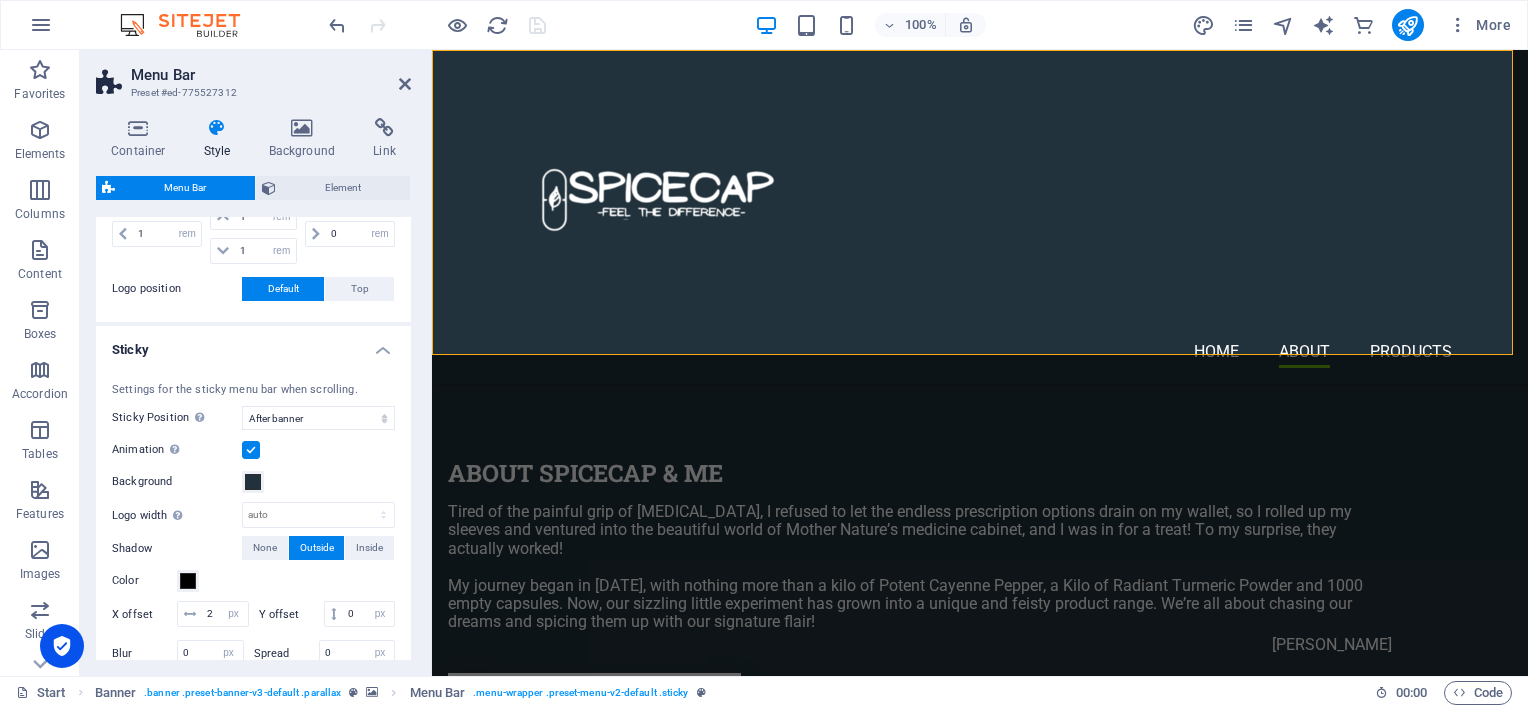 click on "Sticky" at bounding box center (253, 344) 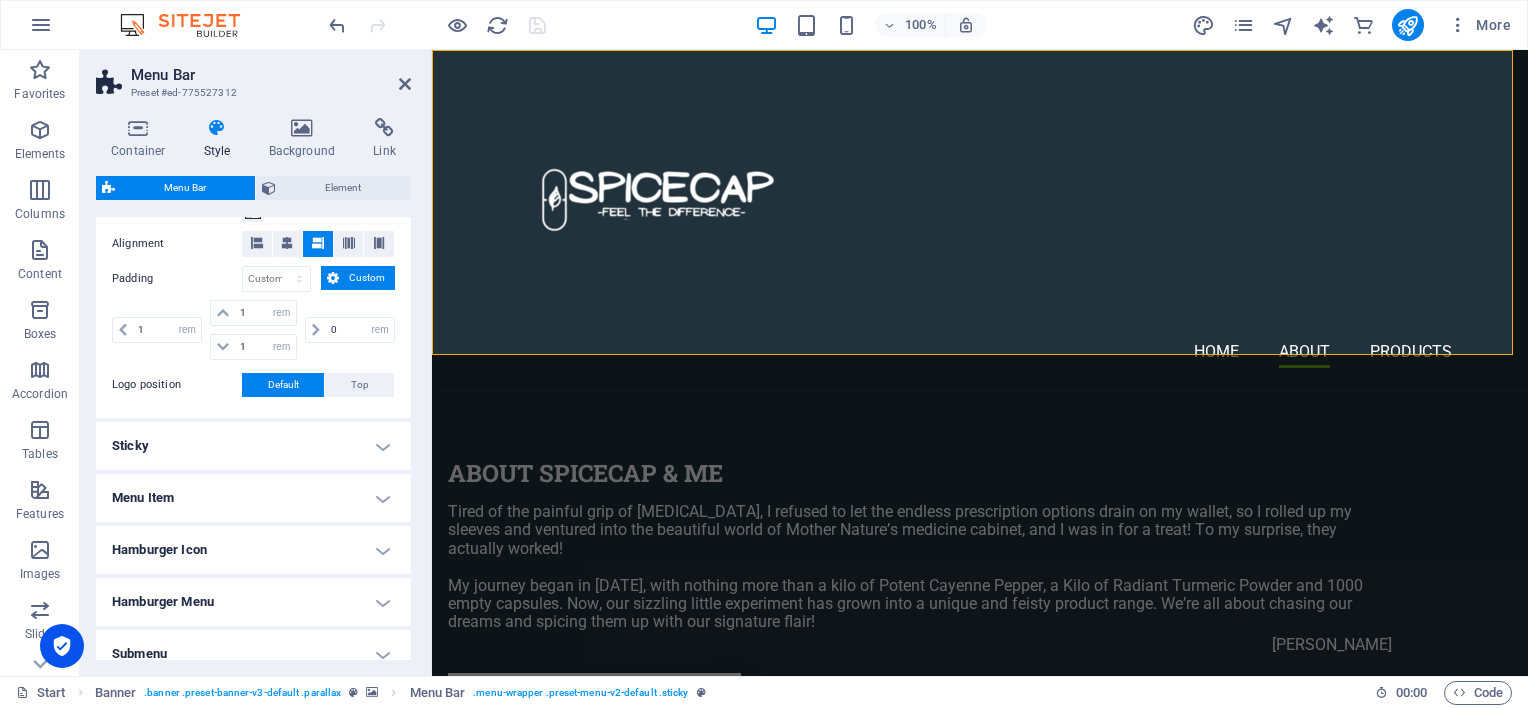 scroll, scrollTop: 594, scrollLeft: 0, axis: vertical 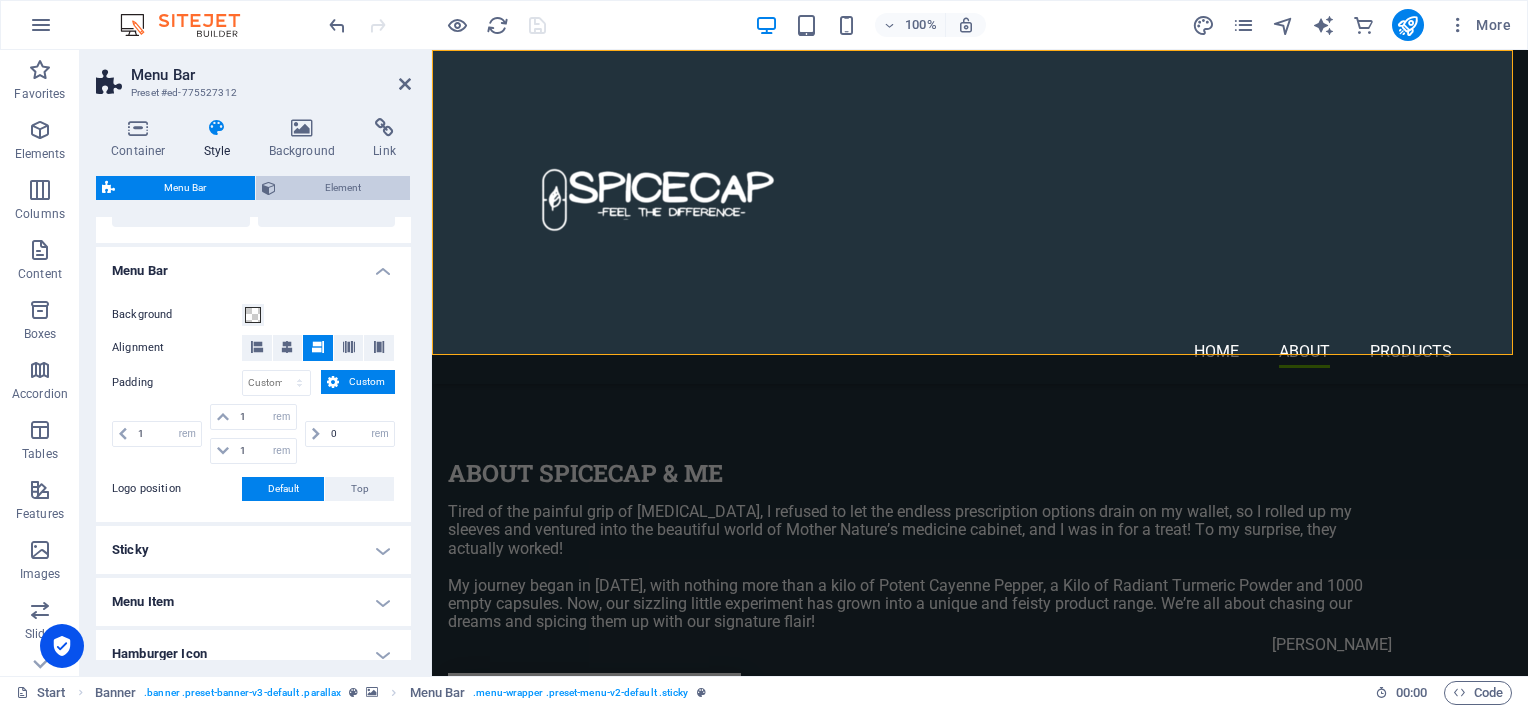 click on "Element" at bounding box center (343, 188) 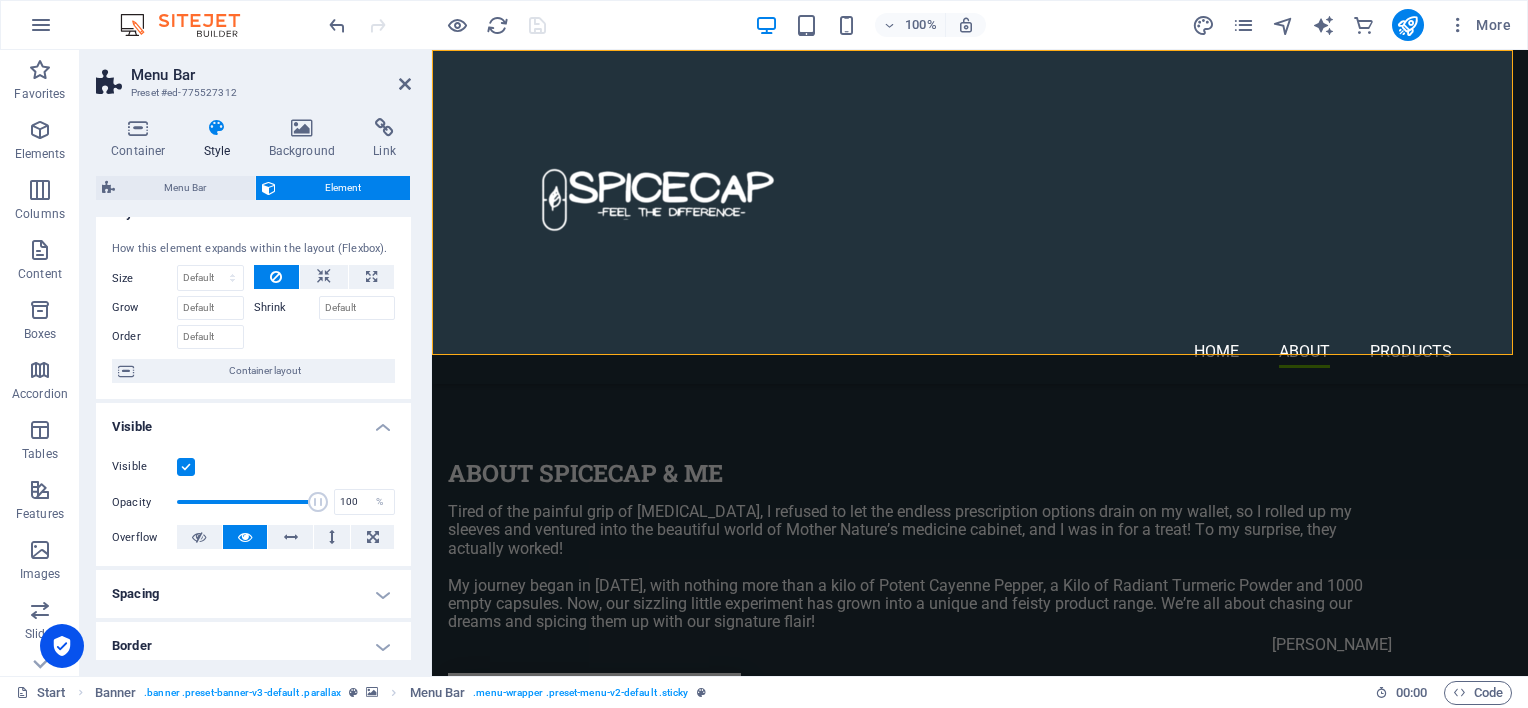 scroll, scrollTop: 0, scrollLeft: 0, axis: both 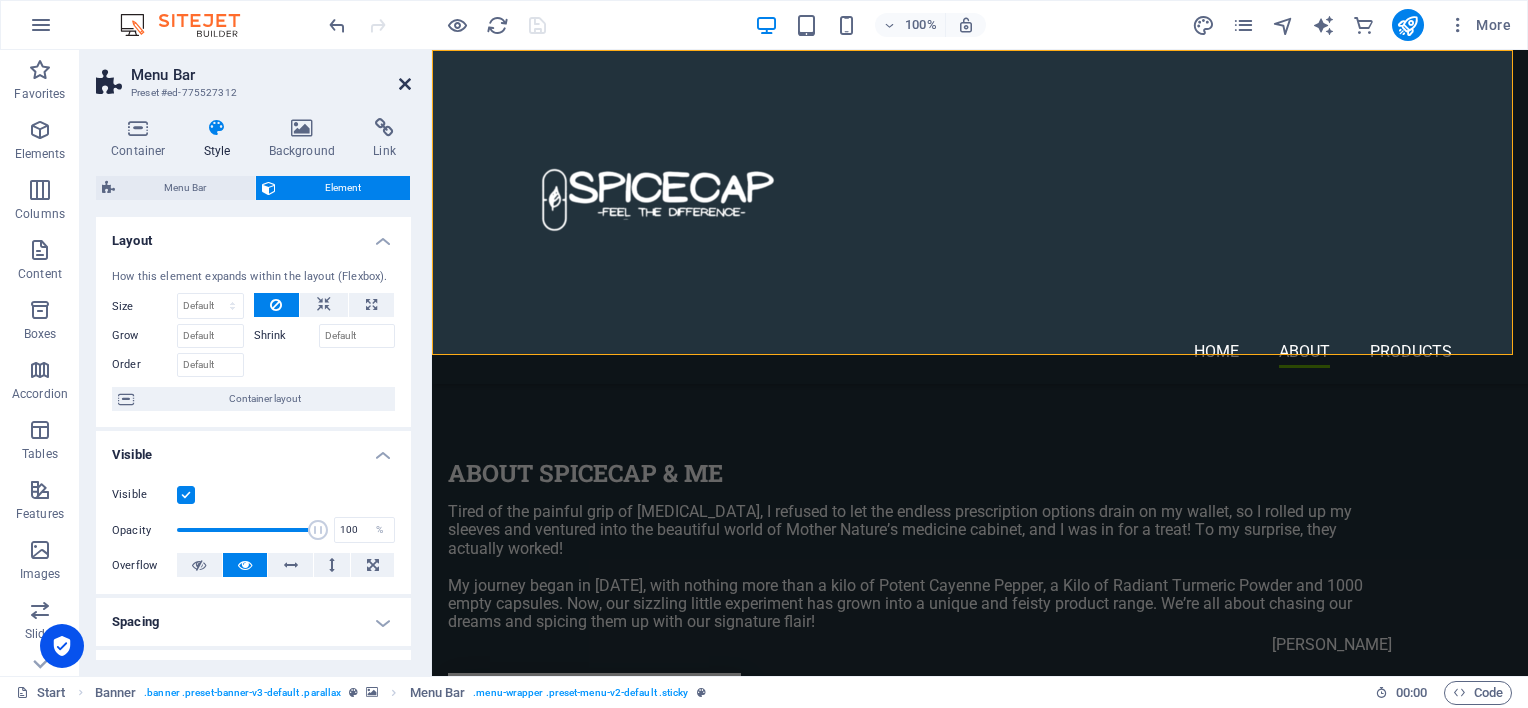 click at bounding box center [405, 84] 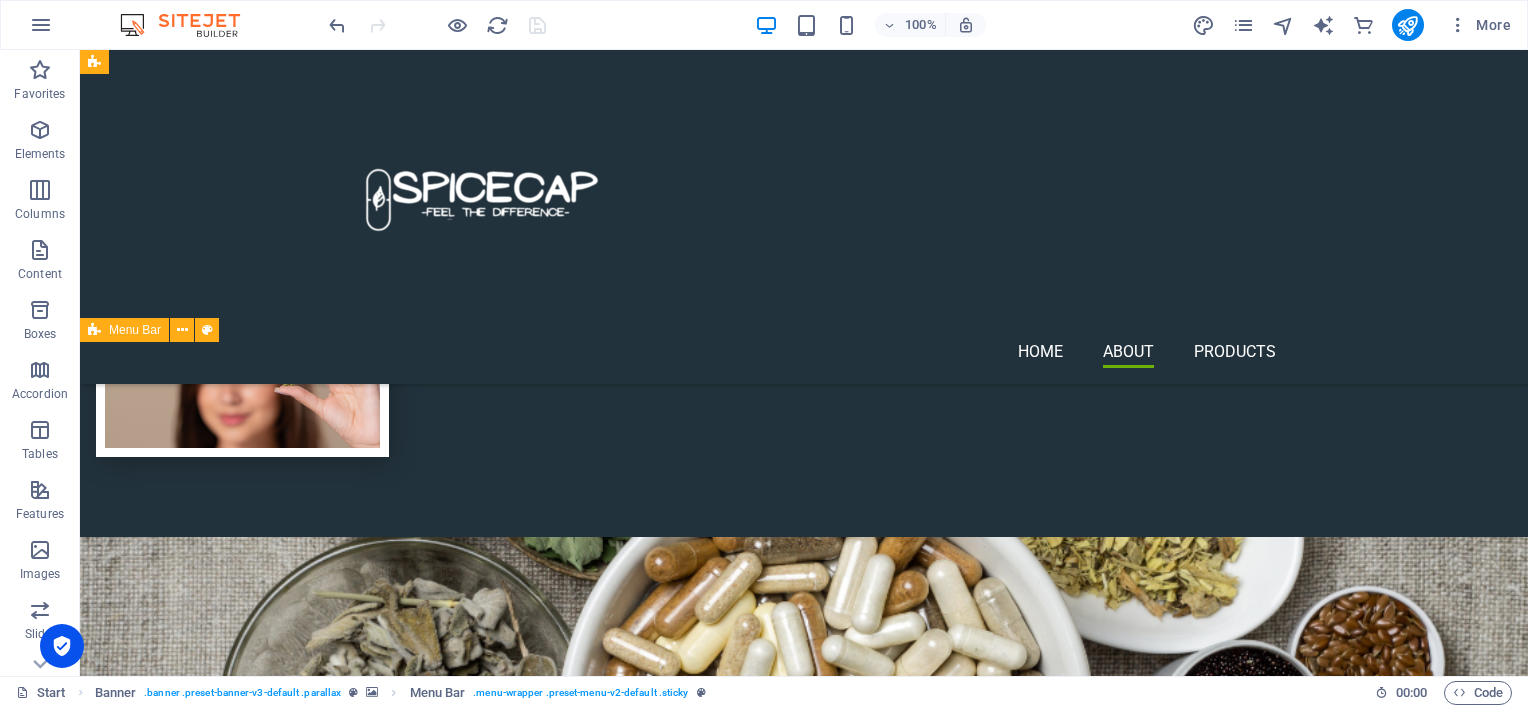 scroll, scrollTop: 1400, scrollLeft: 0, axis: vertical 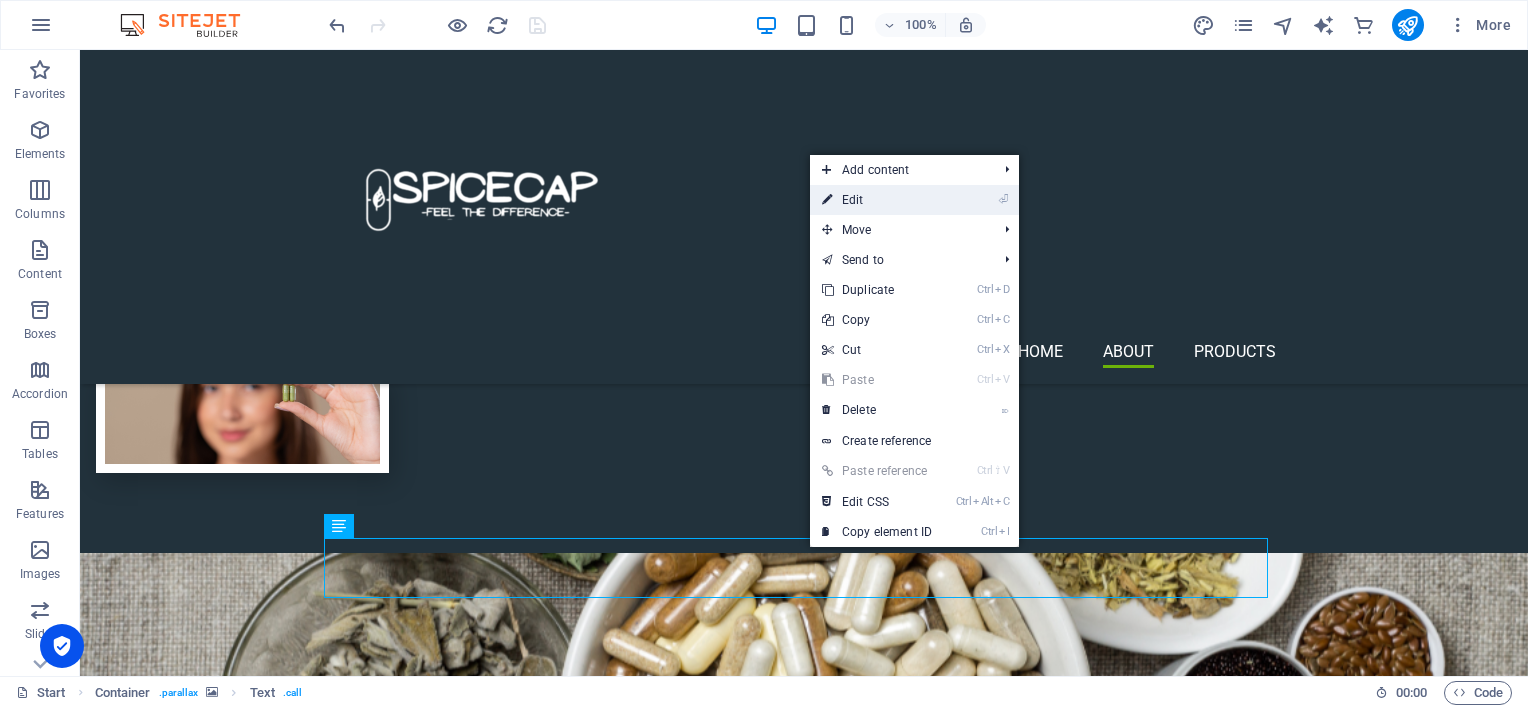 click on "⏎  Edit" at bounding box center [877, 200] 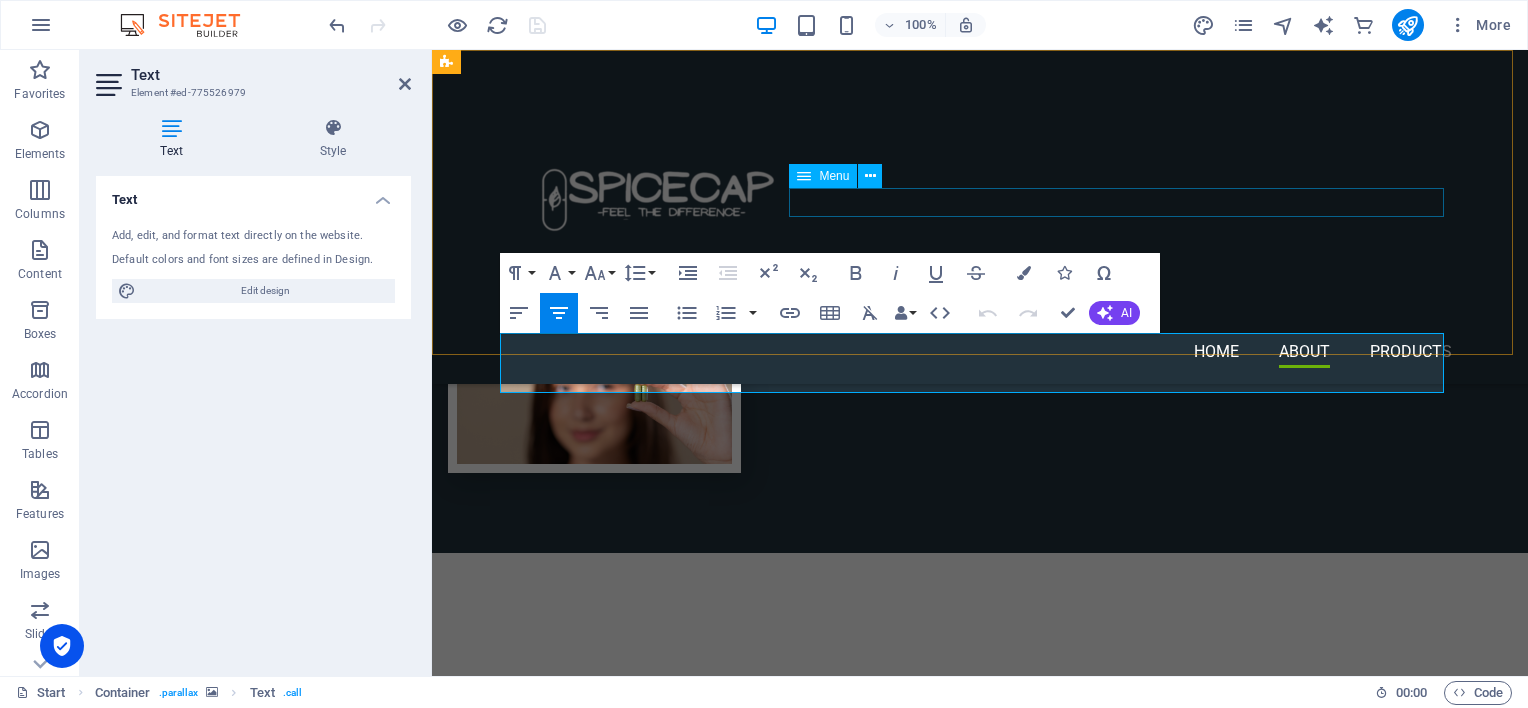 scroll, scrollTop: 1735, scrollLeft: 0, axis: vertical 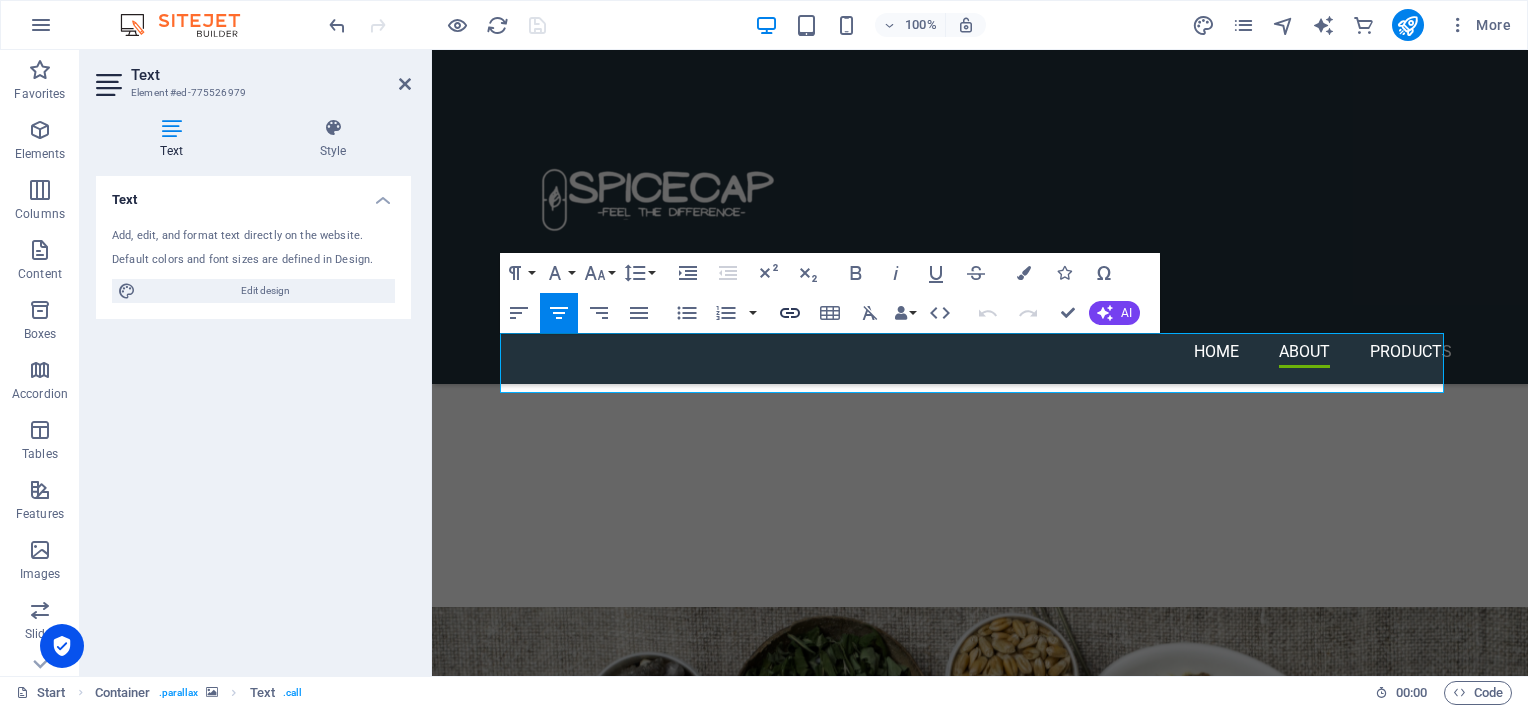click 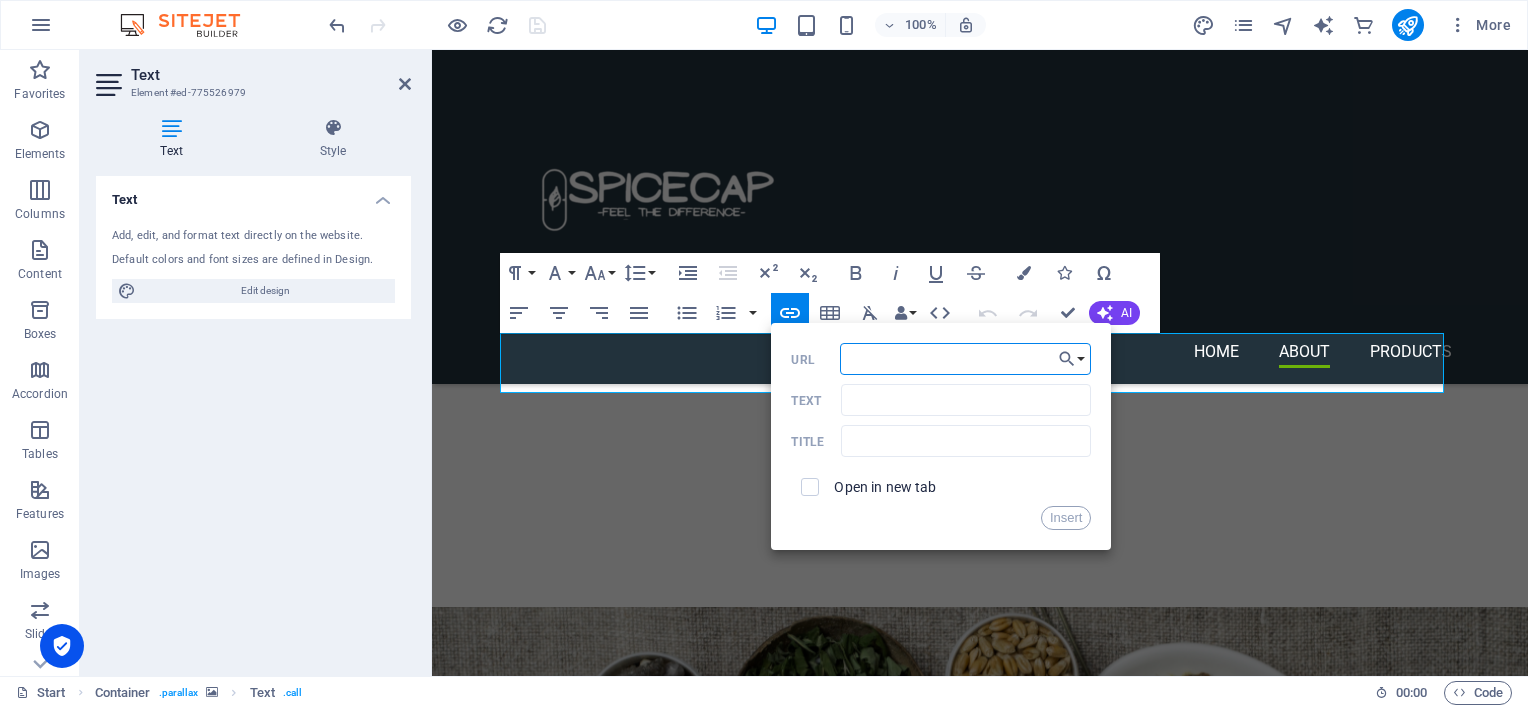 paste on "[PHONE_NUMBER]" 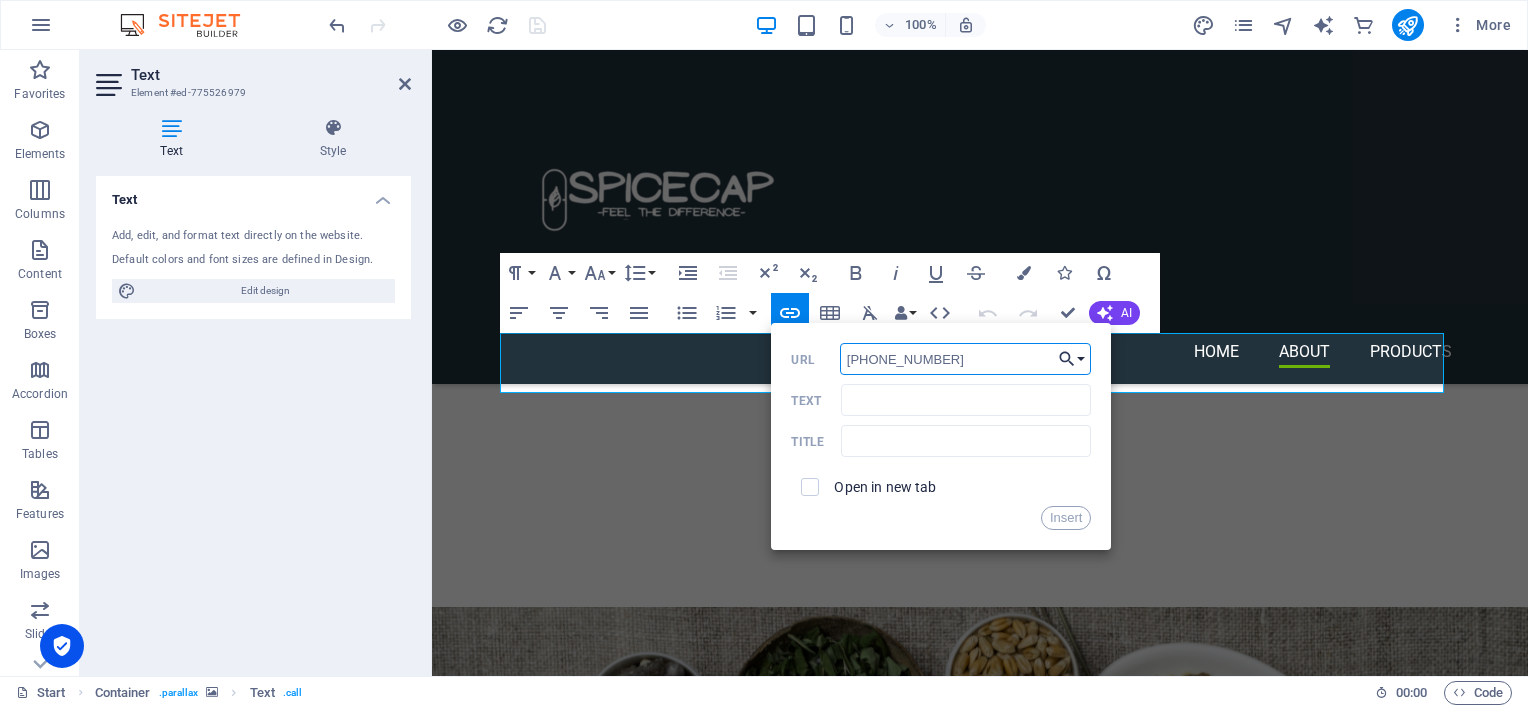 type on "[PHONE_NUMBER]" 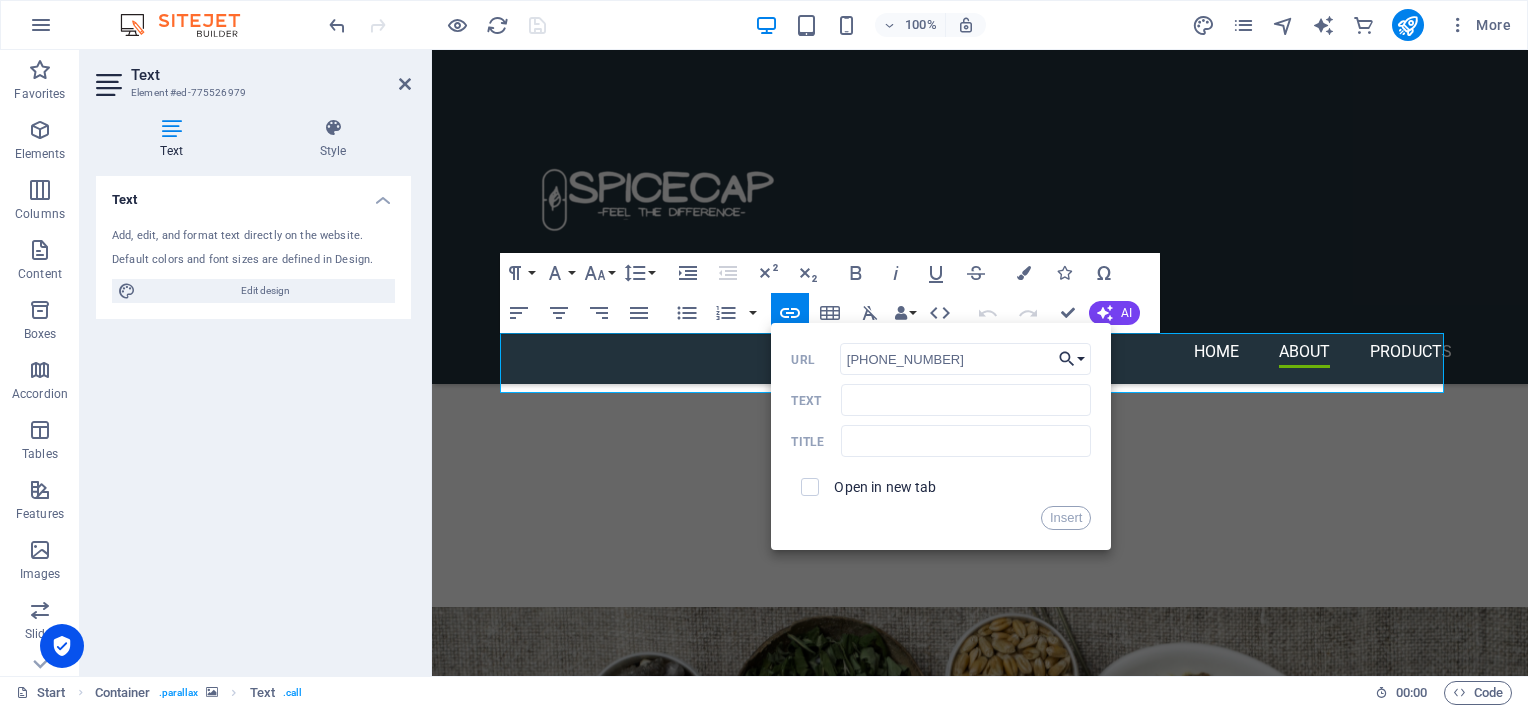 click on "Choose Link" at bounding box center (1072, 359) 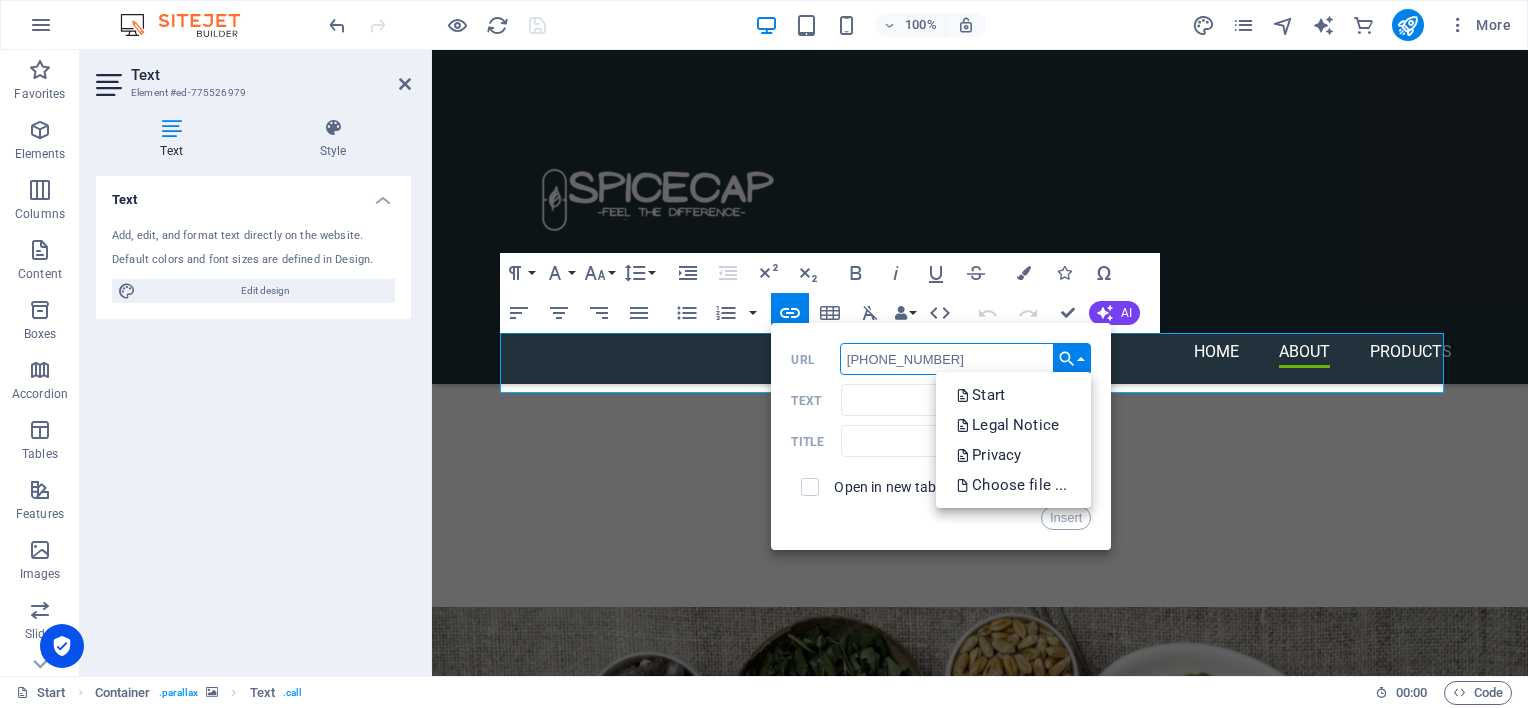 click on "[PHONE_NUMBER]" at bounding box center [966, 359] 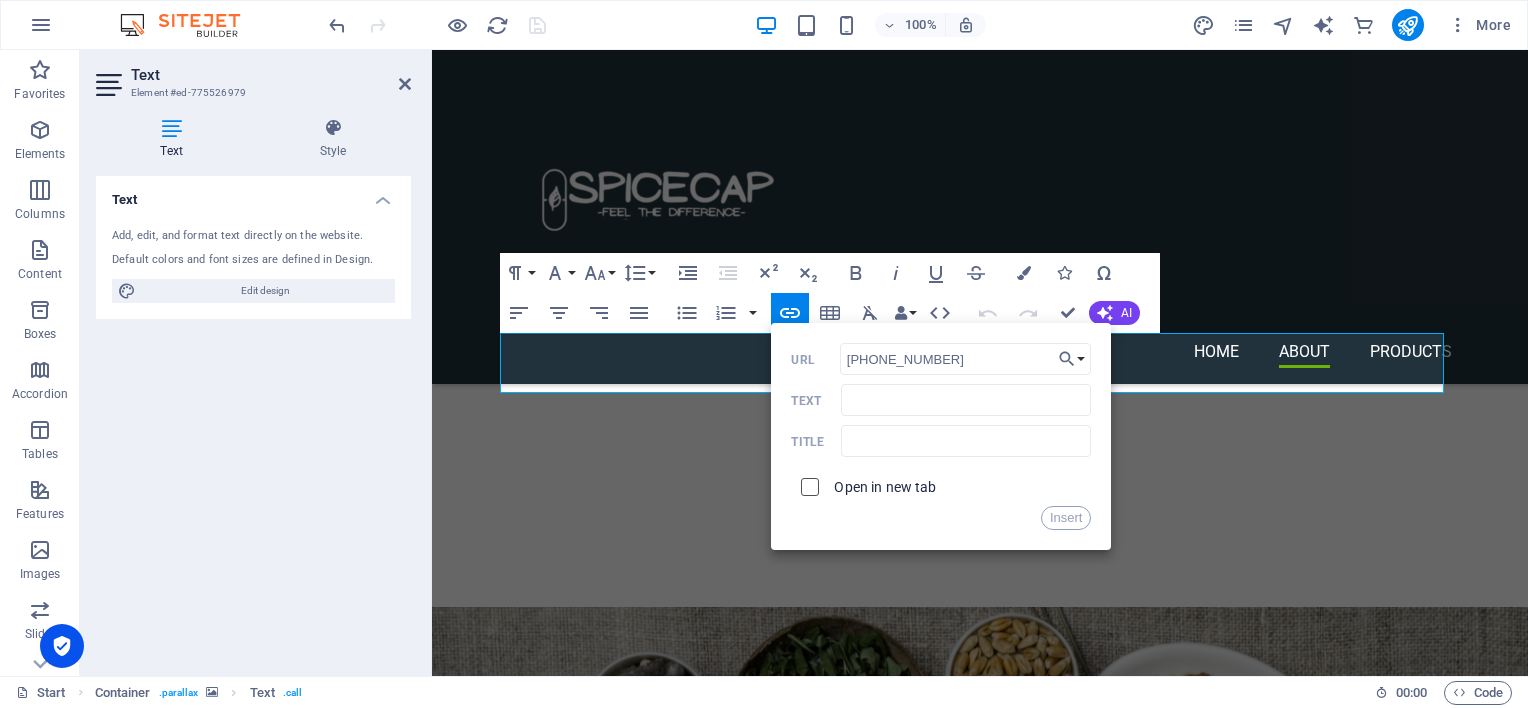 click at bounding box center (807, 484) 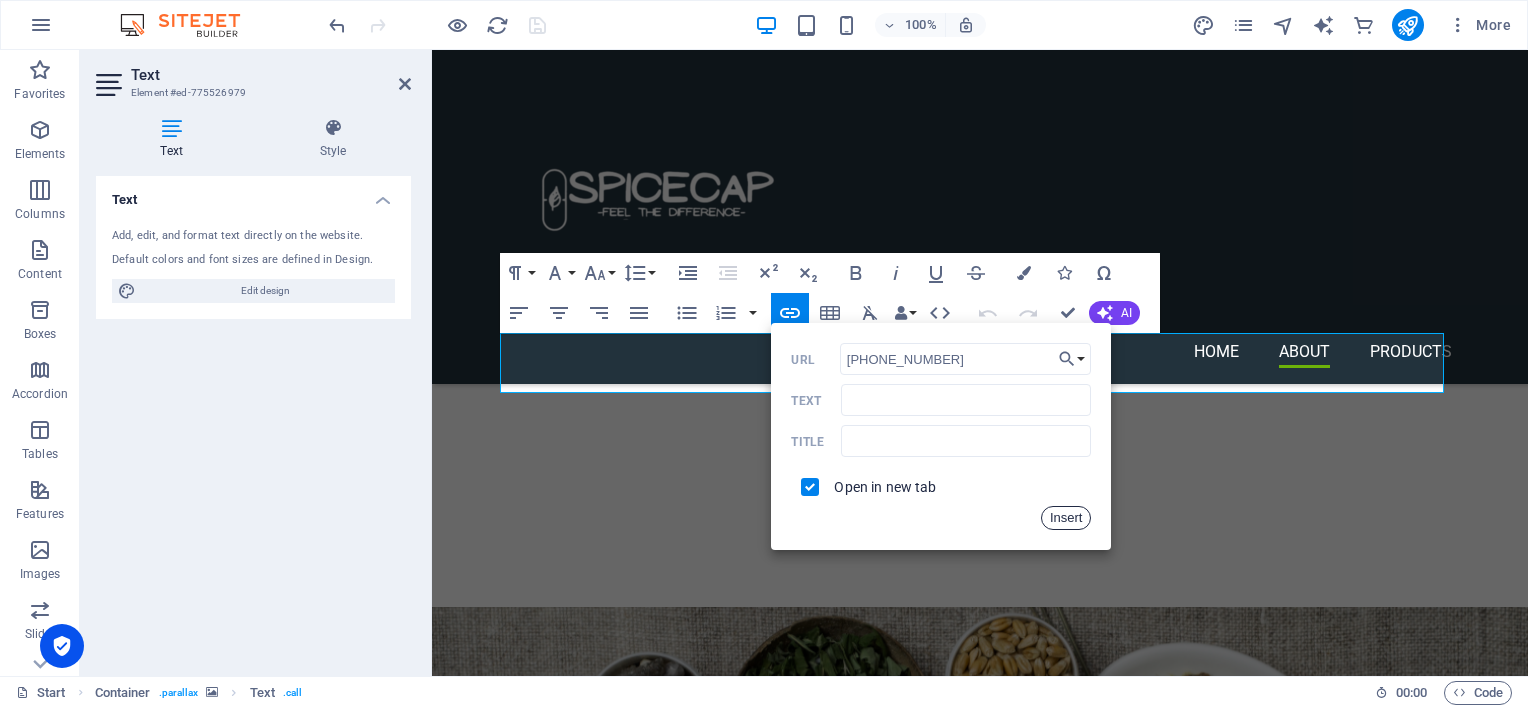 click on "Insert" at bounding box center (1066, 518) 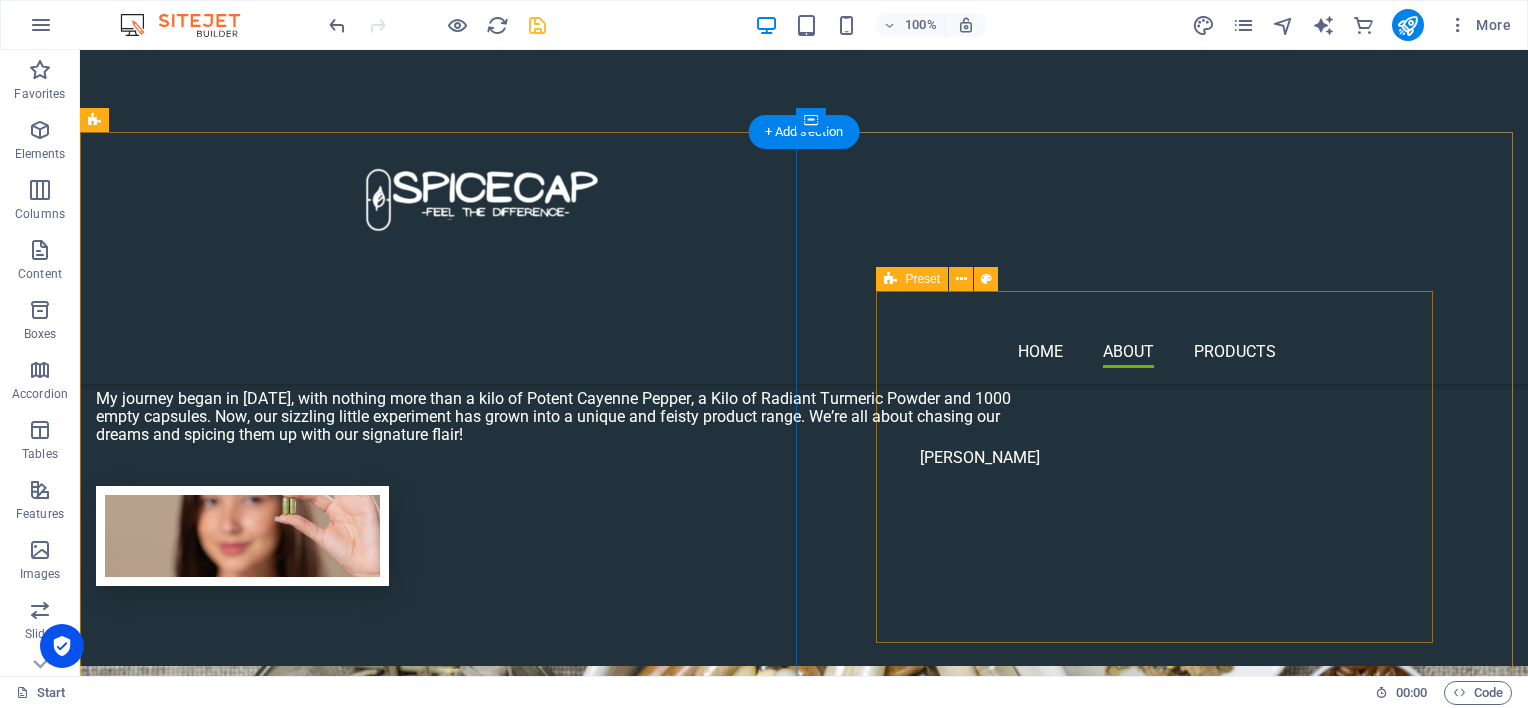 scroll, scrollTop: 1435, scrollLeft: 0, axis: vertical 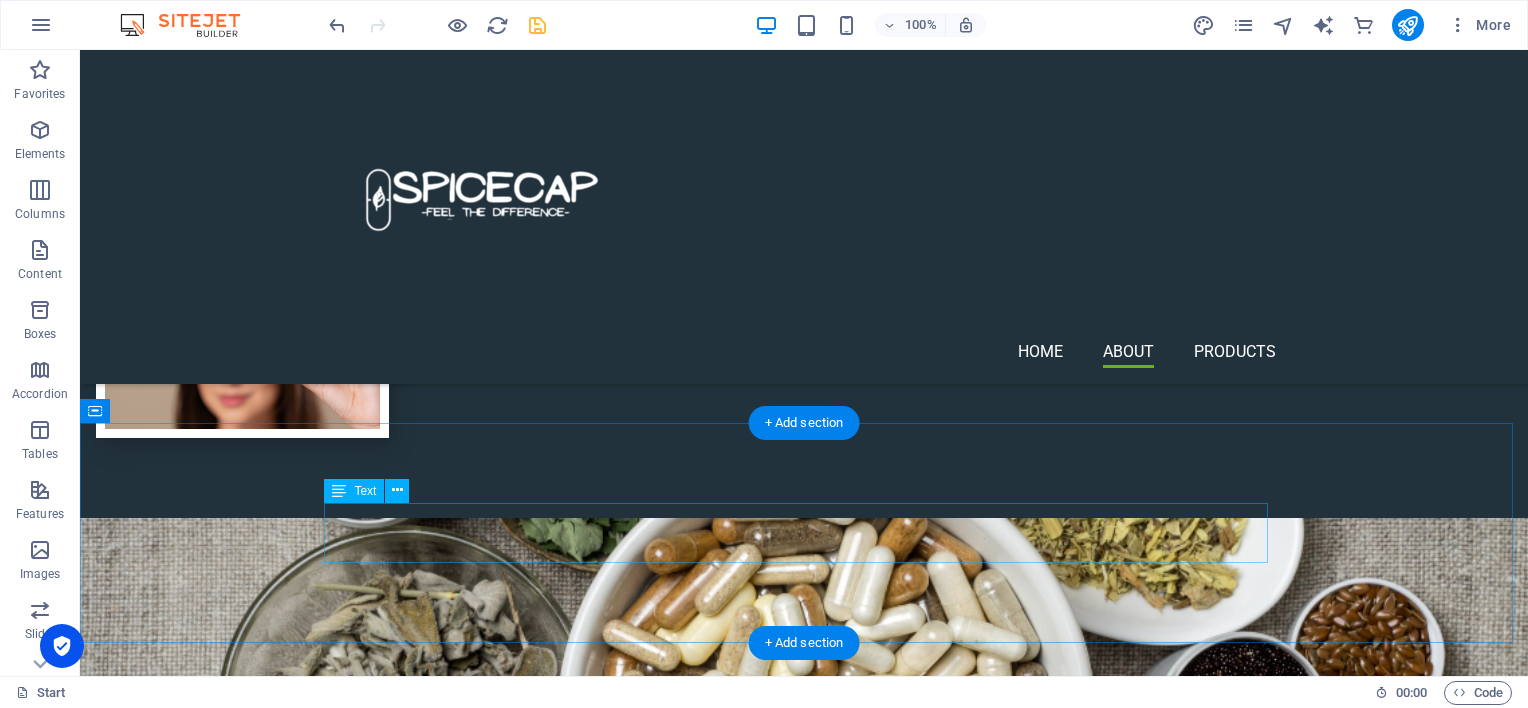 click on "+27 62 142 7905 Get in touch    +27 62 142 7905" at bounding box center (804, 2243) 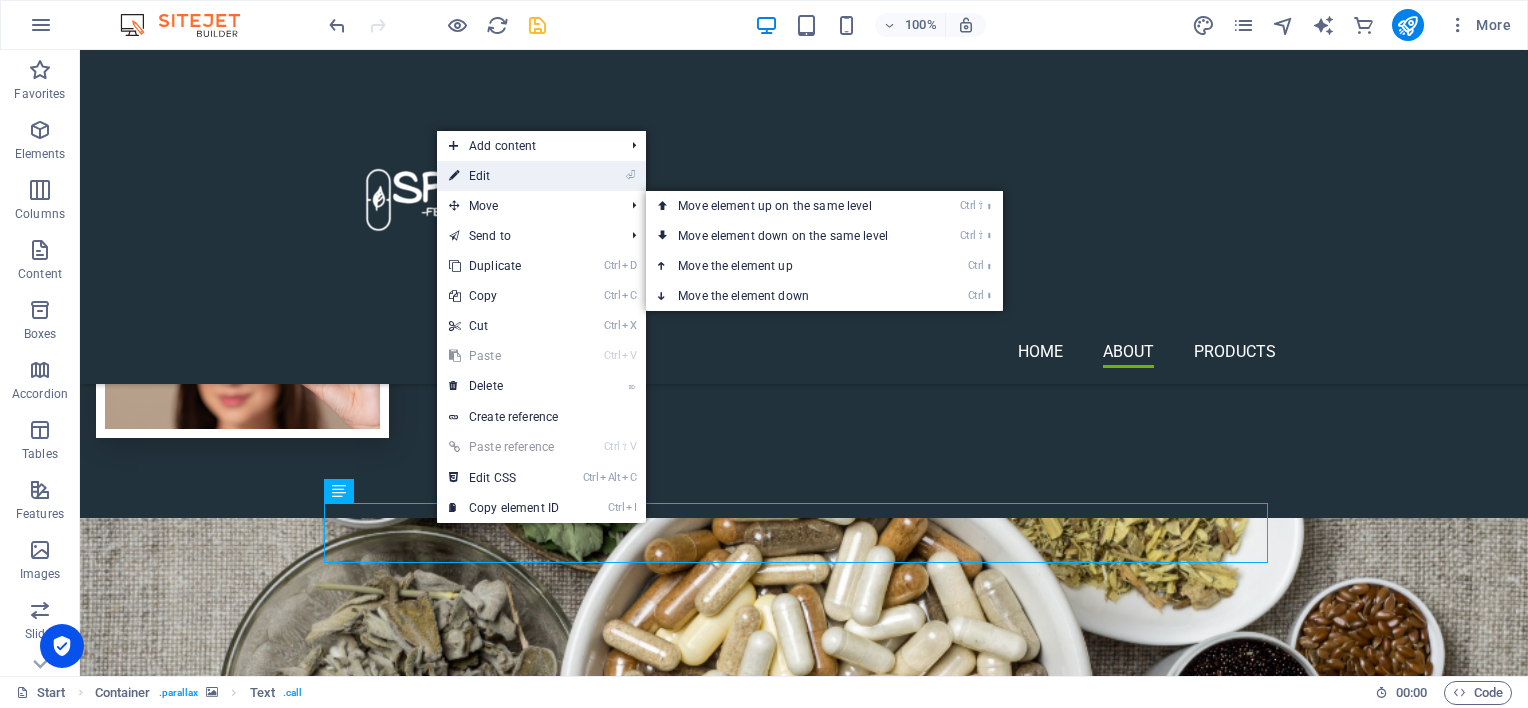 click on "⏎  Edit" at bounding box center (504, 176) 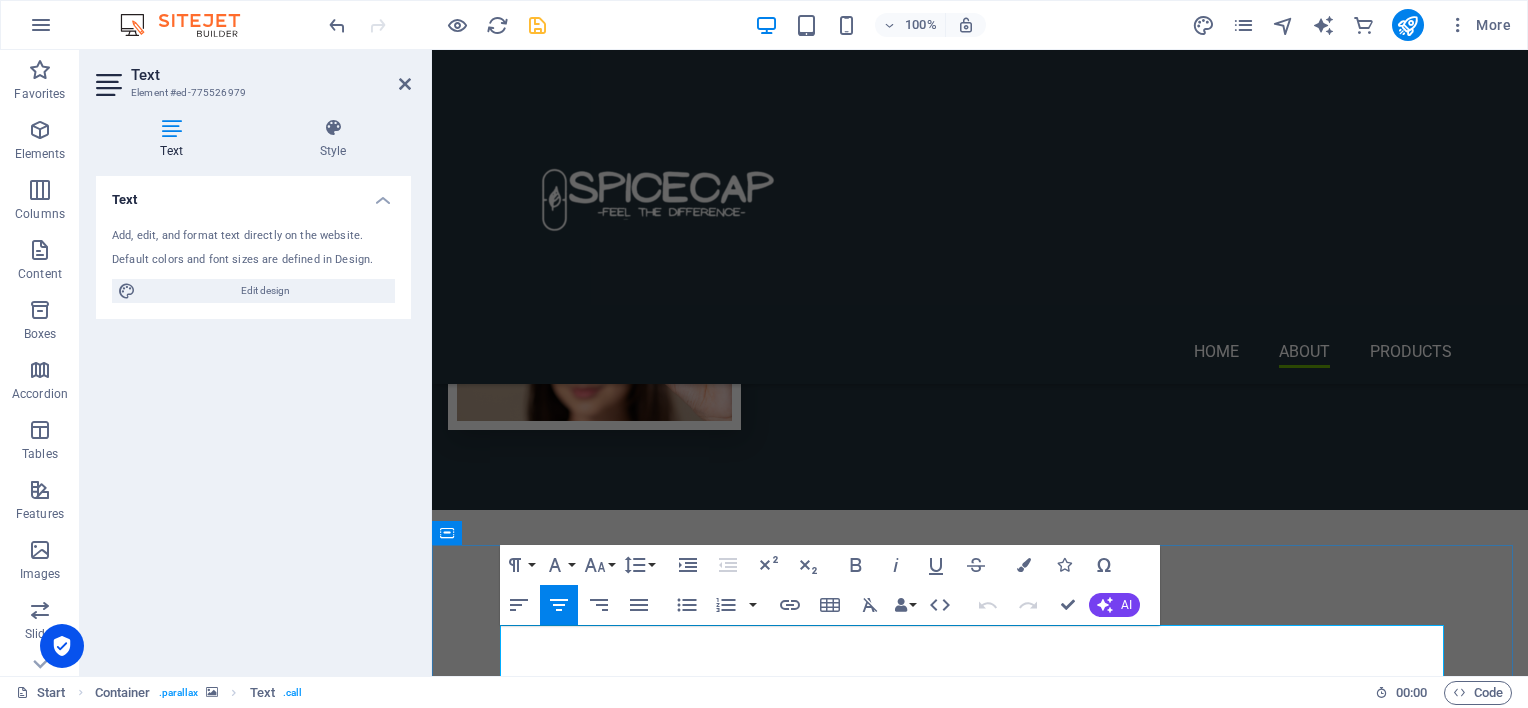 drag, startPoint x: 808, startPoint y: 651, endPoint x: 570, endPoint y: 648, distance: 238.0189 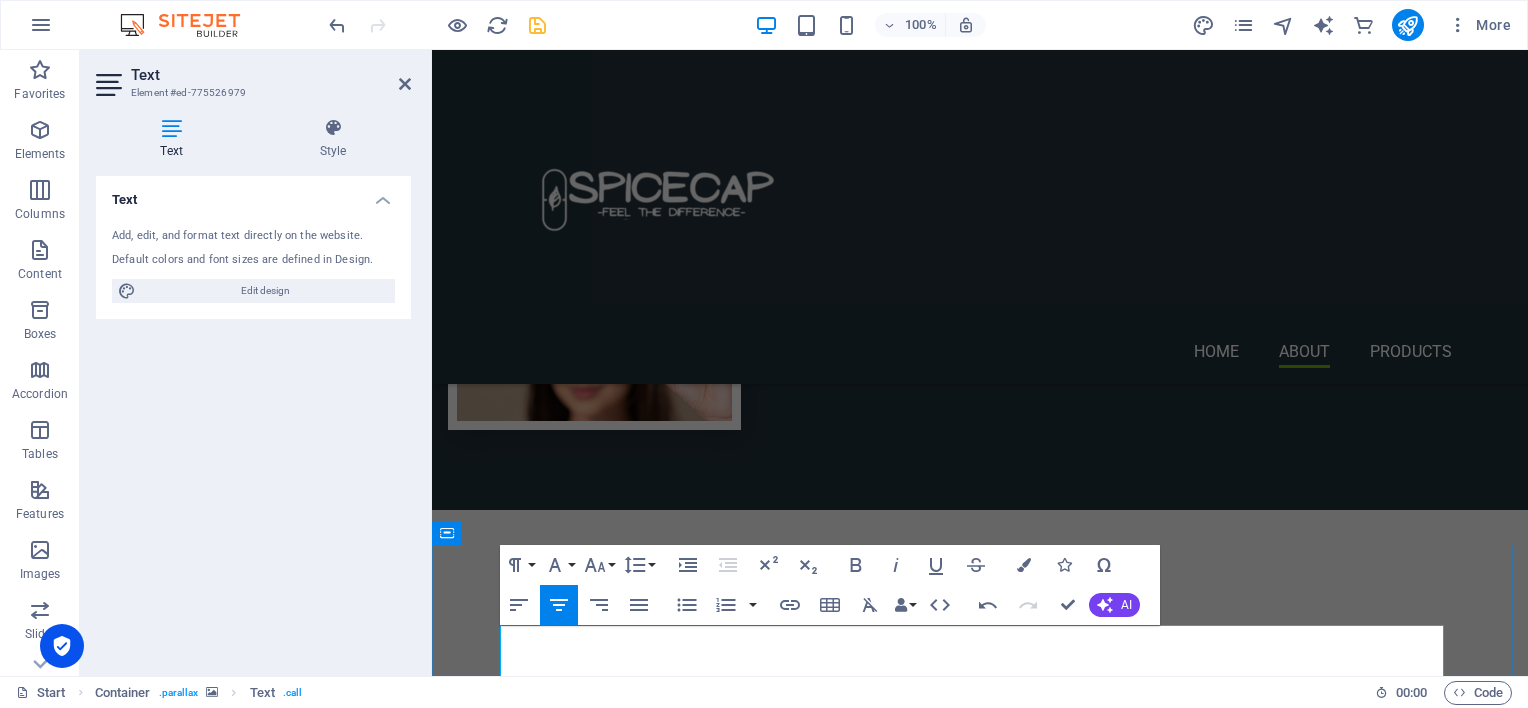click on "[PHONE_NUMBER]" at bounding box center (1130, 2329) 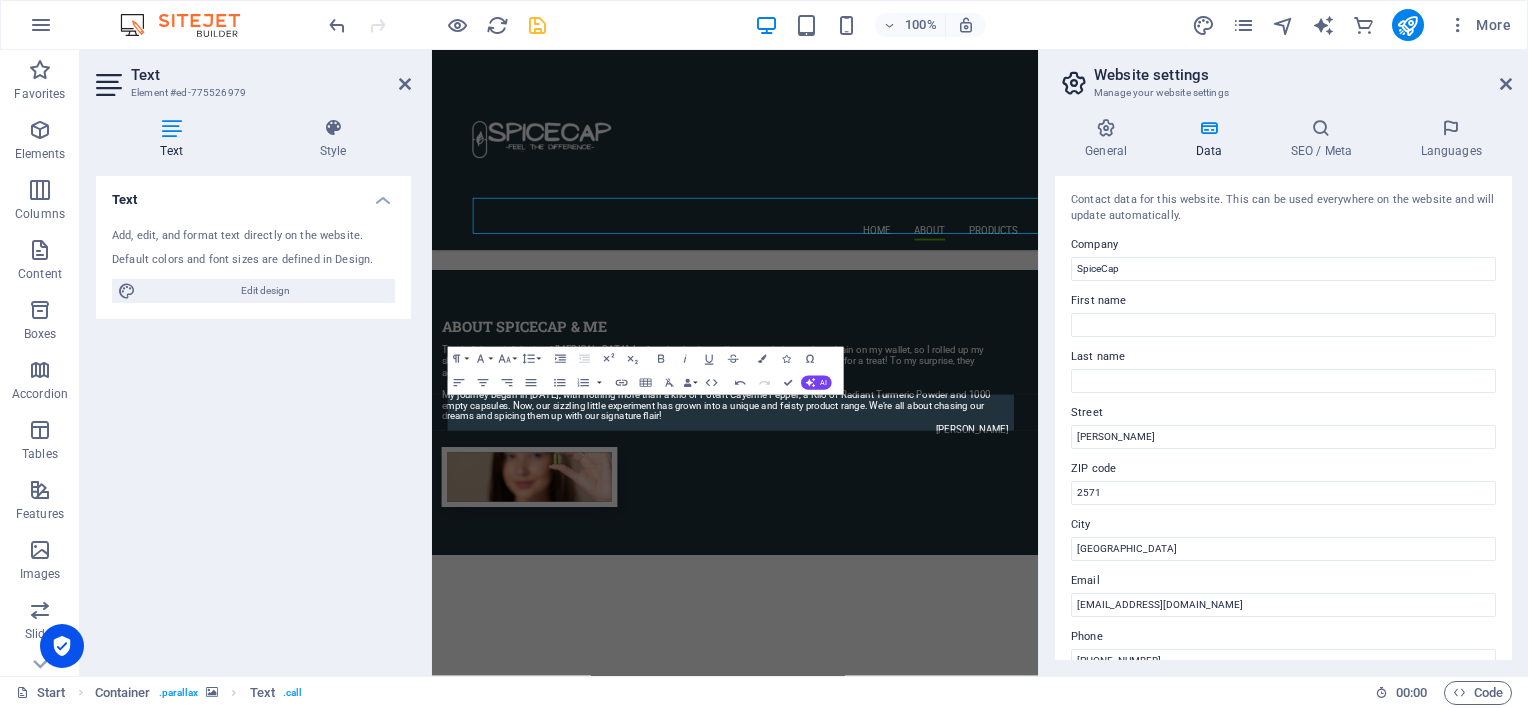 scroll, scrollTop: 1772, scrollLeft: 0, axis: vertical 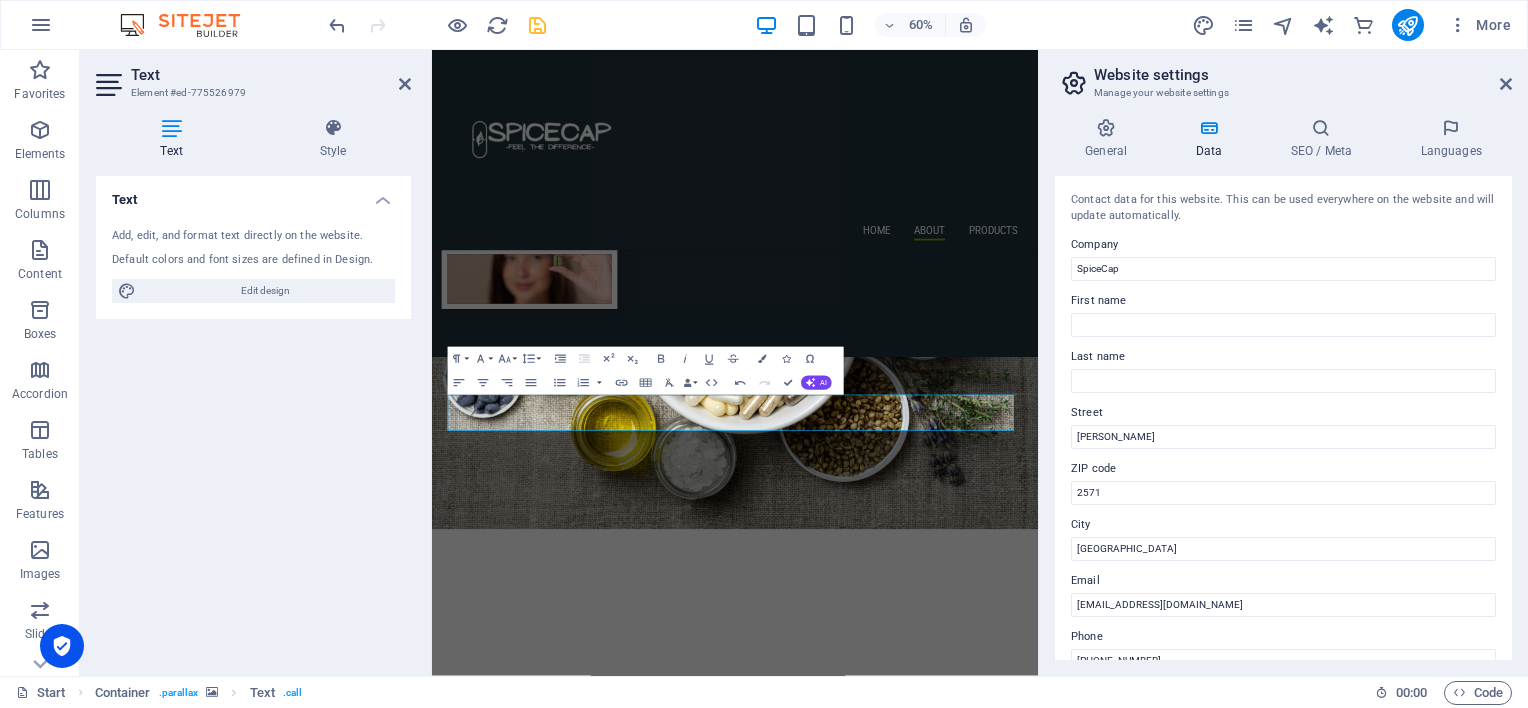 click on "[PHONE_NUMBER]" at bounding box center [1283, 661] 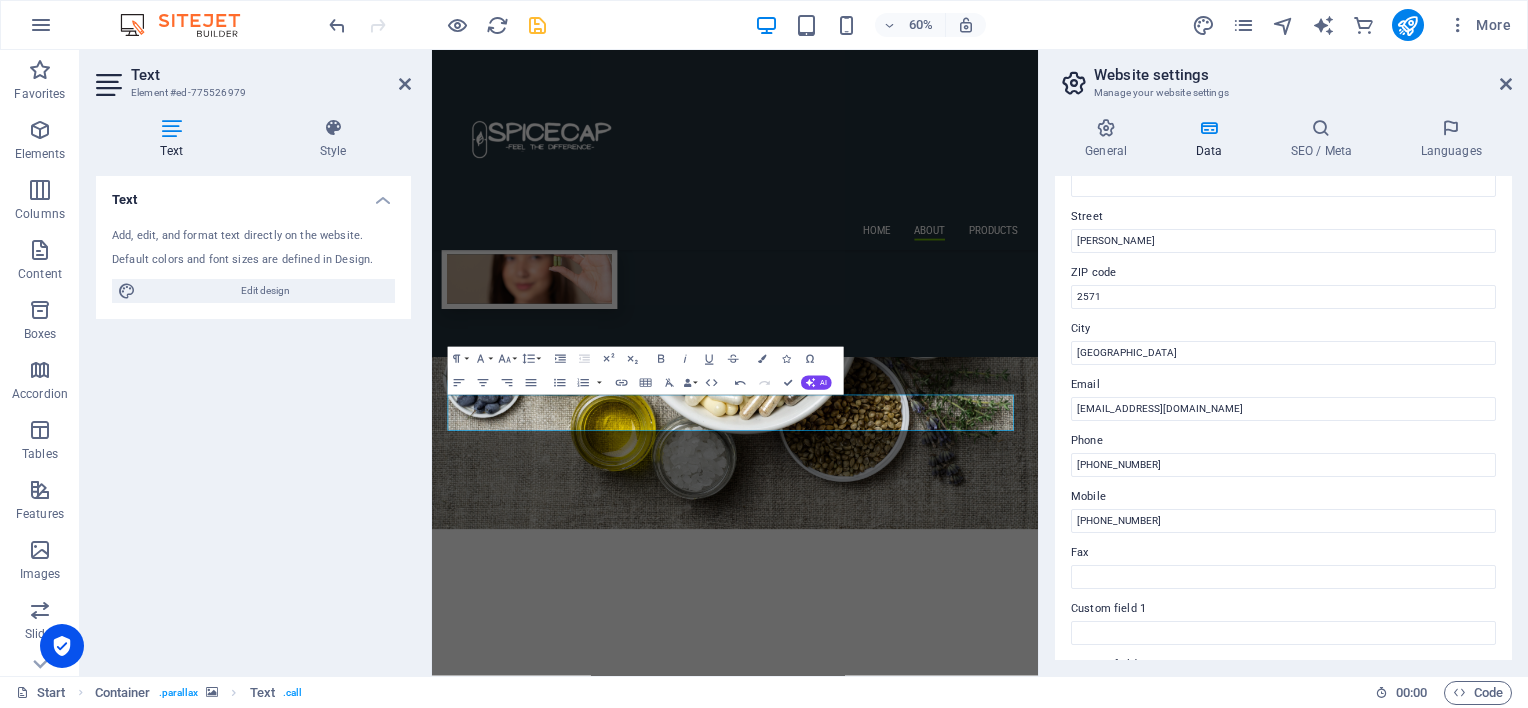 scroll, scrollTop: 200, scrollLeft: 0, axis: vertical 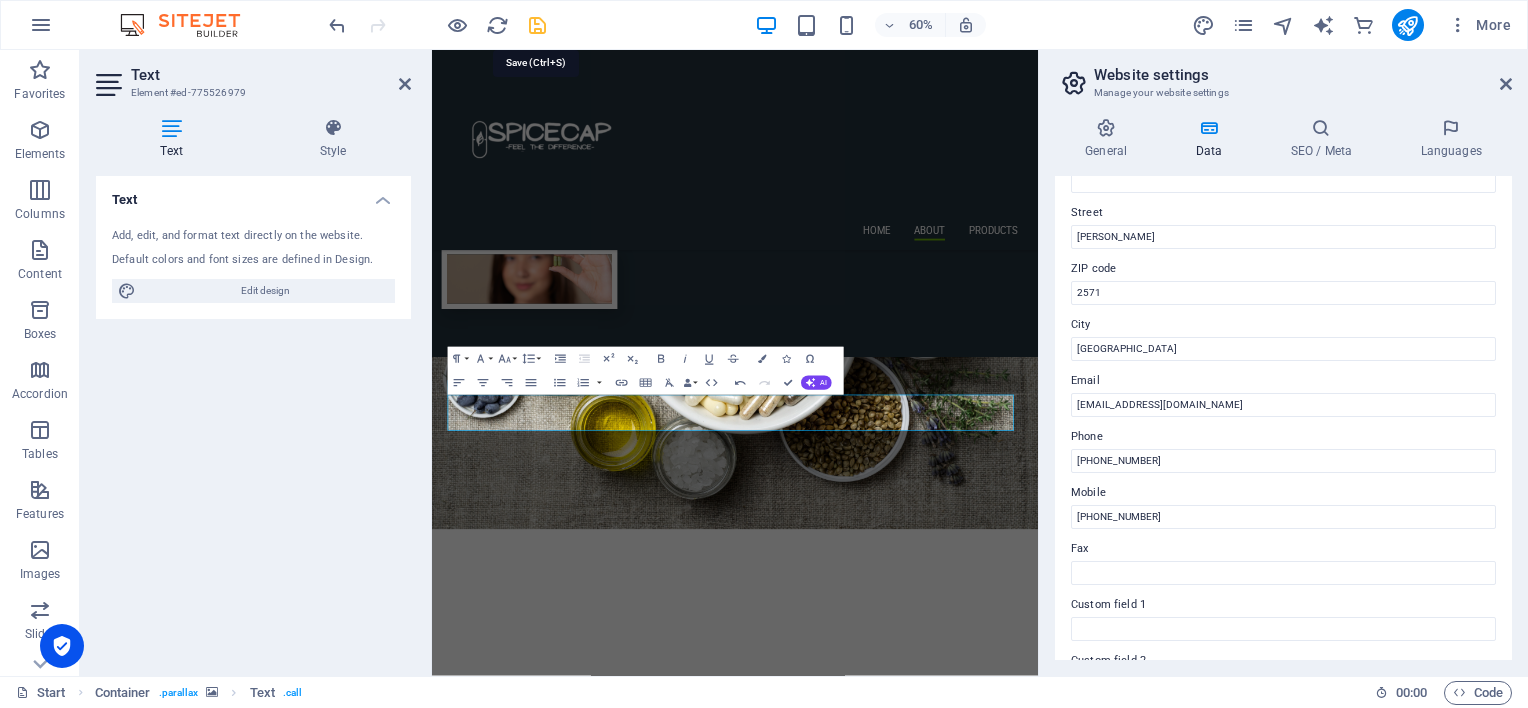 click at bounding box center (537, 25) 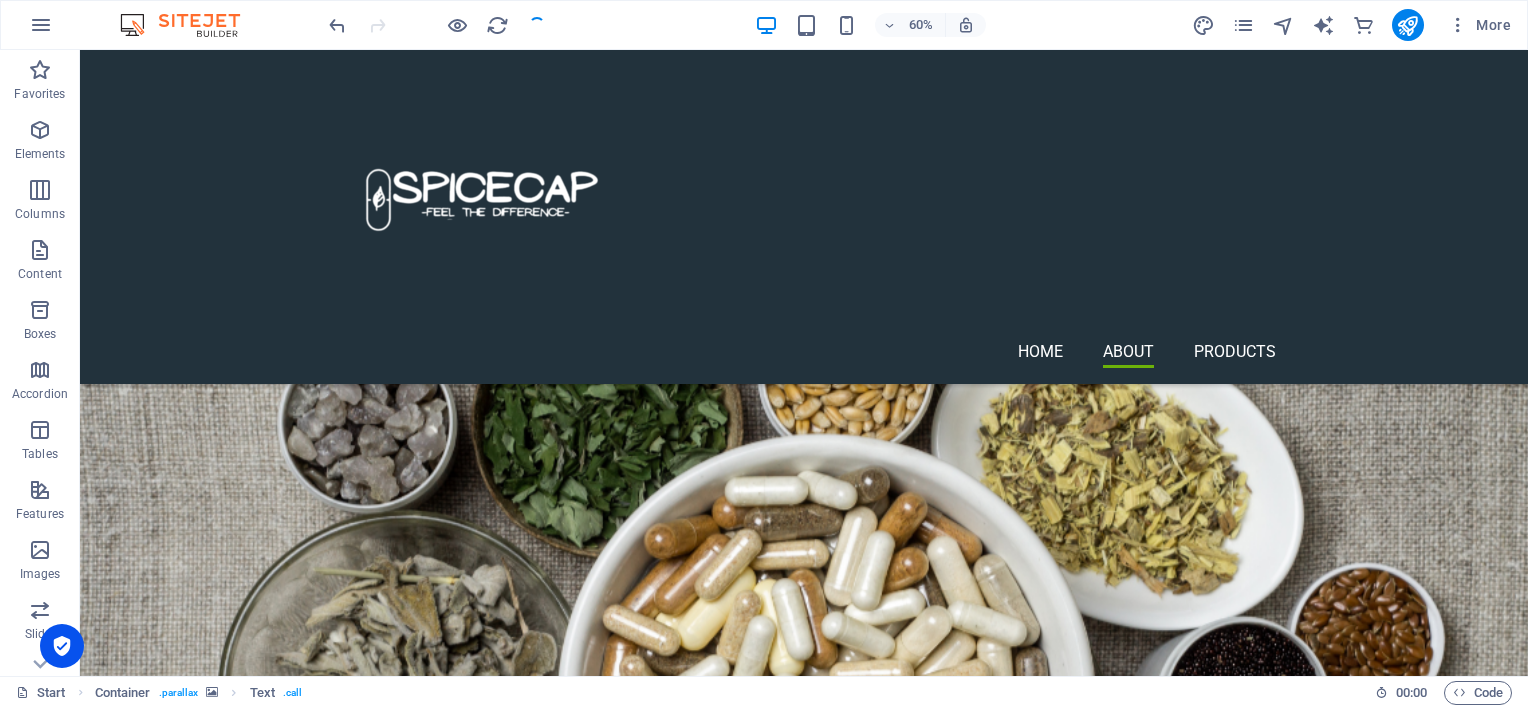 scroll, scrollTop: 1495, scrollLeft: 0, axis: vertical 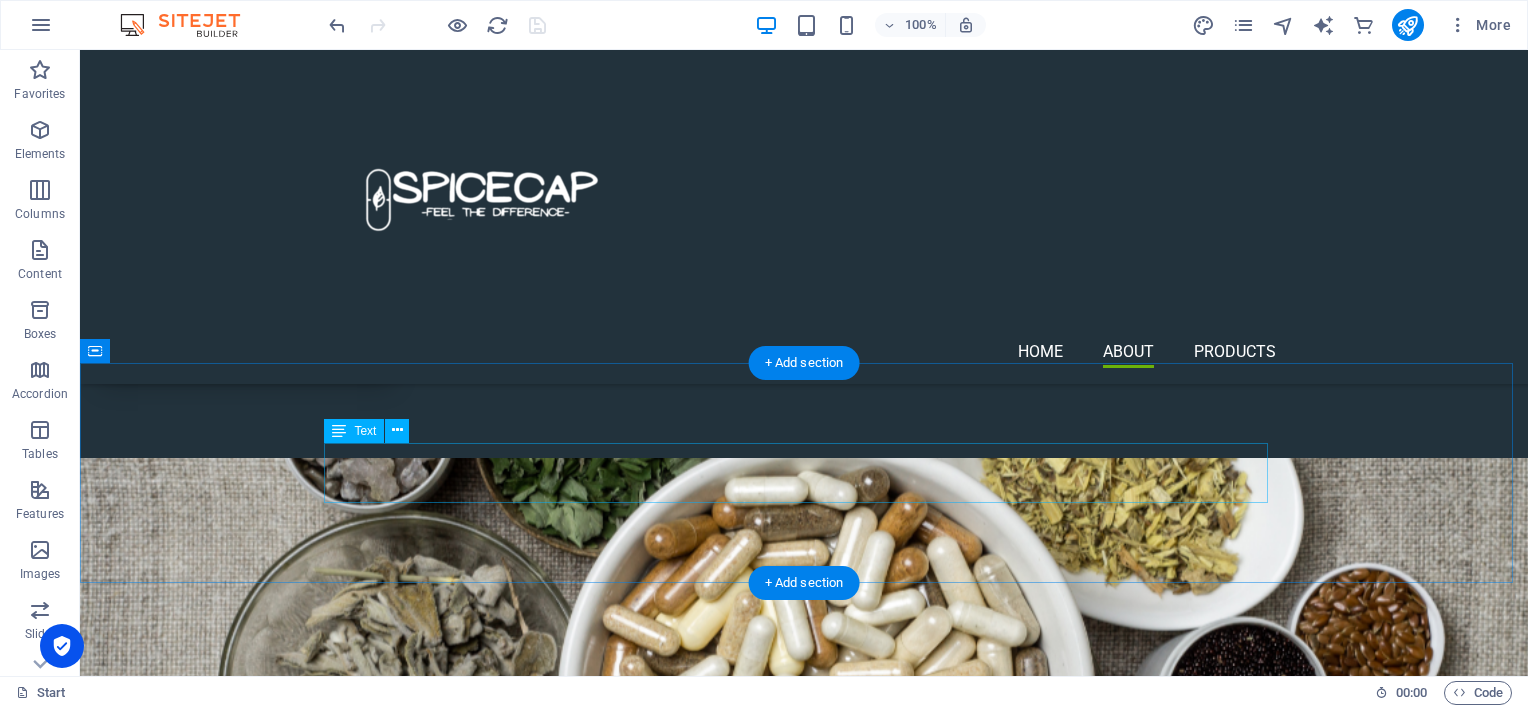 click on "Get in touch    +27 62 142 7905" at bounding box center [804, 2183] 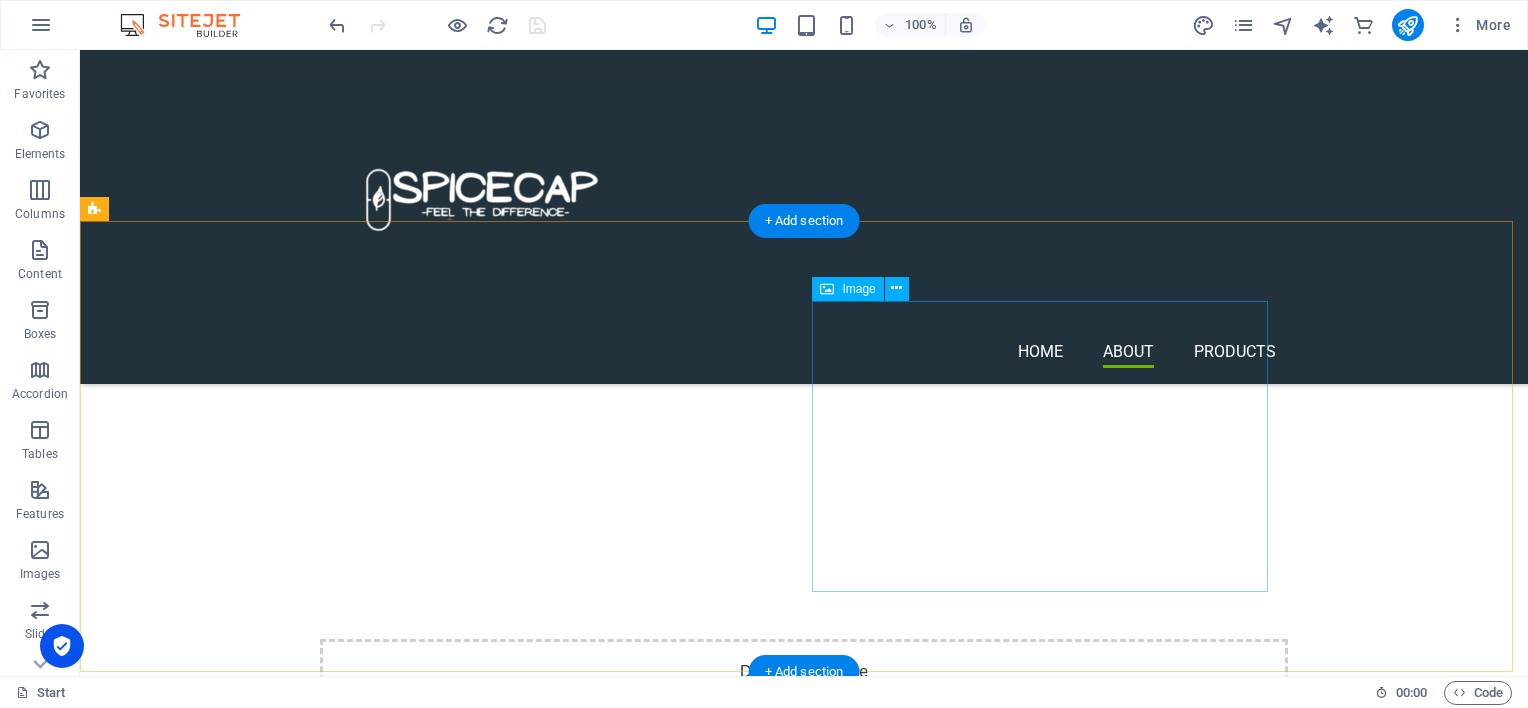 scroll, scrollTop: 595, scrollLeft: 0, axis: vertical 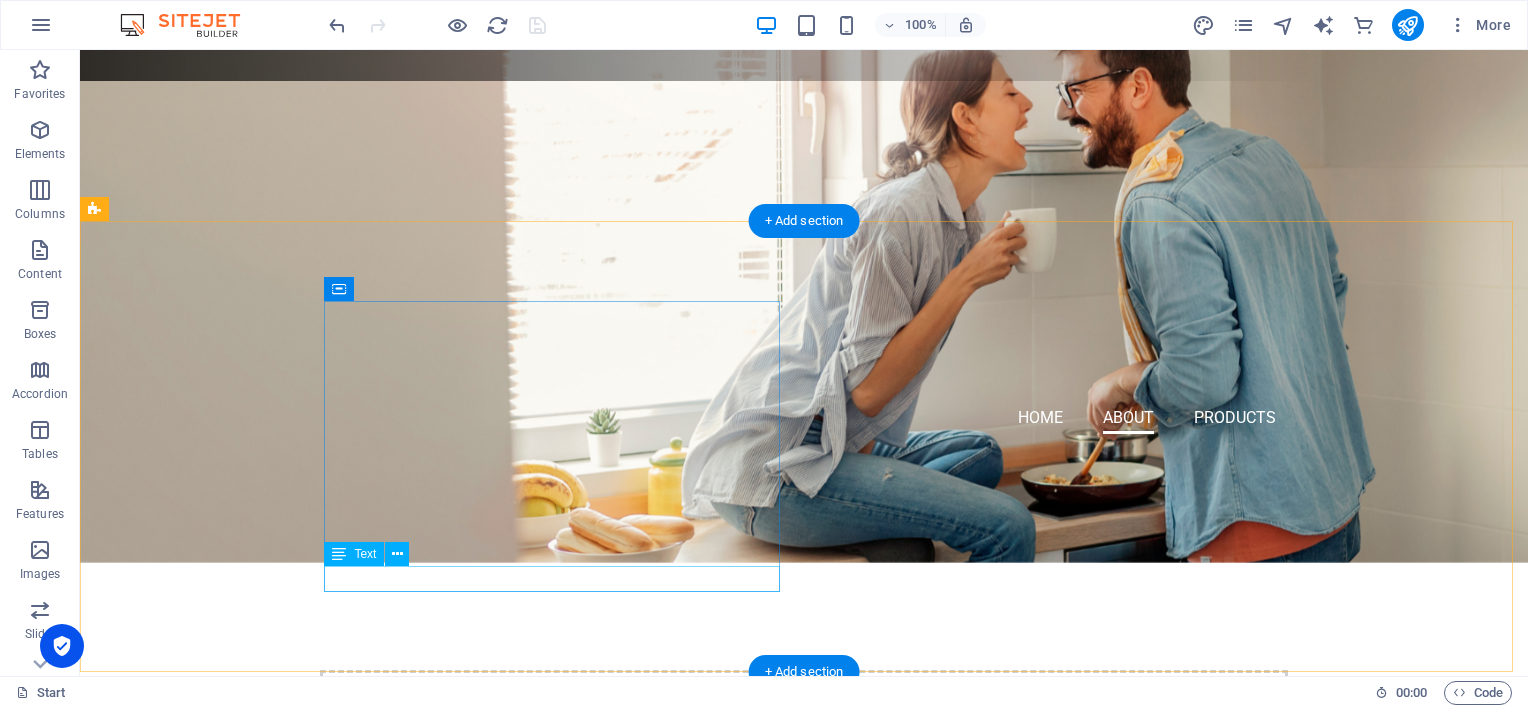 click on "[PERSON_NAME]" at bounding box center [568, 1179] 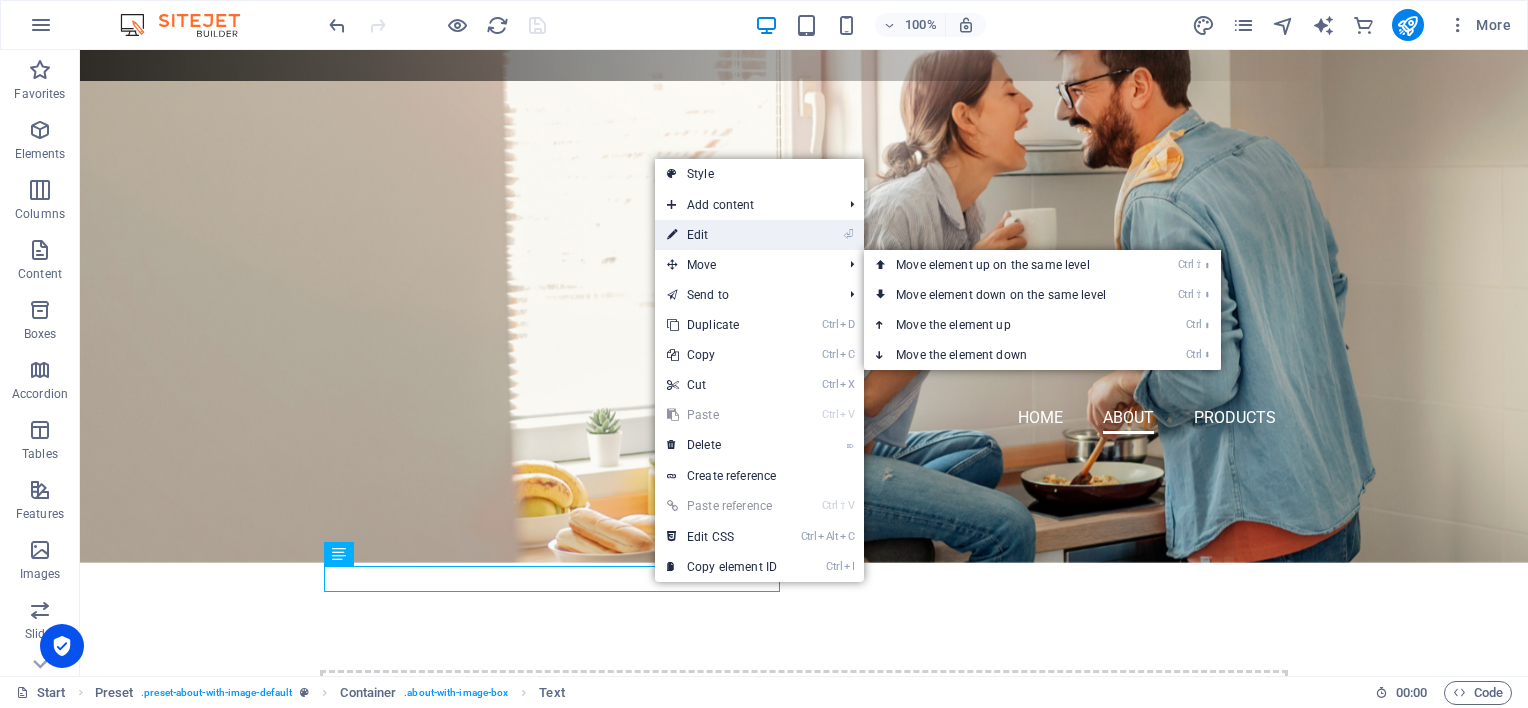 click on "⏎  Edit" at bounding box center (722, 235) 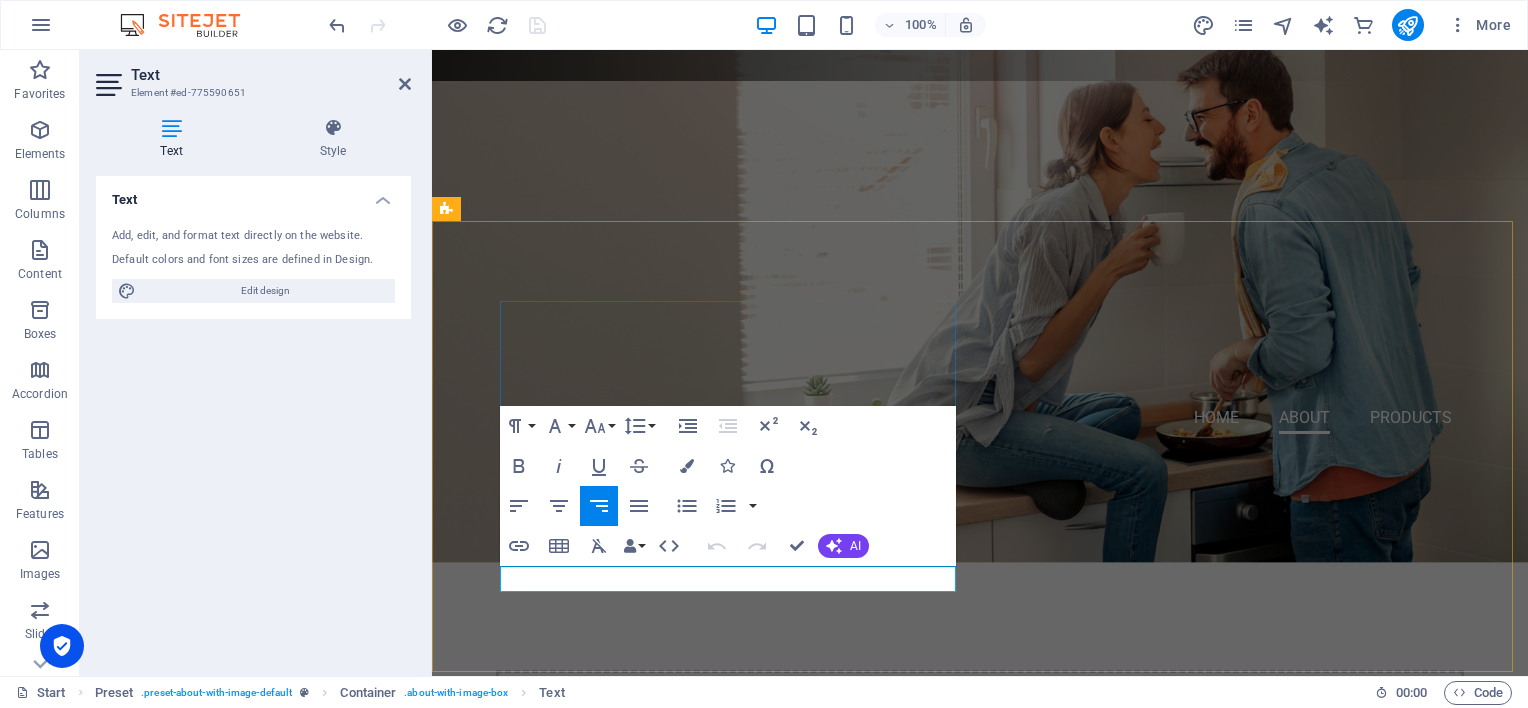 click on "[PERSON_NAME]" at bounding box center [1332, 1178] 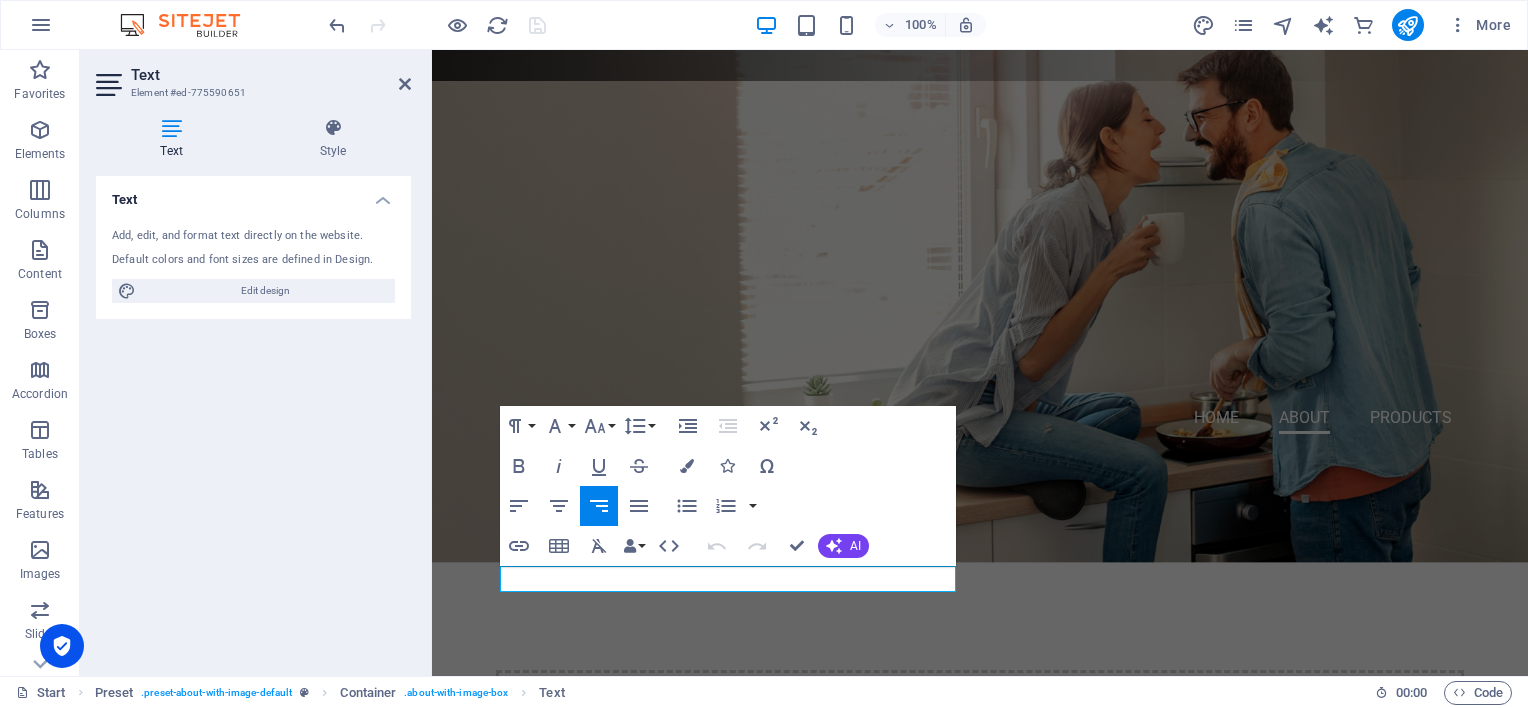 type 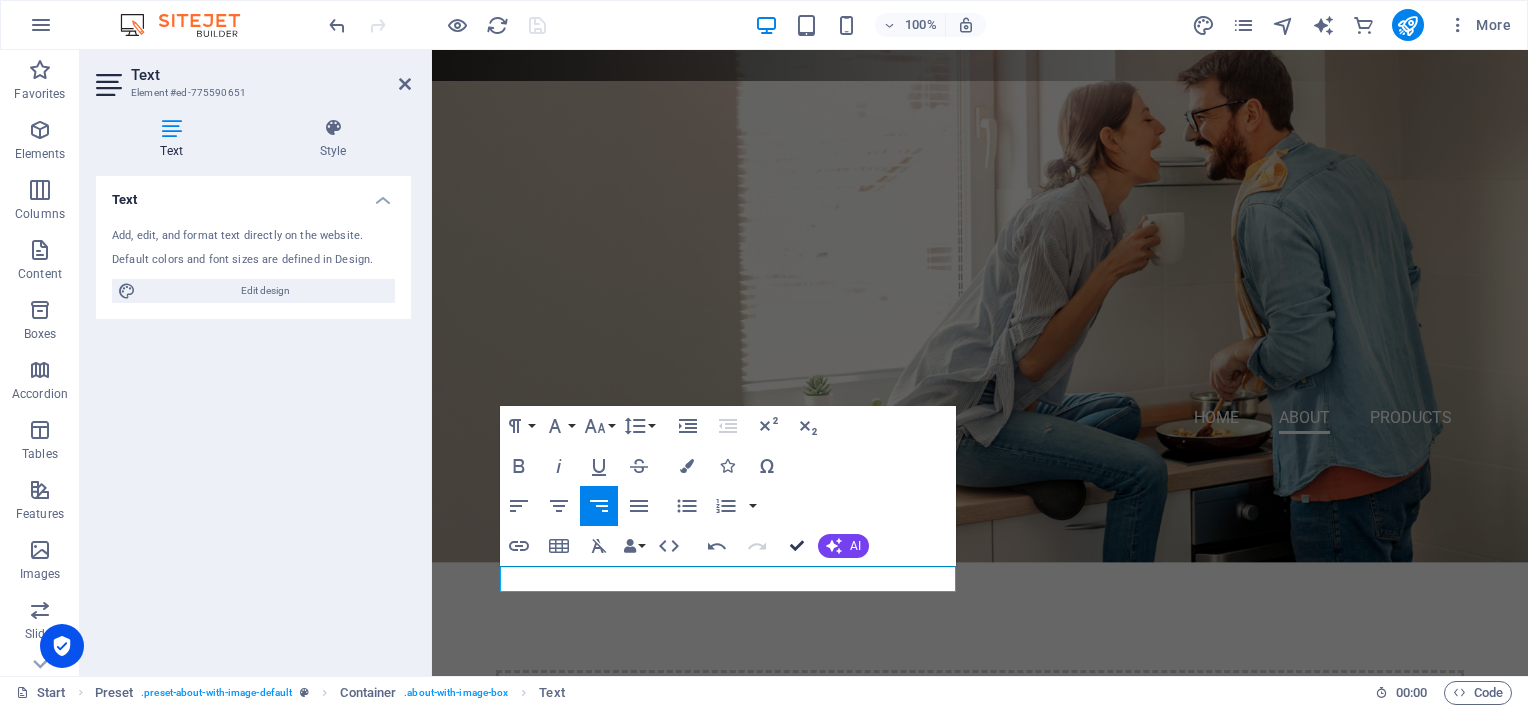 drag, startPoint x: 791, startPoint y: 544, endPoint x: 711, endPoint y: 494, distance: 94.33981 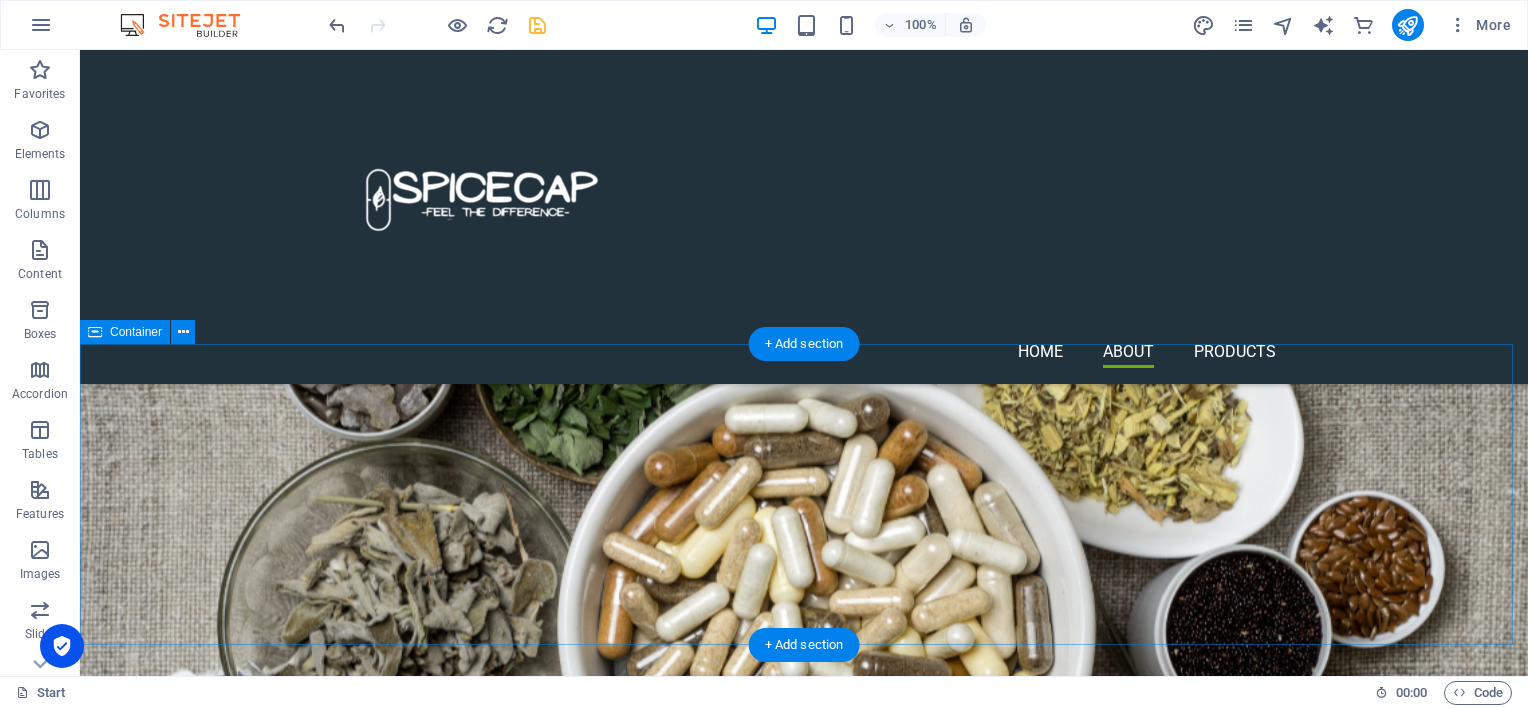 scroll, scrollTop: 2000, scrollLeft: 0, axis: vertical 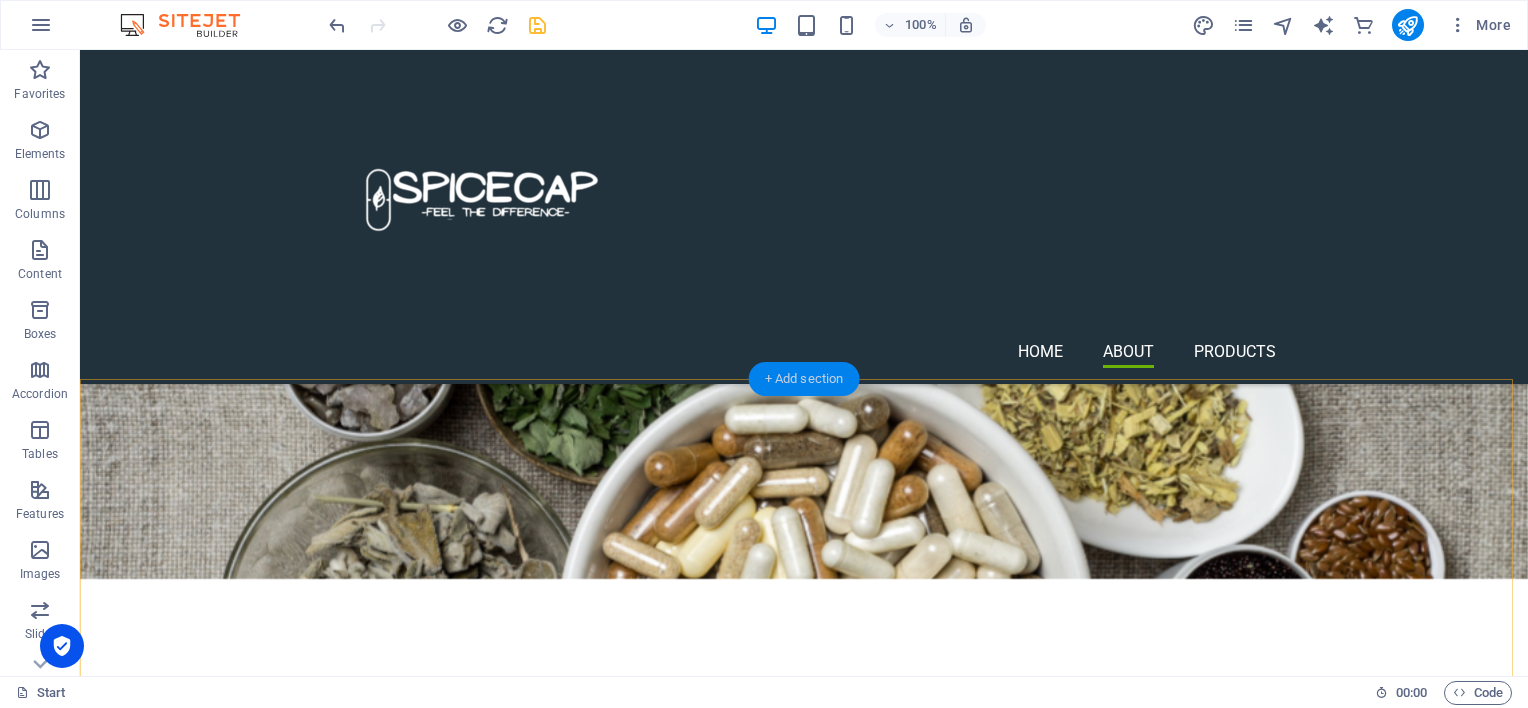 click on "+ Add section" at bounding box center (804, 379) 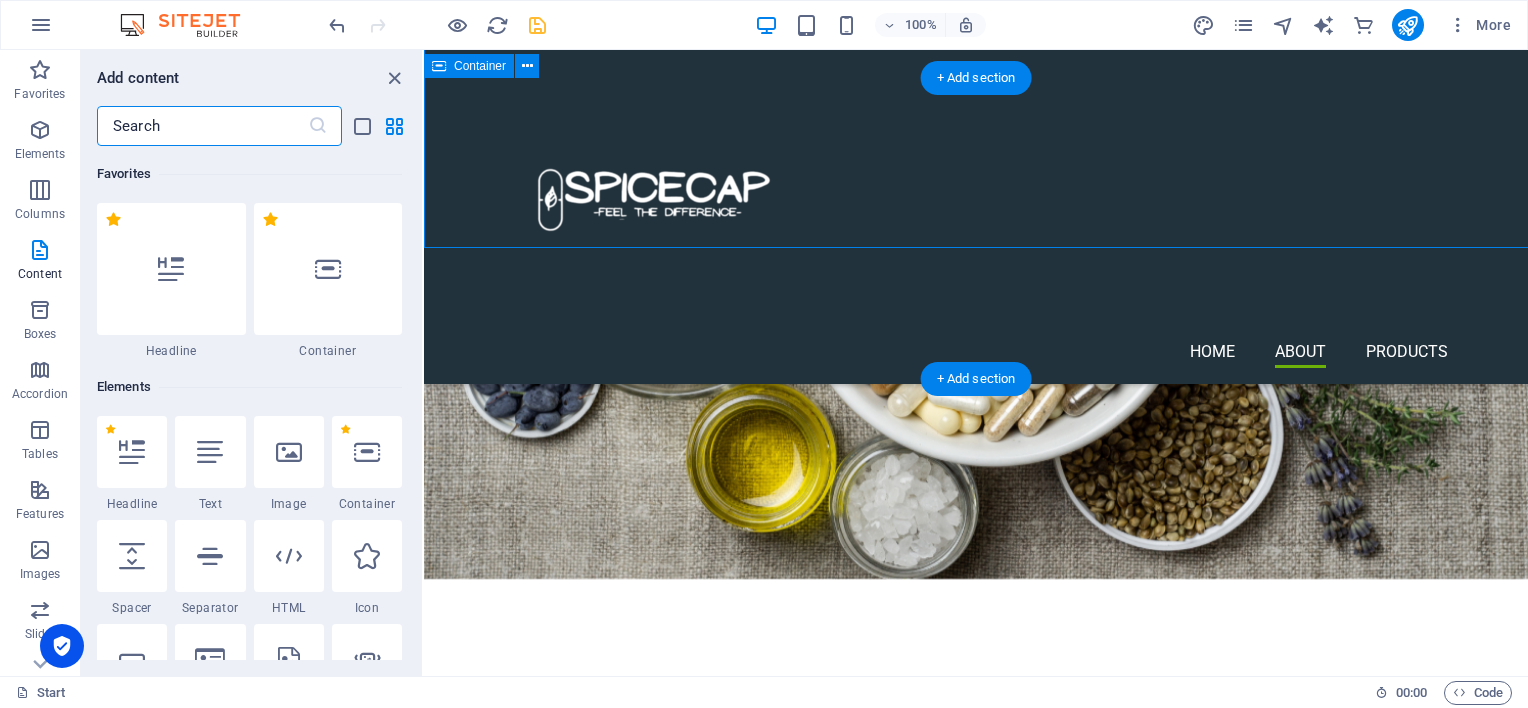 scroll, scrollTop: 2130, scrollLeft: 0, axis: vertical 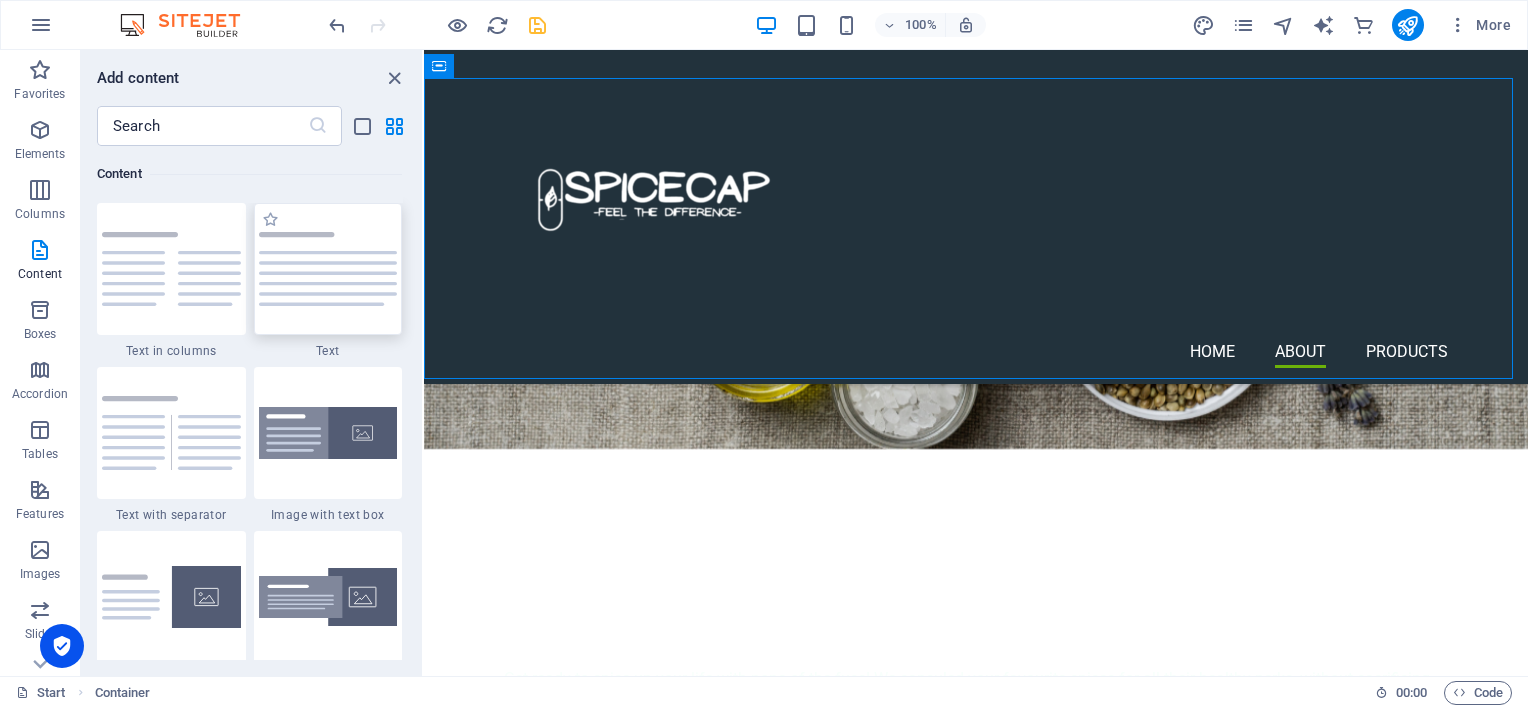 click at bounding box center (328, 269) 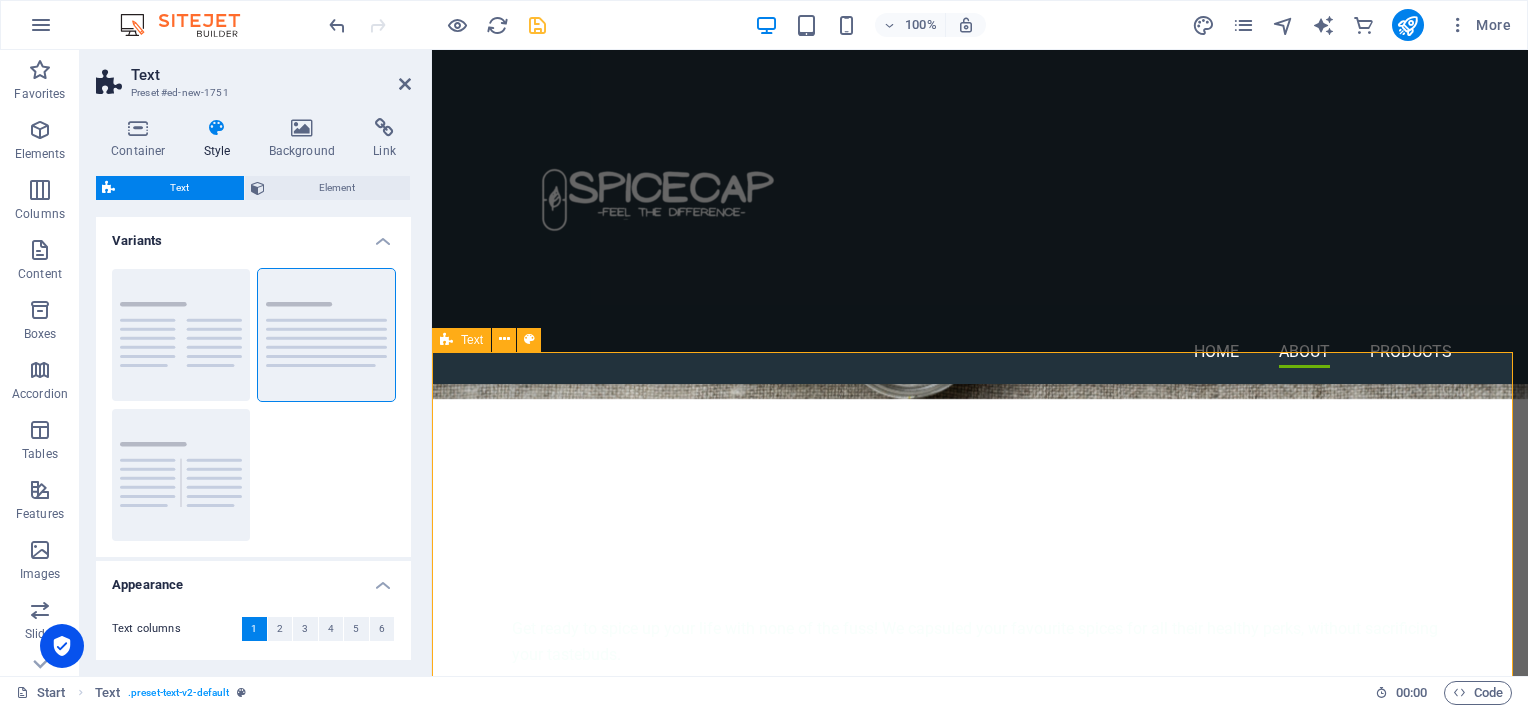 scroll, scrollTop: 2130, scrollLeft: 0, axis: vertical 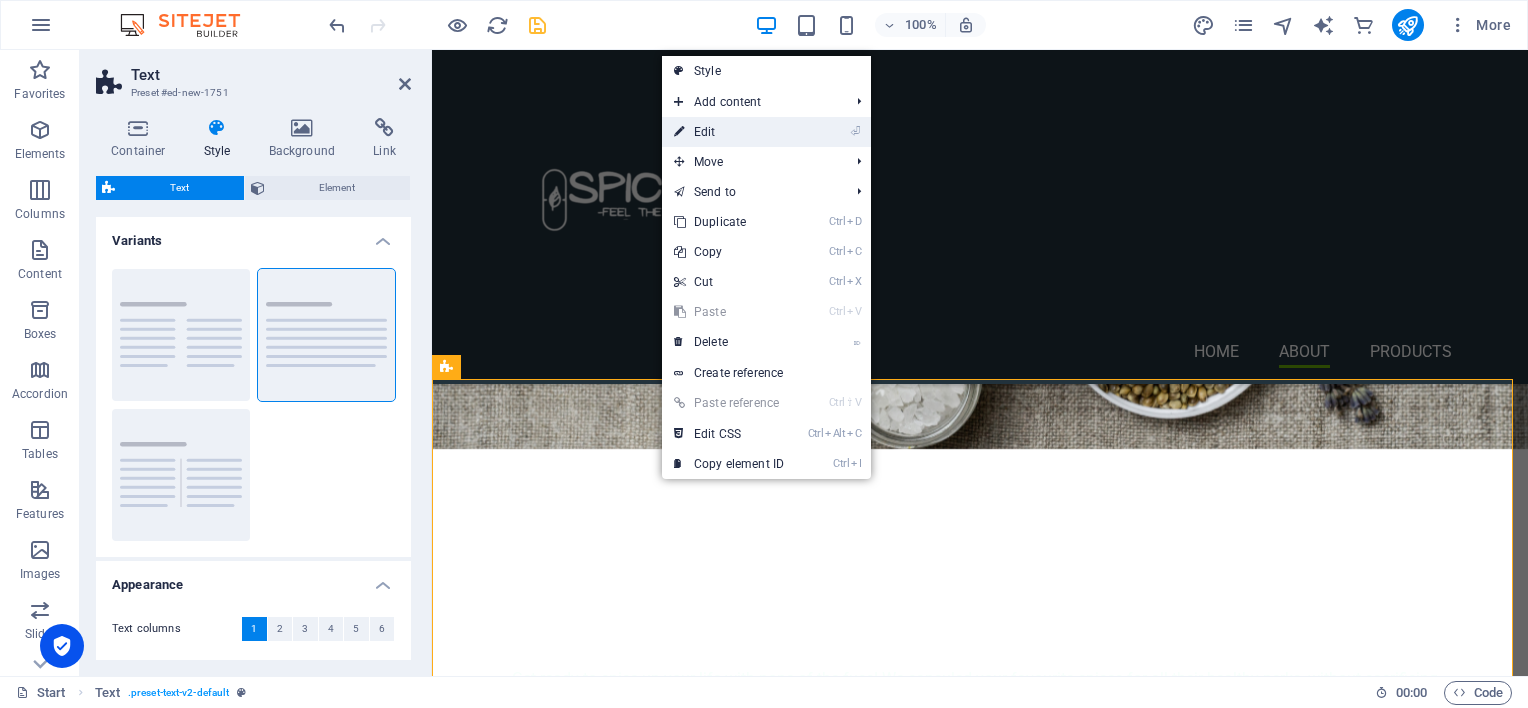 click on "⏎  Edit" at bounding box center (729, 132) 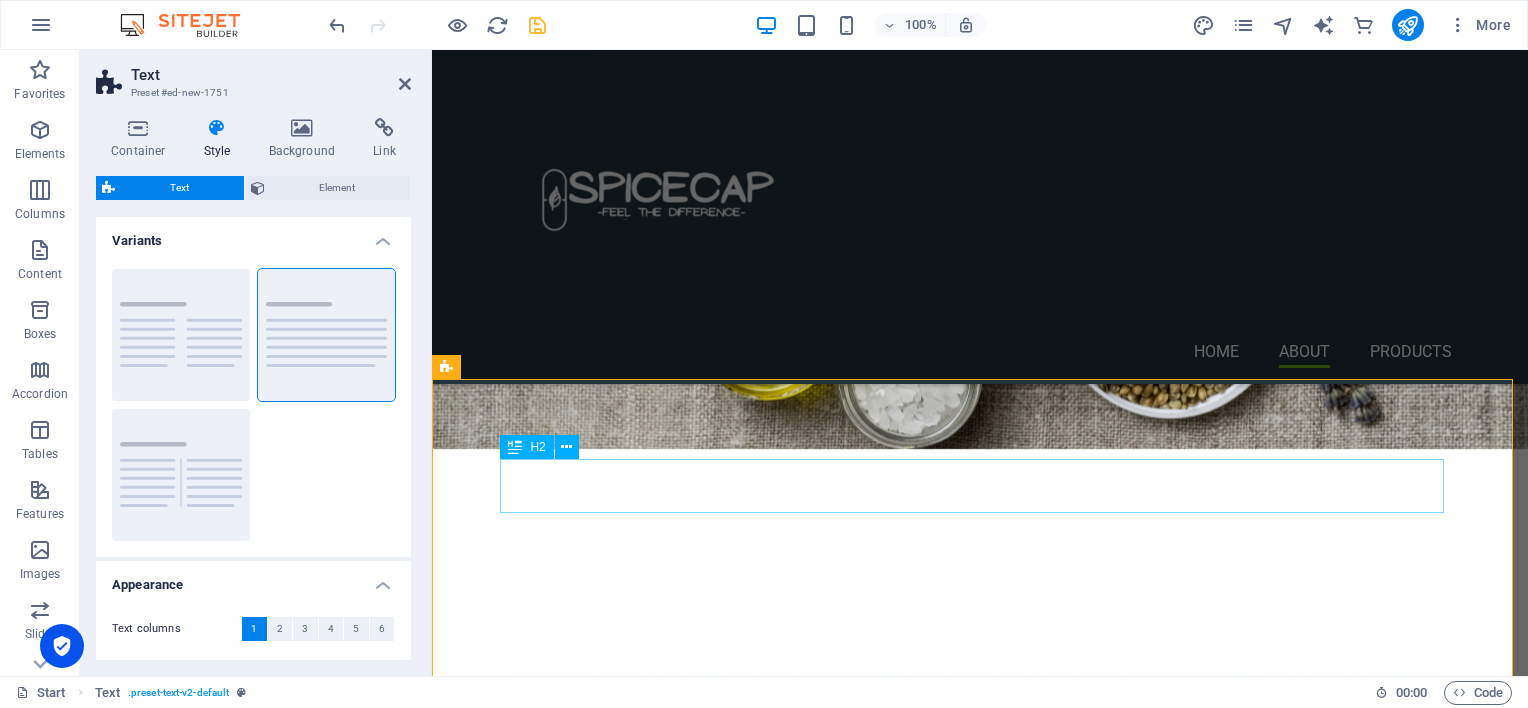 click on "Headline" at bounding box center (980, 2157) 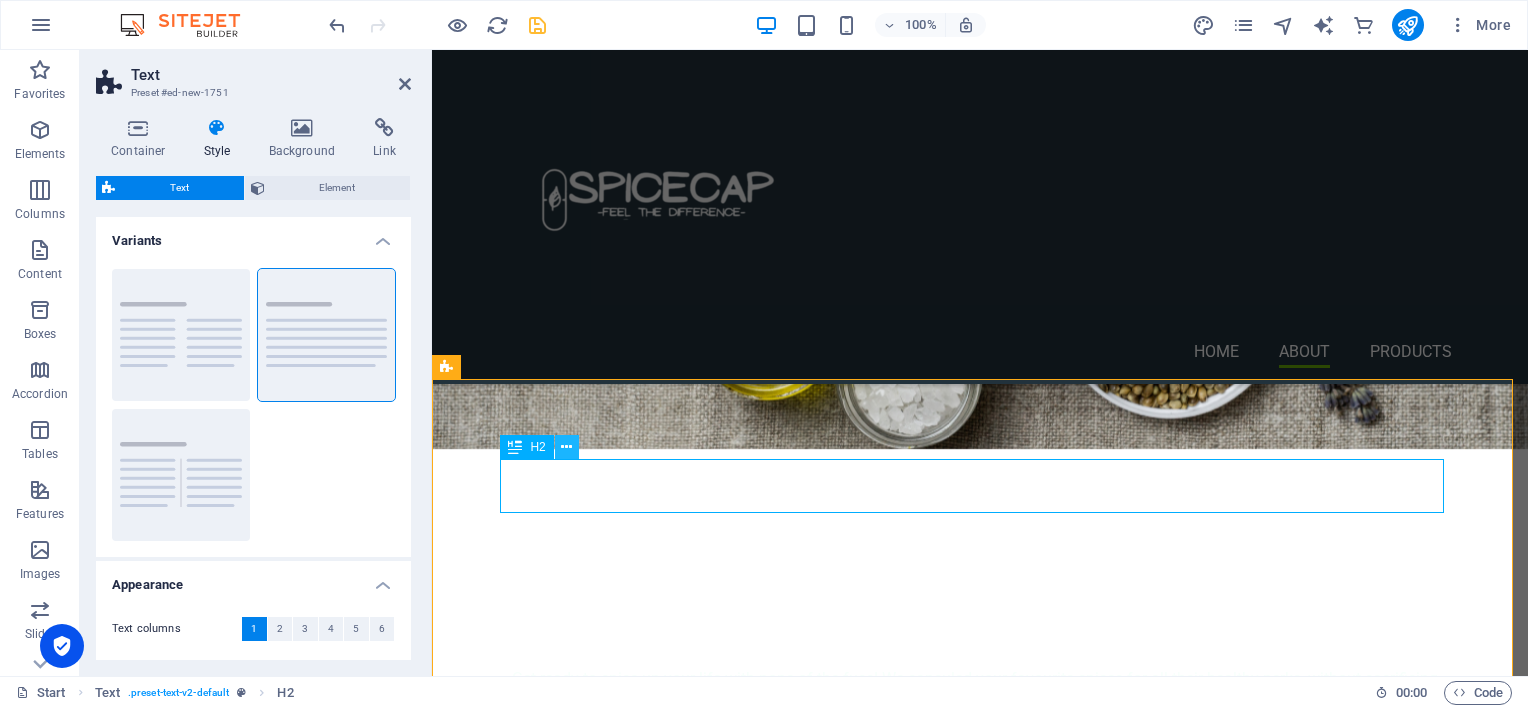 click at bounding box center [566, 447] 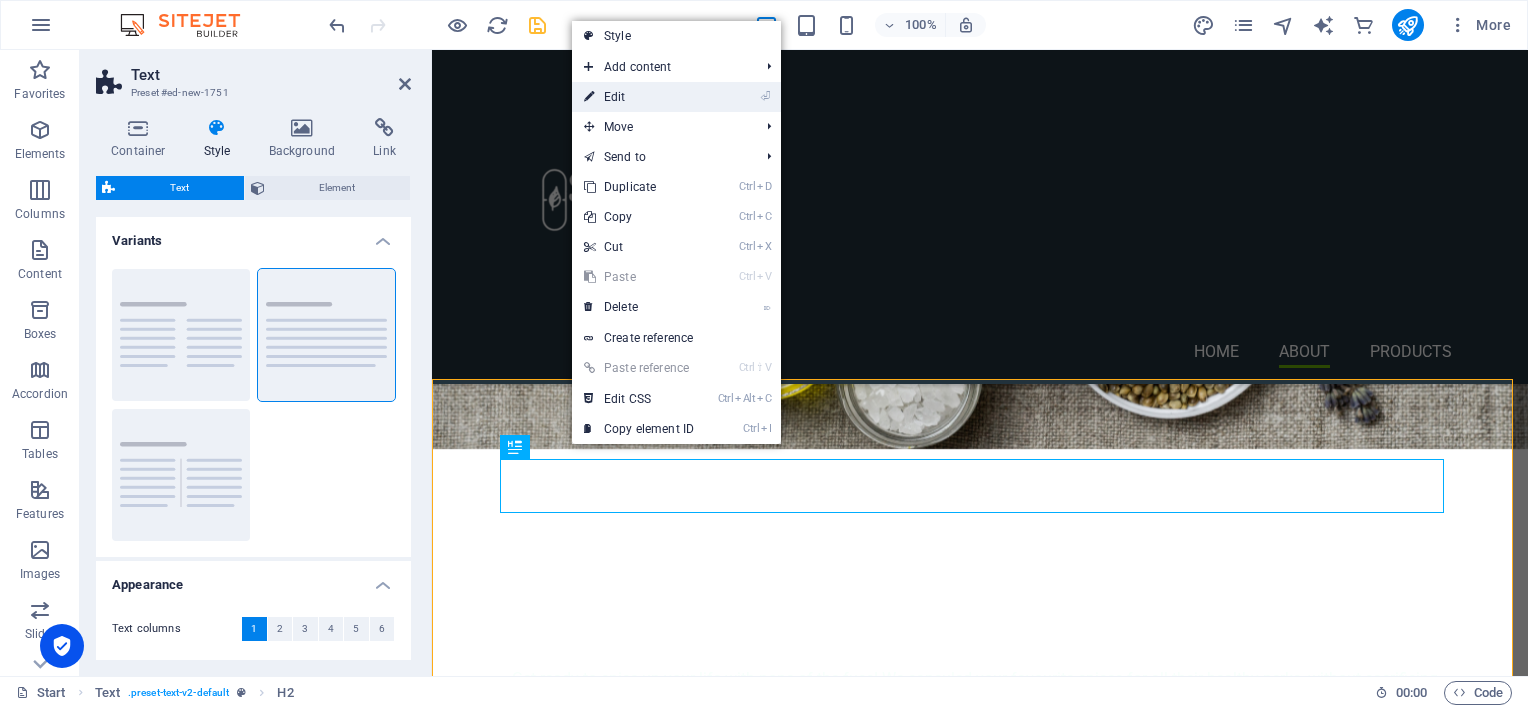 click on "⏎  Edit" at bounding box center [639, 97] 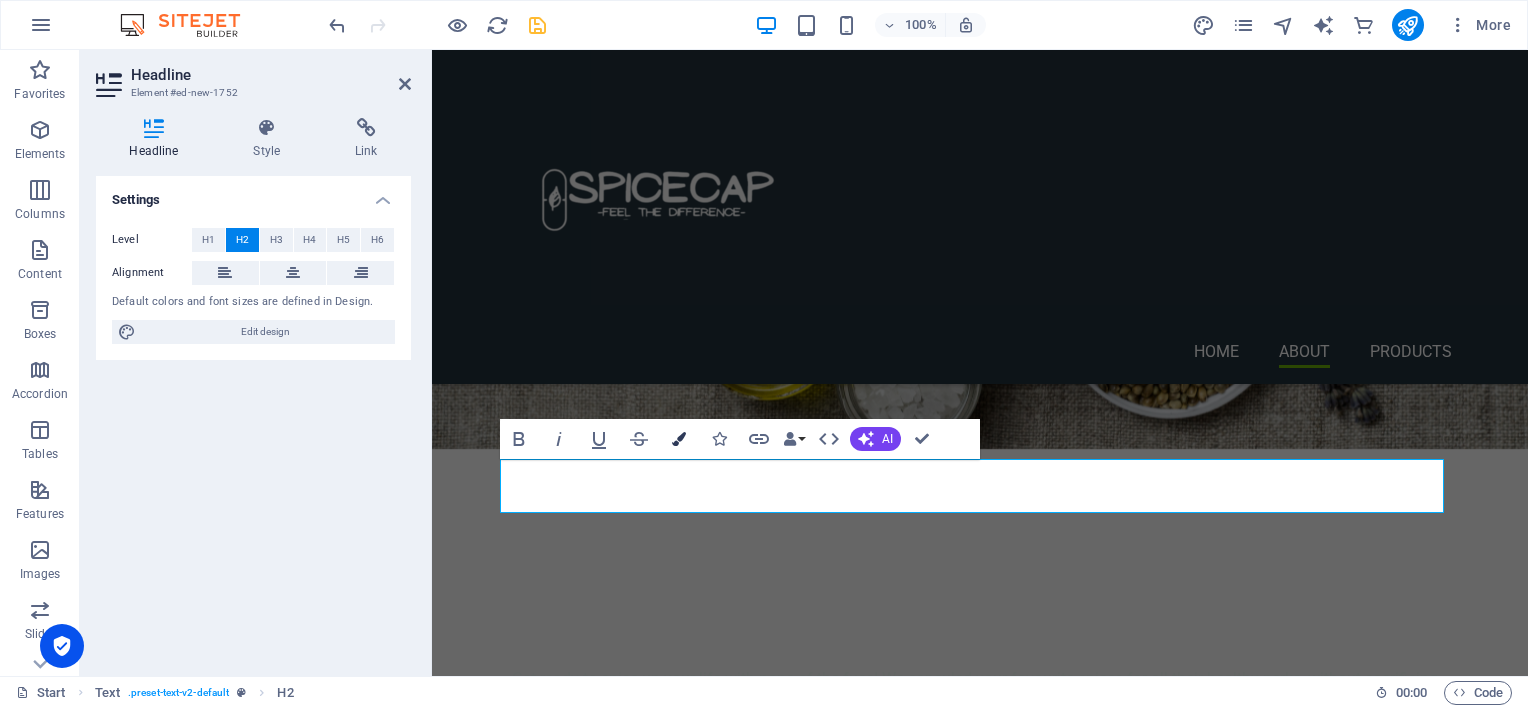 click at bounding box center [679, 439] 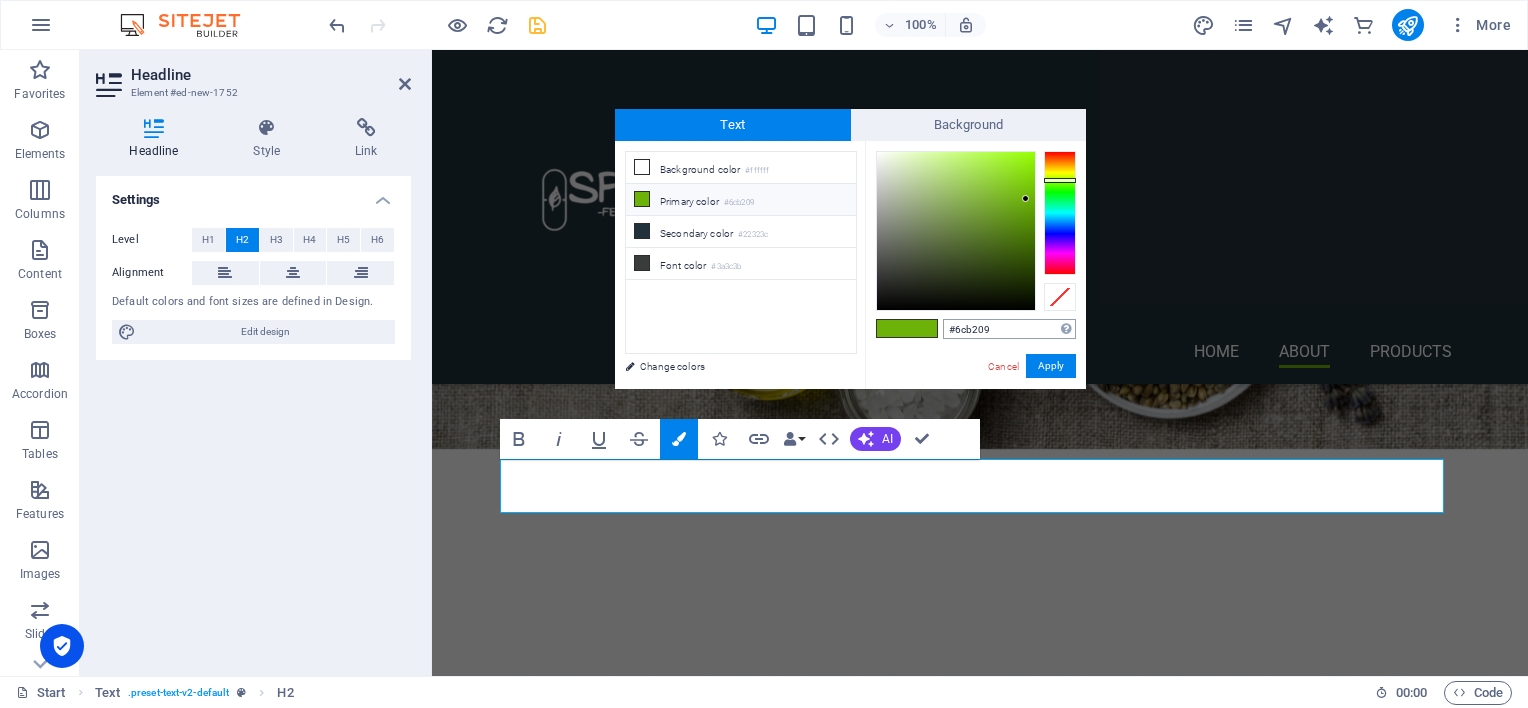 drag, startPoint x: 998, startPoint y: 327, endPoint x: 954, endPoint y: 332, distance: 44.28318 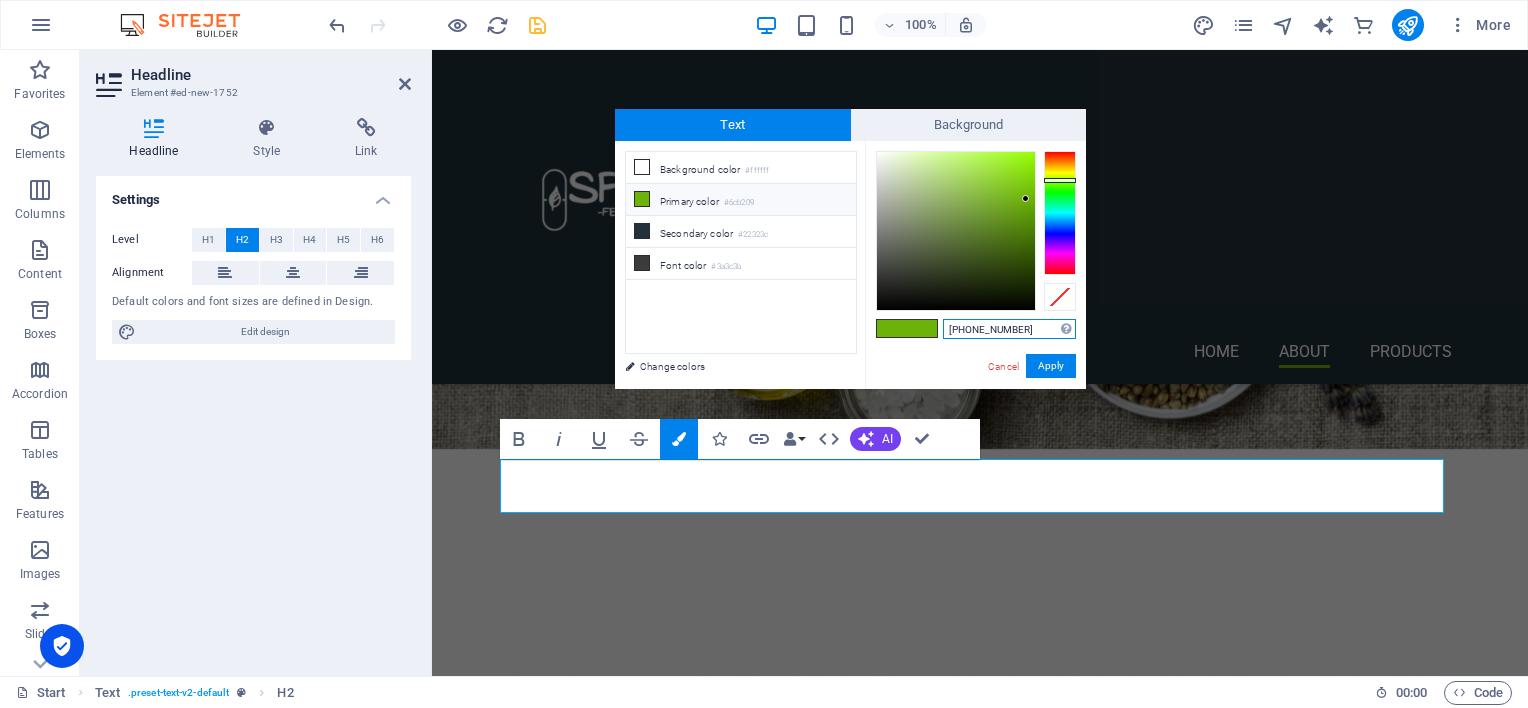 drag, startPoint x: 1028, startPoint y: 325, endPoint x: 943, endPoint y: 331, distance: 85.2115 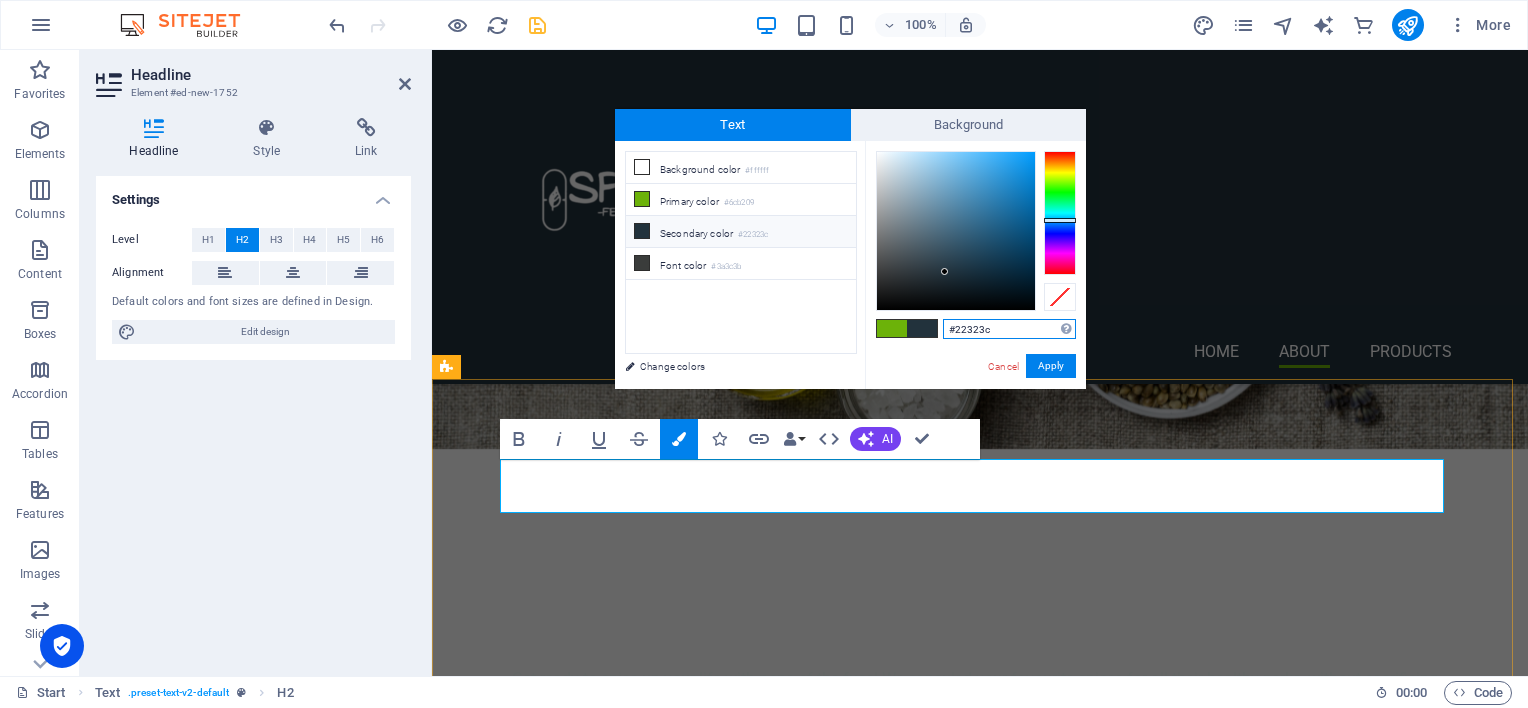type on "#22323c" 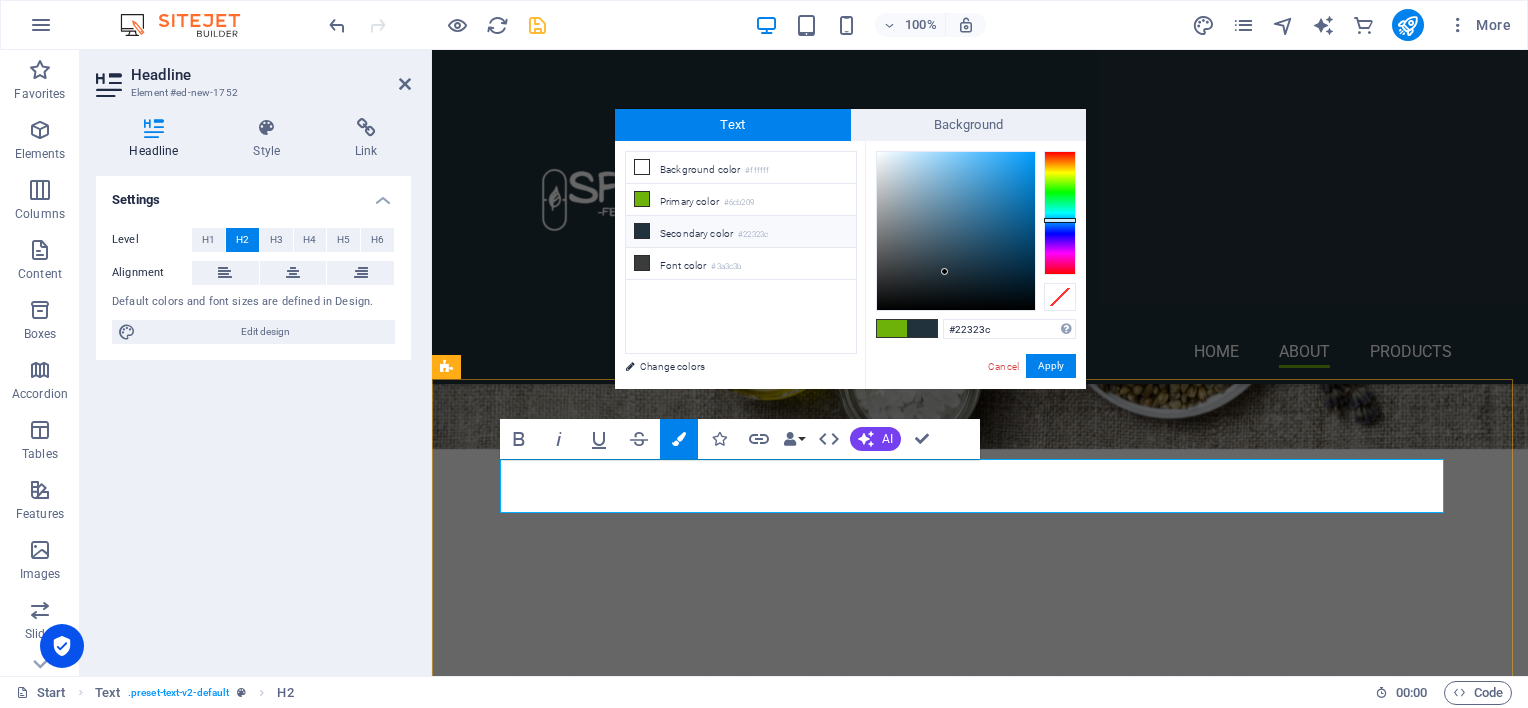 click on "Headline" at bounding box center [980, 2157] 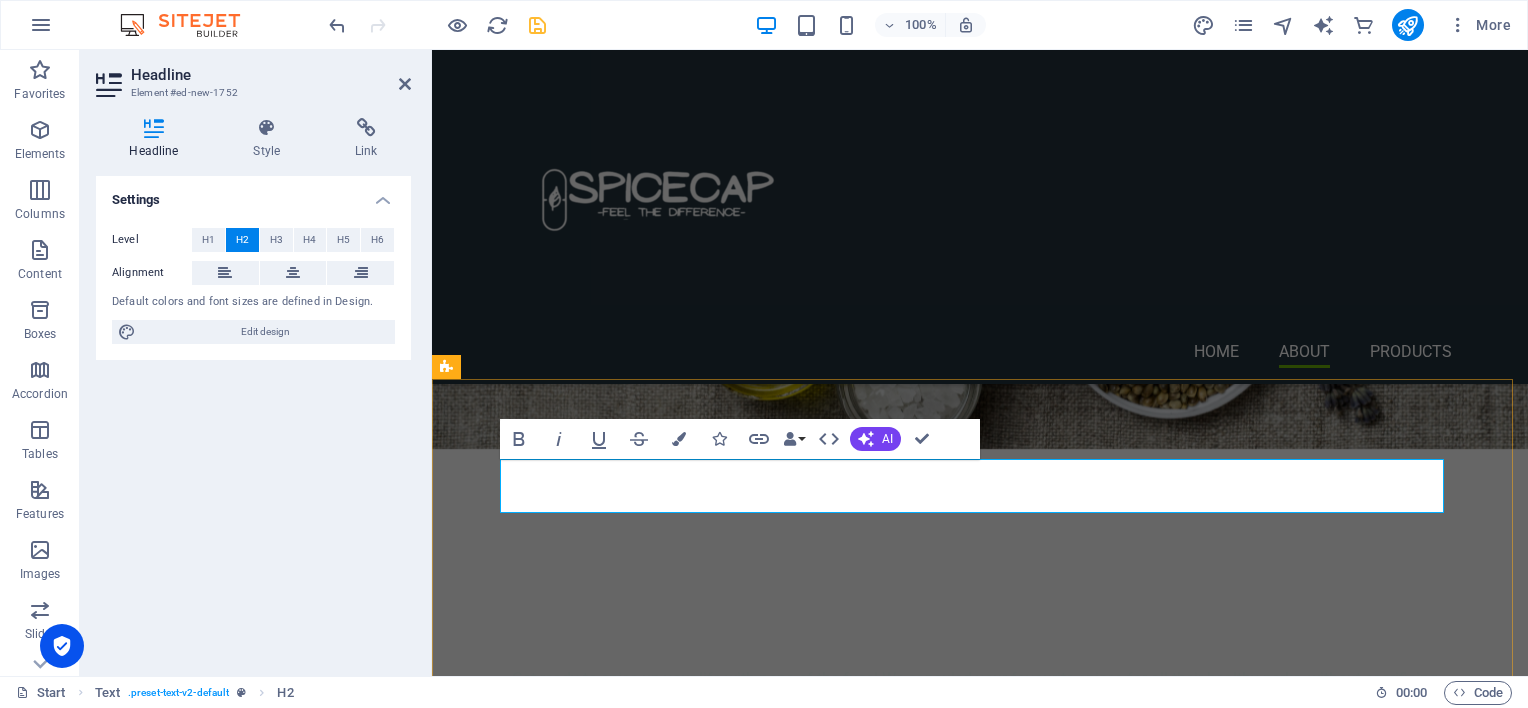 drag, startPoint x: 737, startPoint y: 484, endPoint x: 503, endPoint y: 485, distance: 234.00214 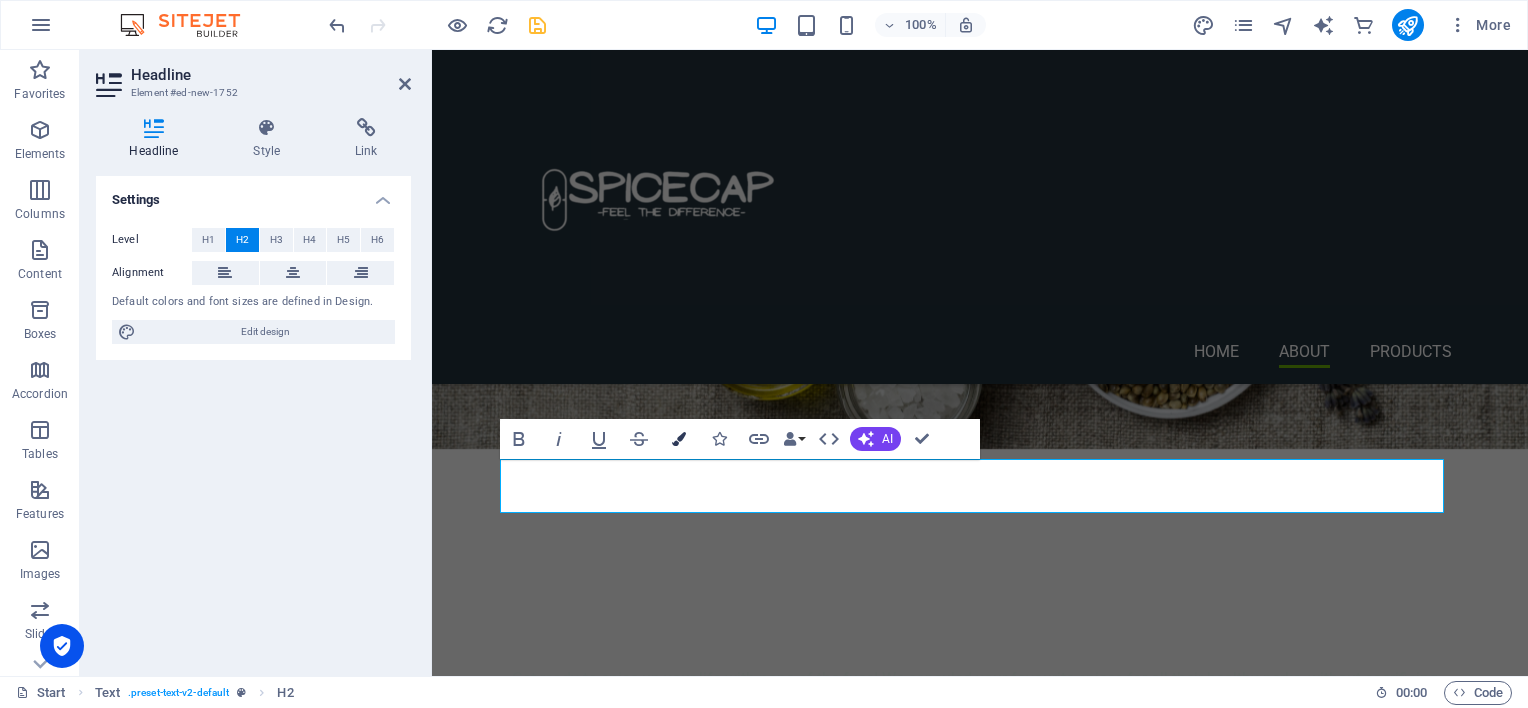 click at bounding box center (679, 439) 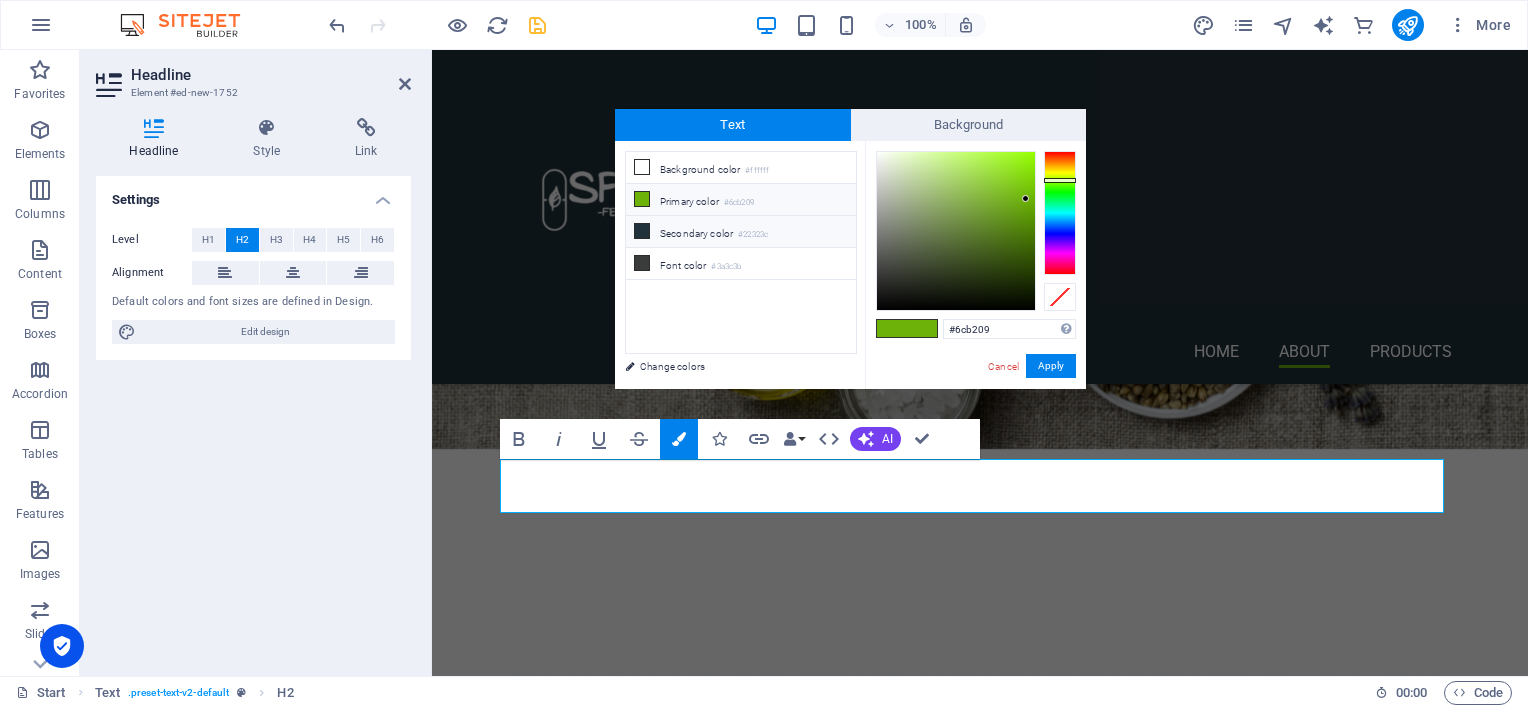 click at bounding box center (642, 199) 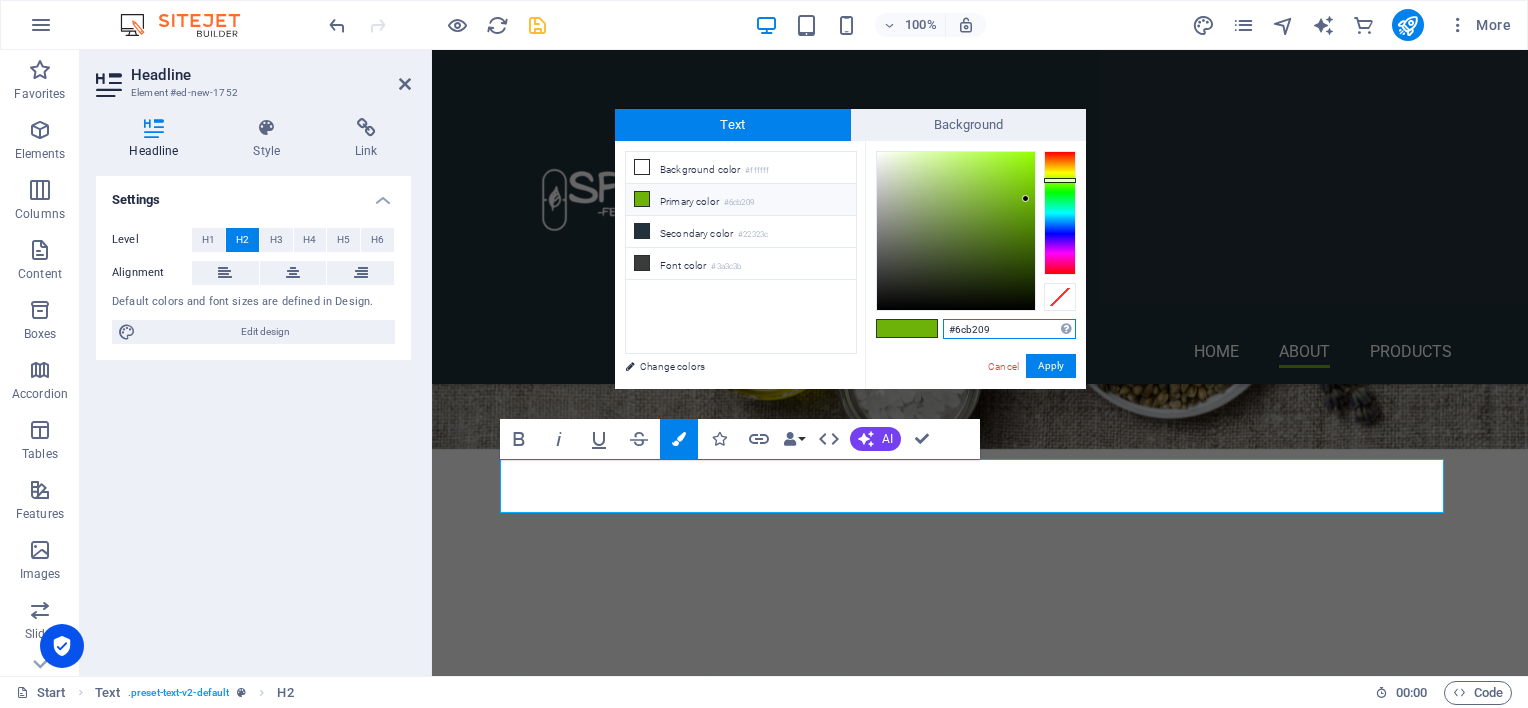 drag, startPoint x: 998, startPoint y: 319, endPoint x: 949, endPoint y: 328, distance: 49.819675 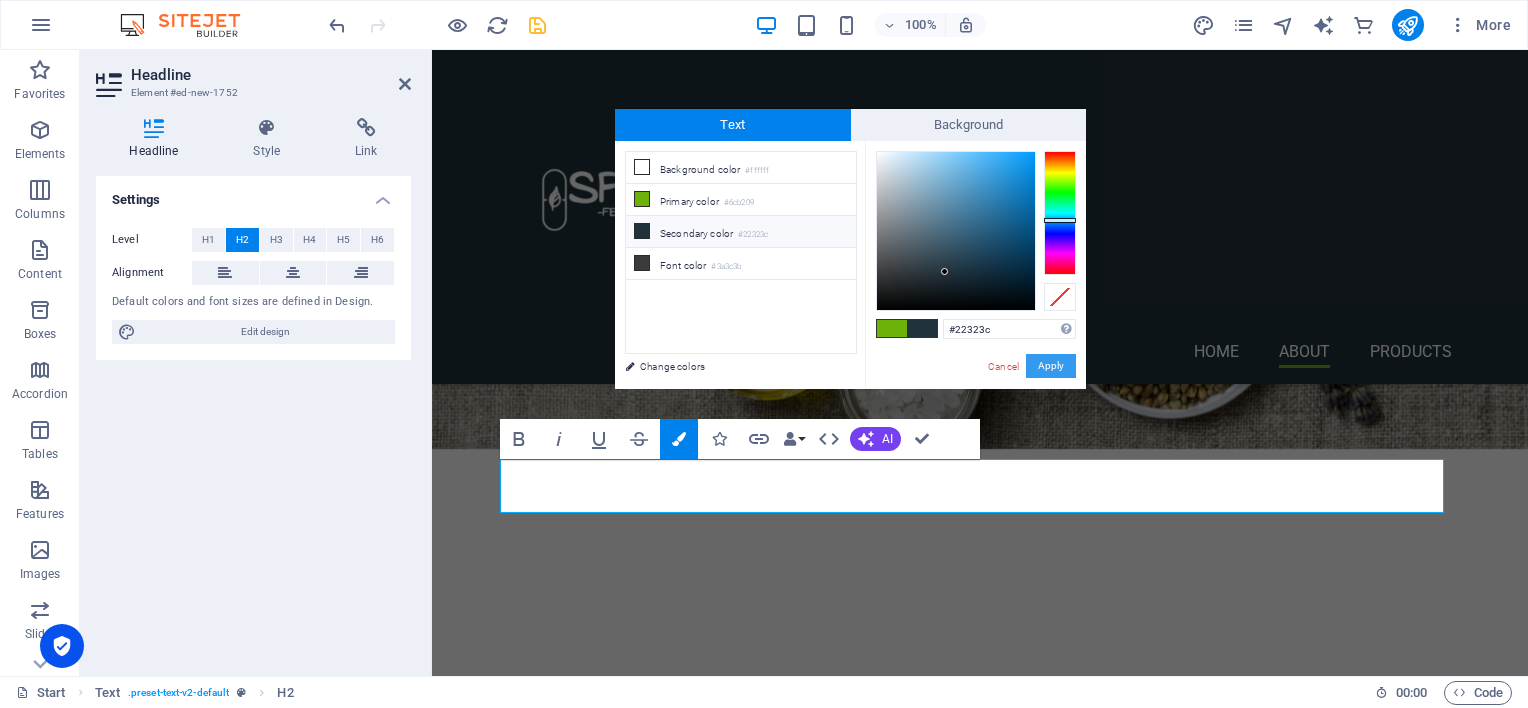 click on "Apply" at bounding box center (1051, 366) 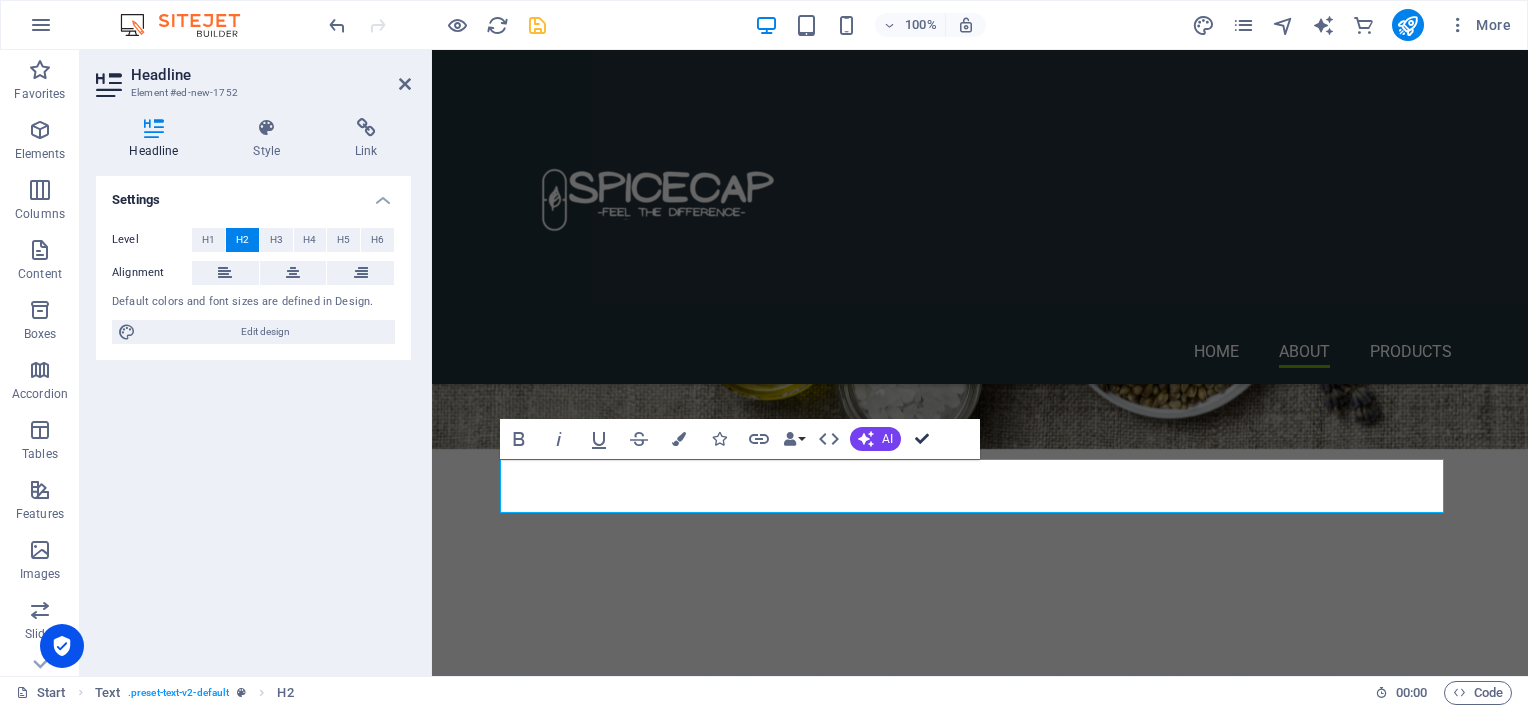 drag, startPoint x: 919, startPoint y: 436, endPoint x: 840, endPoint y: 386, distance: 93.49332 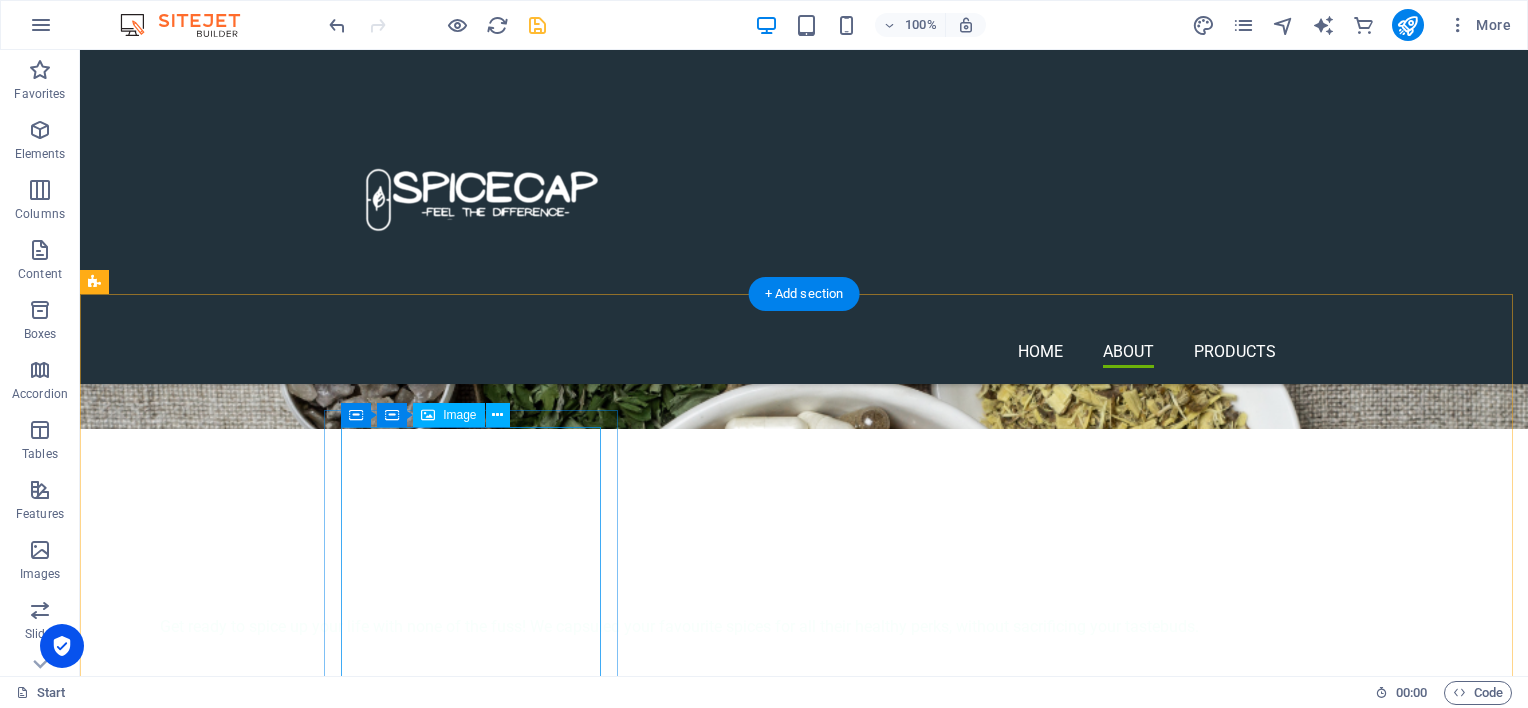 scroll, scrollTop: 2100, scrollLeft: 0, axis: vertical 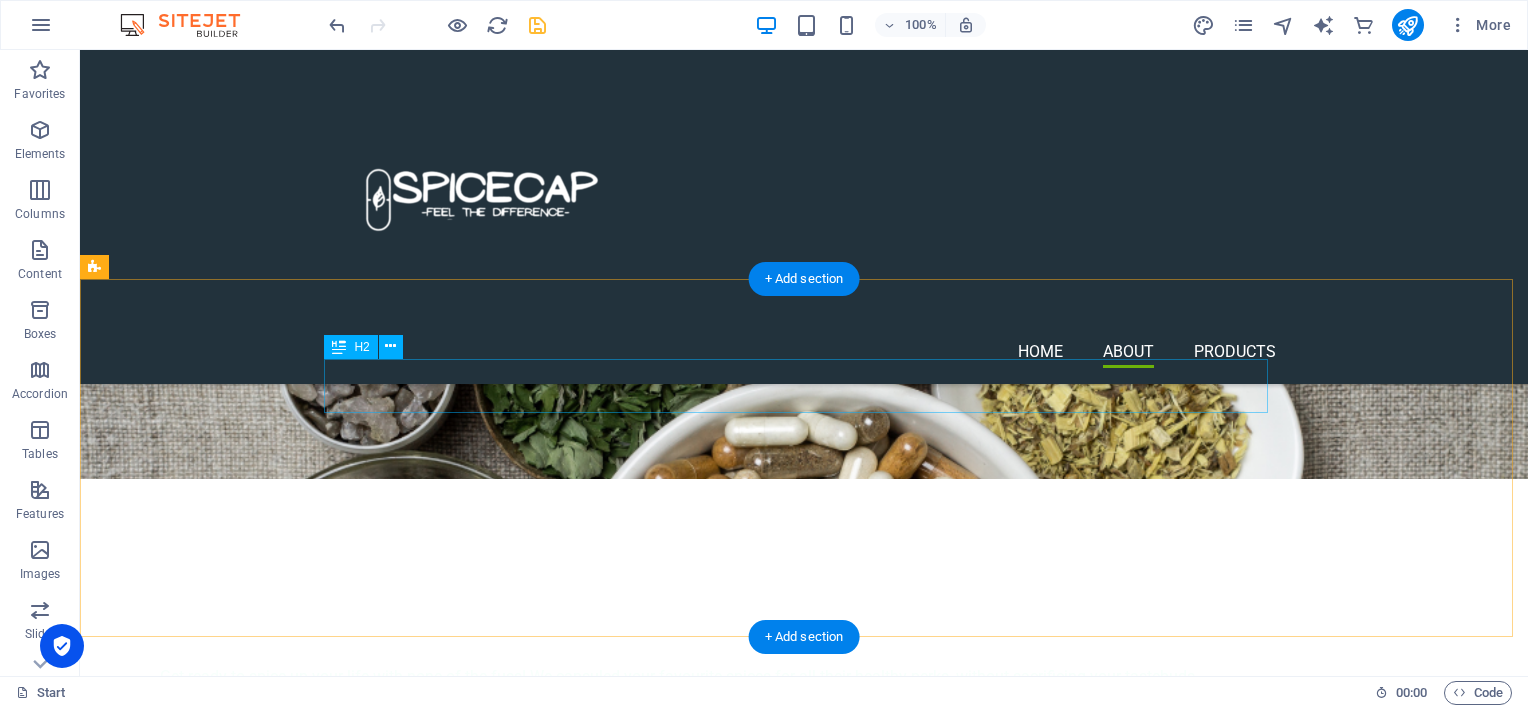 click on "PRODUCTS" at bounding box center [804, 2104] 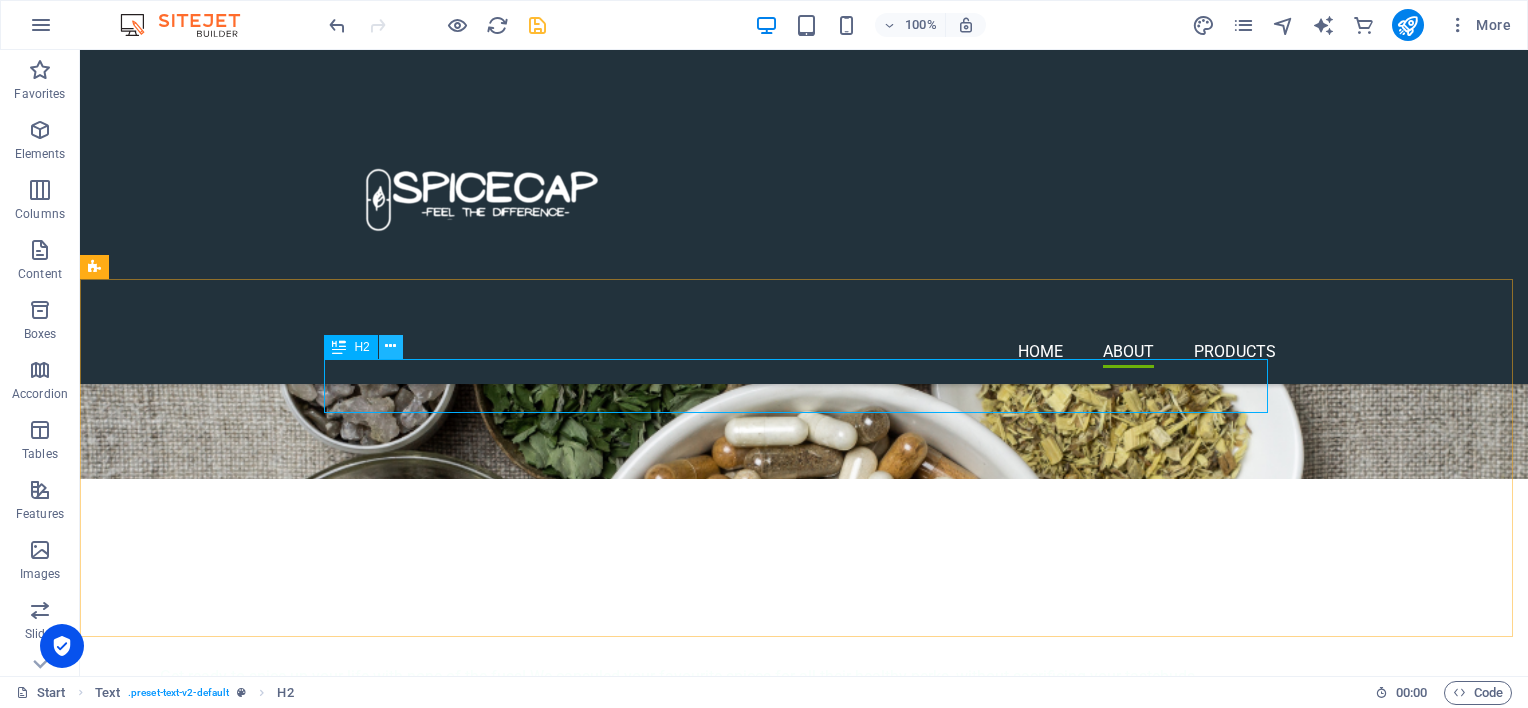 click at bounding box center [390, 346] 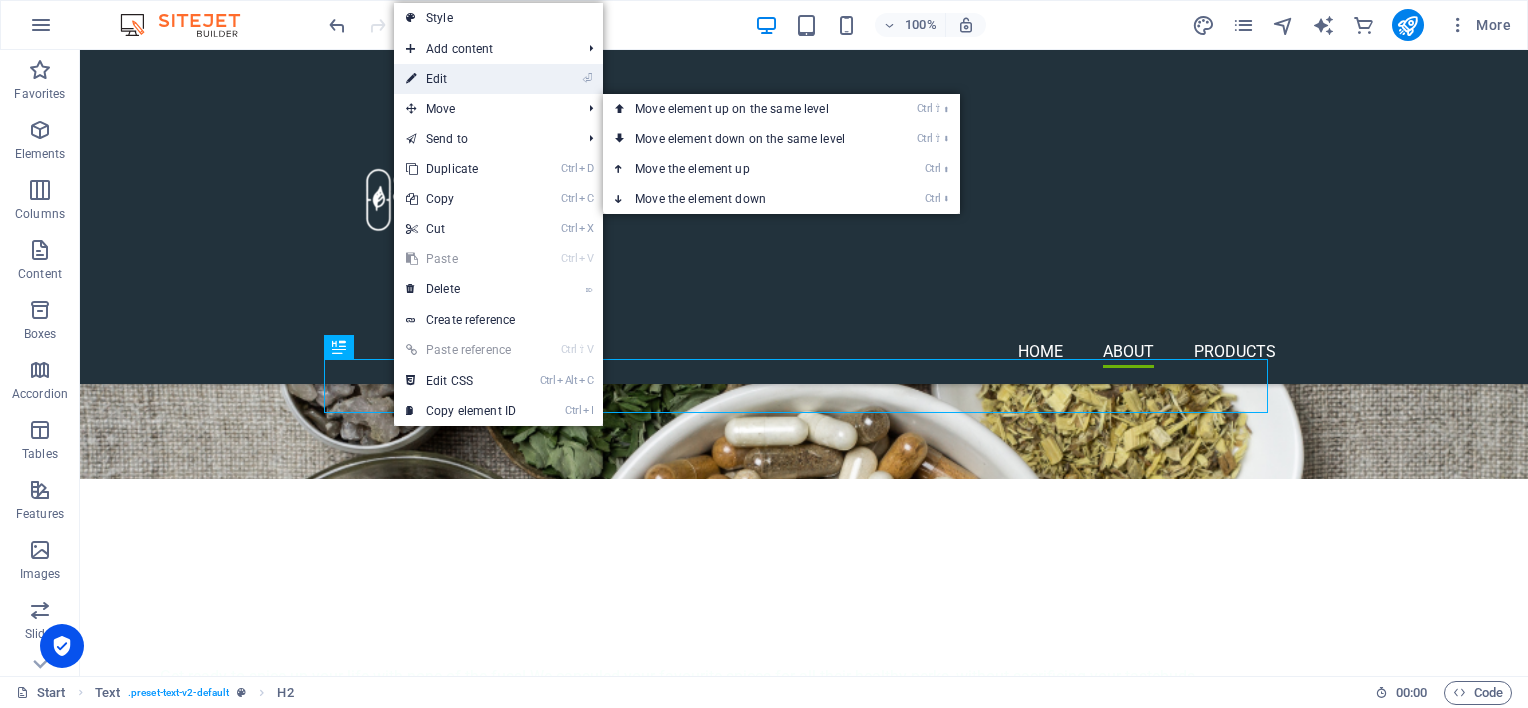 click on "⏎  Edit" at bounding box center [461, 79] 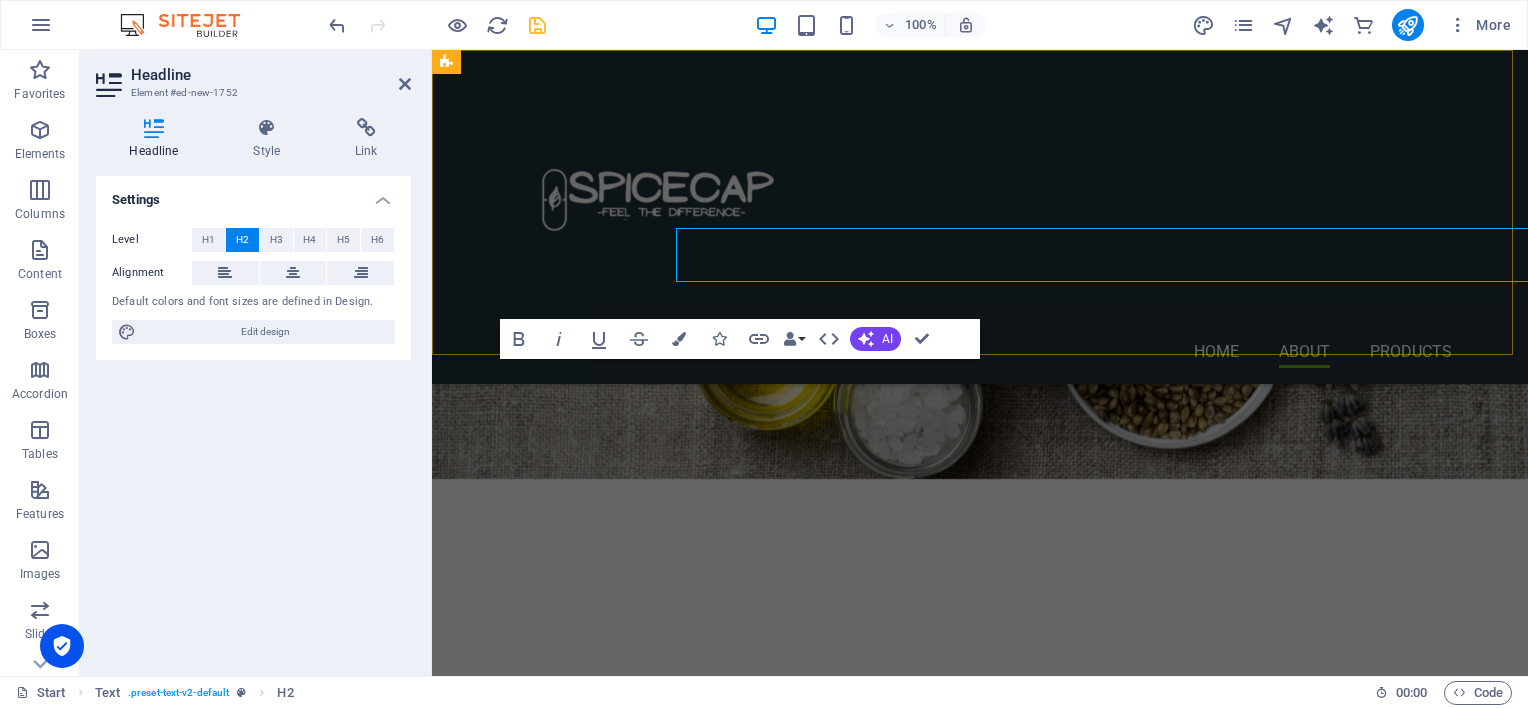 scroll, scrollTop: 2230, scrollLeft: 0, axis: vertical 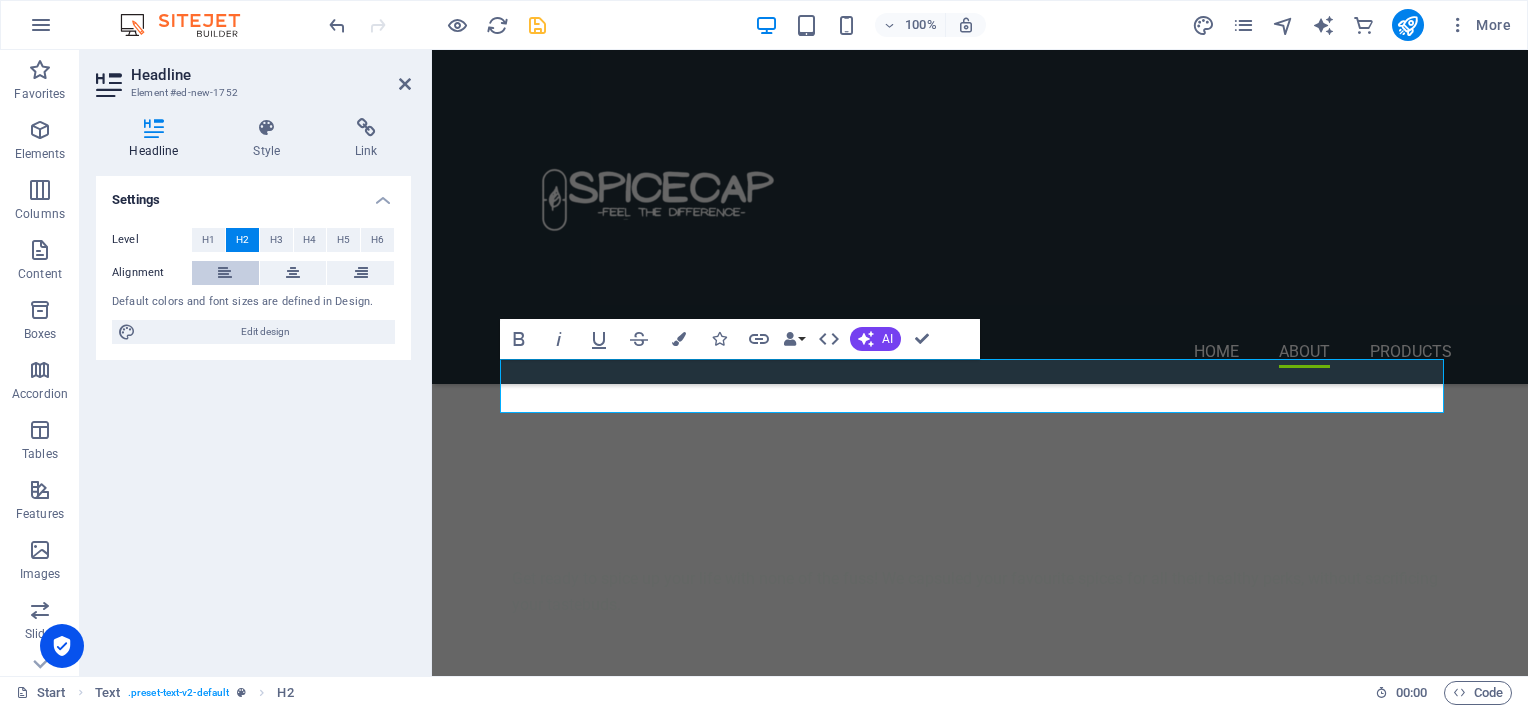 click at bounding box center (225, 273) 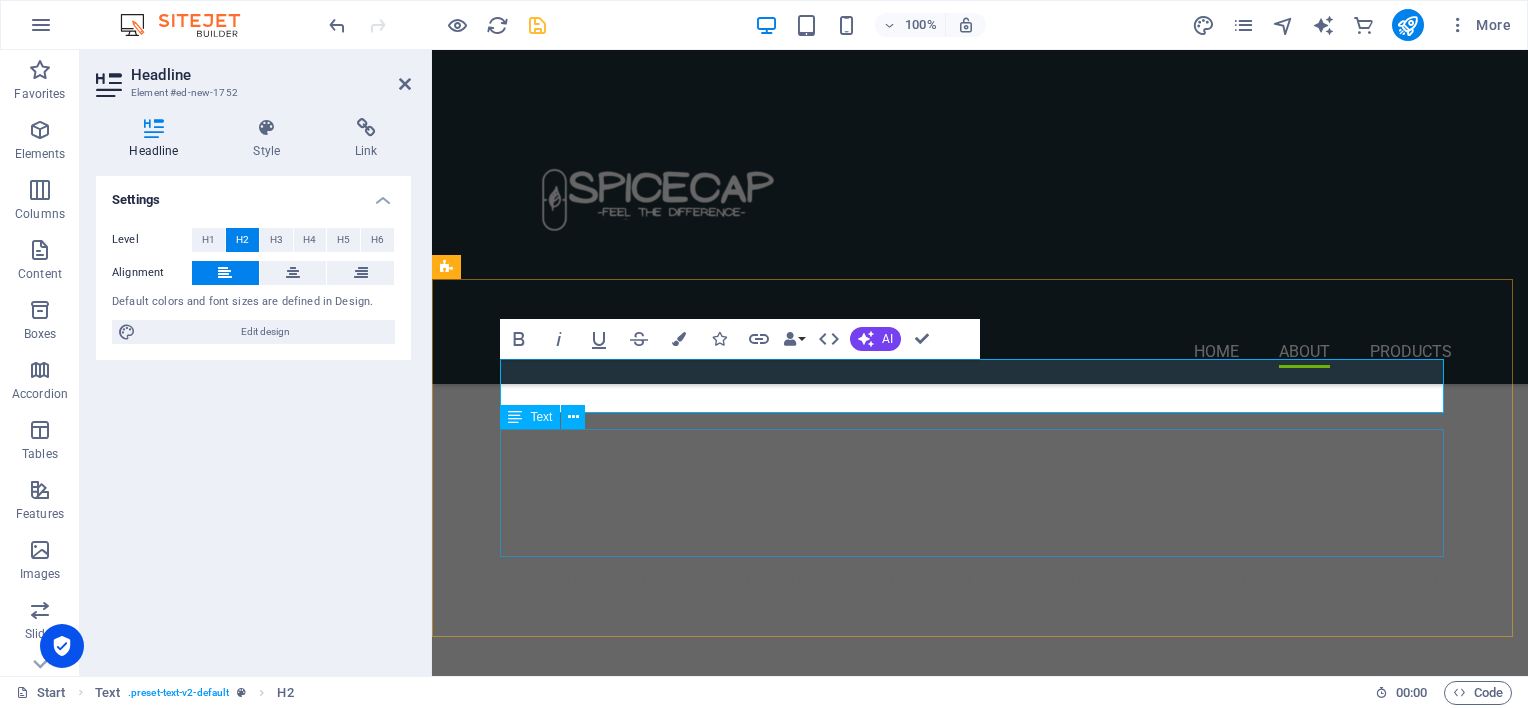 click on "Lorem ipsum dolor sitope amet, consectetur adipisicing elitip. Massumenda, dolore, cum vel modi asperiores consequatur suscipit quidem ducimus eveniet iure expedita consecteture odiogil voluptatum similique fugit voluptates atem accusamus quae quas dolorem tenetur facere tempora maiores adipisci reiciendis accusantium voluptatibus id voluptate tempore dolor harum nisi amet! Nobis, eaque. Aenean commodo ligula eget dolor. Lorem ipsum dolor sit amet, consectetuer adipiscing elit leget odiogil voluptatum similique fugit voluptates dolor. Libero assumenda, dolore, cum vel modi asperiores consequatur." at bounding box center (980, 2164) 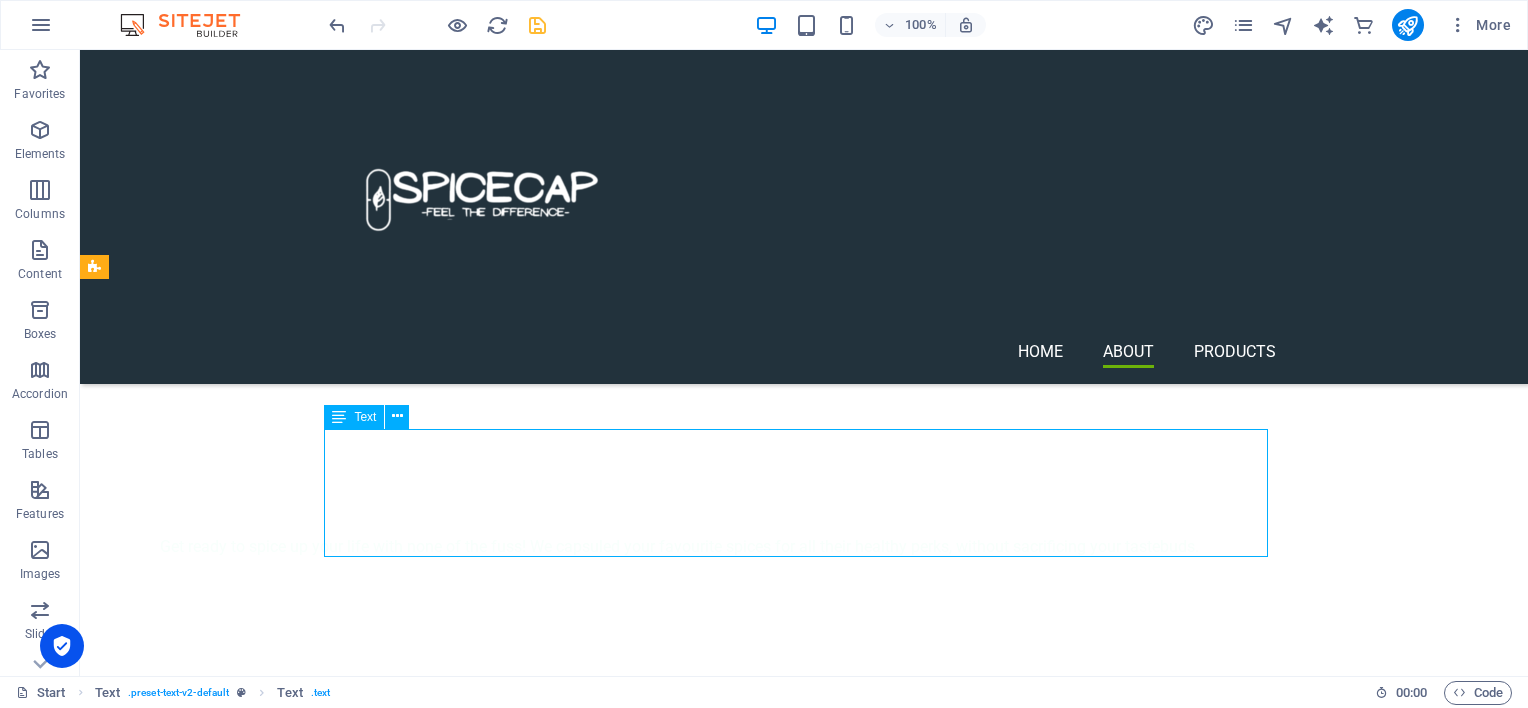 scroll, scrollTop: 2100, scrollLeft: 0, axis: vertical 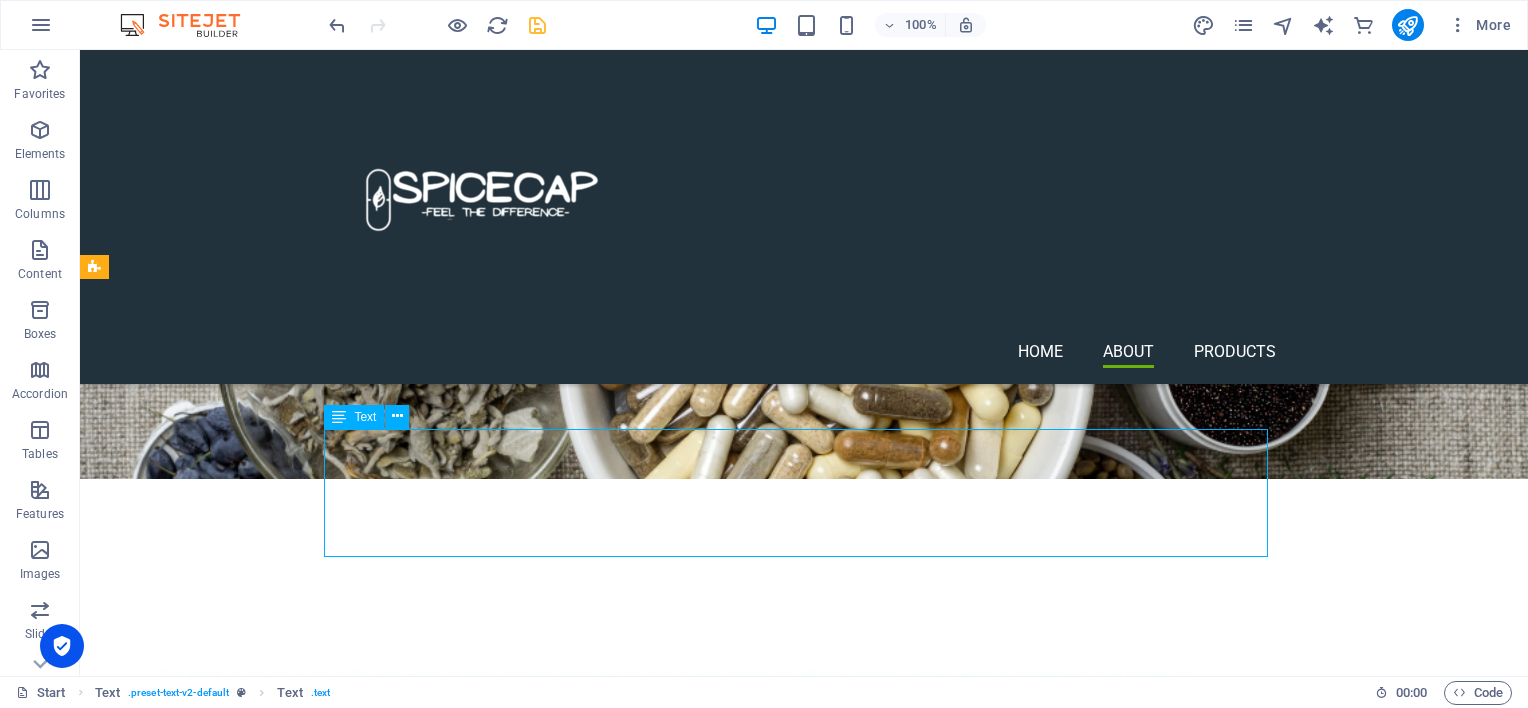 click on "Lorem ipsum dolor sitope amet, consectetur adipisicing elitip. Massumenda, dolore, cum vel modi asperiores consequatur suscipit quidem ducimus eveniet iure expedita consecteture odiogil voluptatum similique fugit voluptates atem accusamus quae quas dolorem tenetur facere tempora maiores adipisci reiciendis accusantium voluptatibus id voluptate tempore dolor harum nisi amet! Nobis, eaque. Aenean commodo ligula eget dolor. Lorem ipsum dolor sit amet, consectetuer adipiscing elit leget odiogil voluptatum similique fugit voluptates dolor. Libero assumenda, dolore, cum vel modi asperiores consequatur." at bounding box center (804, 2211) 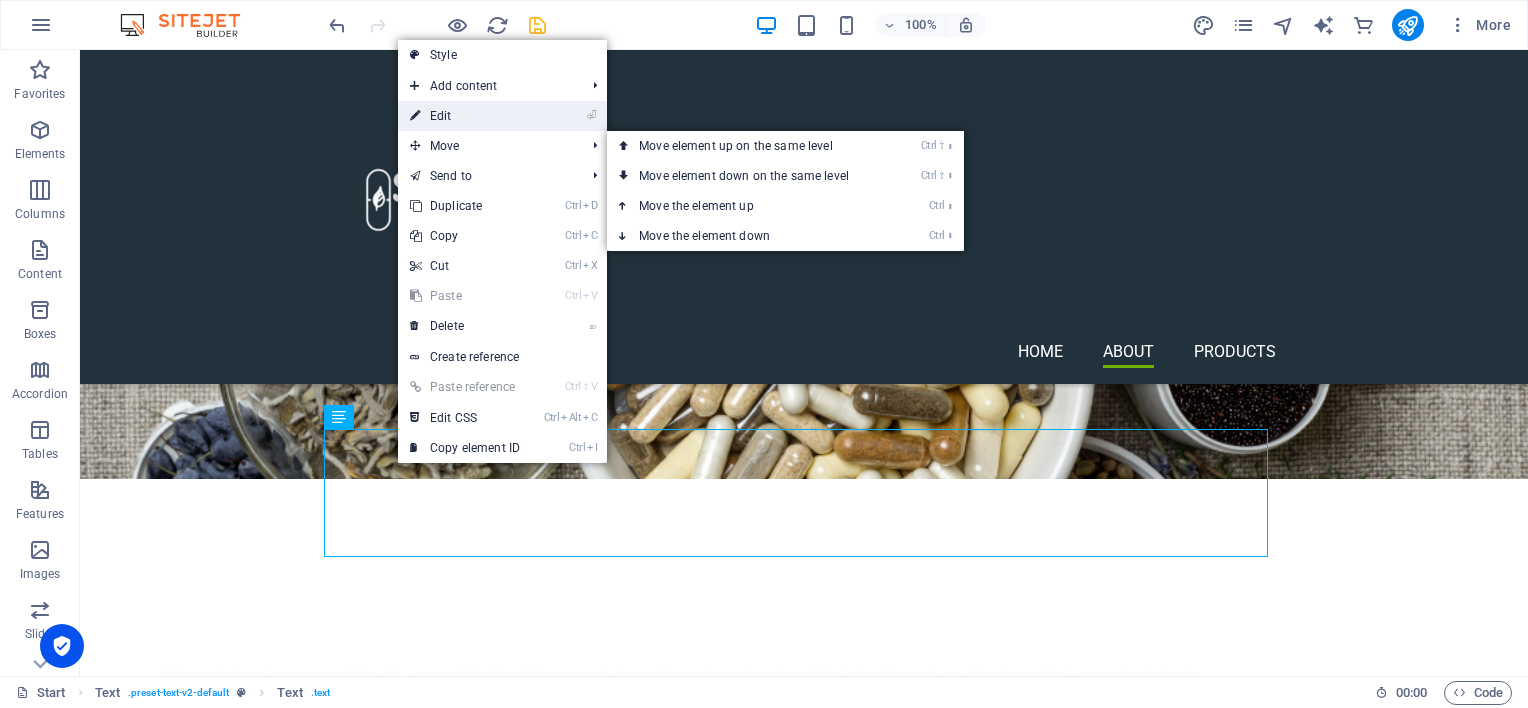click on "⏎  Edit" at bounding box center [465, 116] 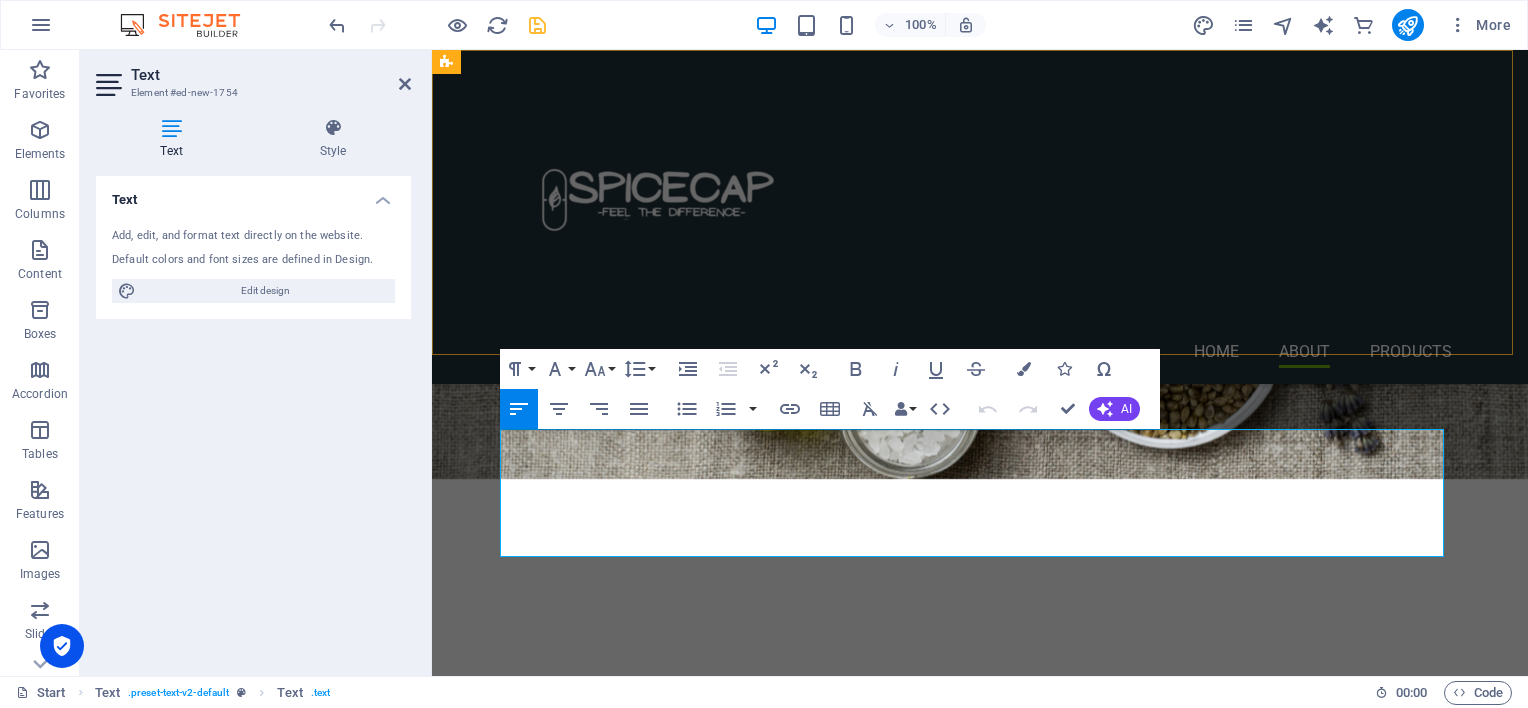 scroll, scrollTop: 2230, scrollLeft: 0, axis: vertical 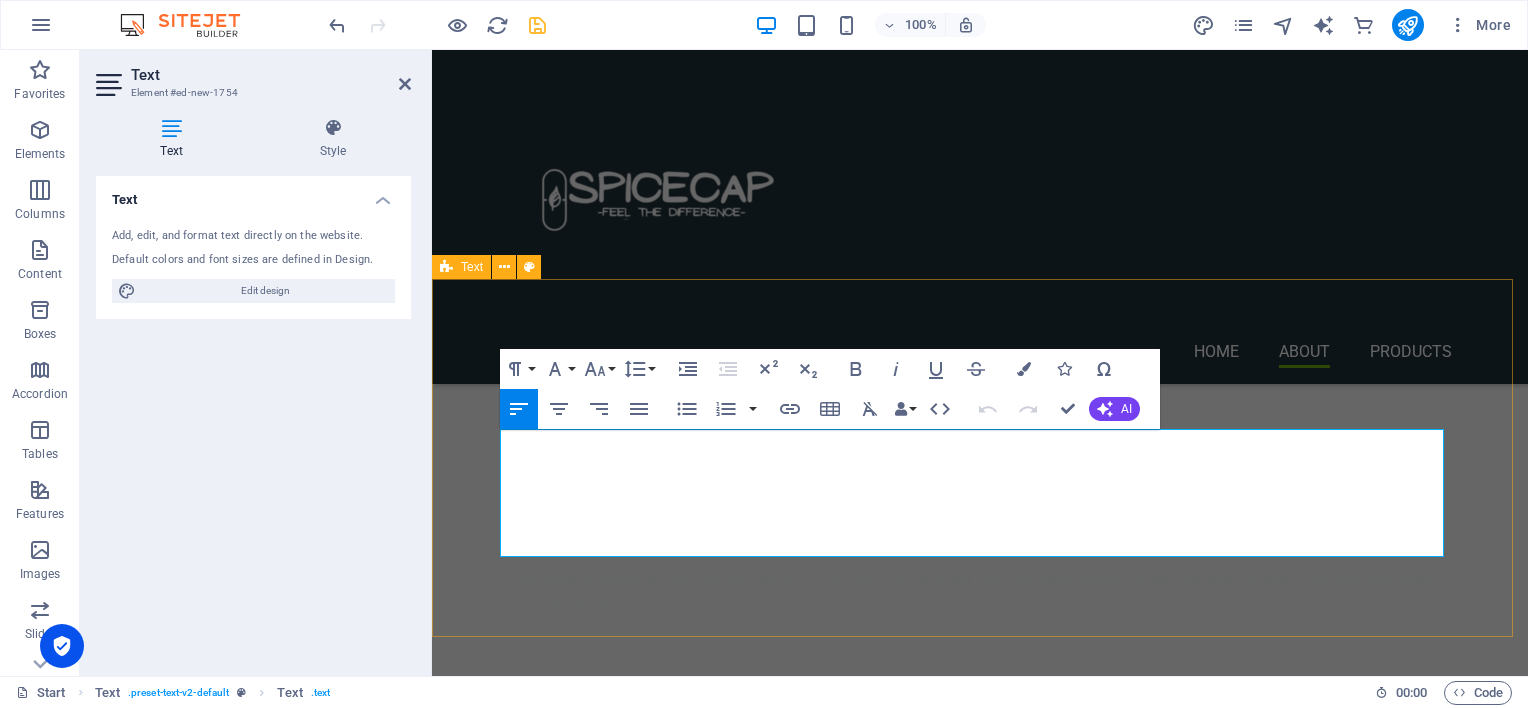 drag, startPoint x: 1203, startPoint y: 544, endPoint x: 486, endPoint y: 443, distance: 724.07874 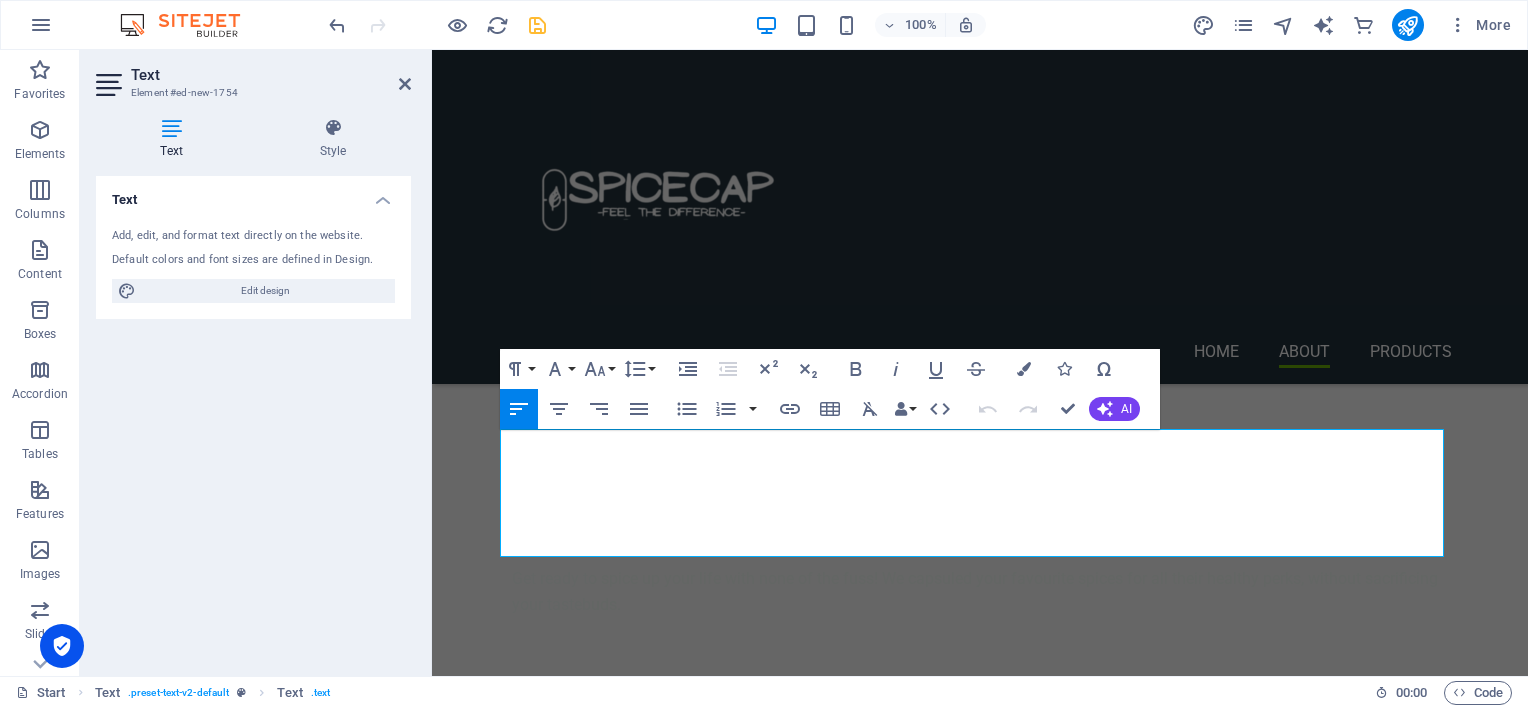 type 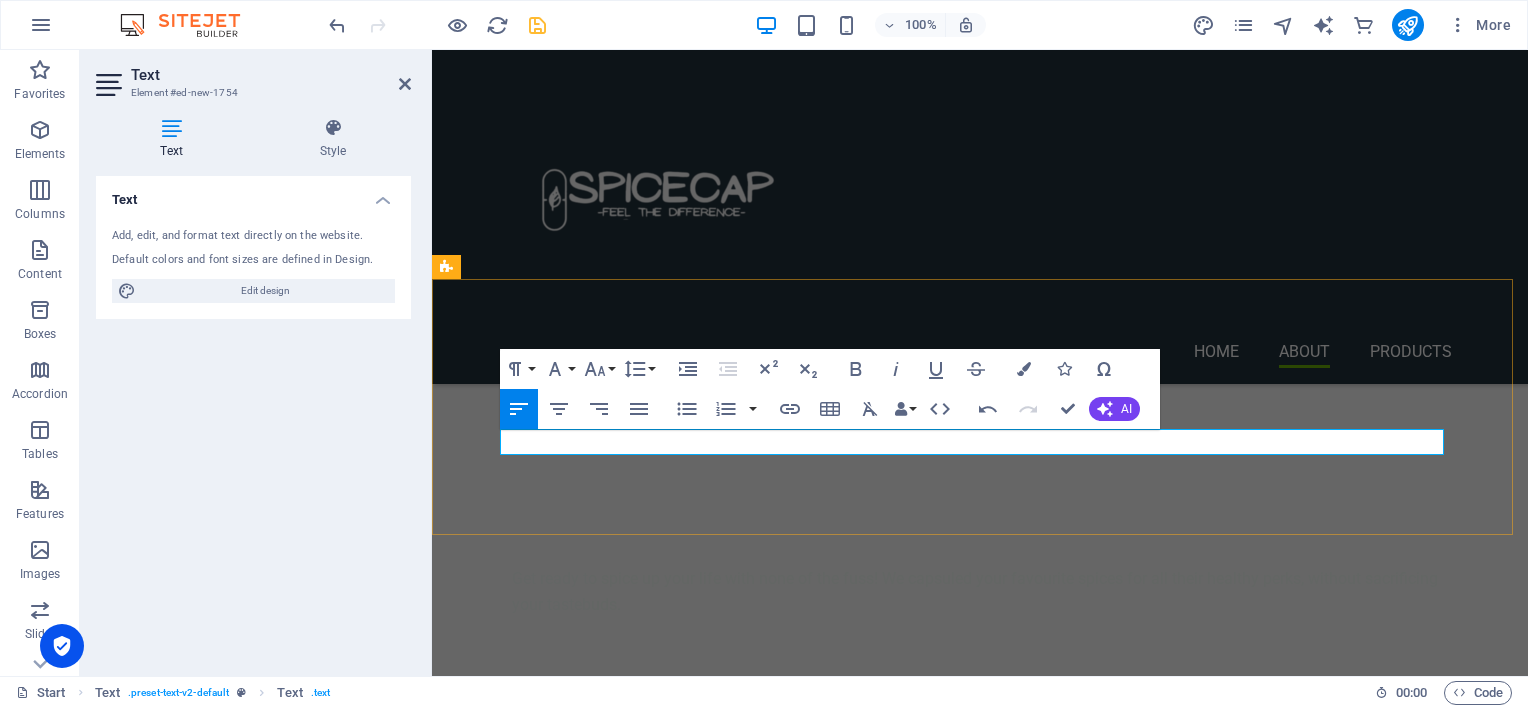 click on "We are constantly innovating and developing new products and product ,ines" at bounding box center [980, 2113] 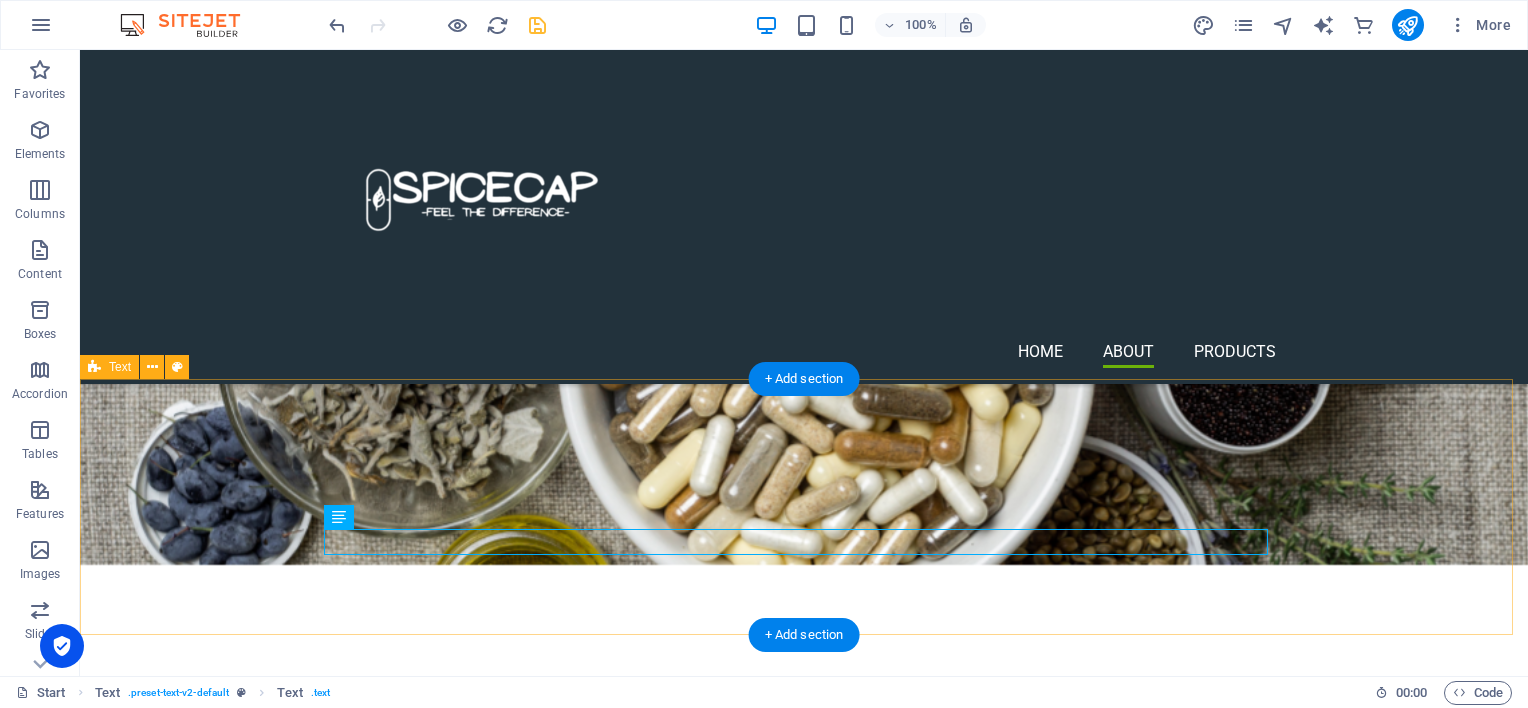 scroll, scrollTop: 1999, scrollLeft: 0, axis: vertical 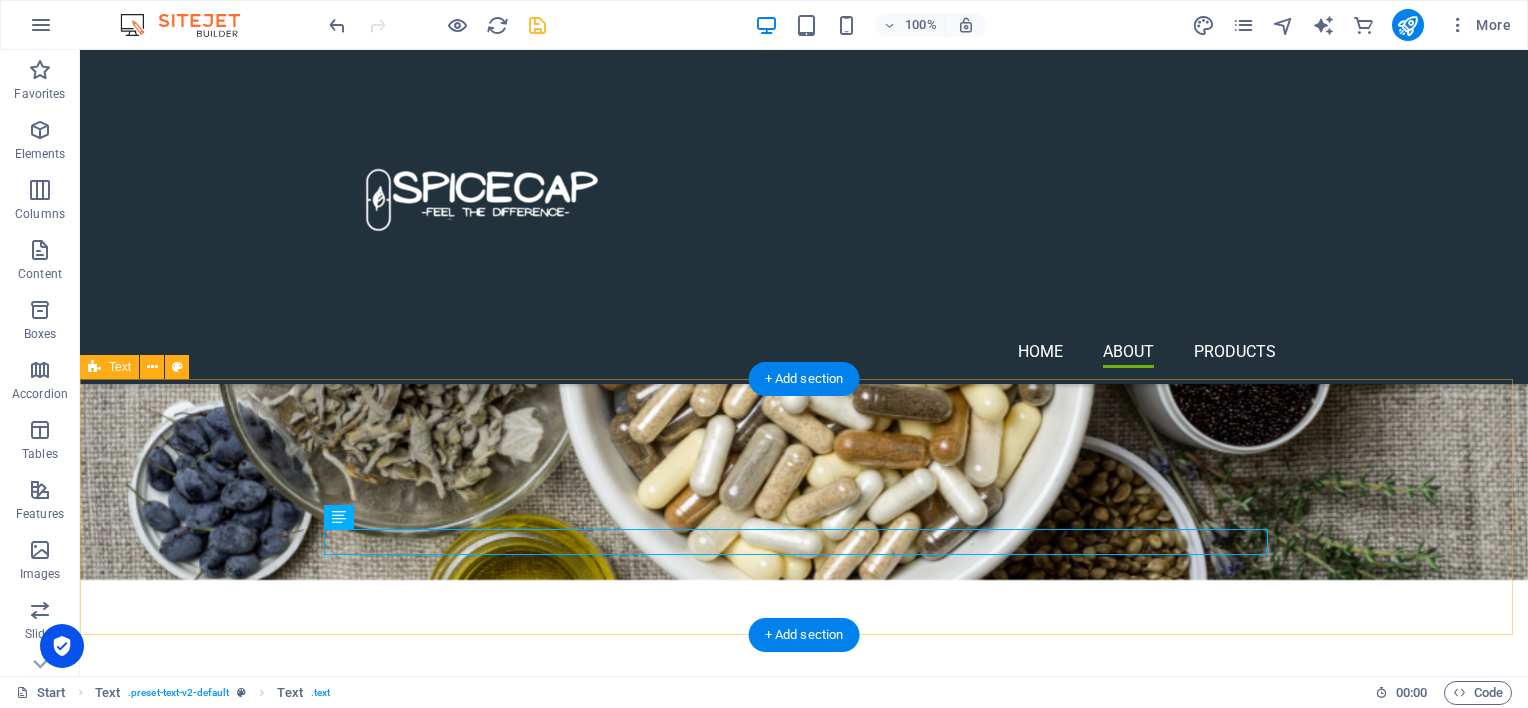click on "PRODUCTS We are constantly innovating and developing new products and product lines. Here is what we currently have in our SpiceCap family" at bounding box center (804, 2226) 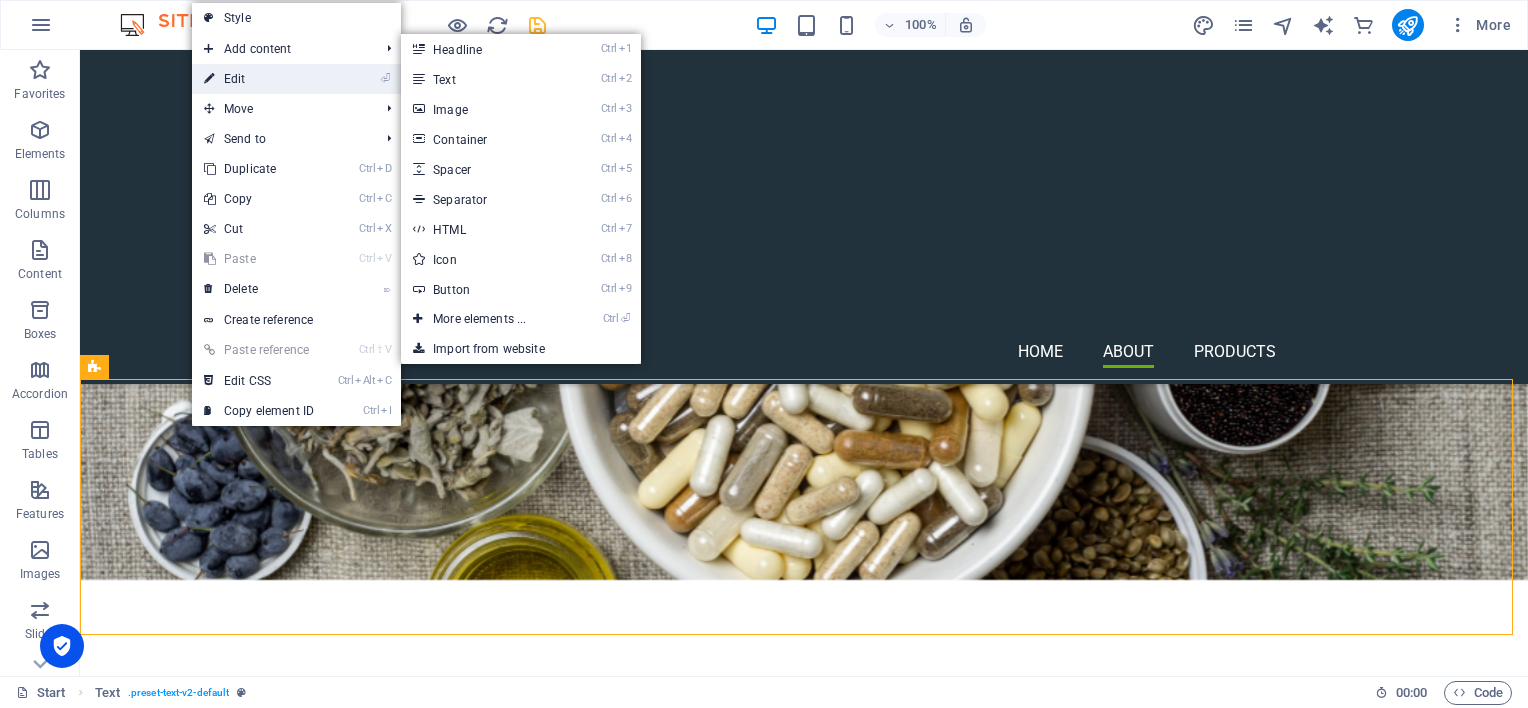 click on "⏎  Edit" at bounding box center (259, 79) 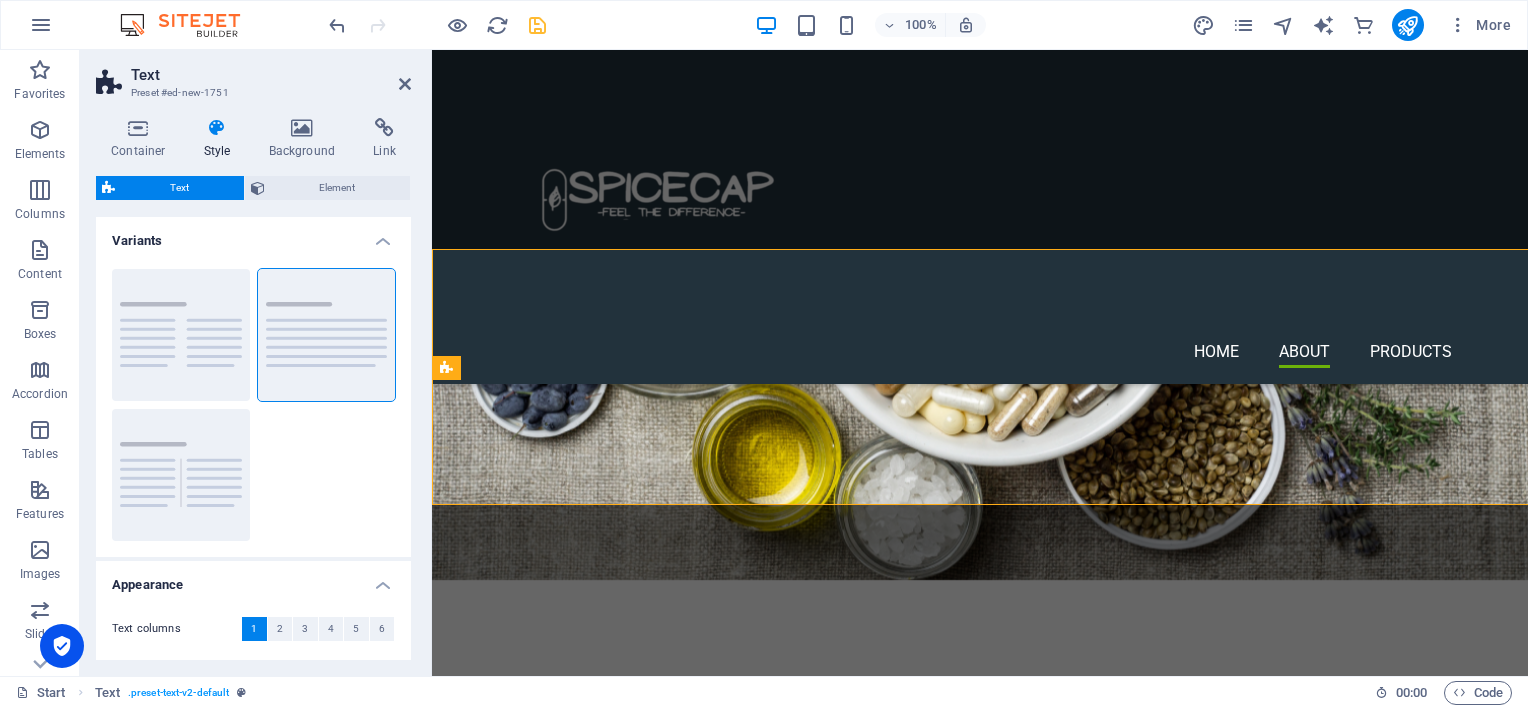 scroll, scrollTop: 2129, scrollLeft: 0, axis: vertical 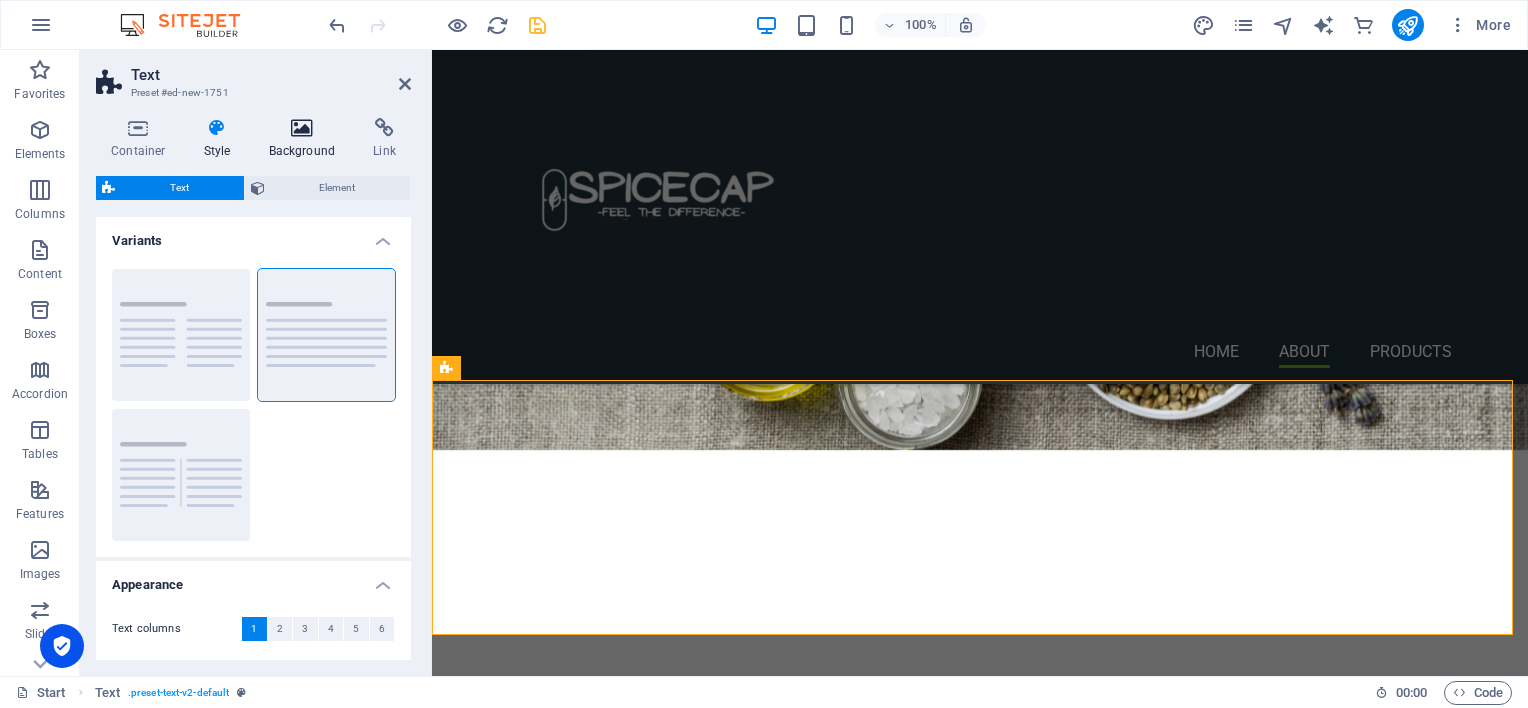 click at bounding box center (302, 128) 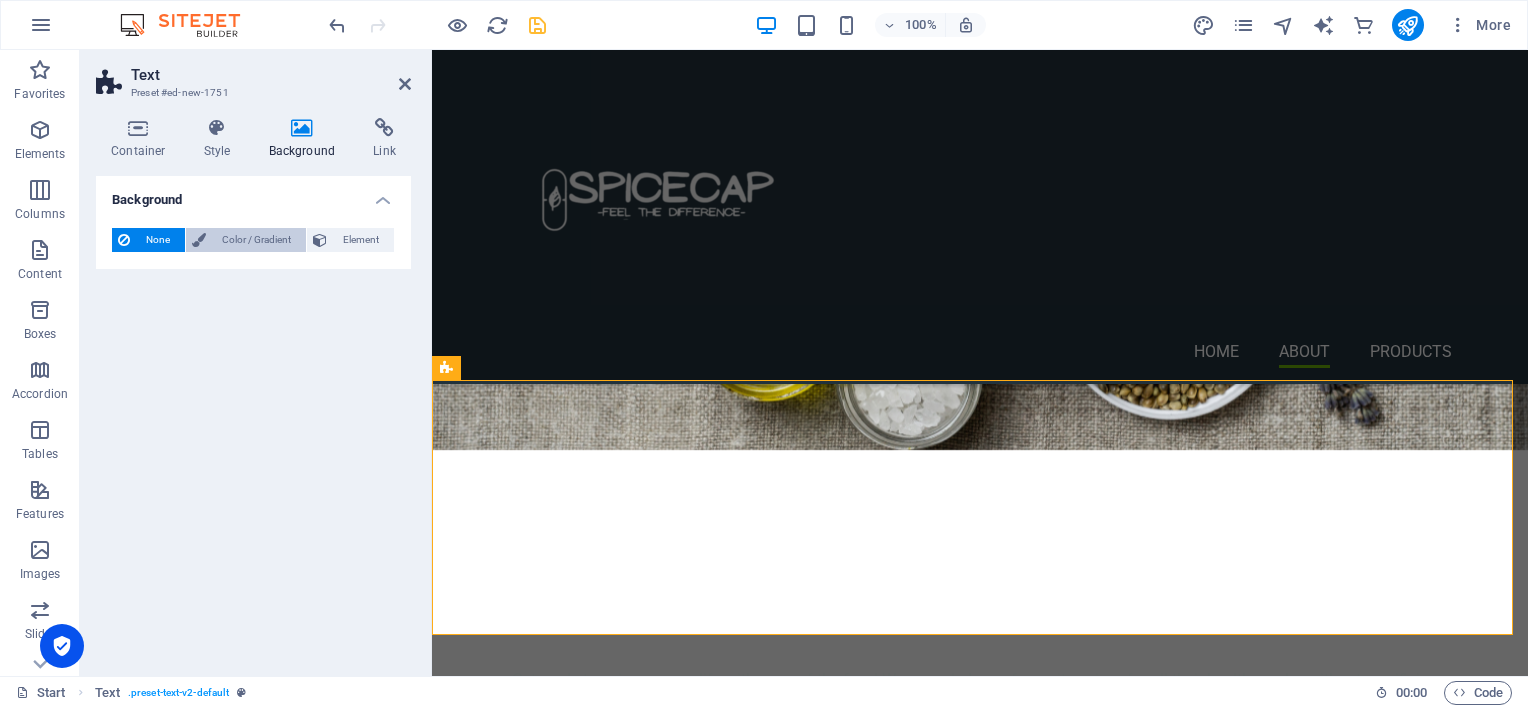 click on "Color / Gradient" at bounding box center [256, 240] 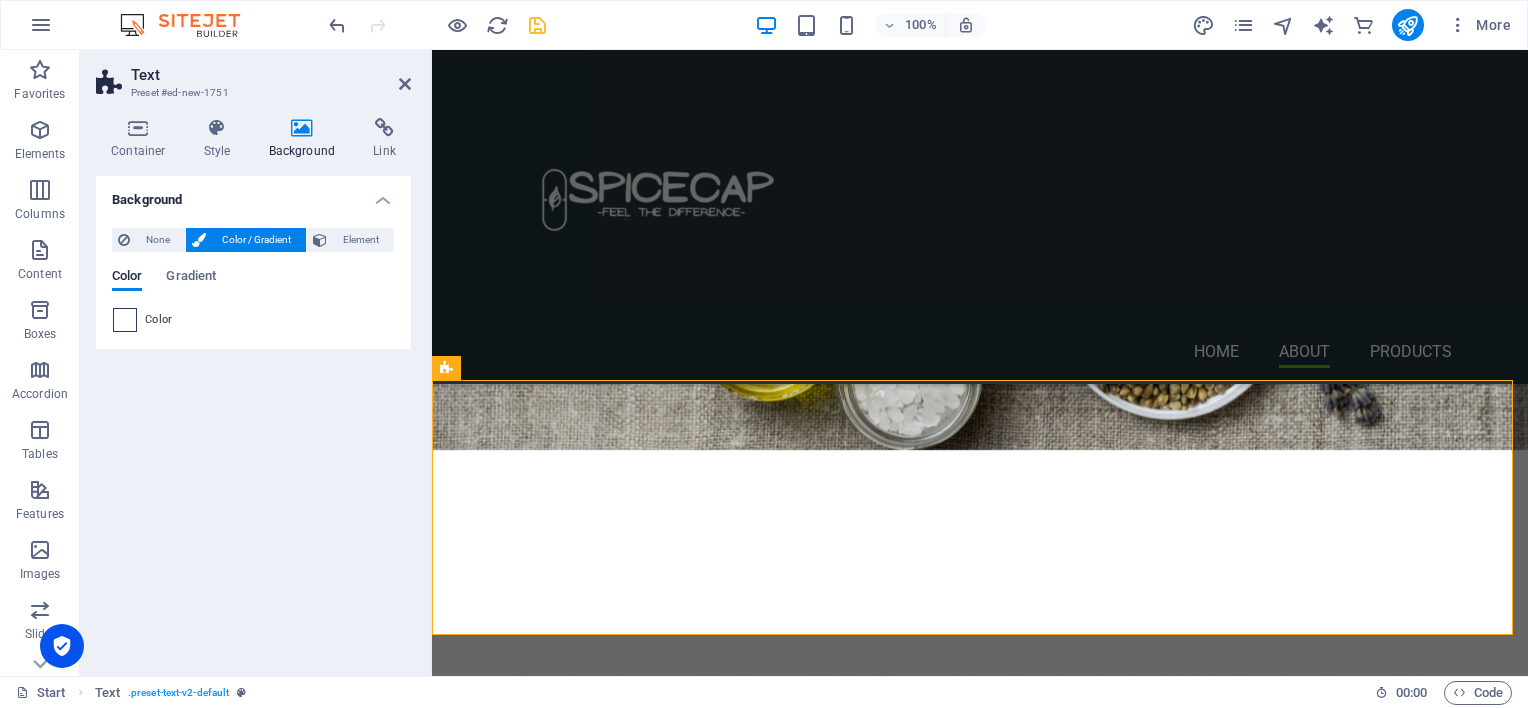 click at bounding box center [125, 320] 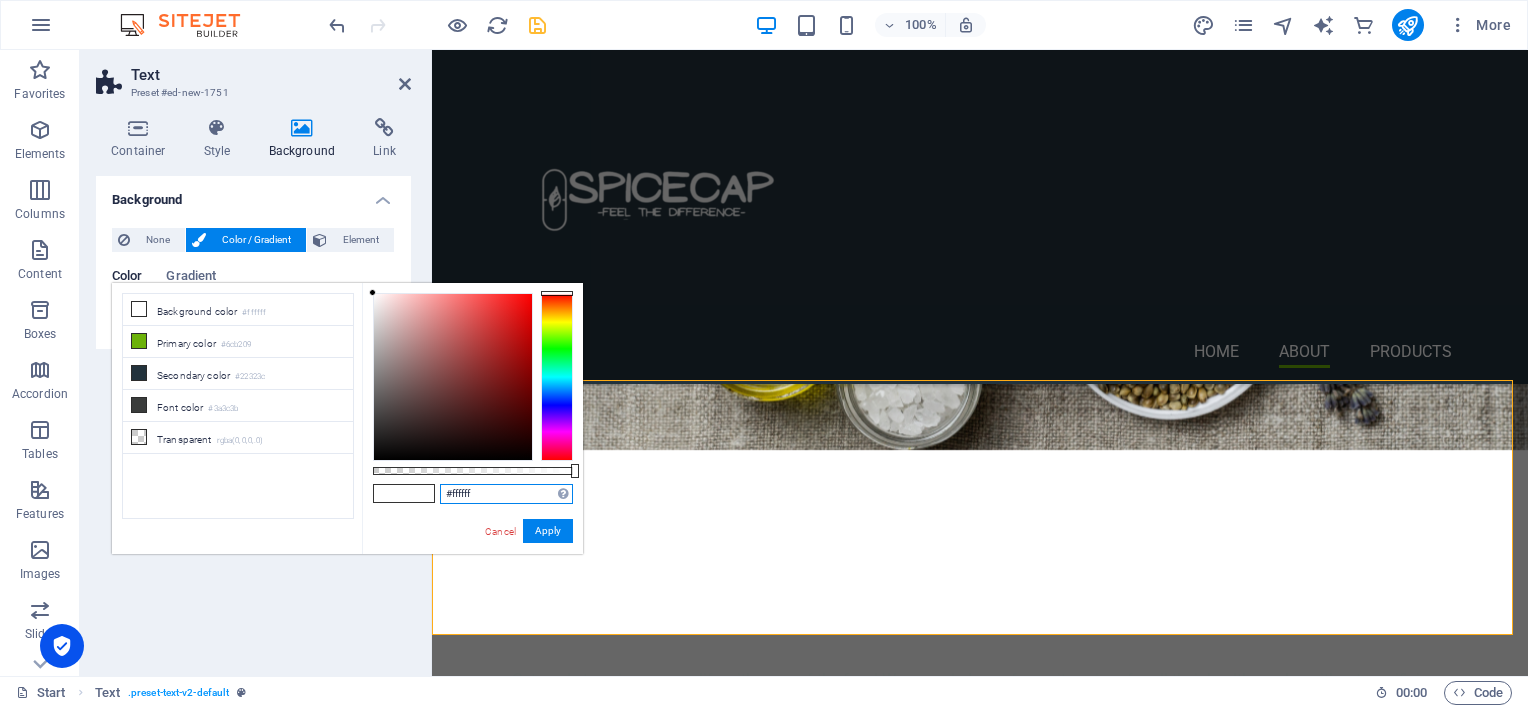 drag, startPoint x: 482, startPoint y: 492, endPoint x: 444, endPoint y: 492, distance: 38 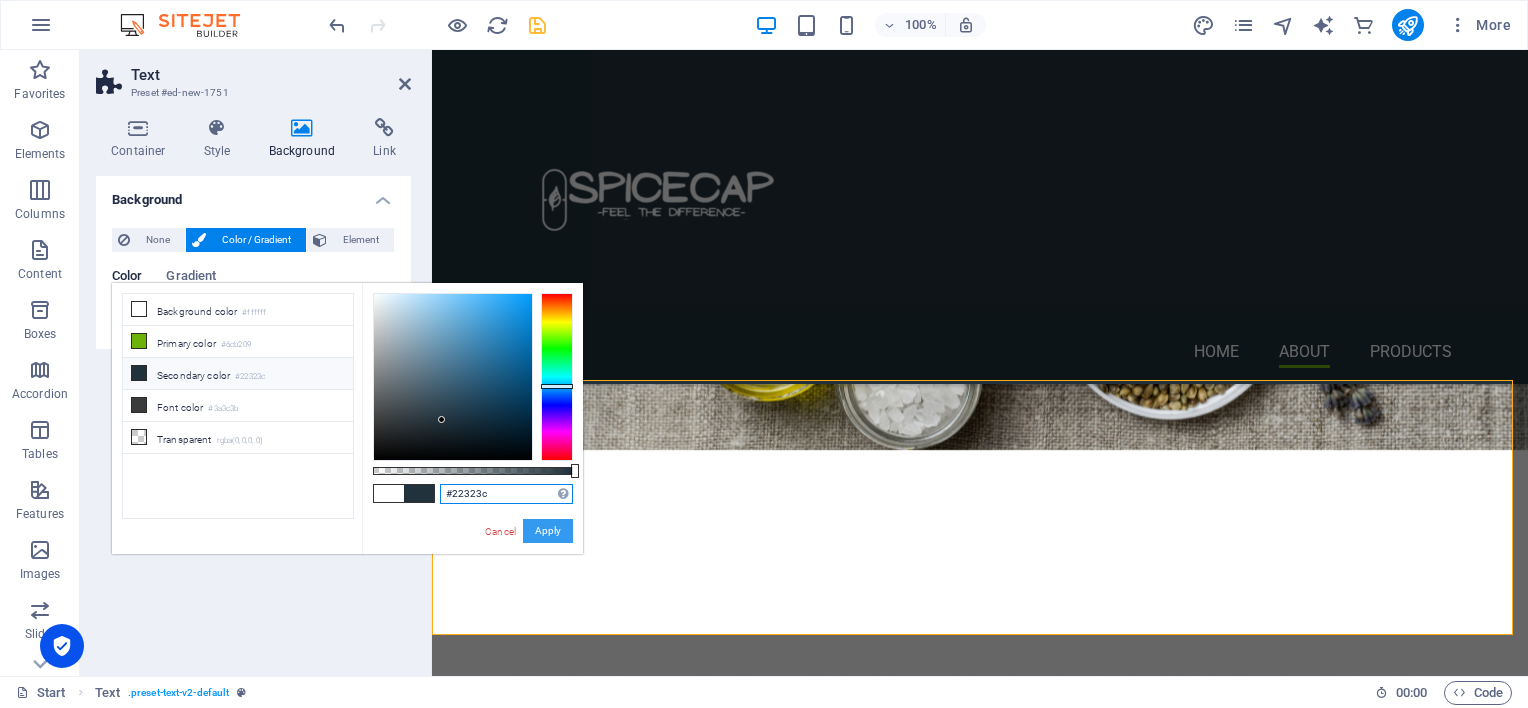 type on "#22323c" 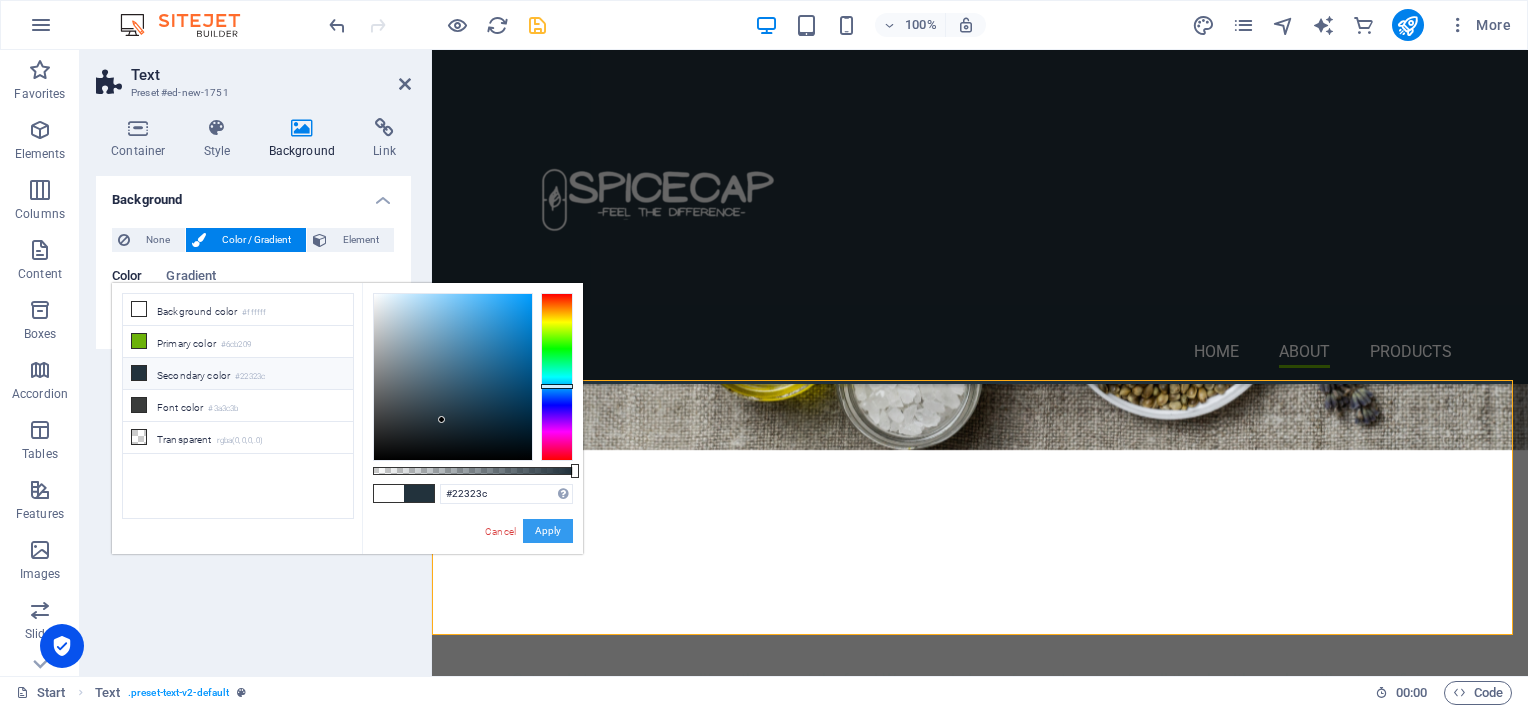 click on "Apply" at bounding box center (548, 531) 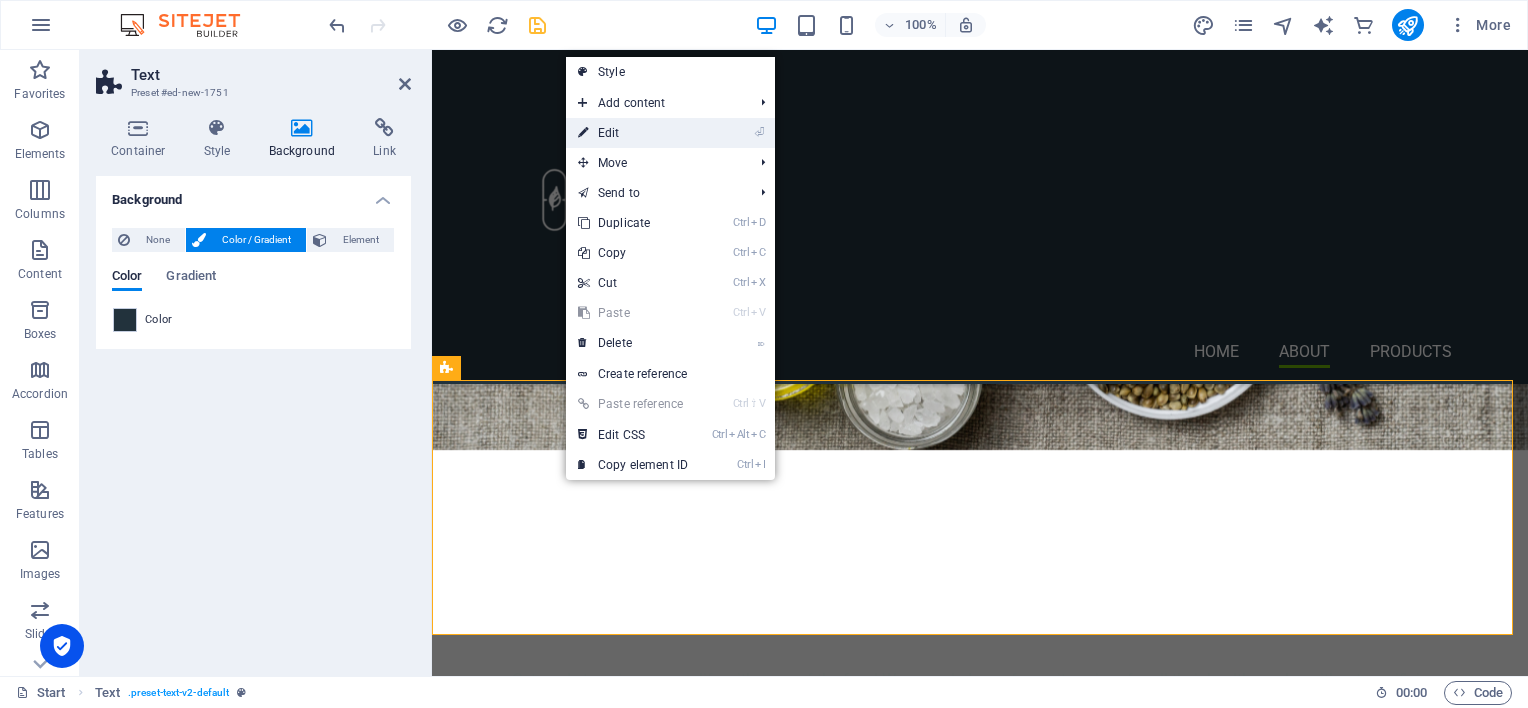 click on "⏎  Edit" at bounding box center [633, 133] 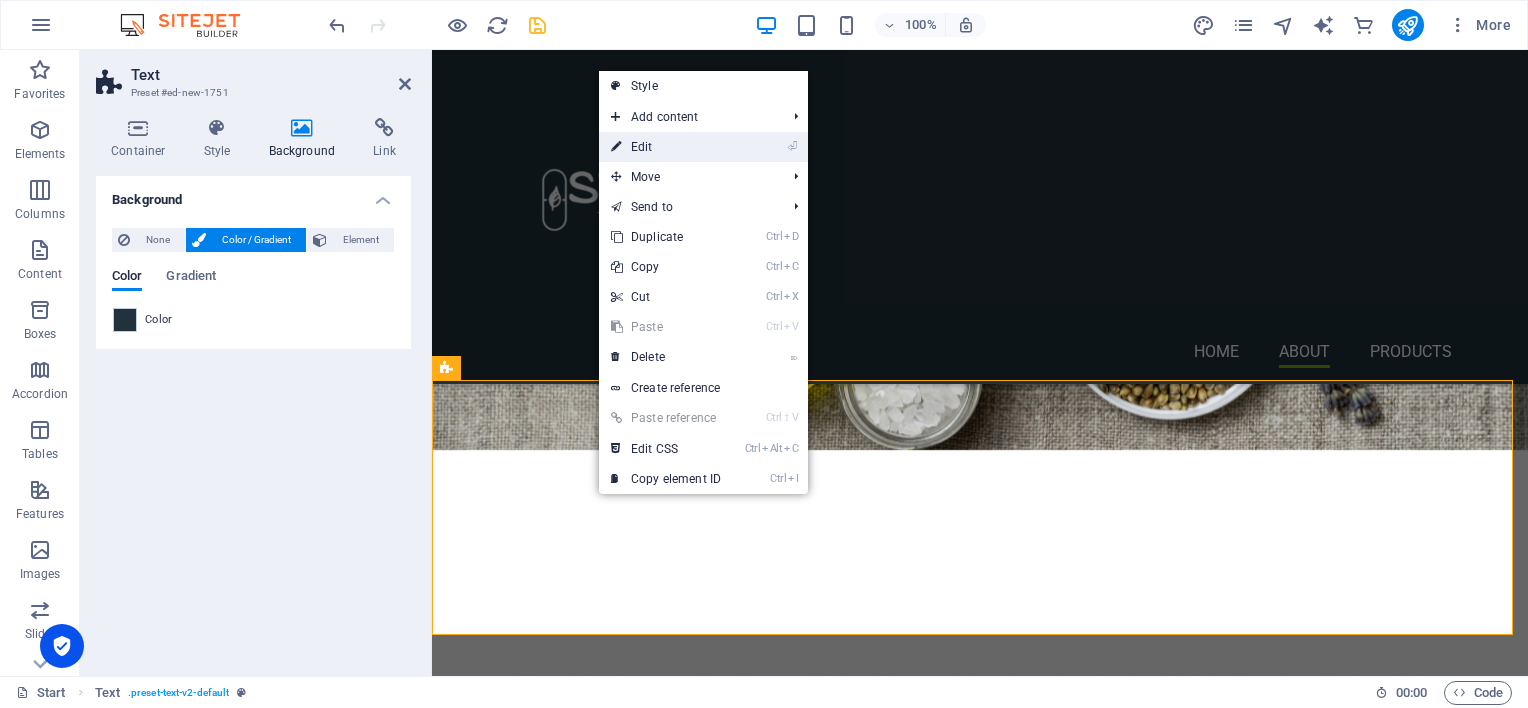 click on "⏎  Edit" at bounding box center [666, 147] 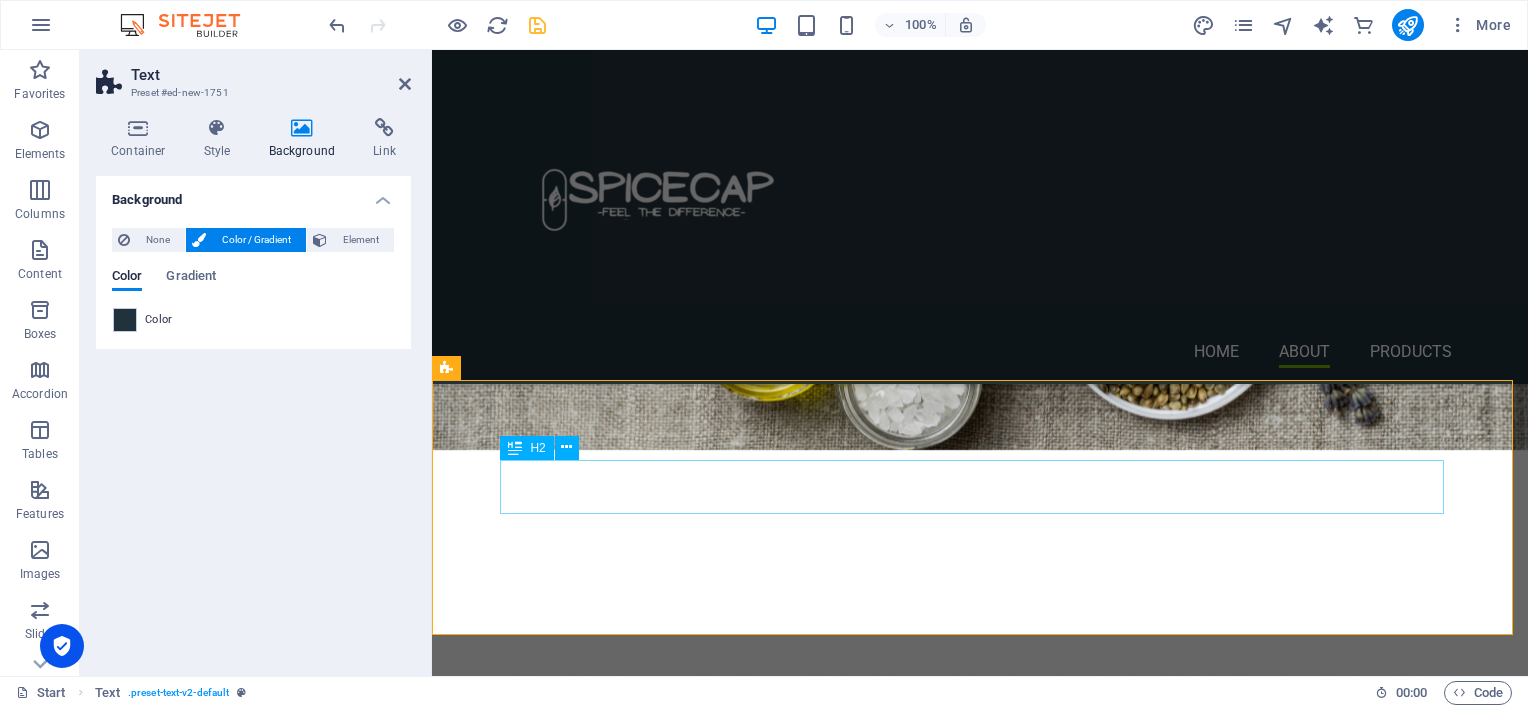 click on "PRODUCTS" at bounding box center (980, 2158) 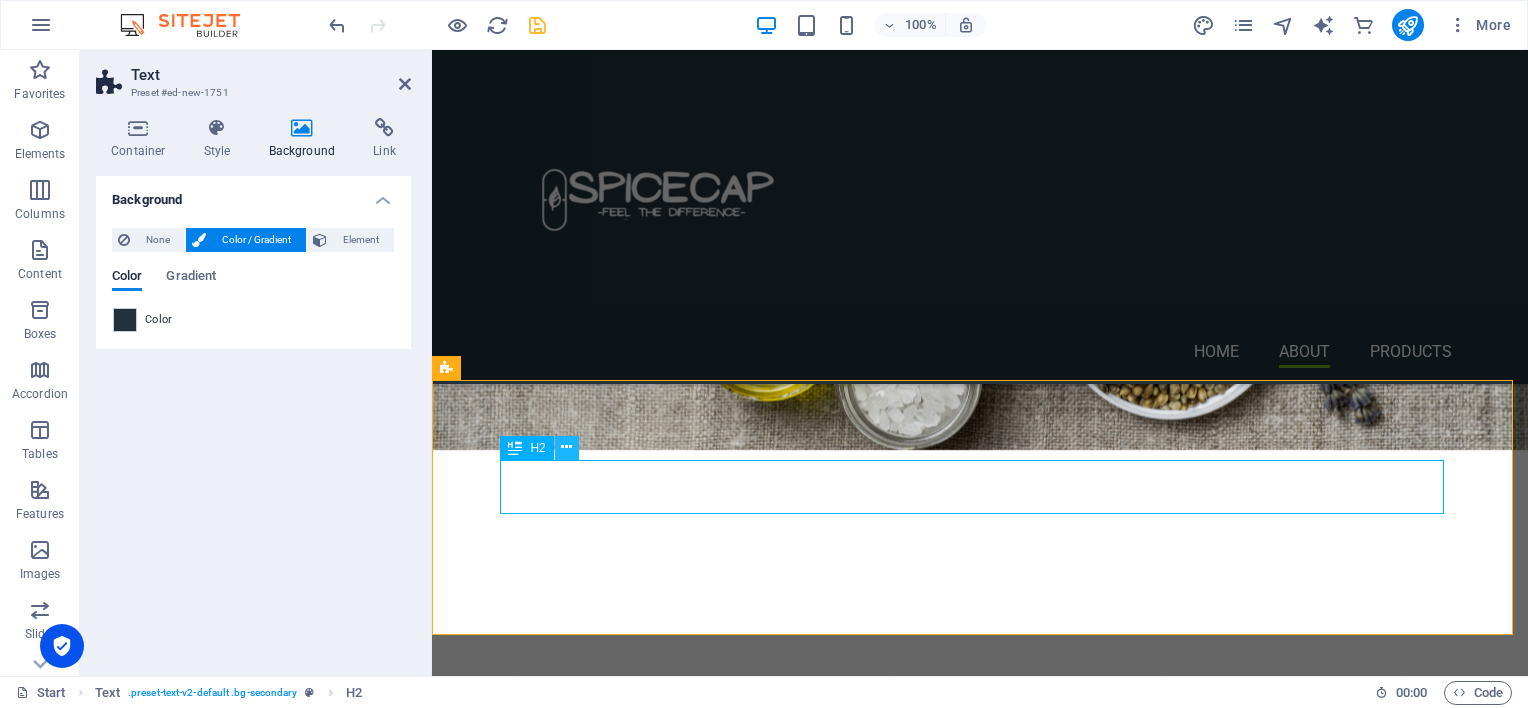 click at bounding box center (566, 447) 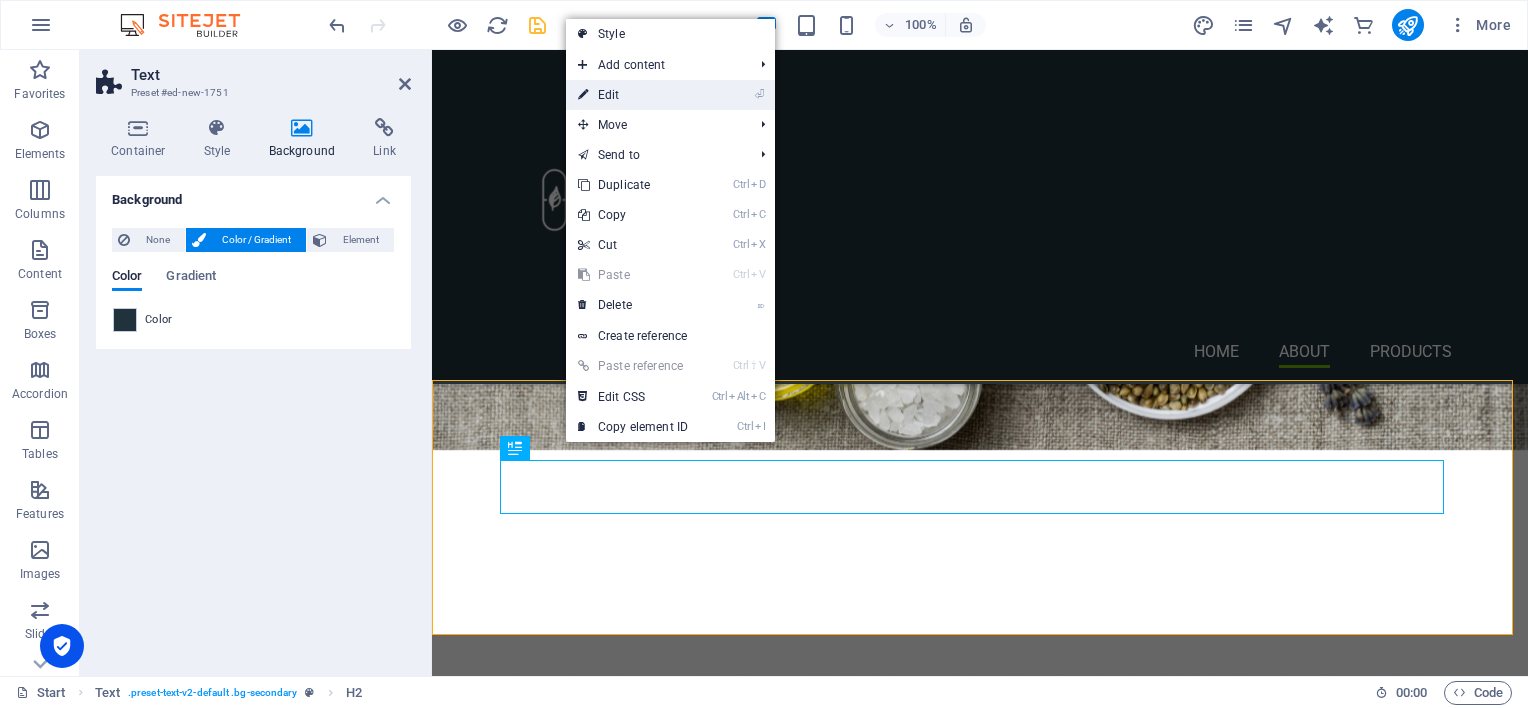 click on "⏎  Edit" at bounding box center (633, 95) 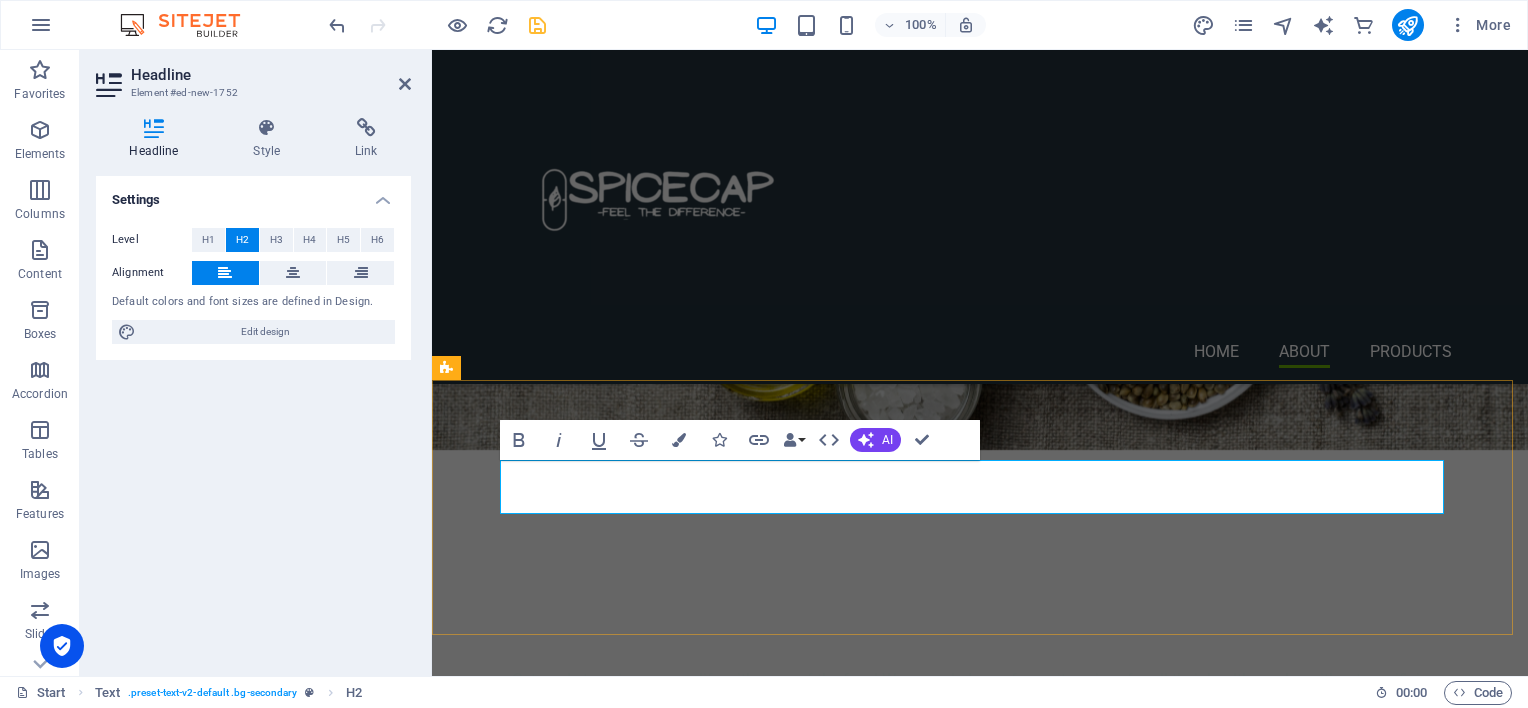 click on "PRODUCTS" at bounding box center (980, 2158) 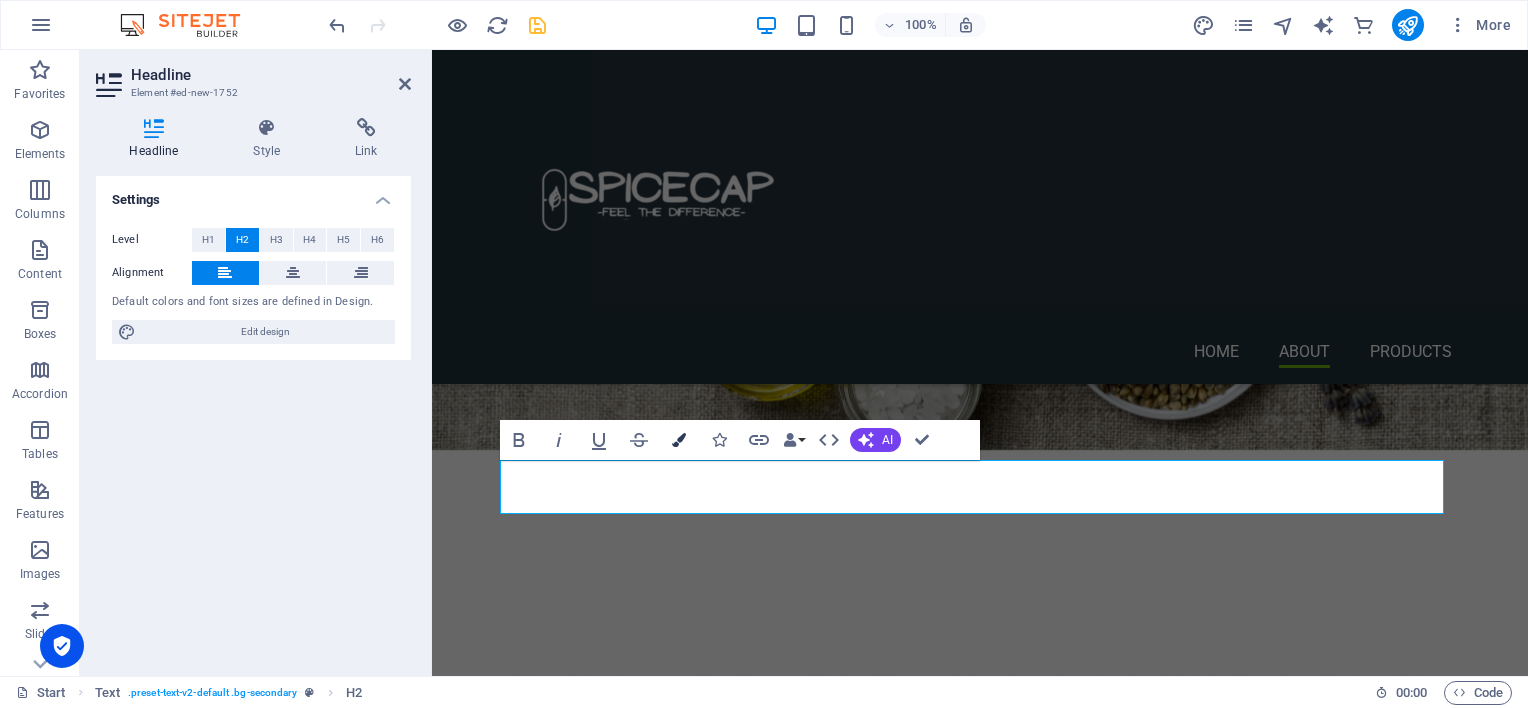click at bounding box center [679, 440] 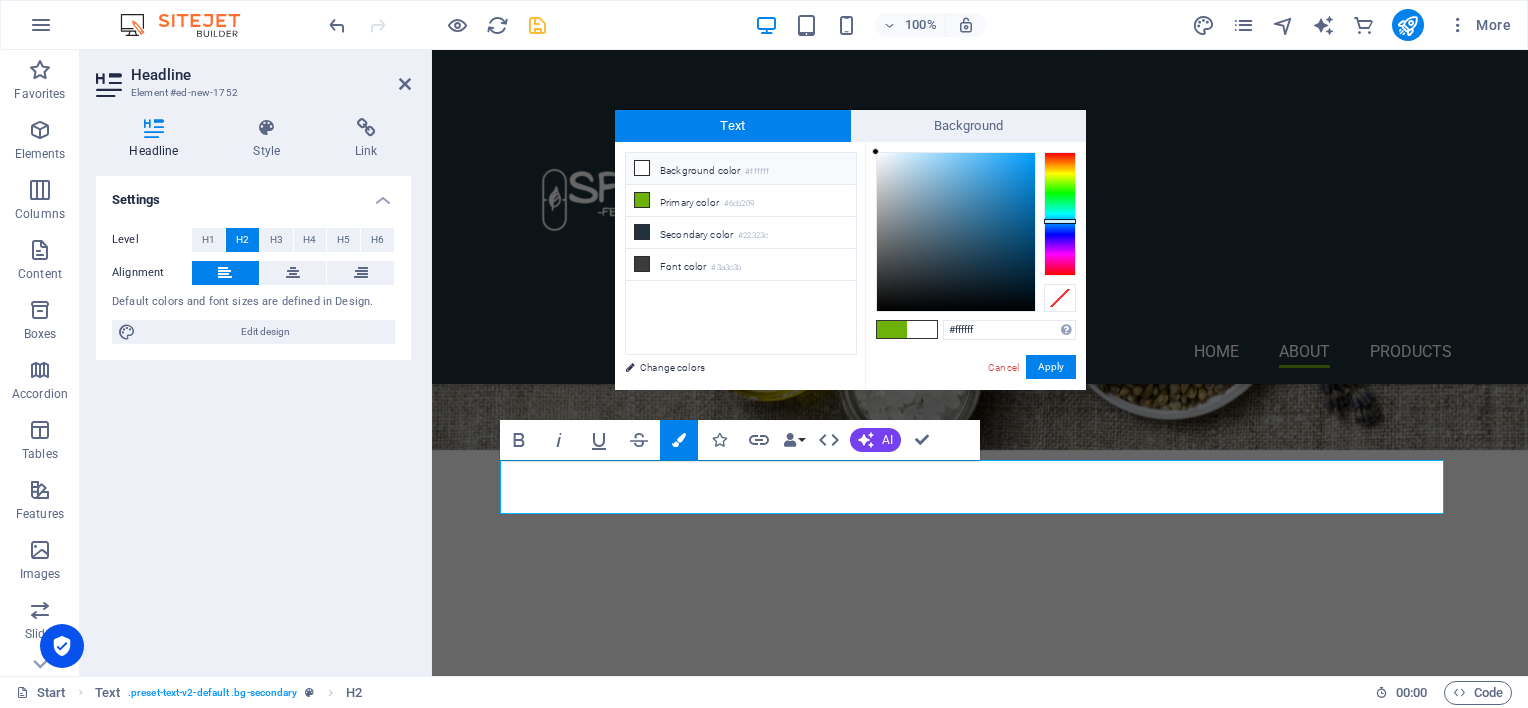 drag, startPoint x: 940, startPoint y: 268, endPoint x: 870, endPoint y: 149, distance: 138.06158 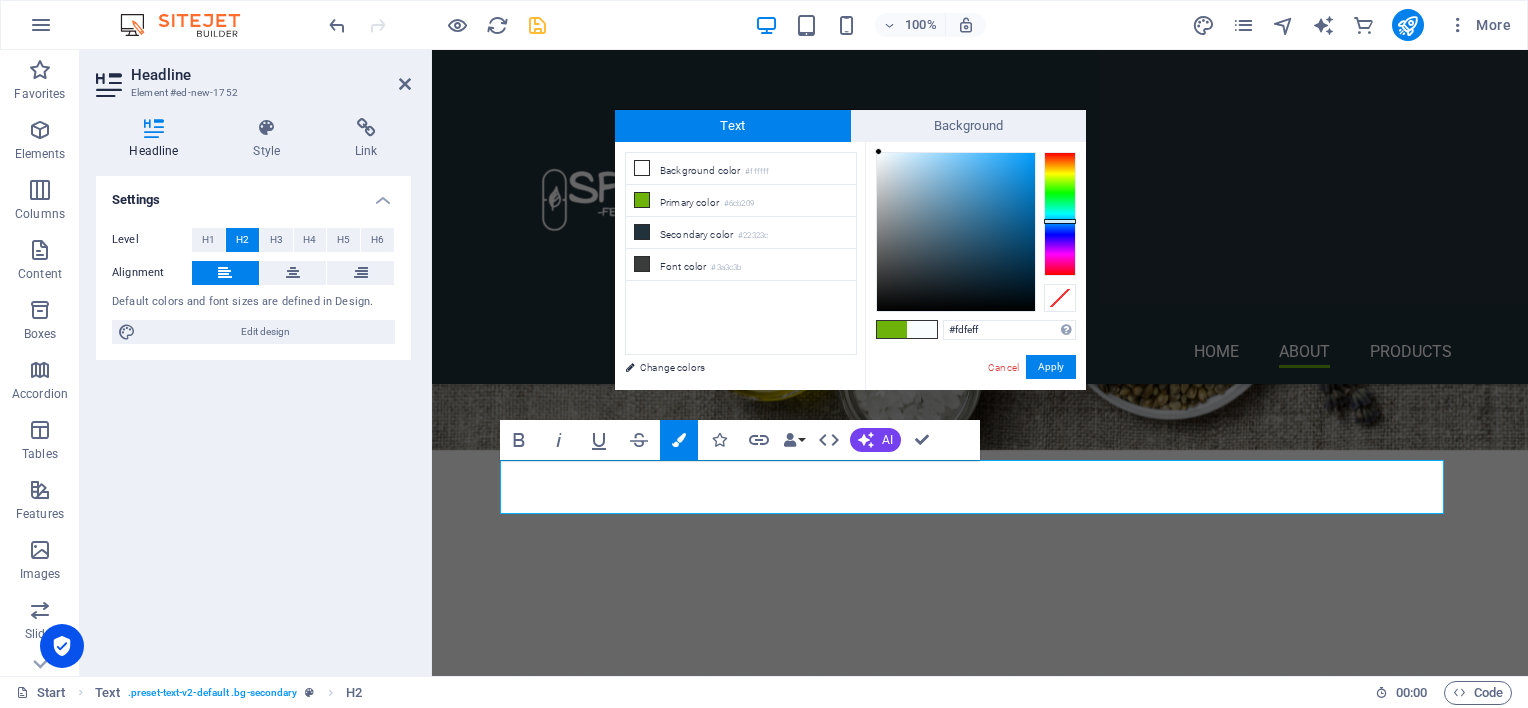 type on "#ffffff" 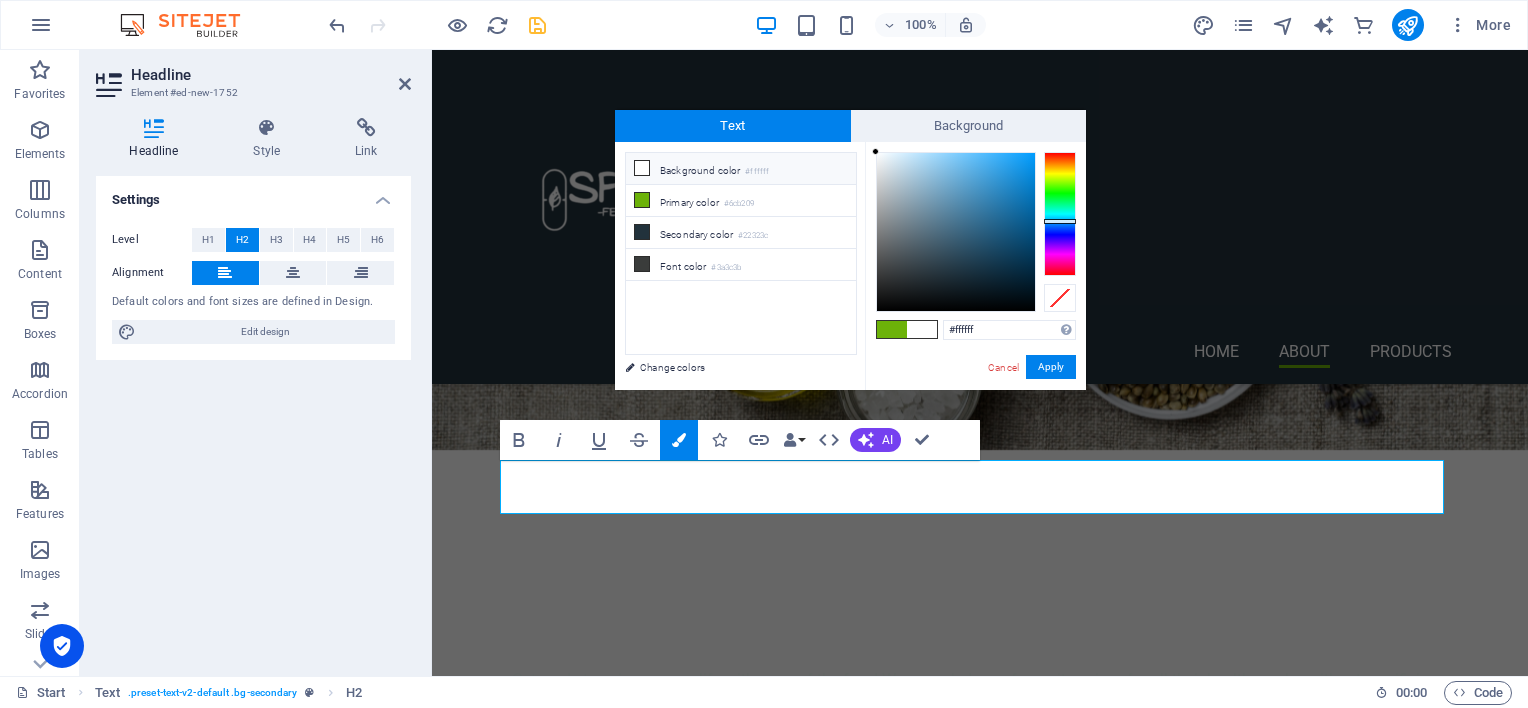 click at bounding box center [875, 151] 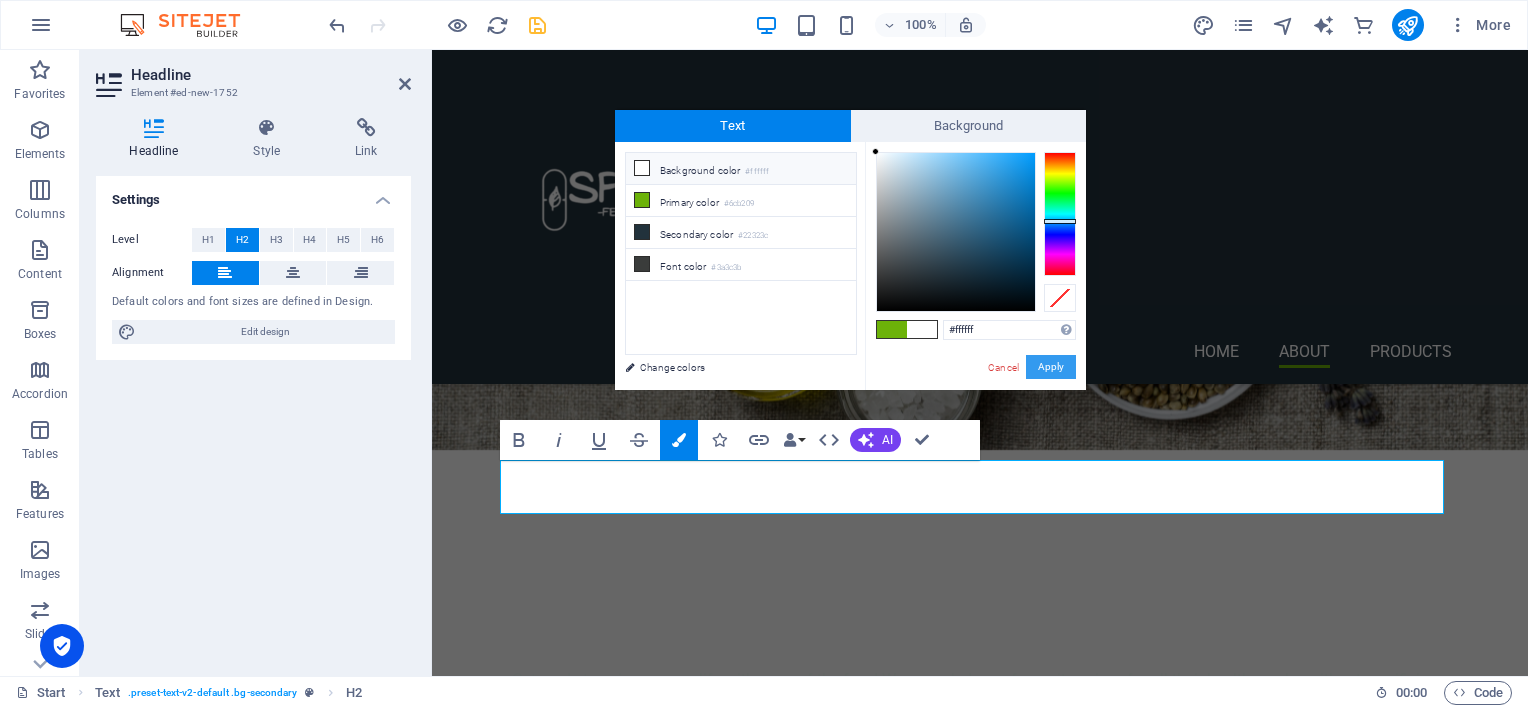 click on "Apply" at bounding box center [1051, 367] 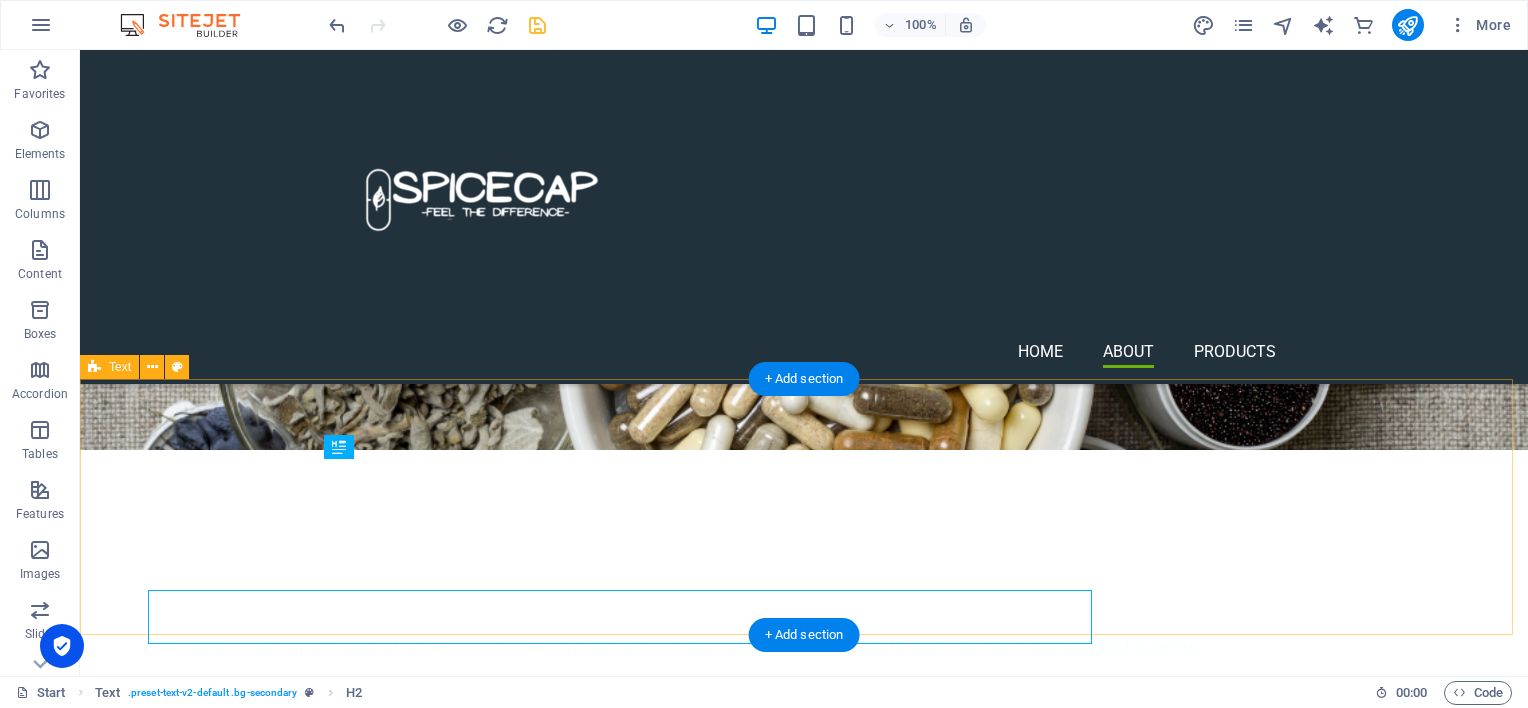 scroll, scrollTop: 1999, scrollLeft: 0, axis: vertical 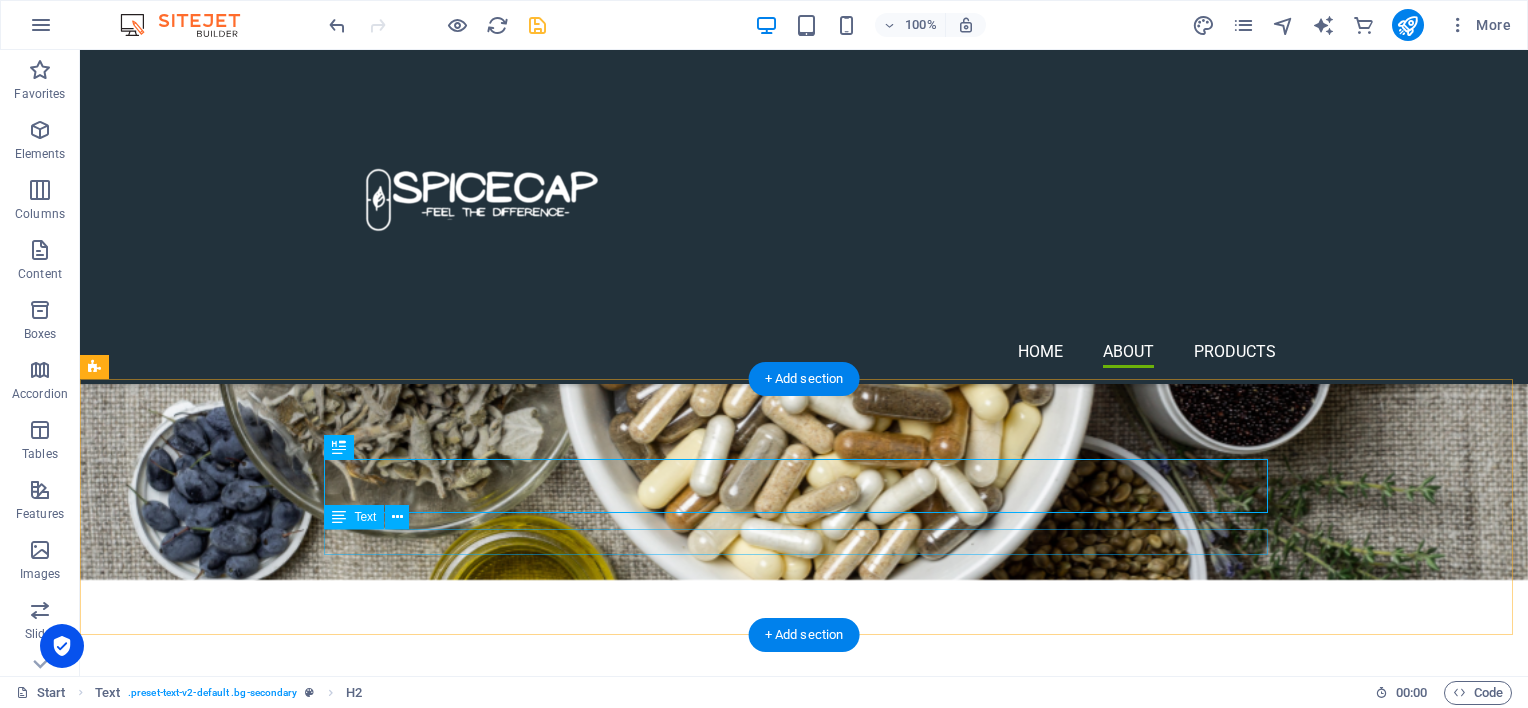 click on "We are constantly innovating and developing new products and product lines. Here is what we currently have in our SpiceCap family" at bounding box center [804, 2261] 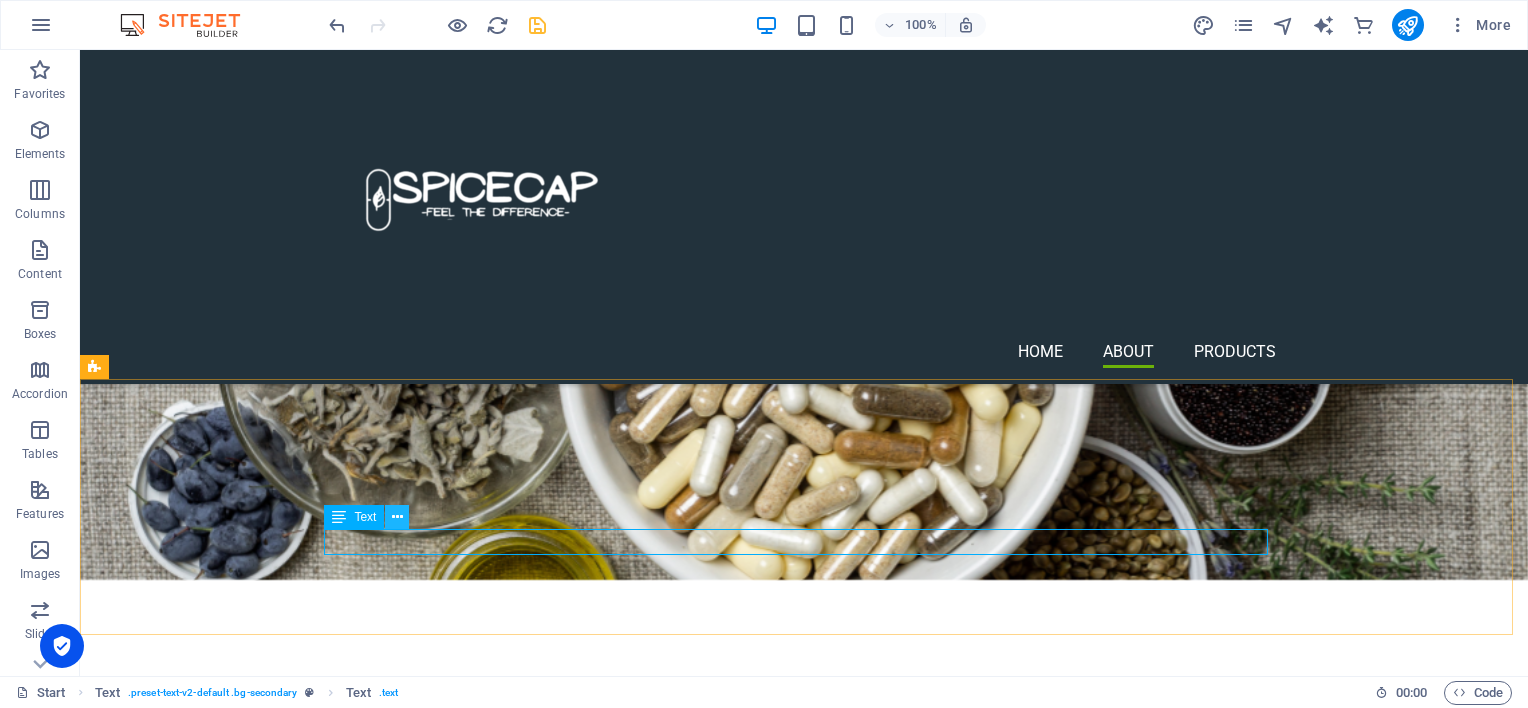 click at bounding box center [397, 517] 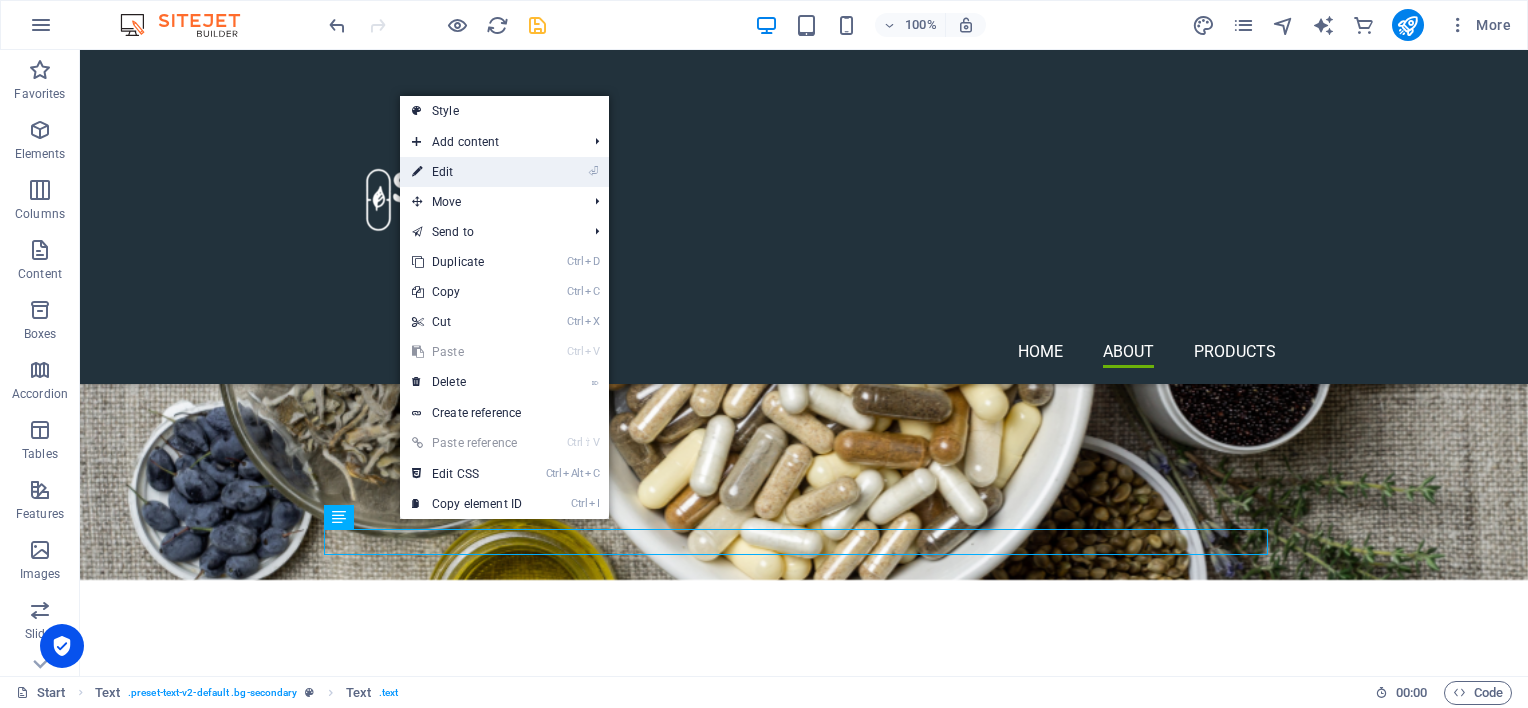 click on "⏎  Edit" at bounding box center (467, 172) 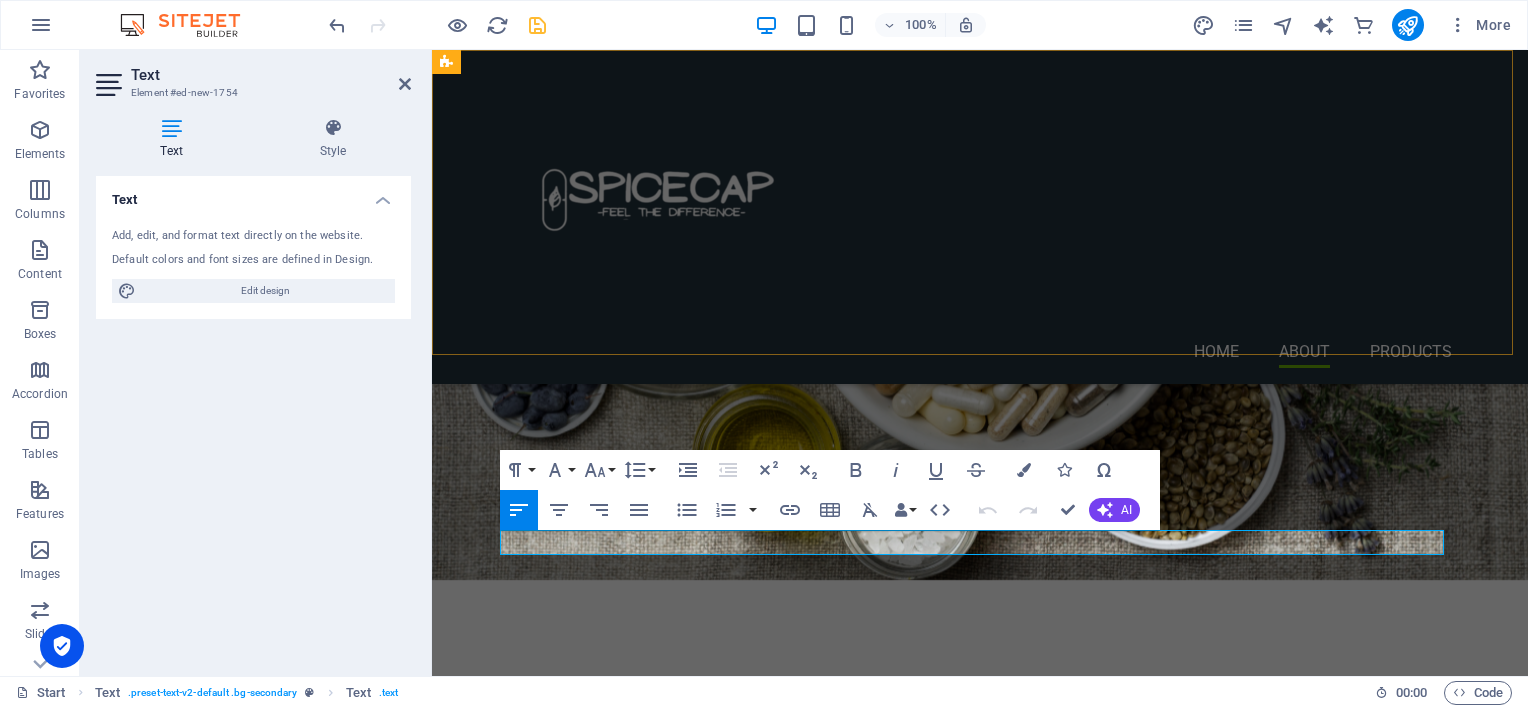 scroll, scrollTop: 2129, scrollLeft: 0, axis: vertical 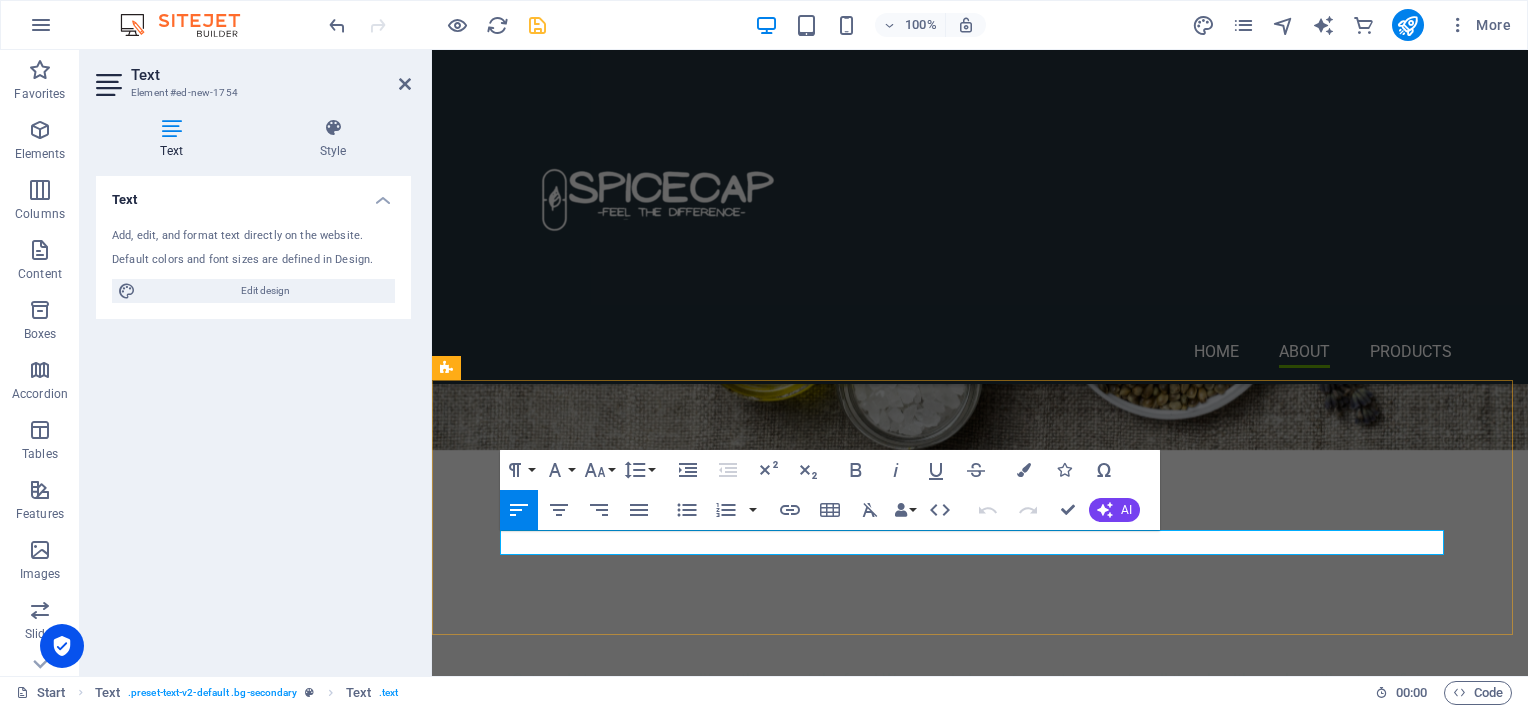 click on "We are constantly innovating and developing new products and product lines. Here is what we currently have in our SpiceCap family" at bounding box center [980, 2214] 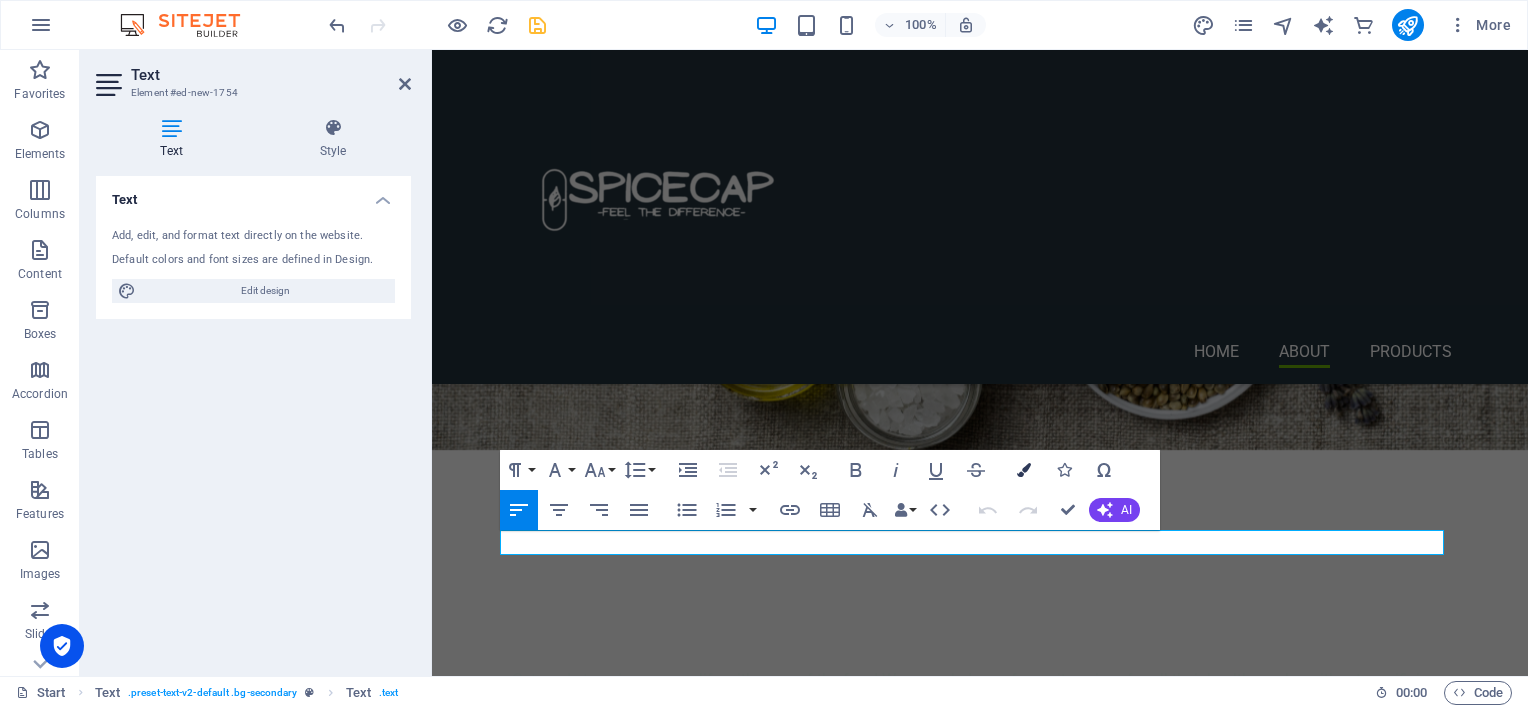 click at bounding box center (1024, 470) 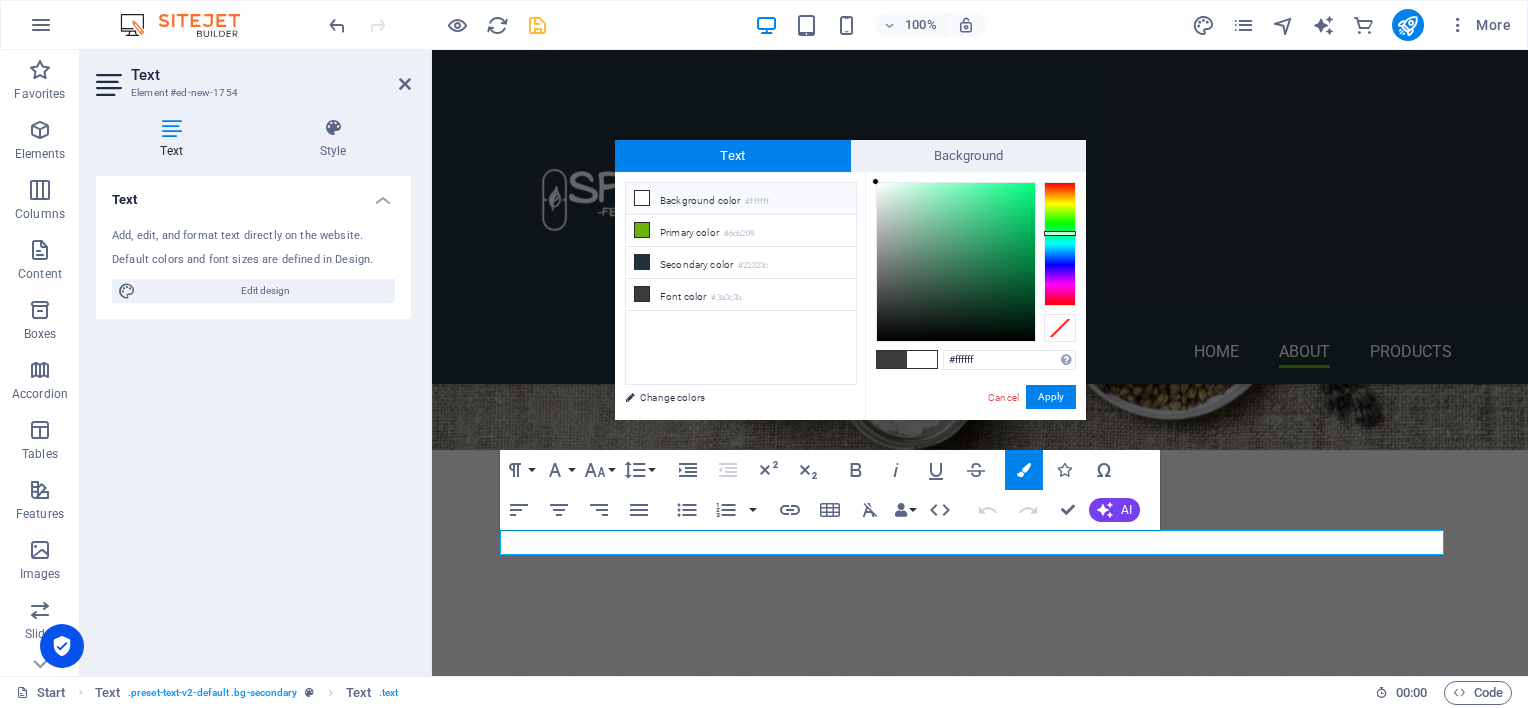 drag, startPoint x: 880, startPoint y: 300, endPoint x: 875, endPoint y: 176, distance: 124.10077 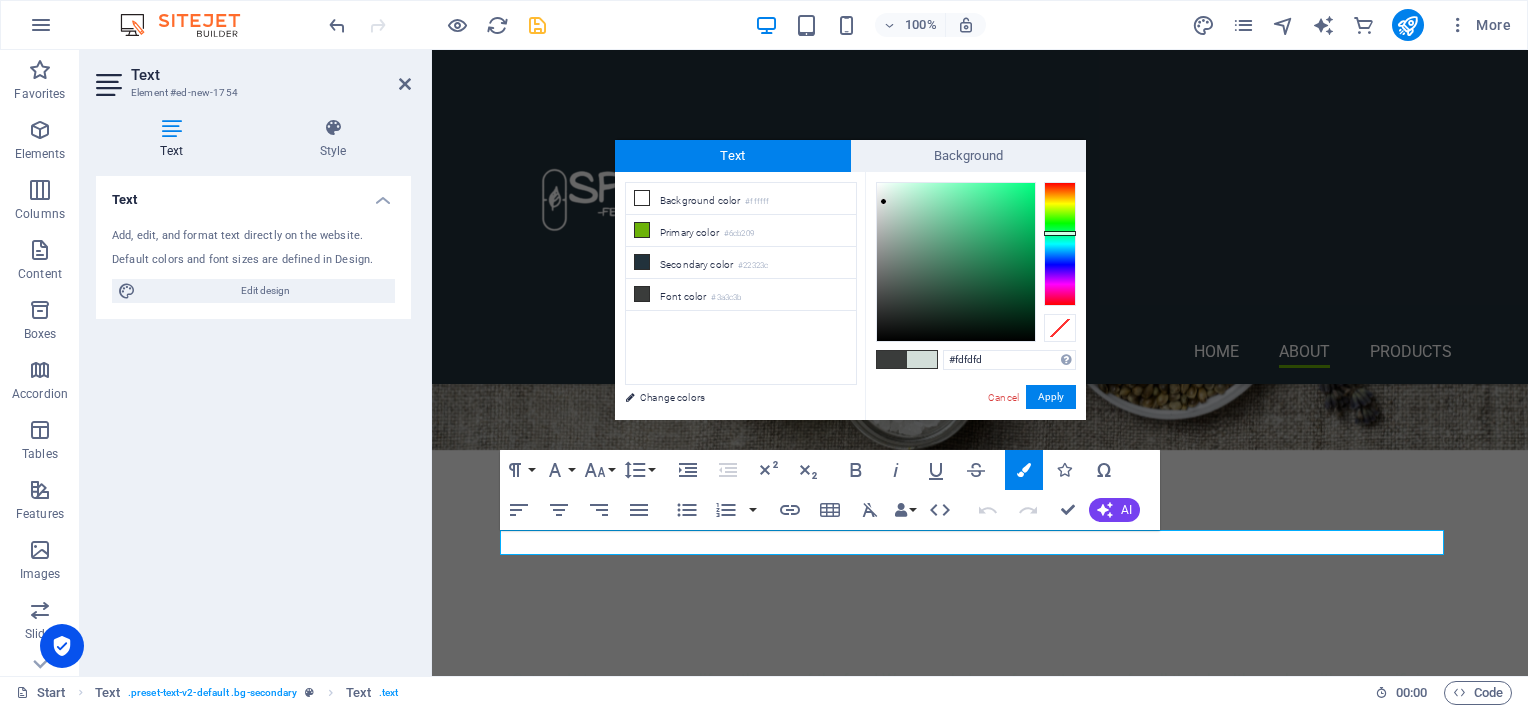 type on "#ffffff" 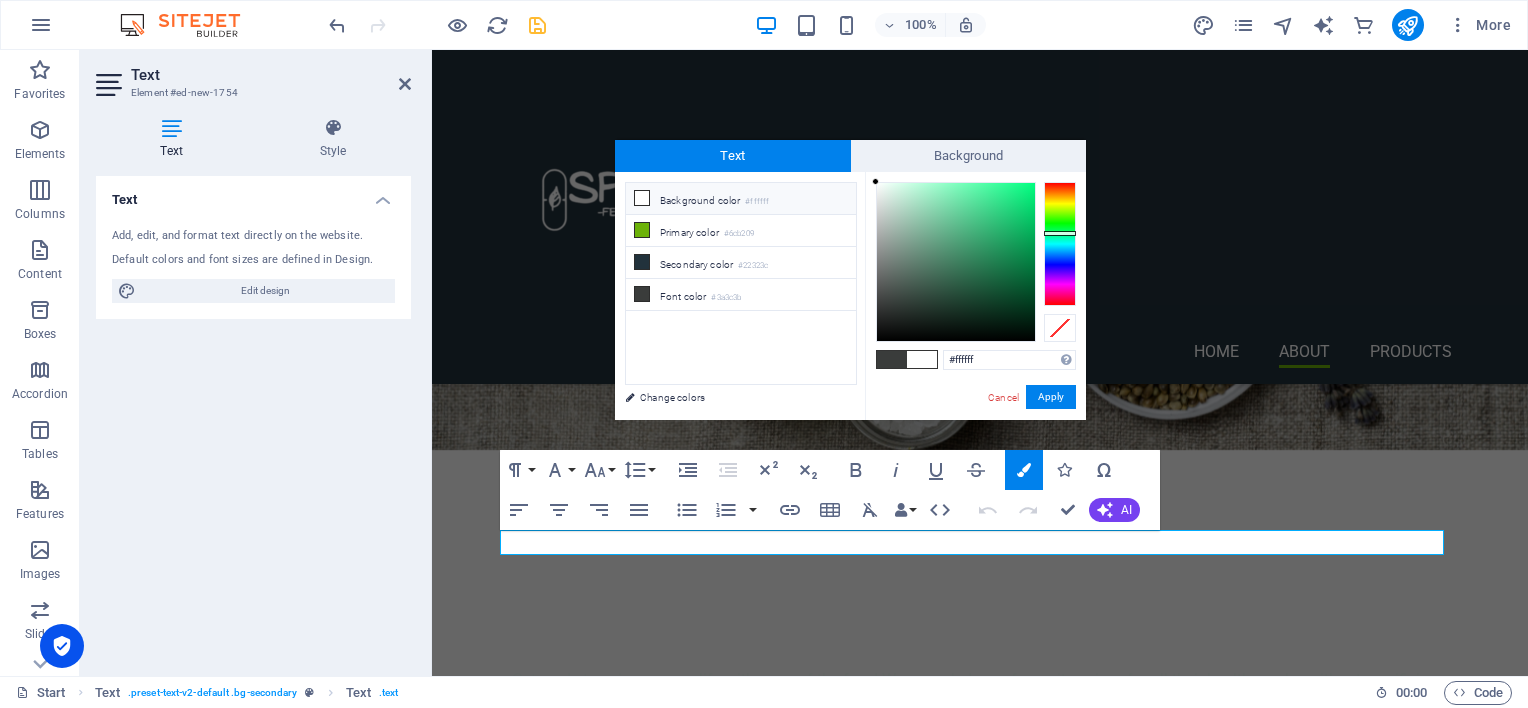 click at bounding box center (875, 181) 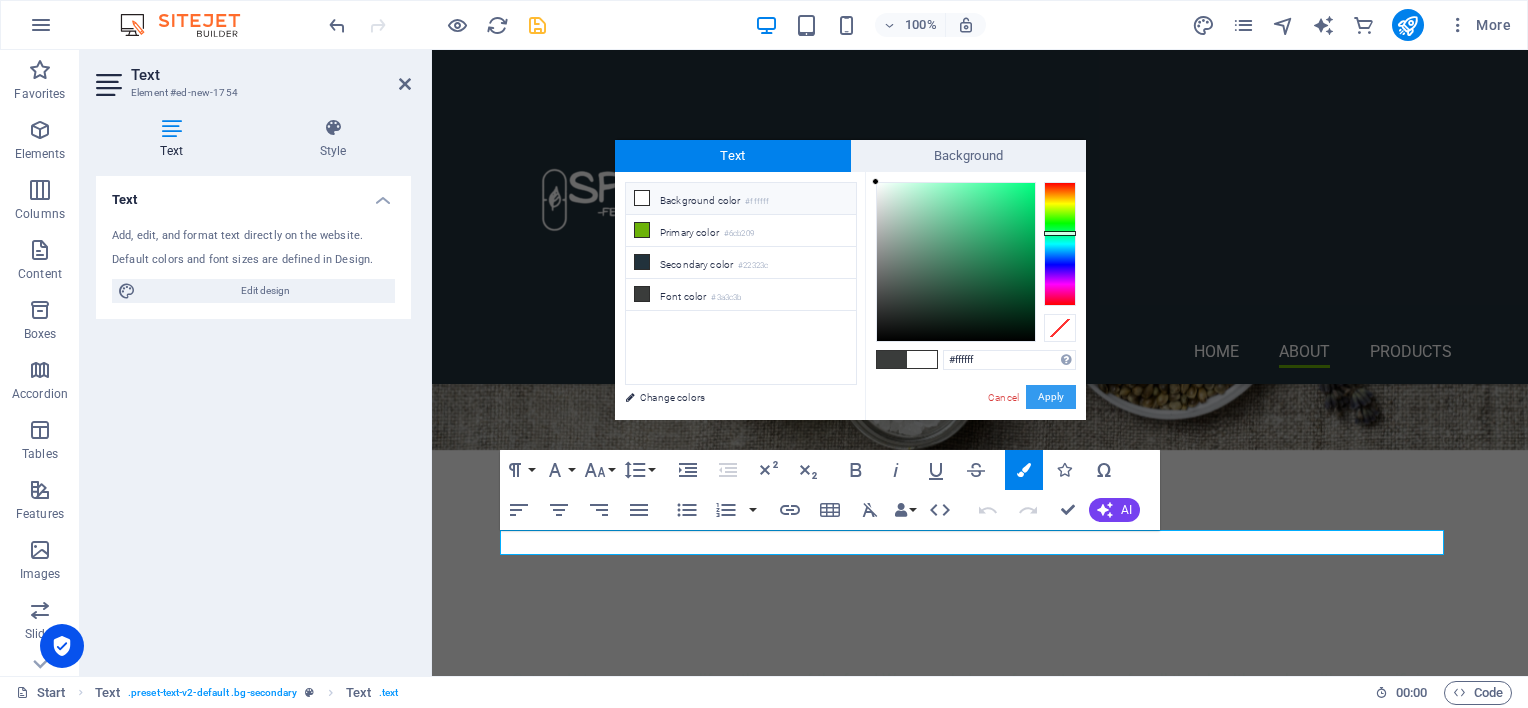 click on "Apply" at bounding box center [1051, 397] 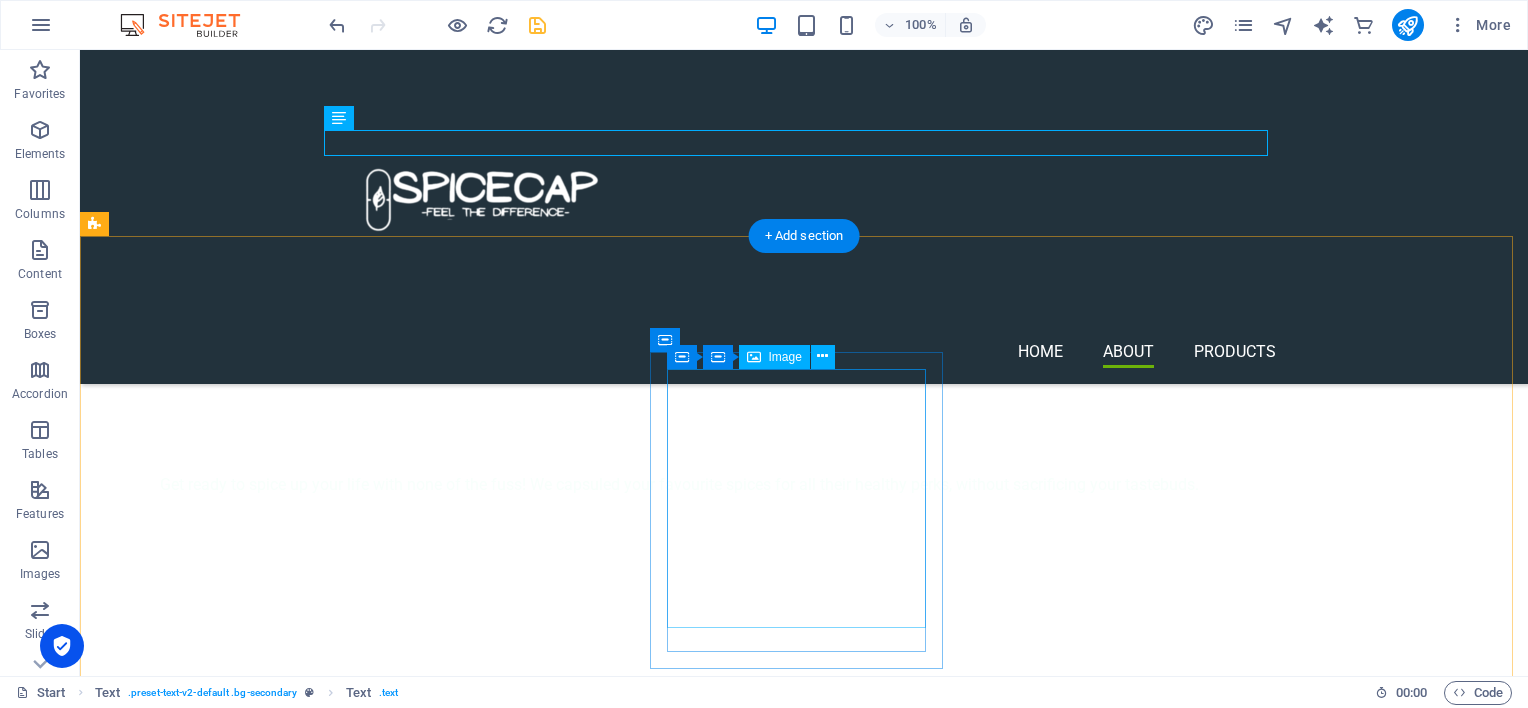 scroll, scrollTop: 2398, scrollLeft: 0, axis: vertical 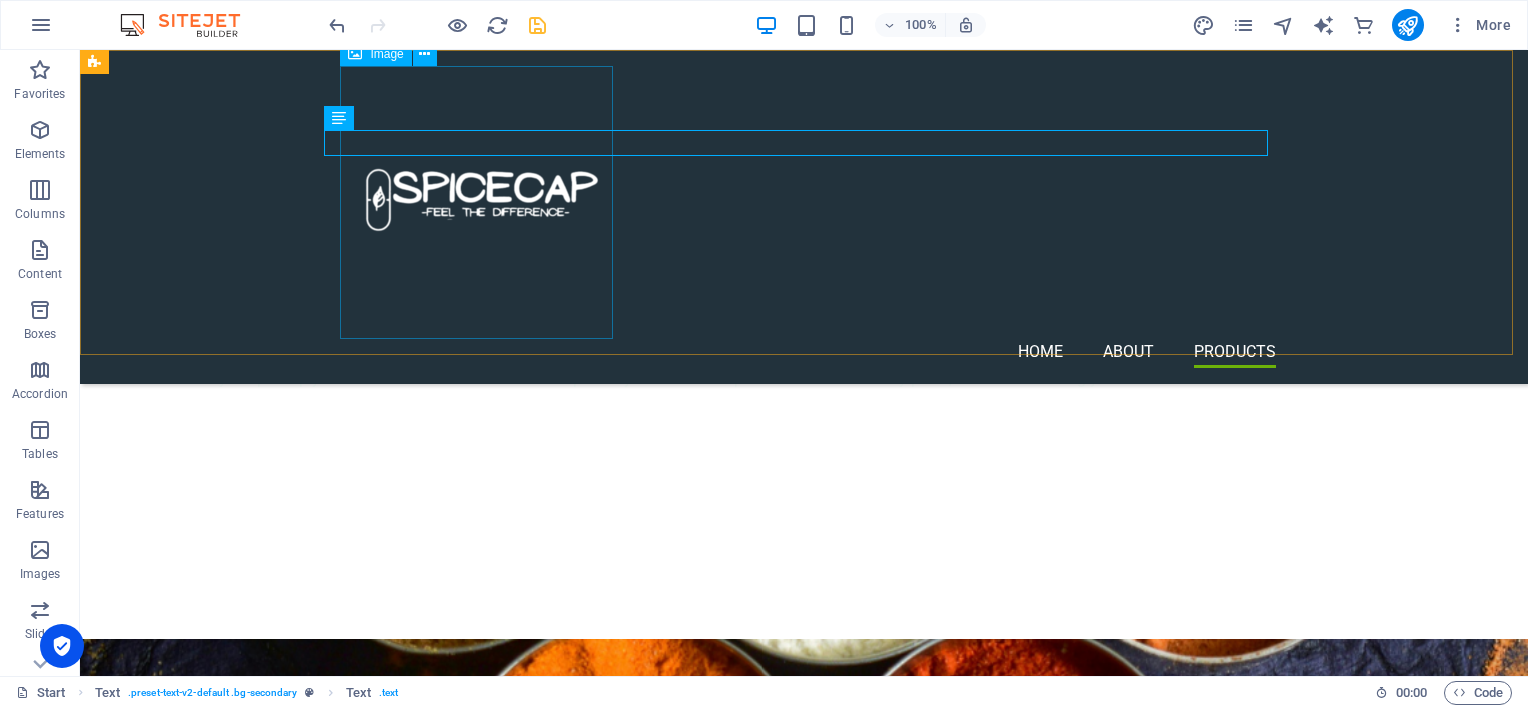 click at bounding box center (812, 202) 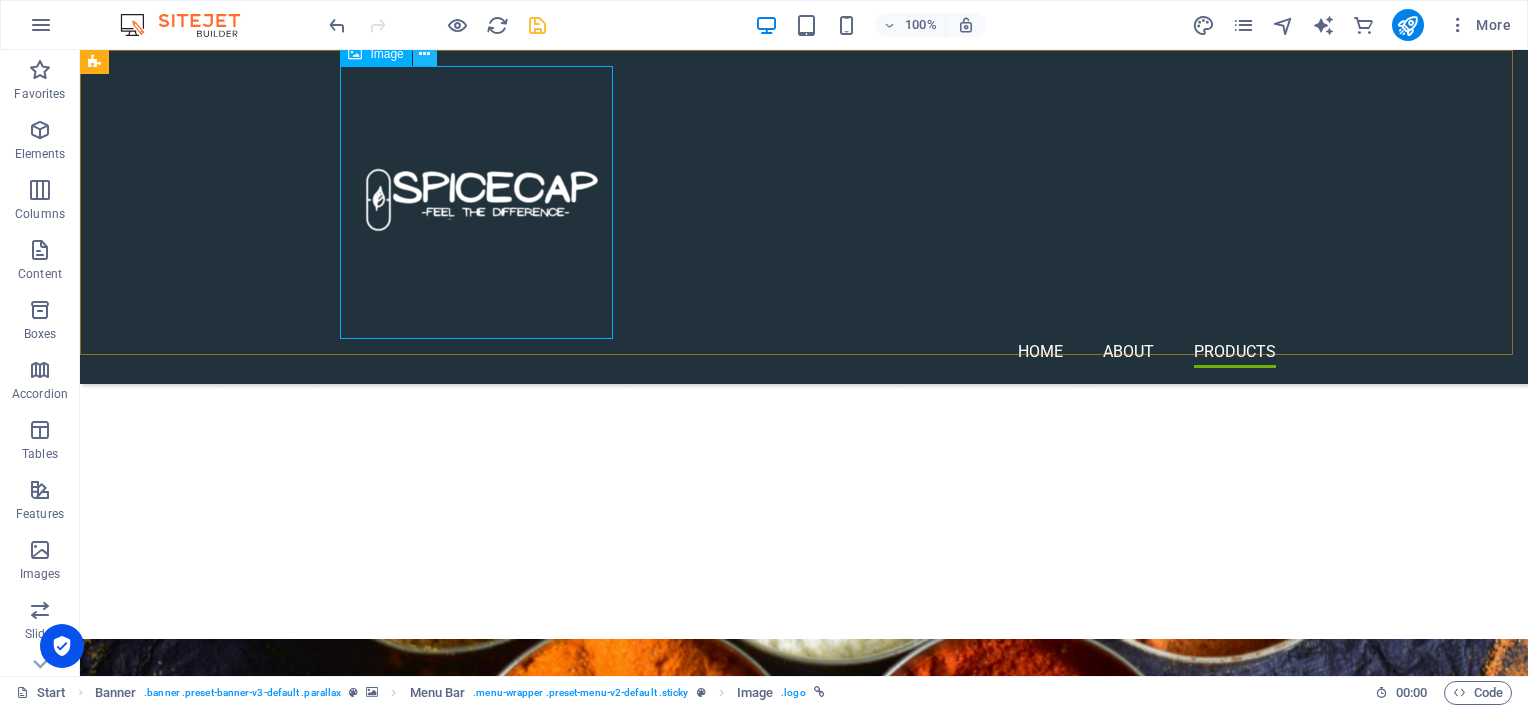 click at bounding box center [424, 54] 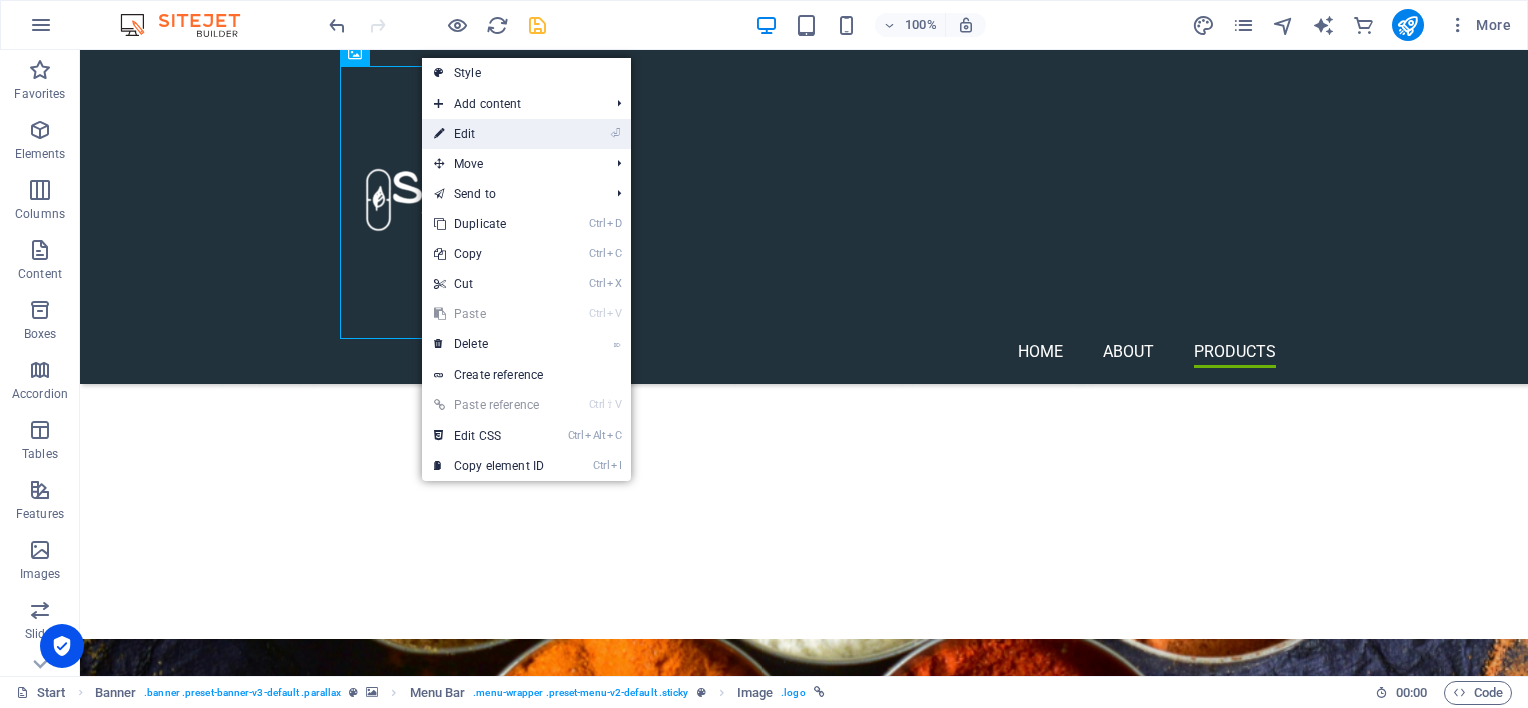 click on "⏎  Edit" at bounding box center [489, 134] 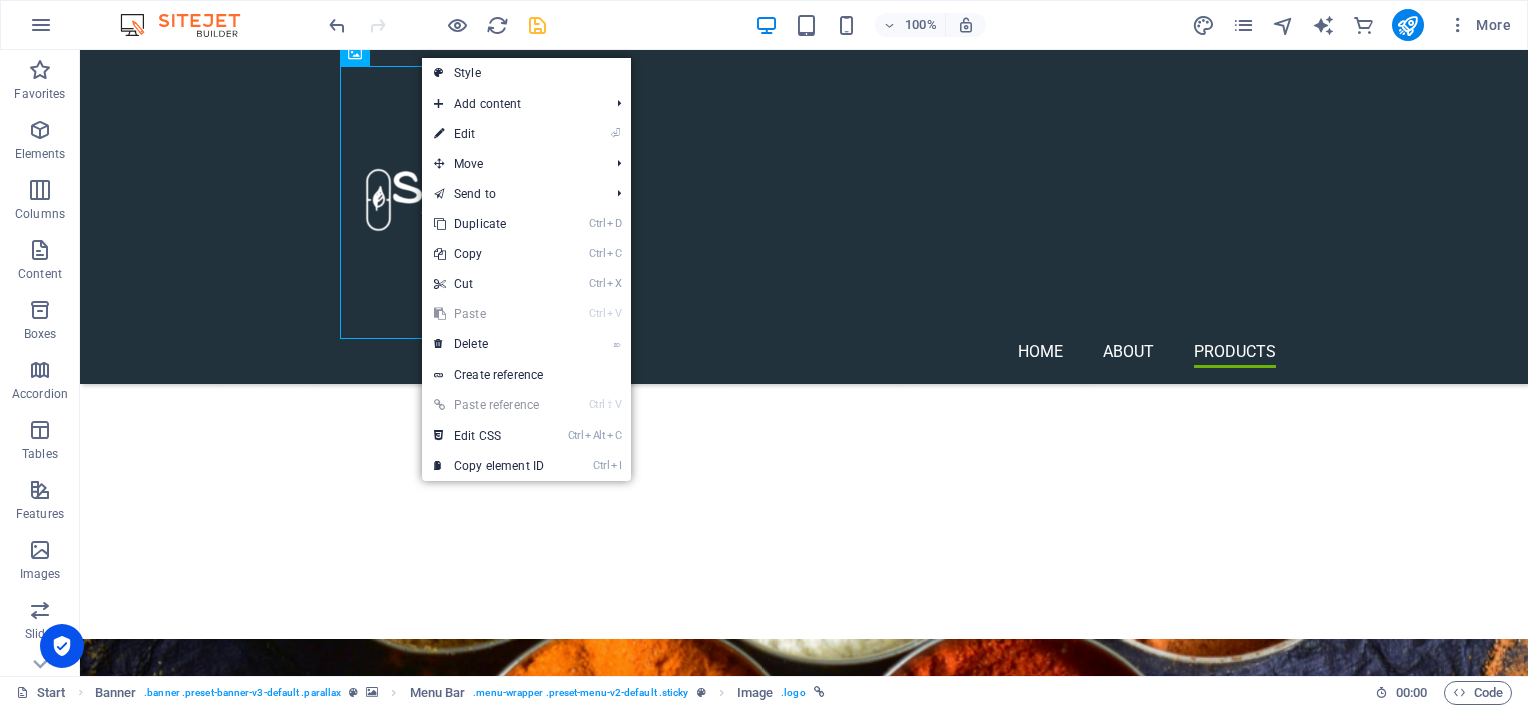 select on "px" 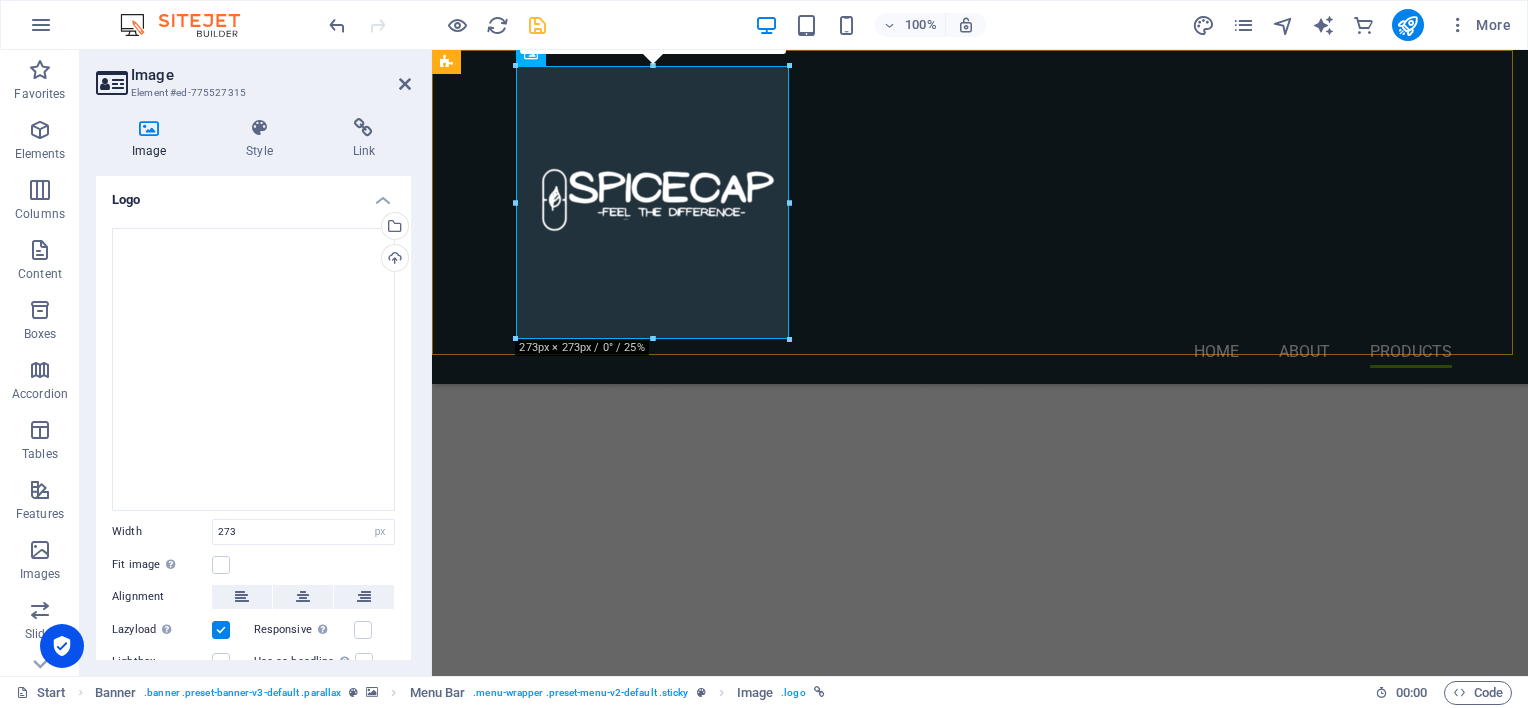 scroll, scrollTop: 2528, scrollLeft: 0, axis: vertical 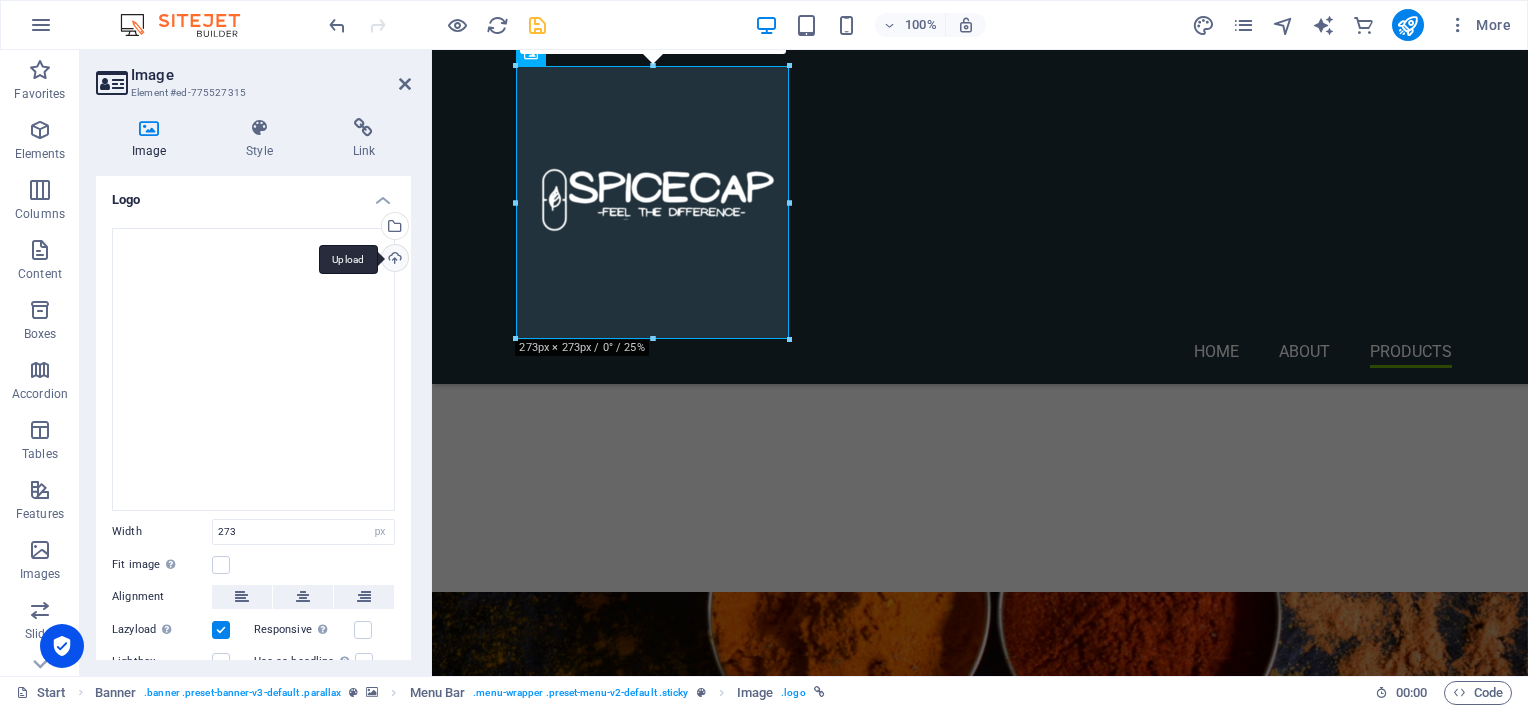 click on "Upload" at bounding box center (393, 260) 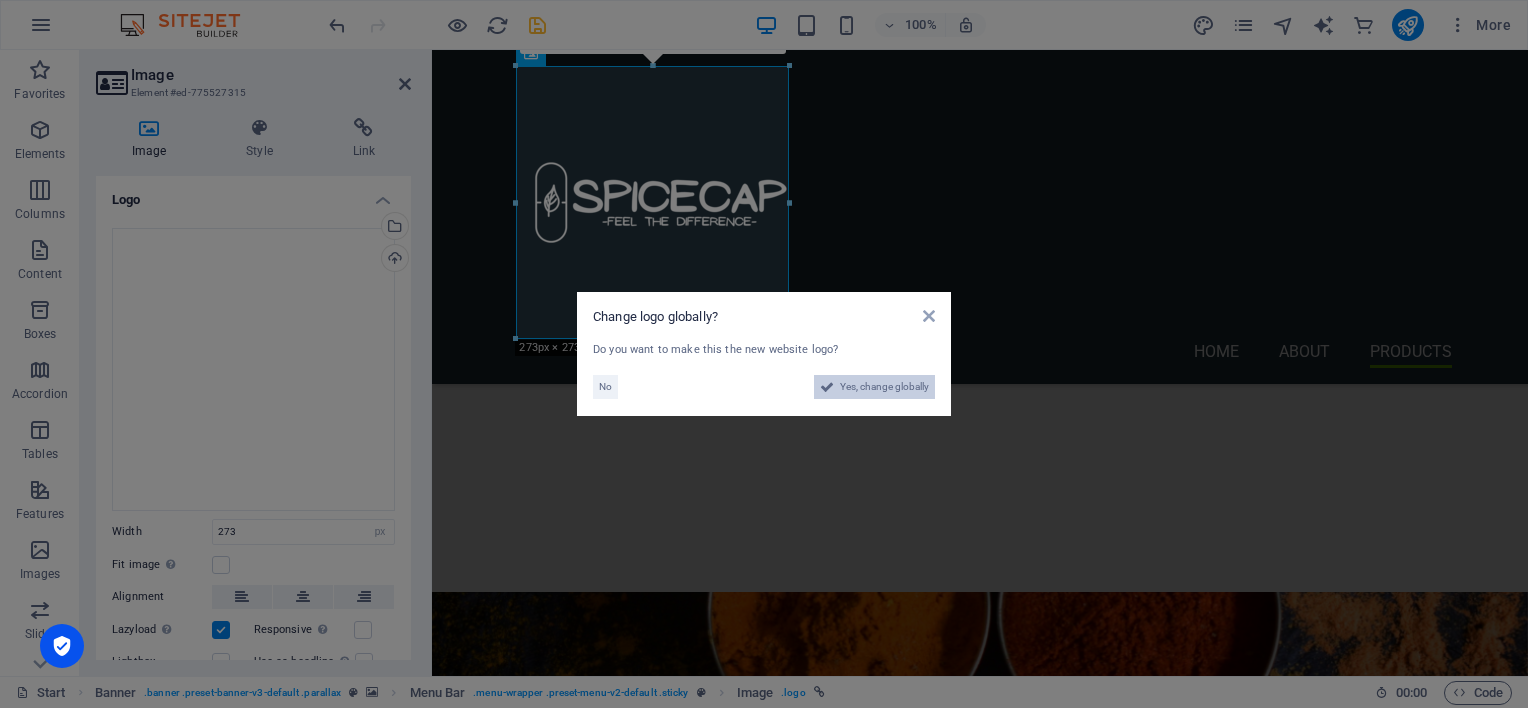 click on "Yes, change globally" at bounding box center [884, 387] 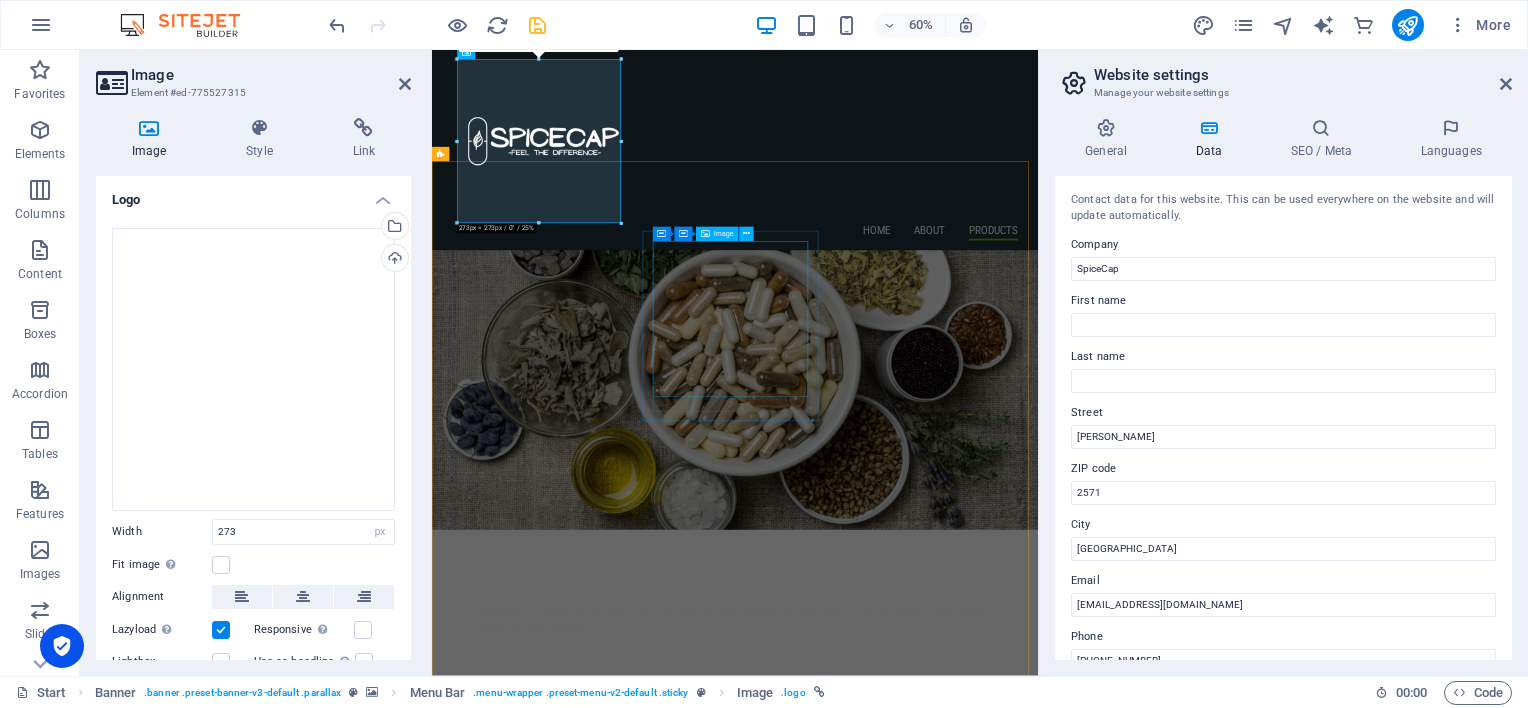 scroll, scrollTop: 2857, scrollLeft: 0, axis: vertical 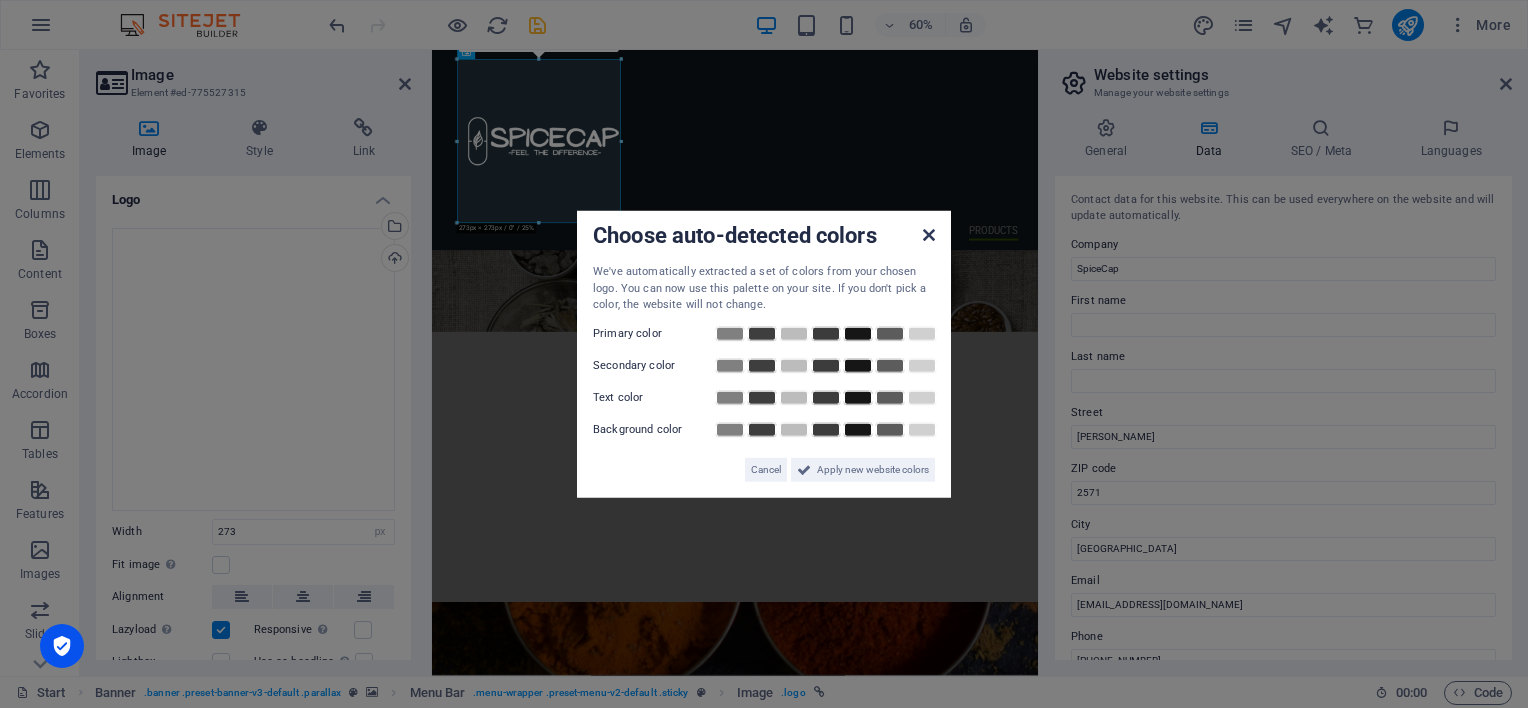 click at bounding box center [929, 235] 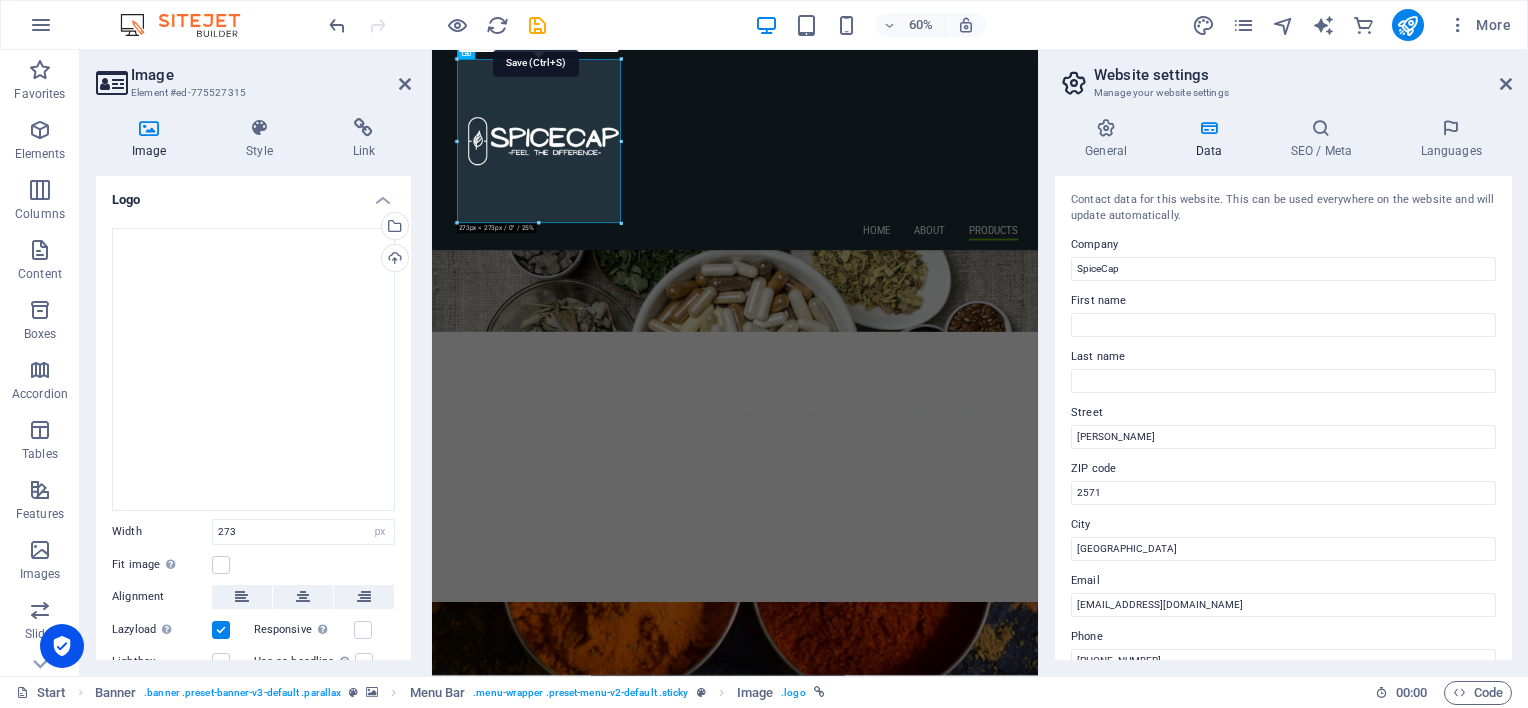 click at bounding box center (537, 25) 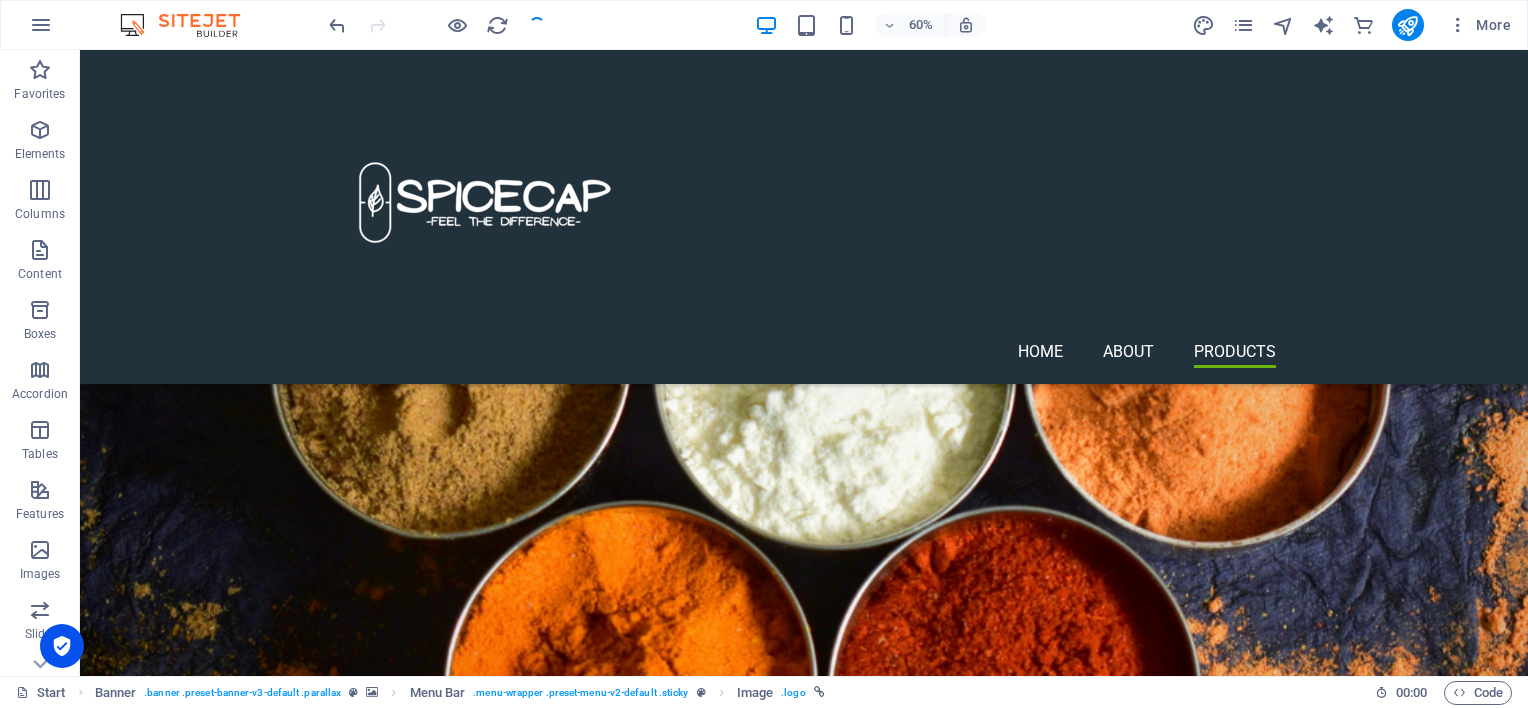 scroll, scrollTop: 2398, scrollLeft: 0, axis: vertical 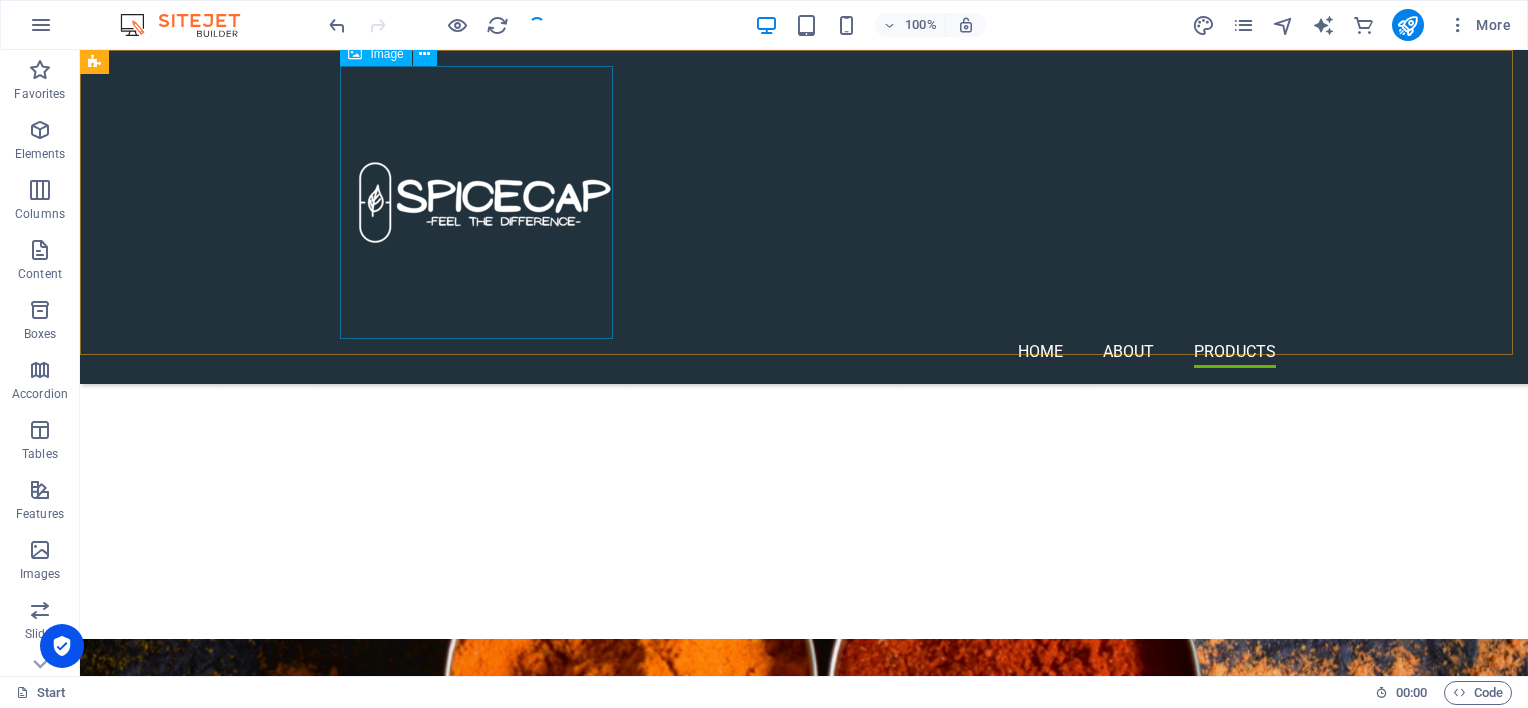 click at bounding box center (812, 202) 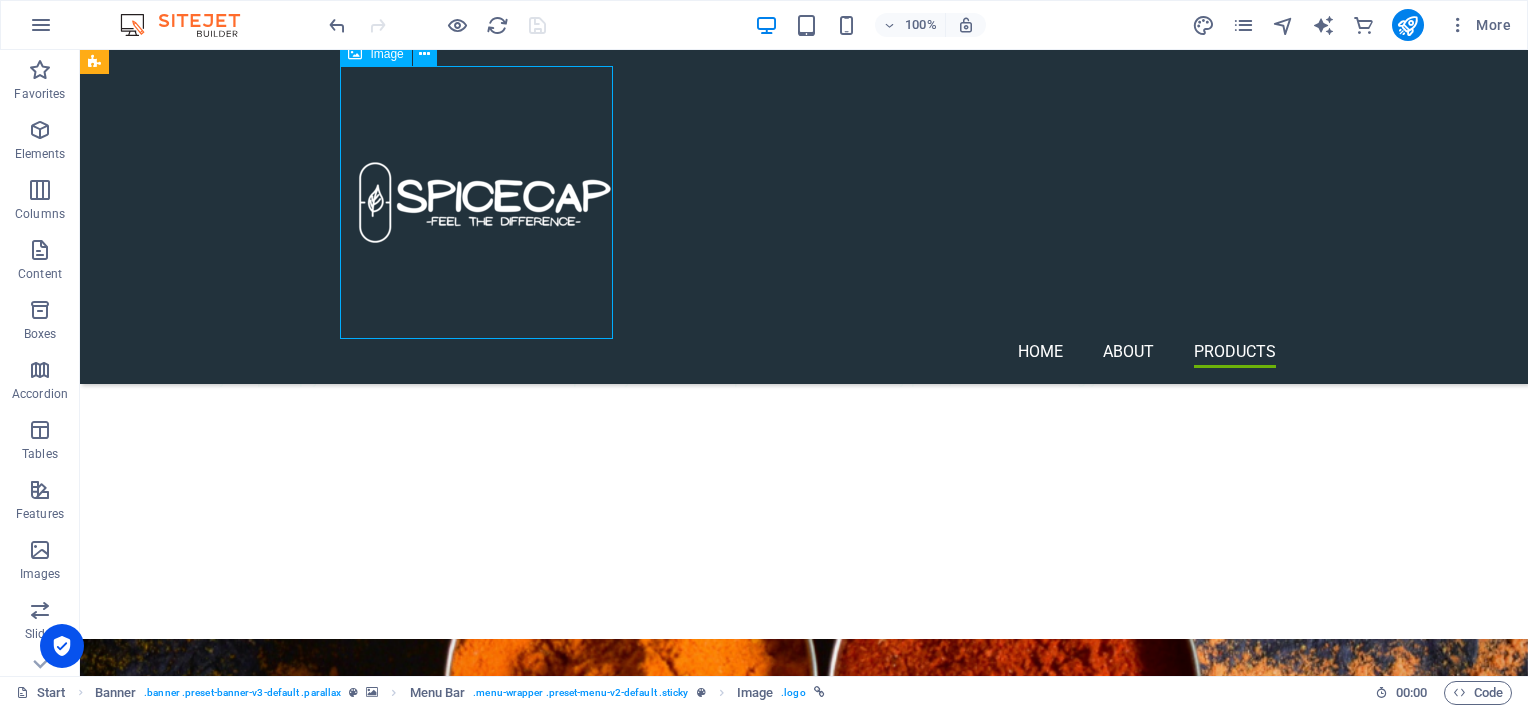 click at bounding box center (812, 202) 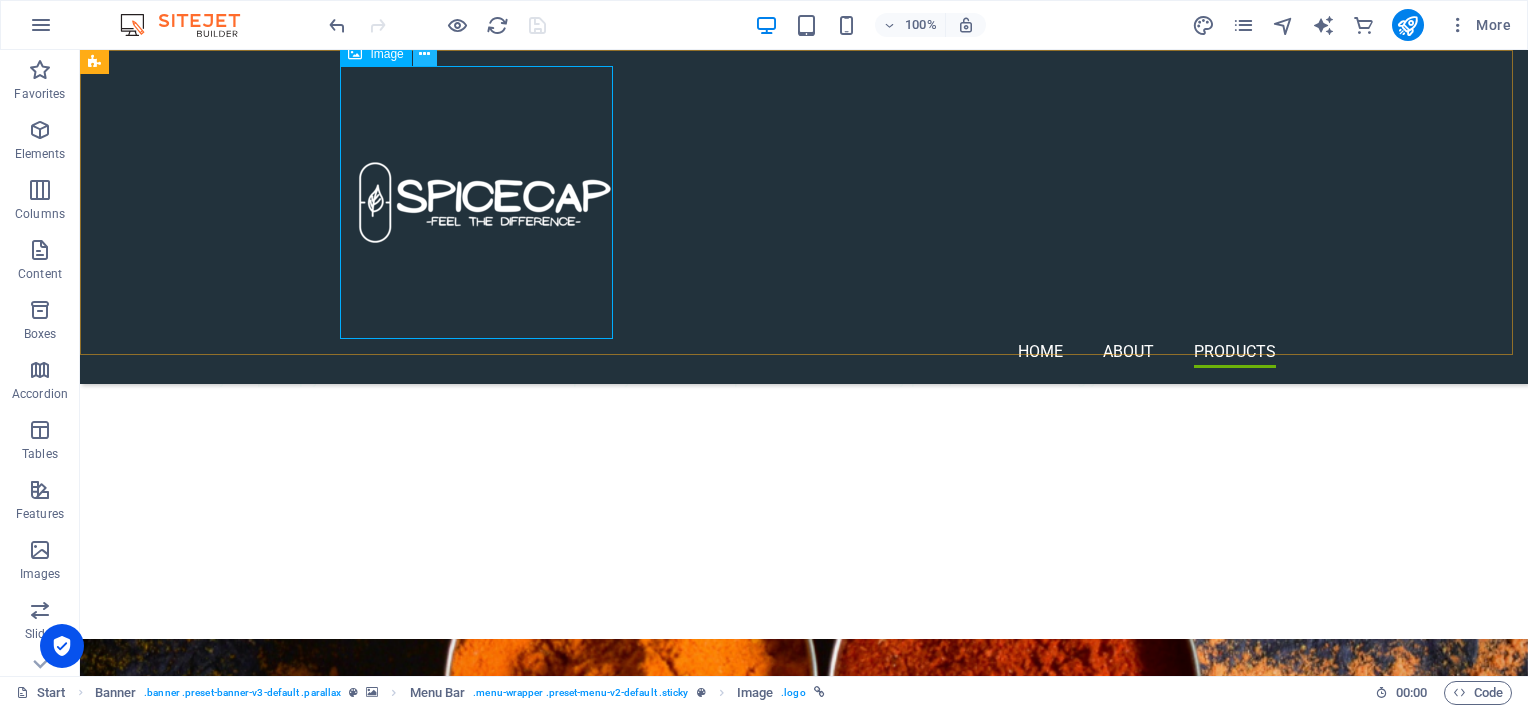 click at bounding box center [424, 54] 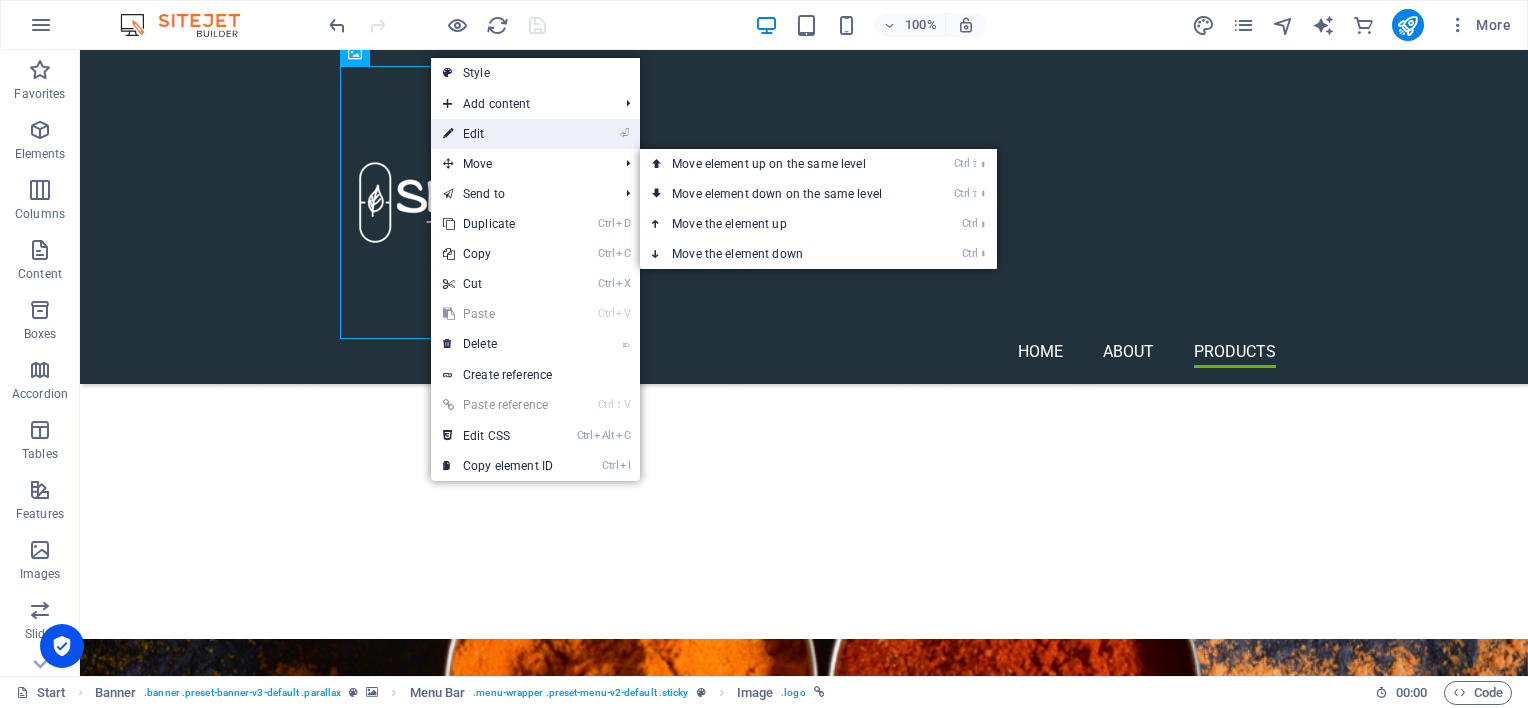 click on "⏎  Edit" at bounding box center (498, 134) 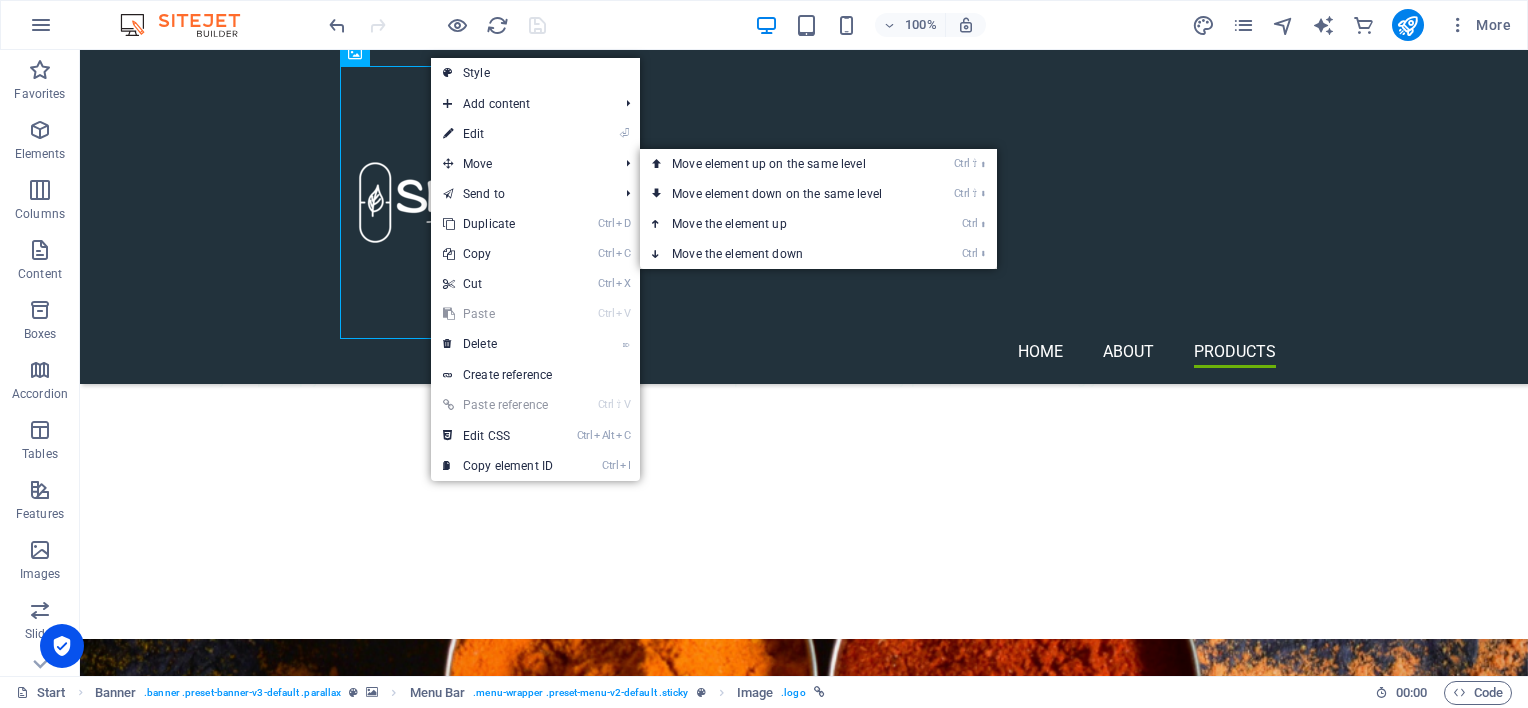 select on "px" 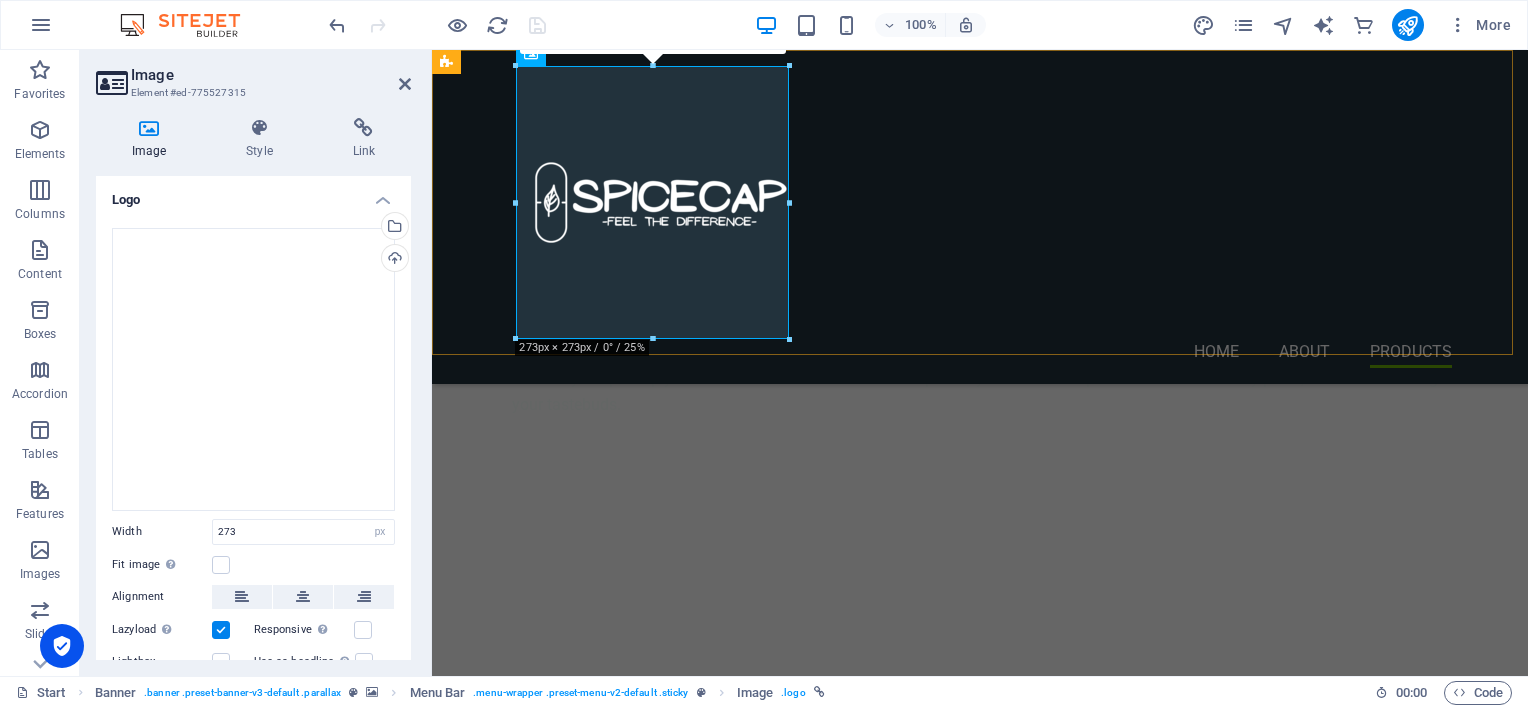scroll, scrollTop: 2528, scrollLeft: 0, axis: vertical 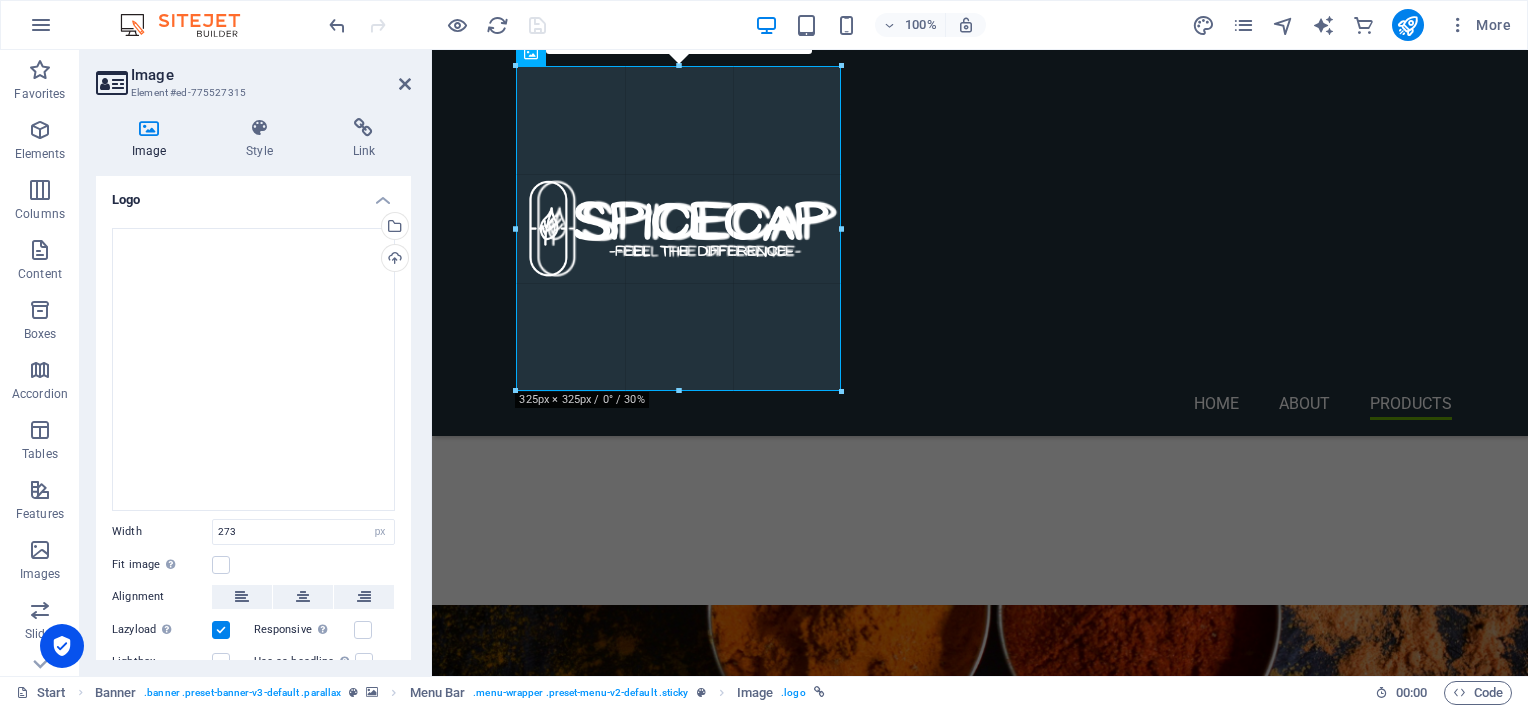 drag, startPoint x: 790, startPoint y: 339, endPoint x: 842, endPoint y: 371, distance: 61.05735 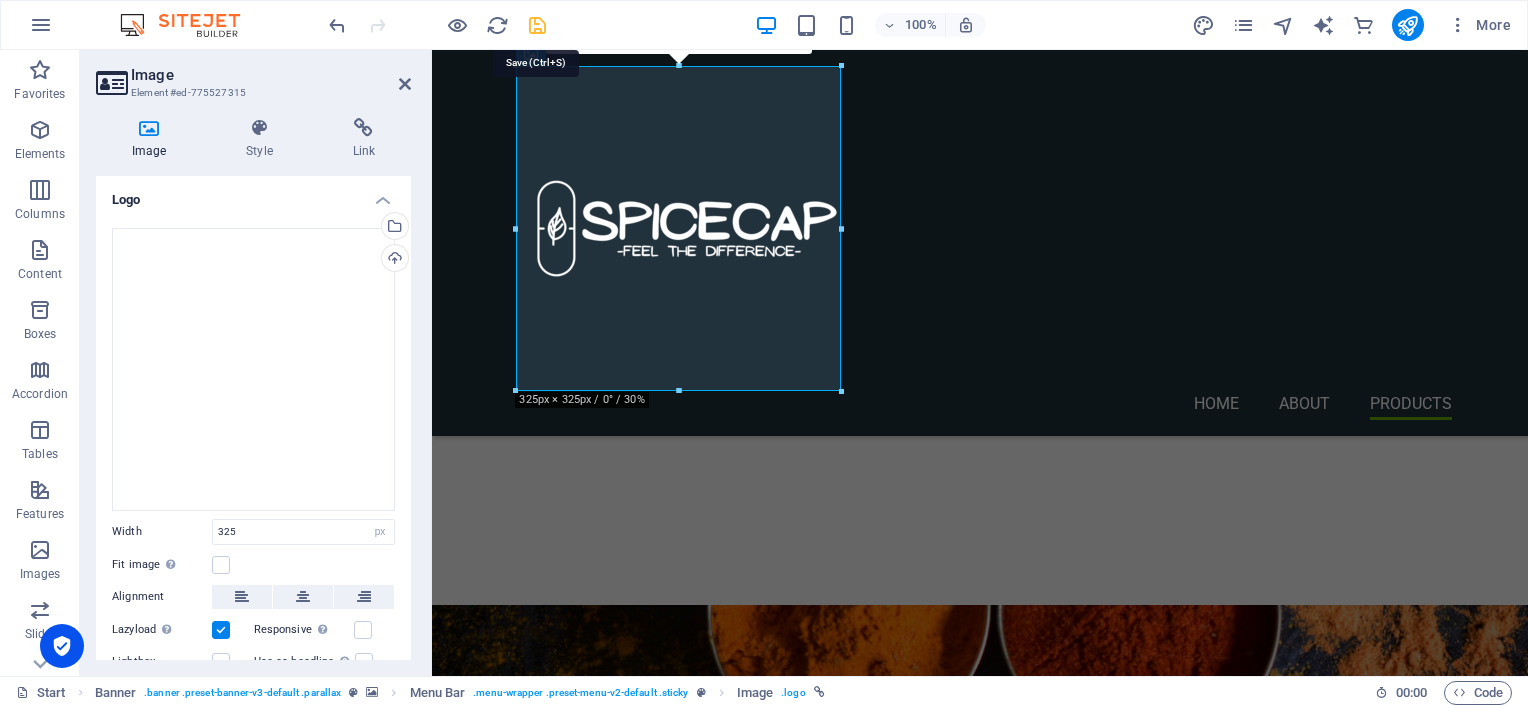 click at bounding box center [537, 25] 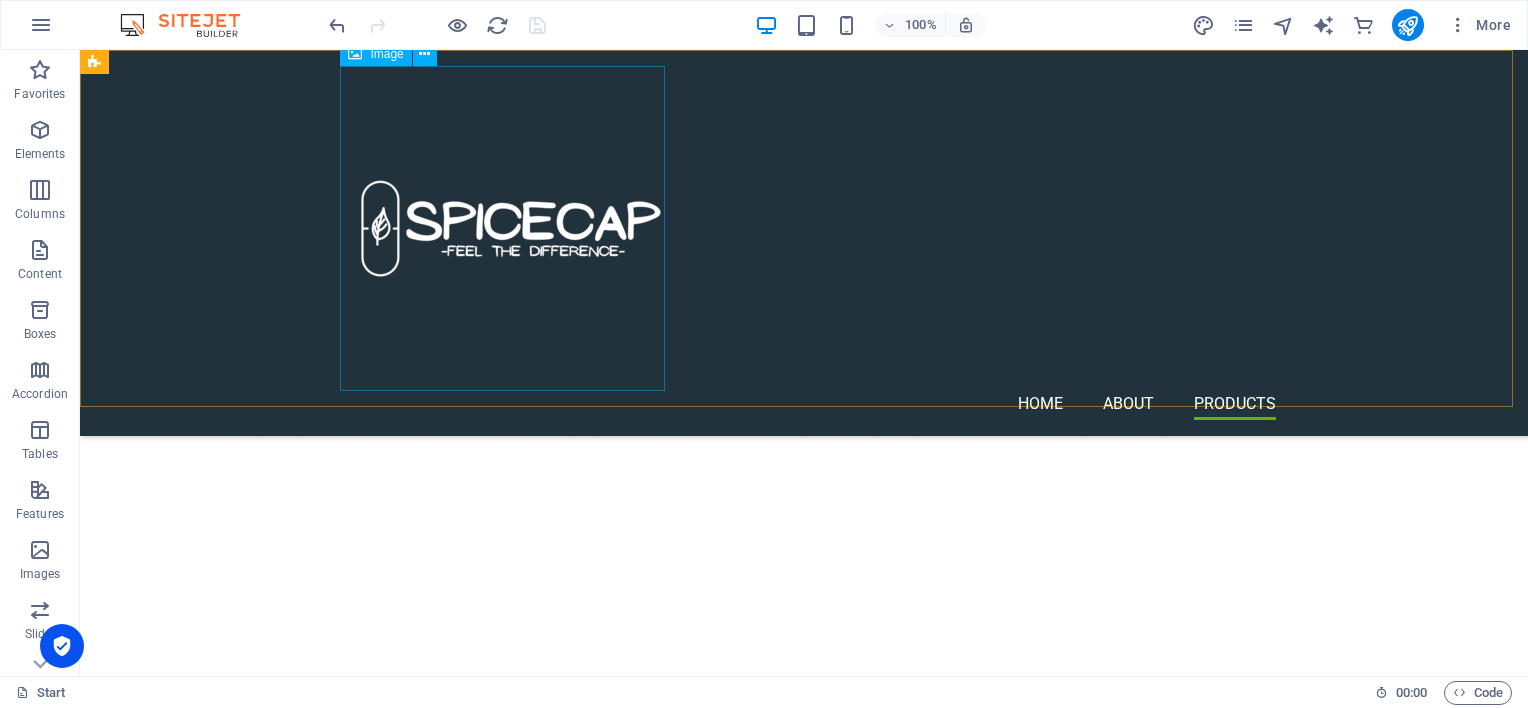 scroll, scrollTop: 2300, scrollLeft: 0, axis: vertical 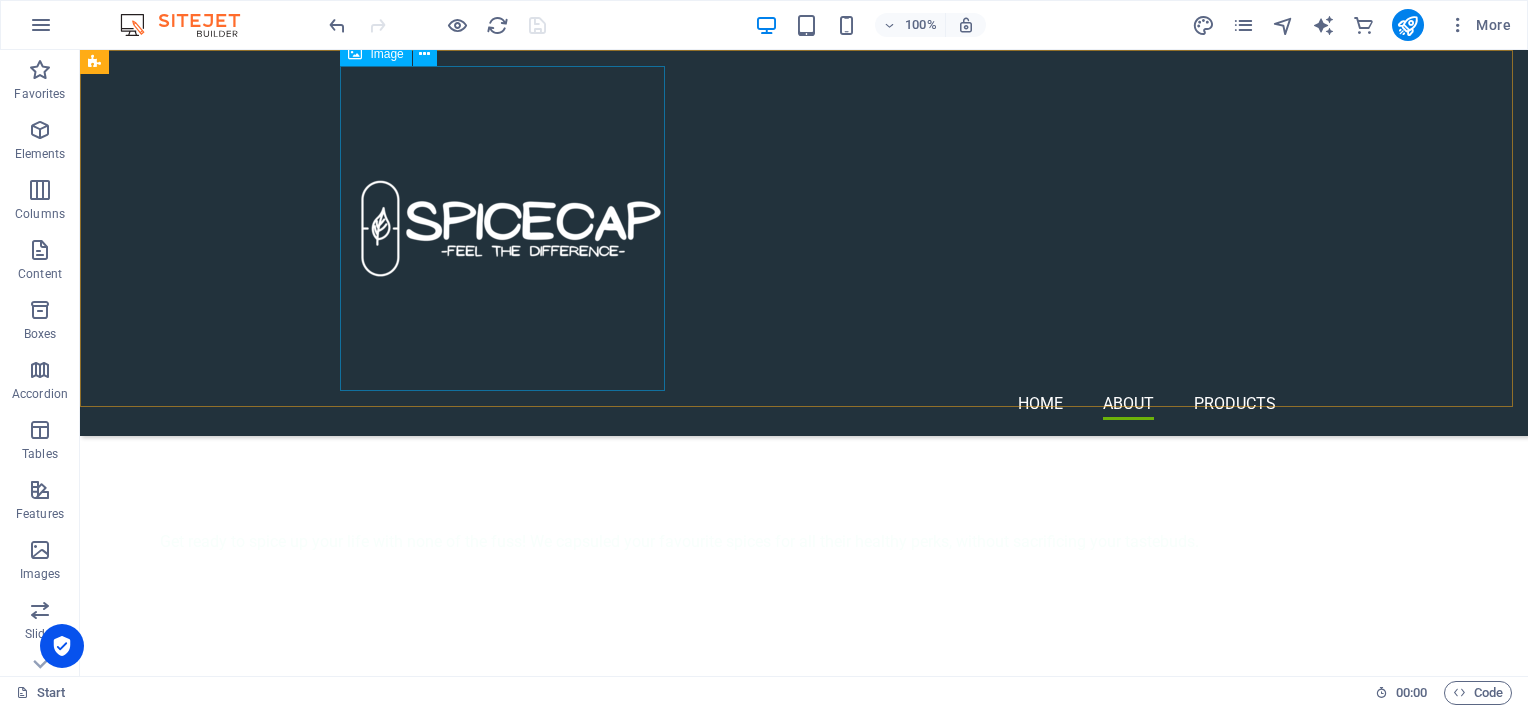 click at bounding box center (812, 228) 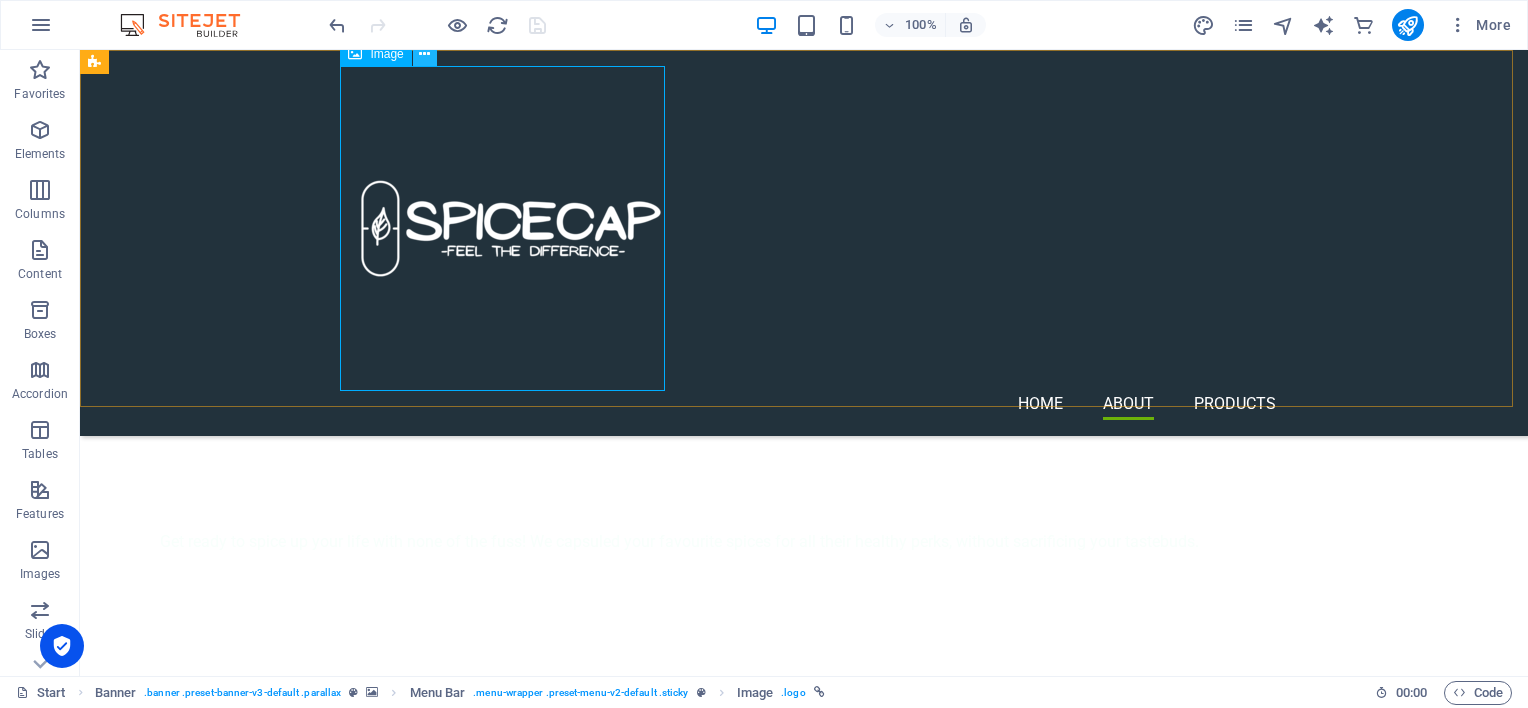 click at bounding box center [424, 54] 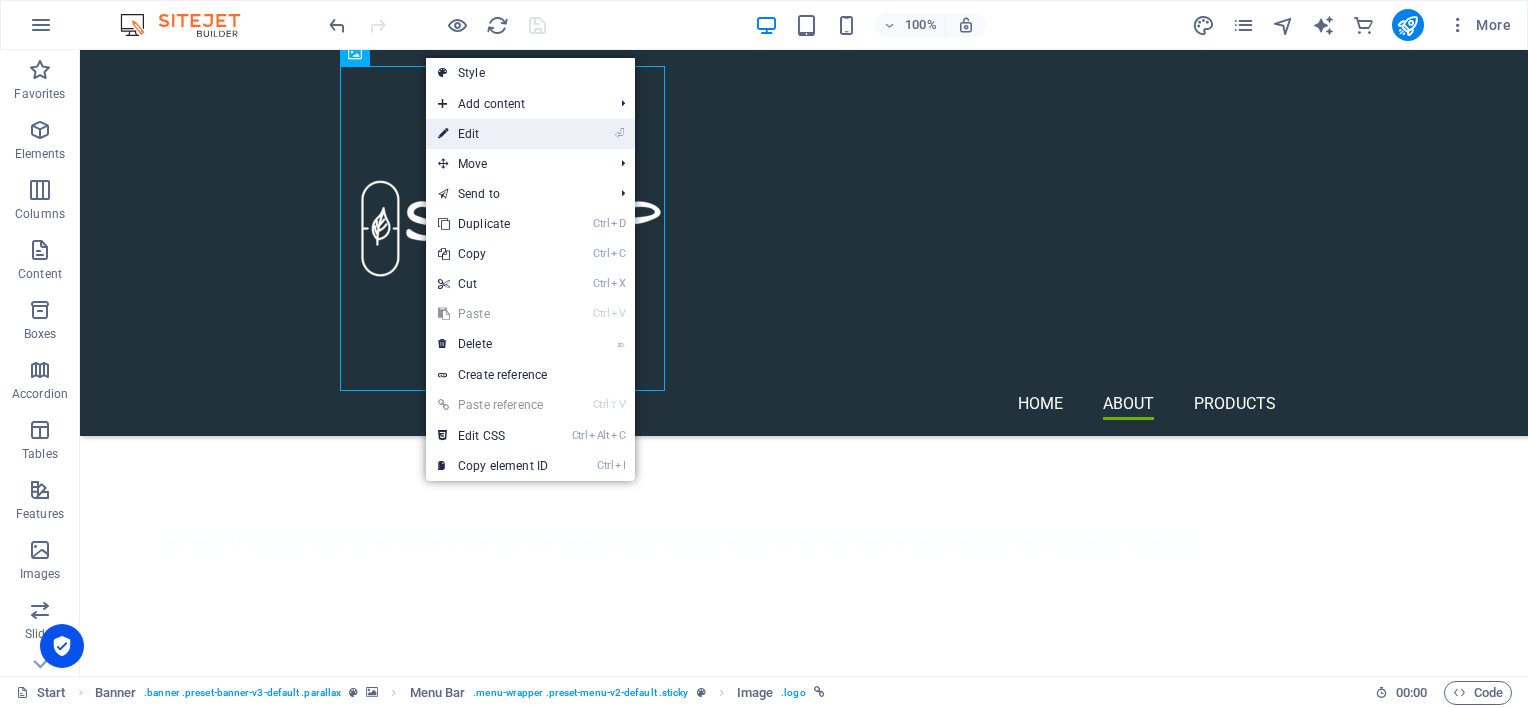 click on "⏎  Edit" at bounding box center (493, 134) 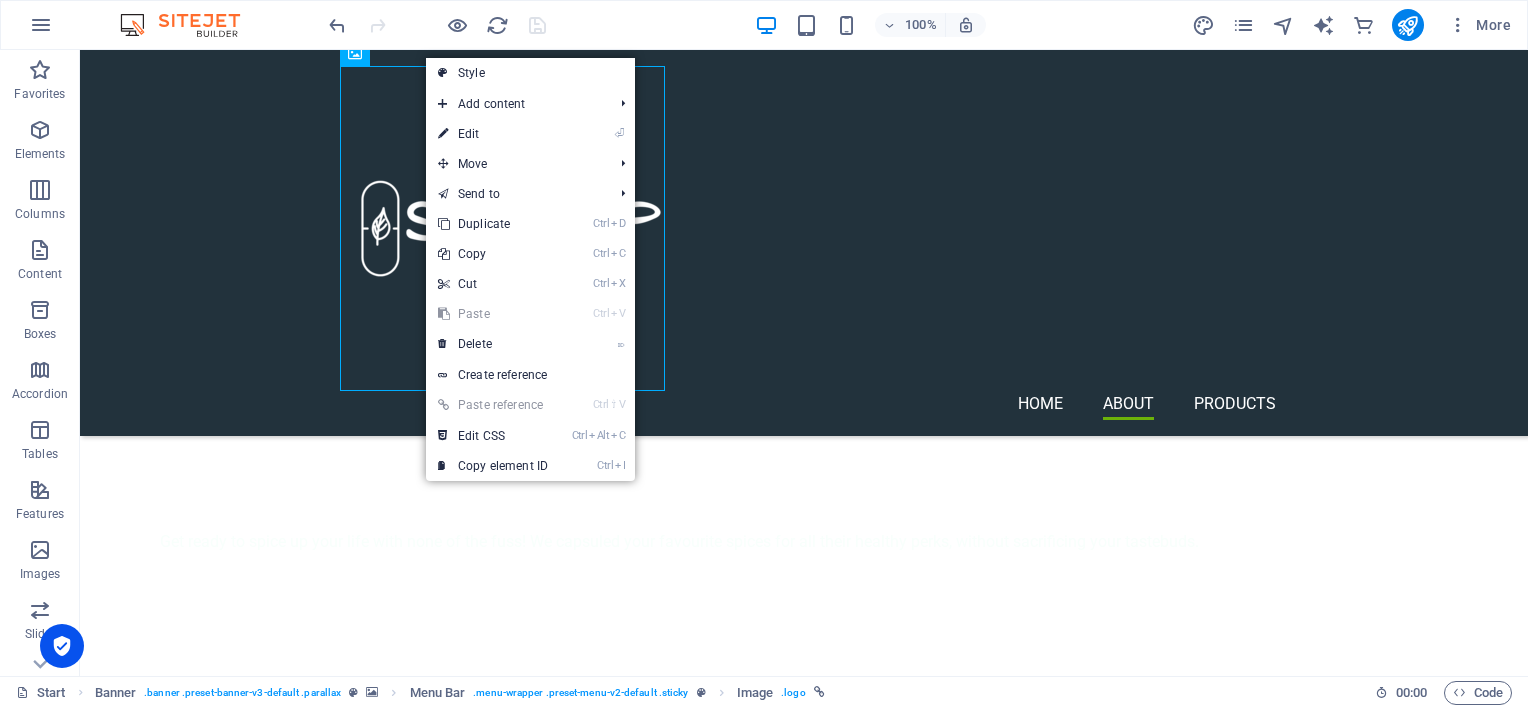 scroll, scrollTop: 2430, scrollLeft: 0, axis: vertical 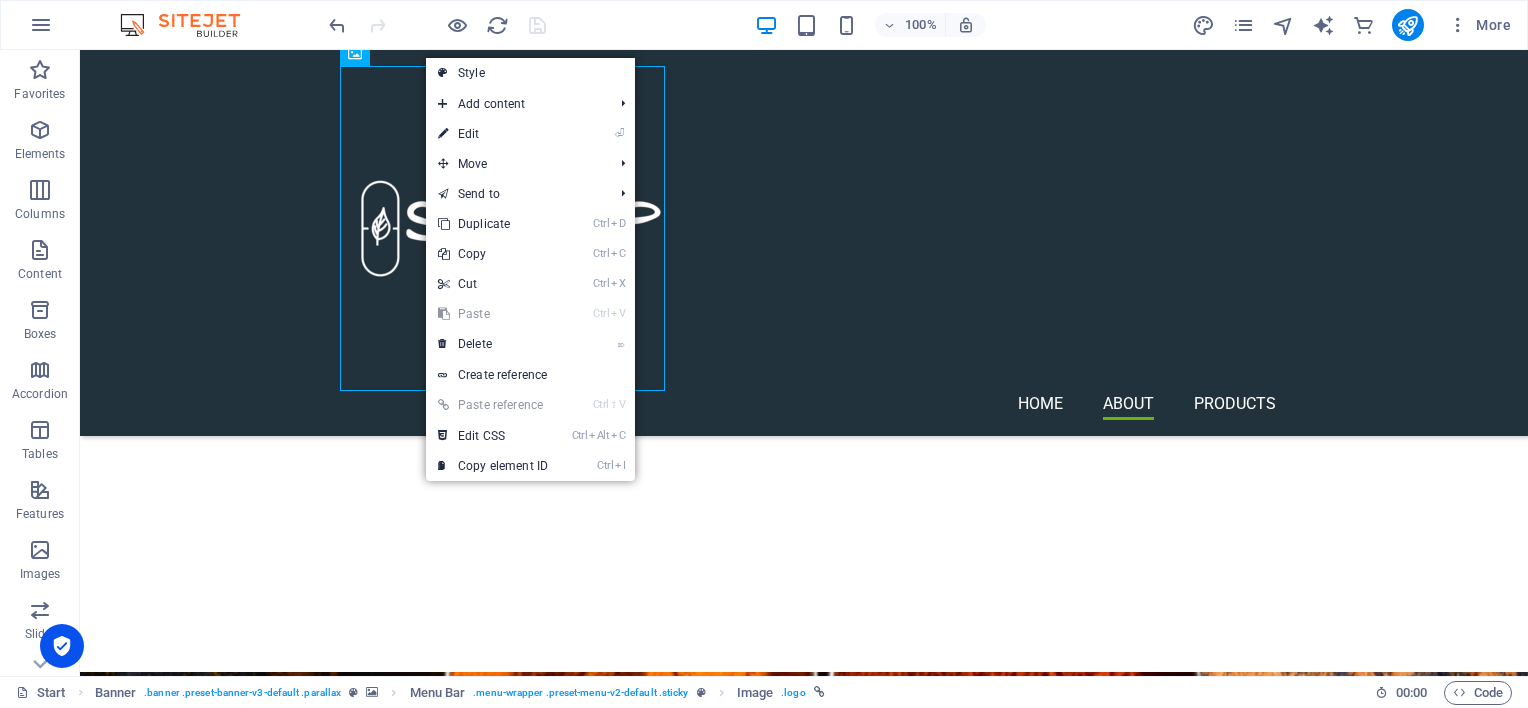select on "px" 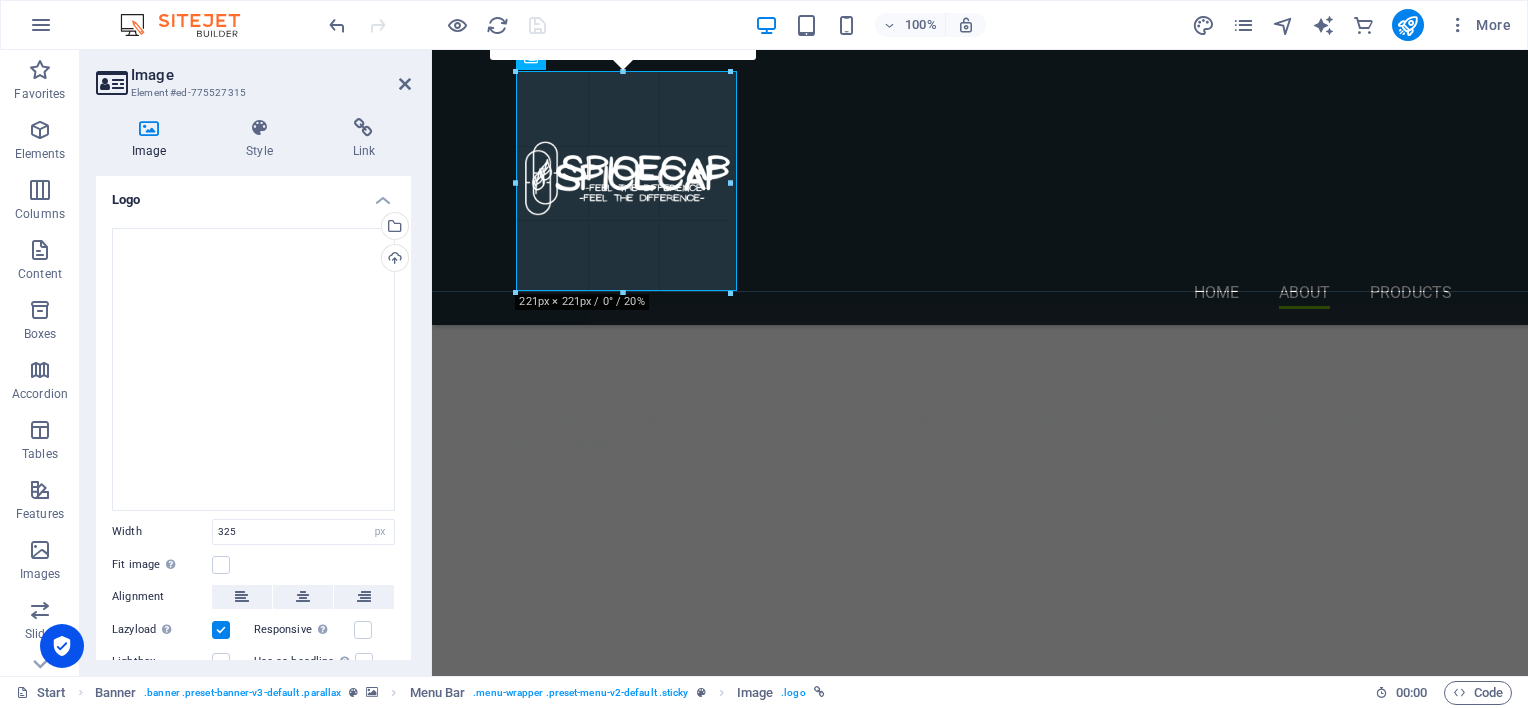 scroll, scrollTop: 2320, scrollLeft: 0, axis: vertical 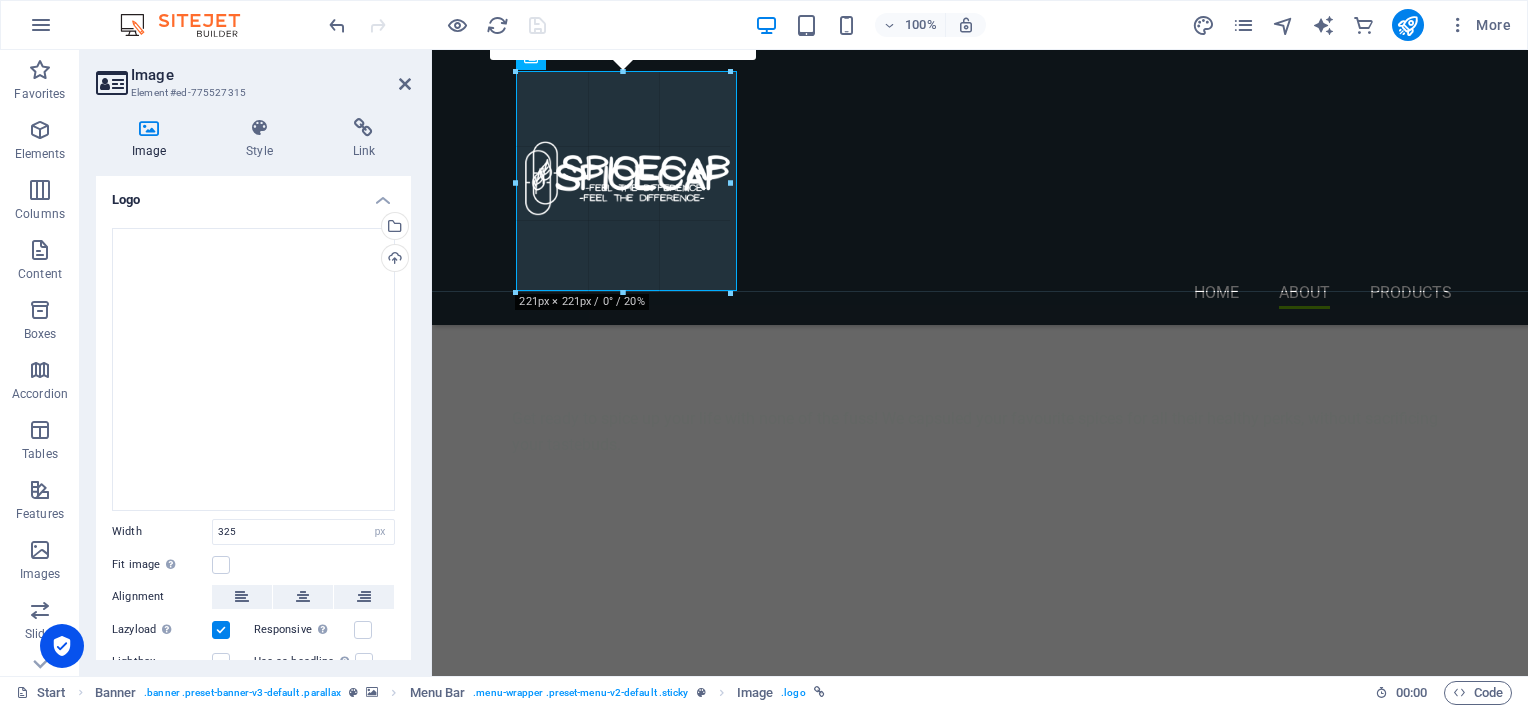 drag, startPoint x: 844, startPoint y: 391, endPoint x: 728, endPoint y: 280, distance: 160.55217 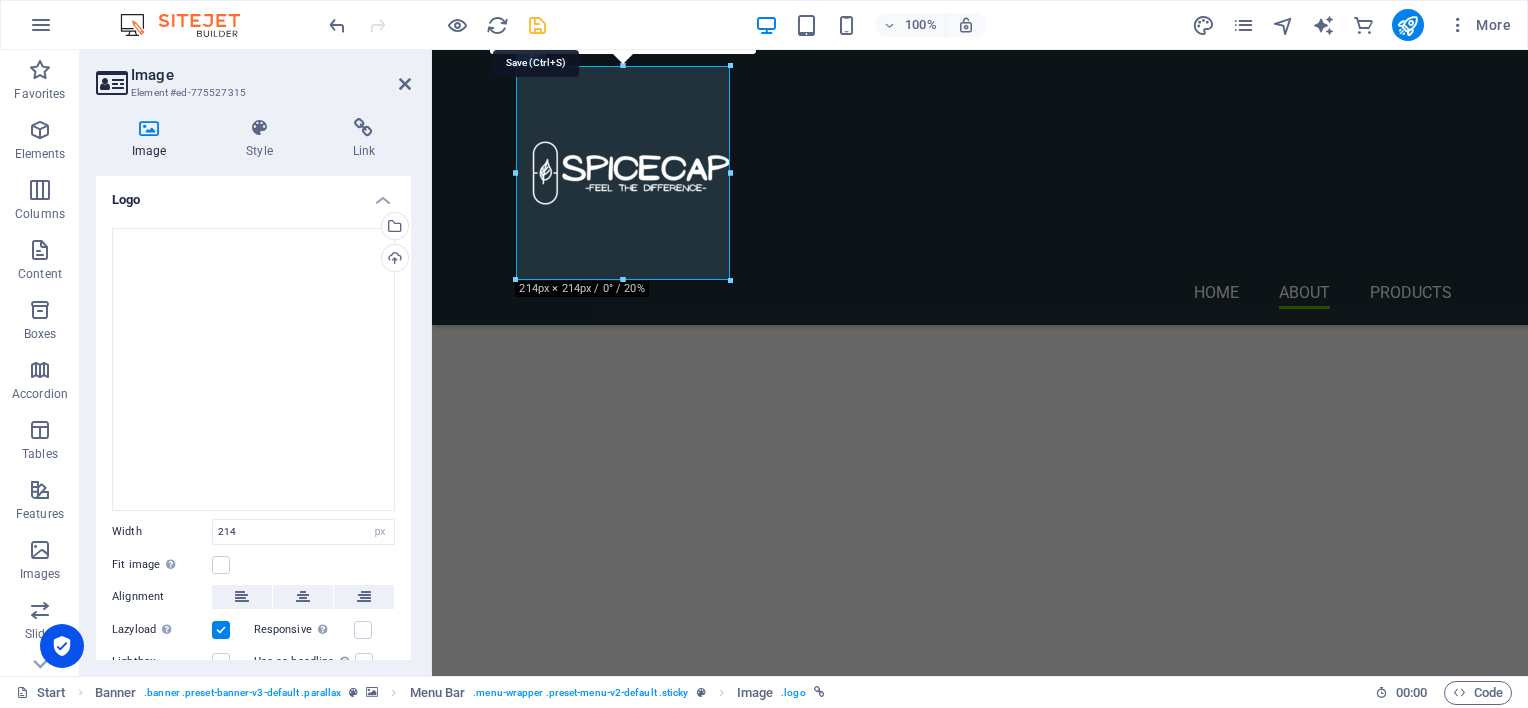 click at bounding box center (537, 25) 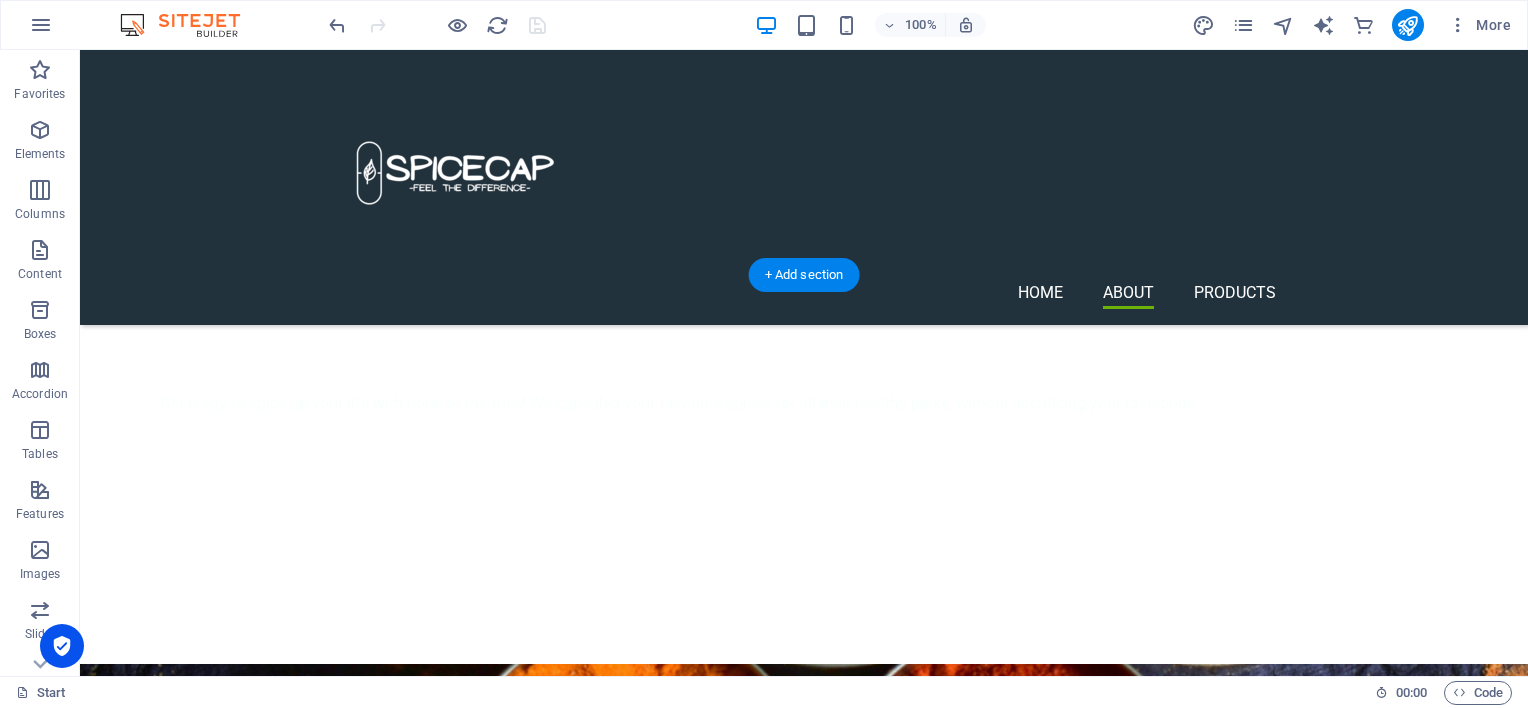 scroll, scrollTop: 2400, scrollLeft: 0, axis: vertical 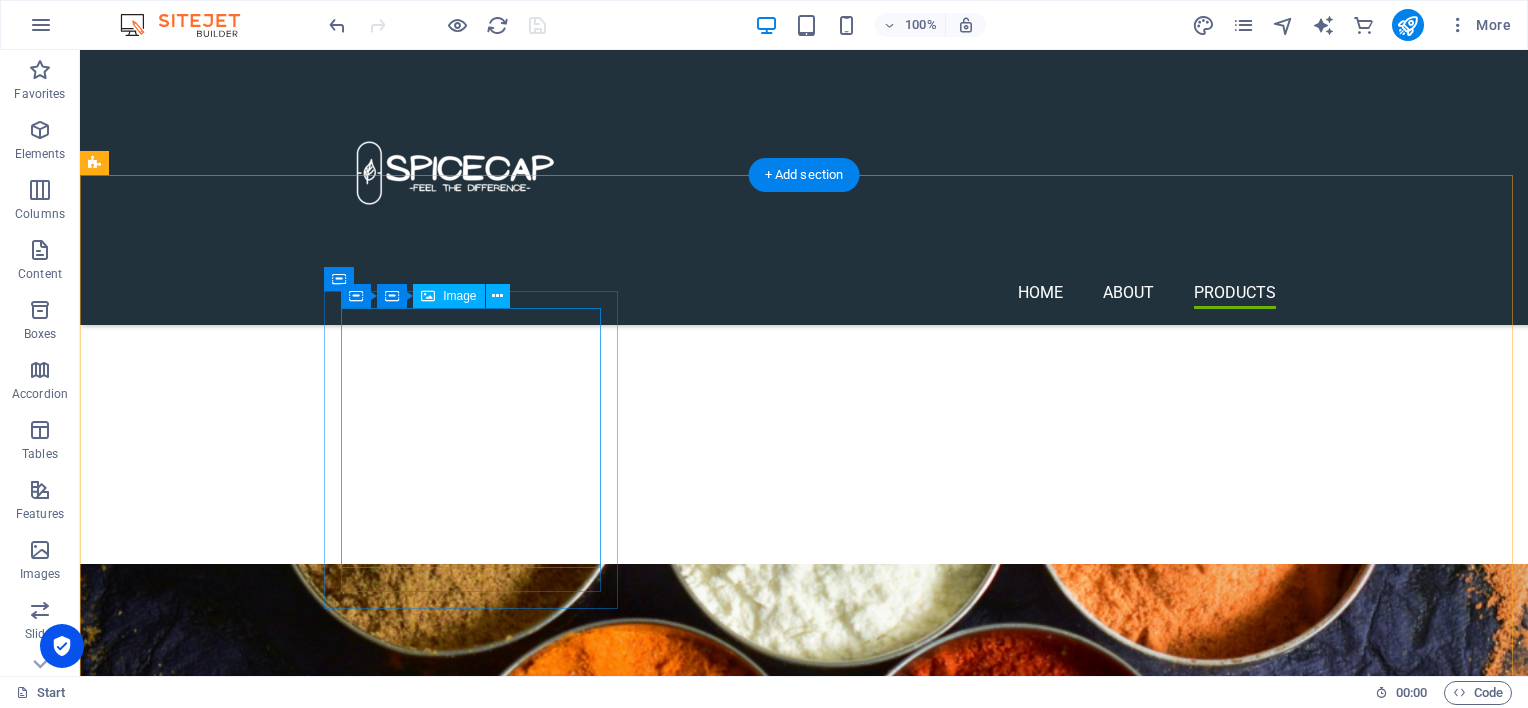 click at bounding box center [242, 5948] 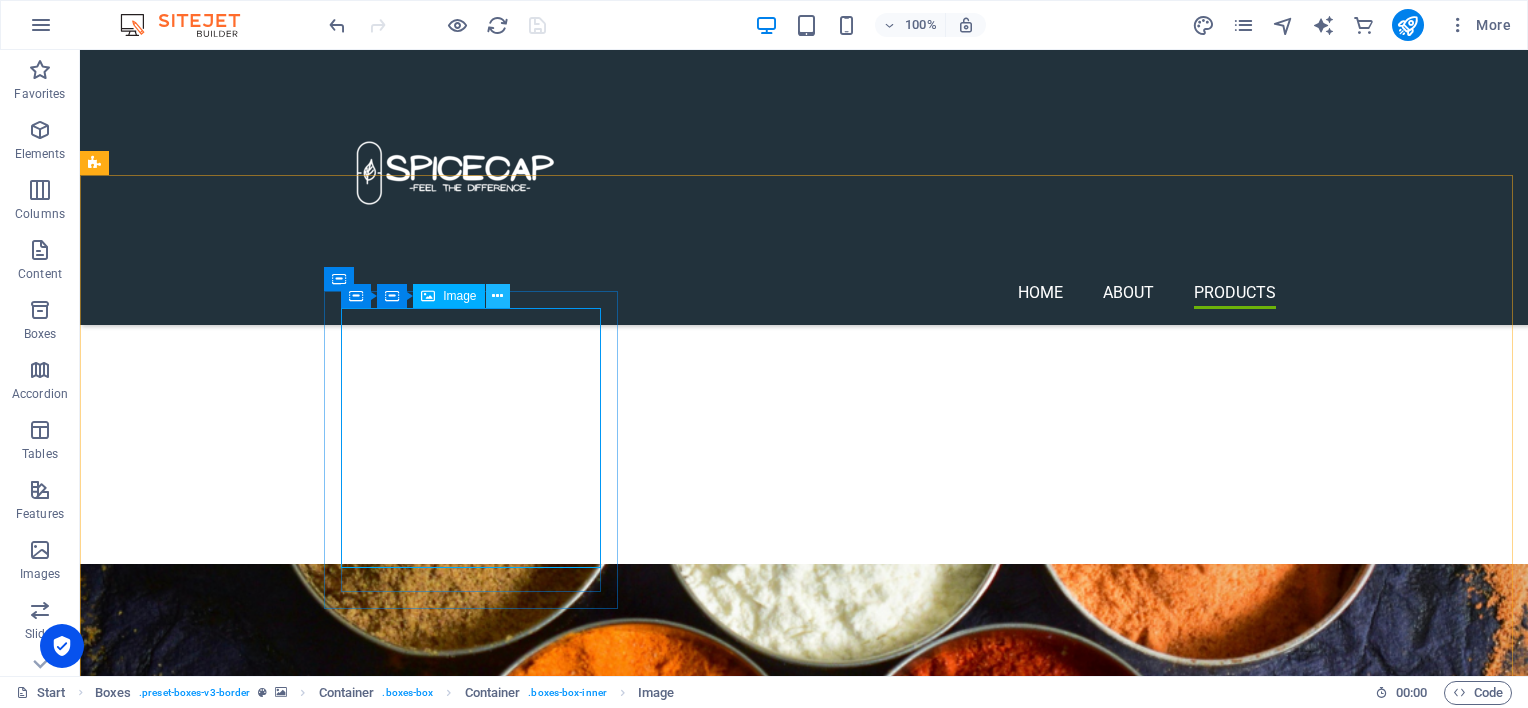 click at bounding box center [497, 296] 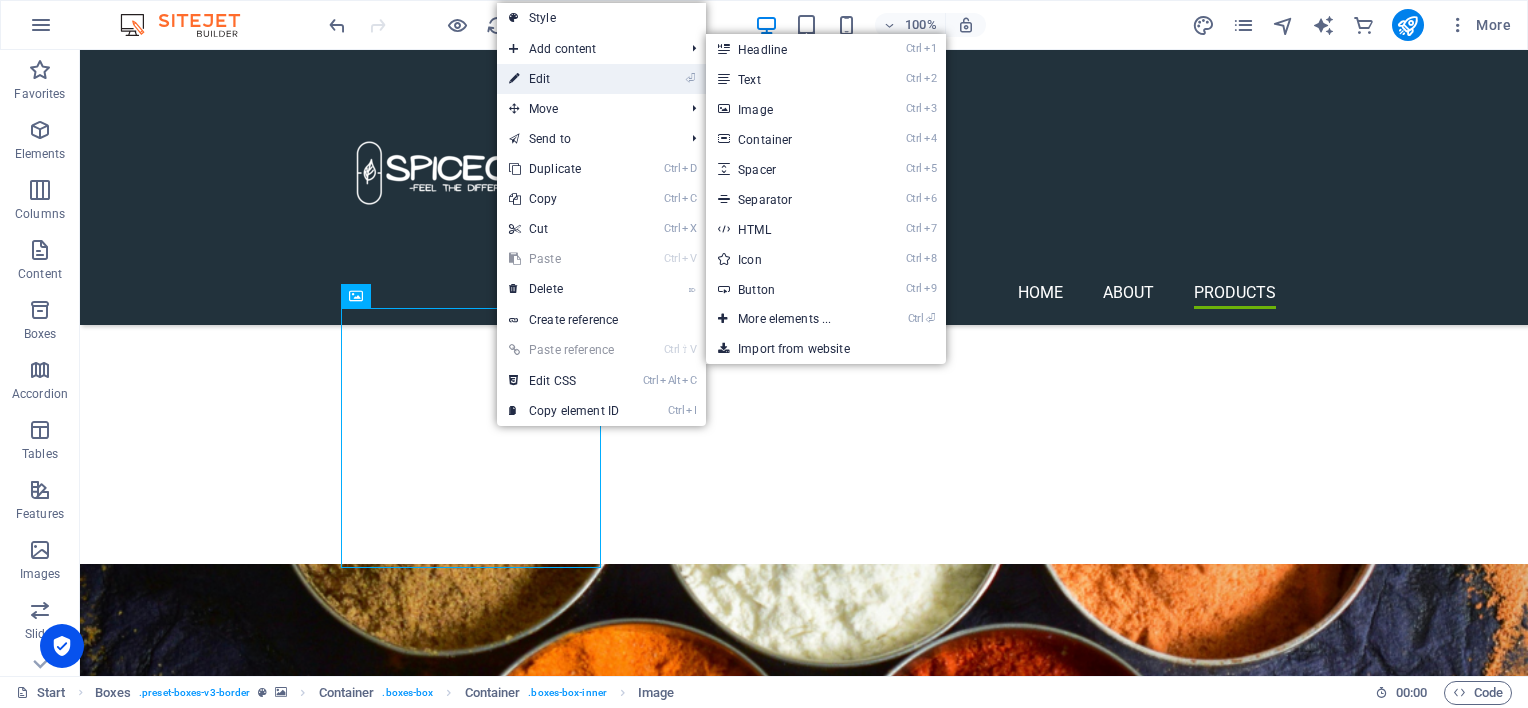 click on "⏎  Edit" at bounding box center [564, 79] 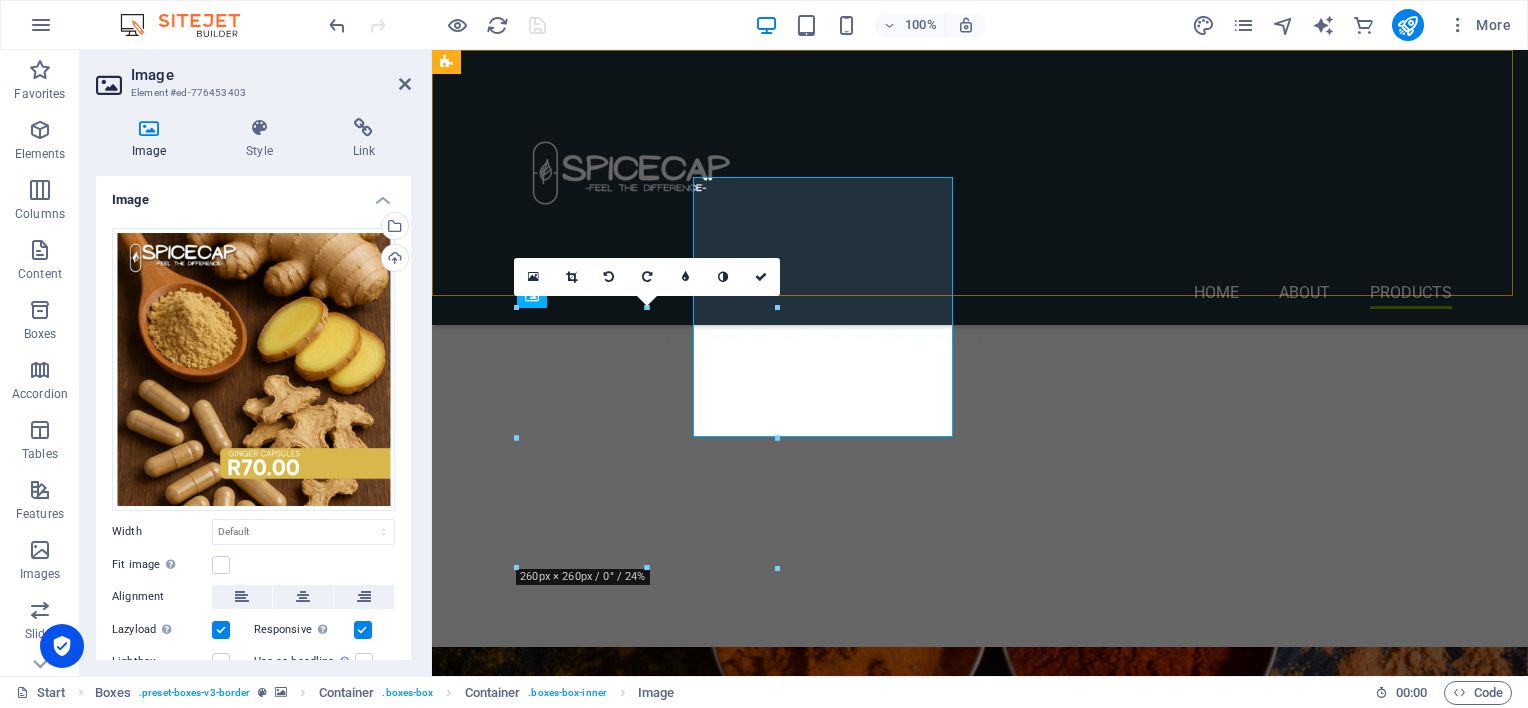 scroll, scrollTop: 2531, scrollLeft: 0, axis: vertical 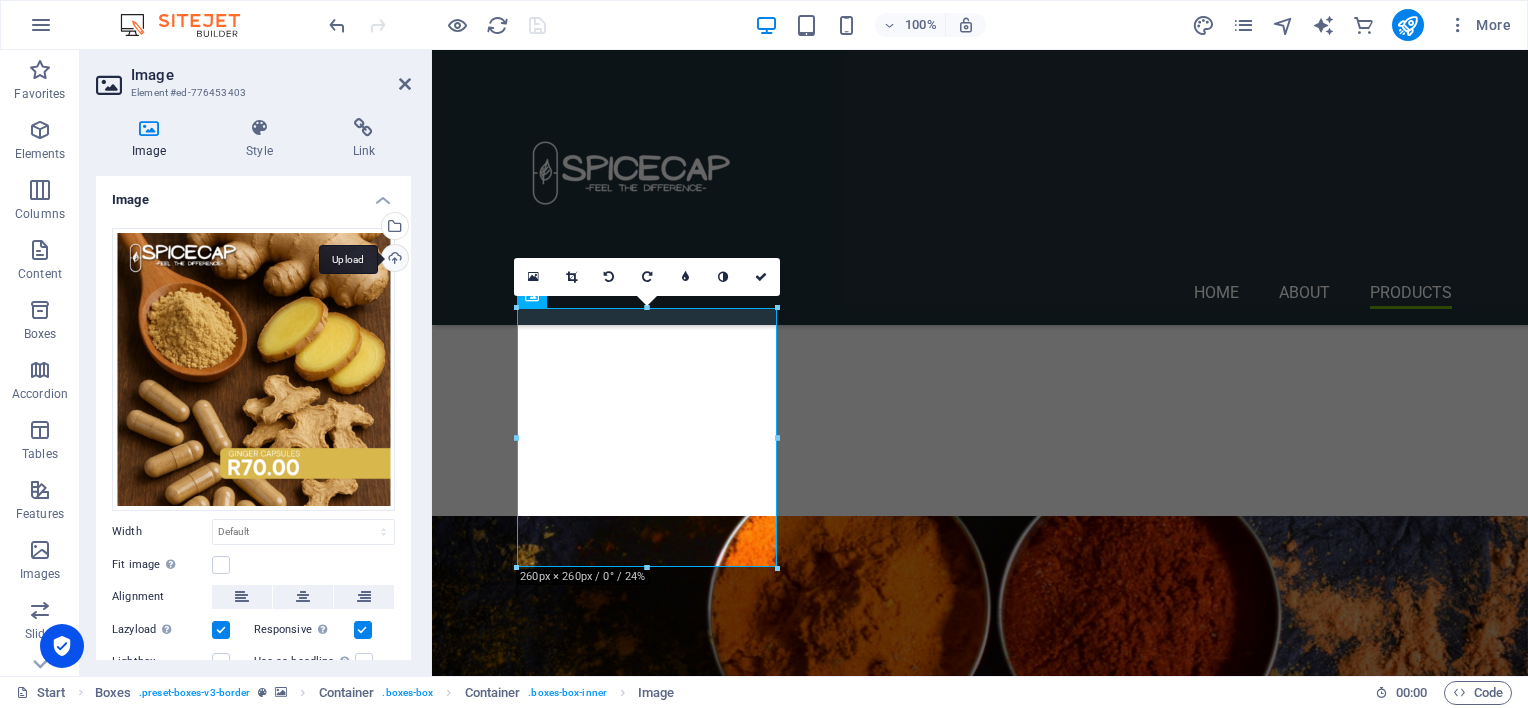 click on "Upload" at bounding box center [393, 260] 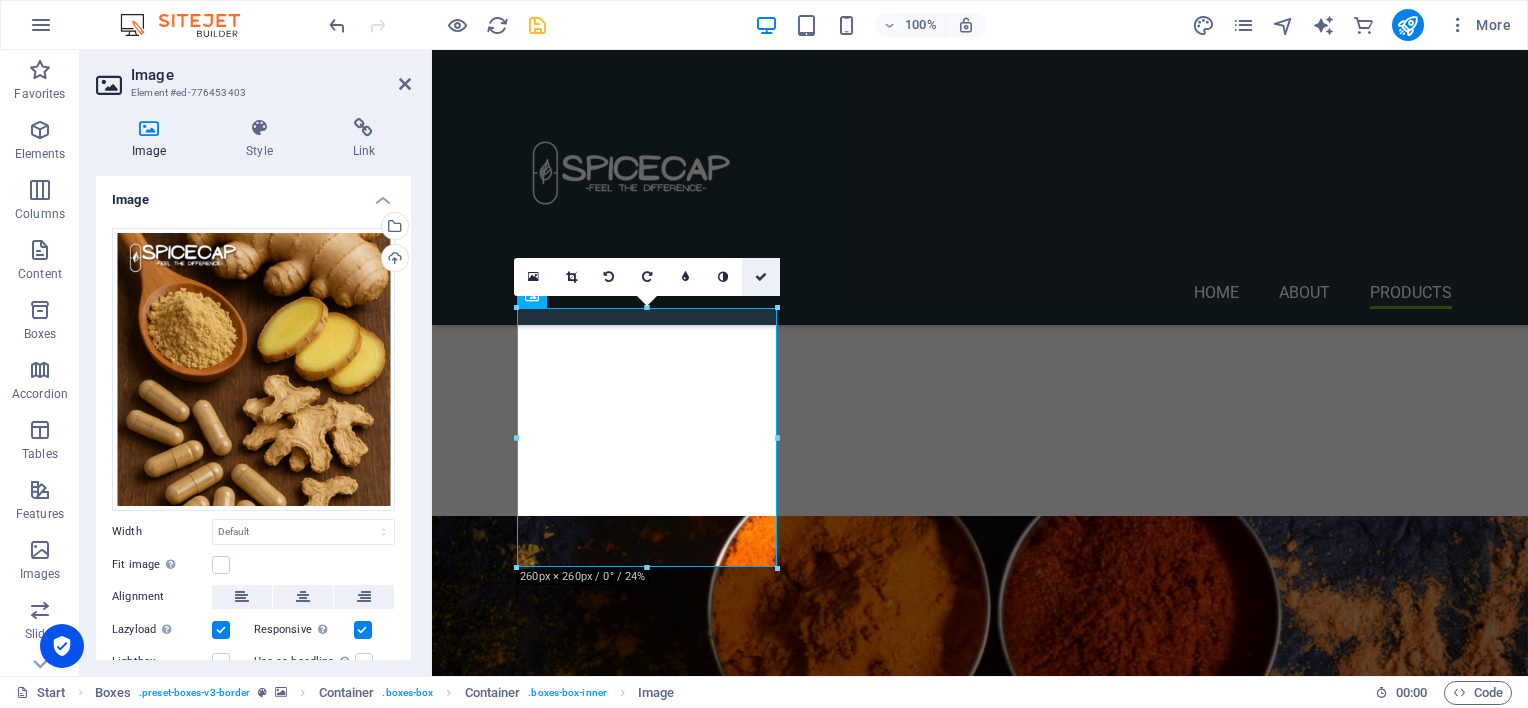 click at bounding box center [761, 277] 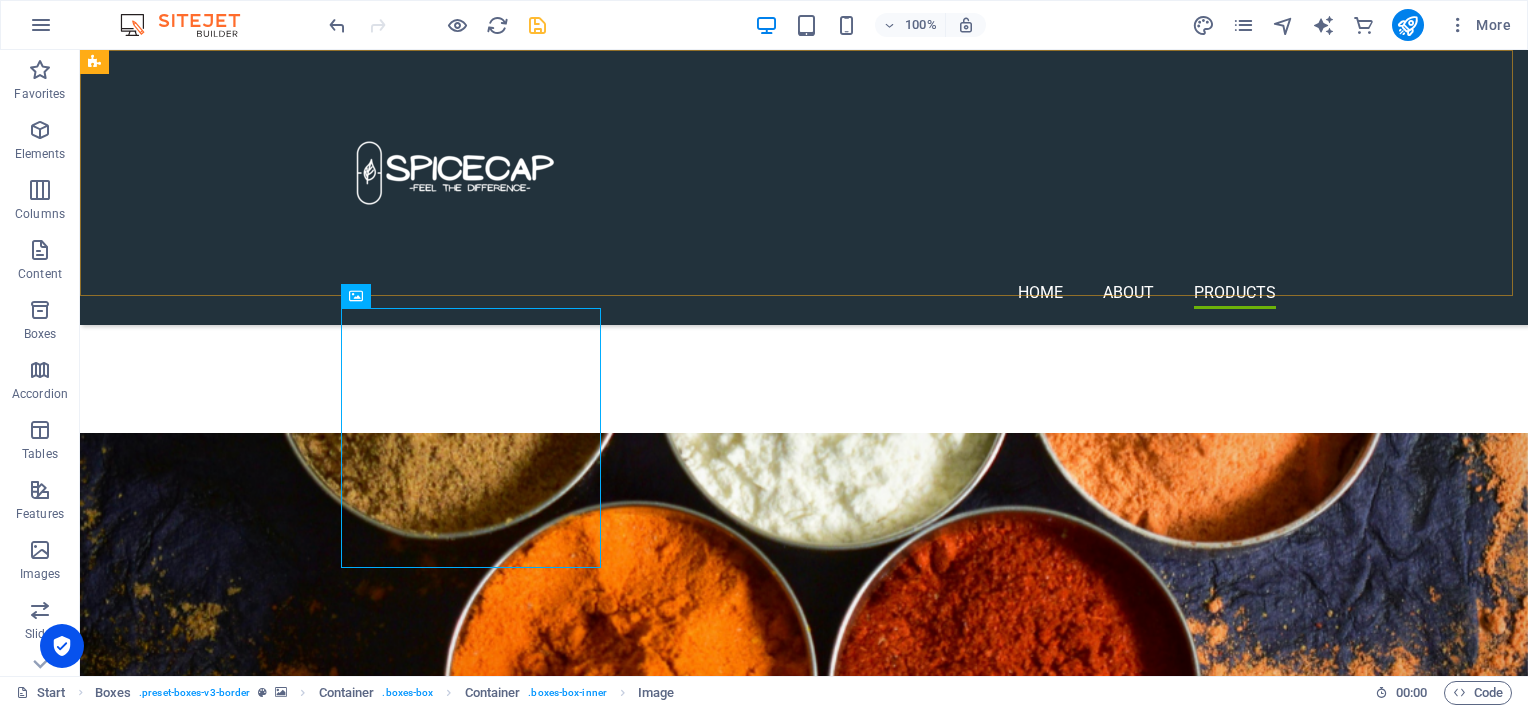 scroll, scrollTop: 2400, scrollLeft: 0, axis: vertical 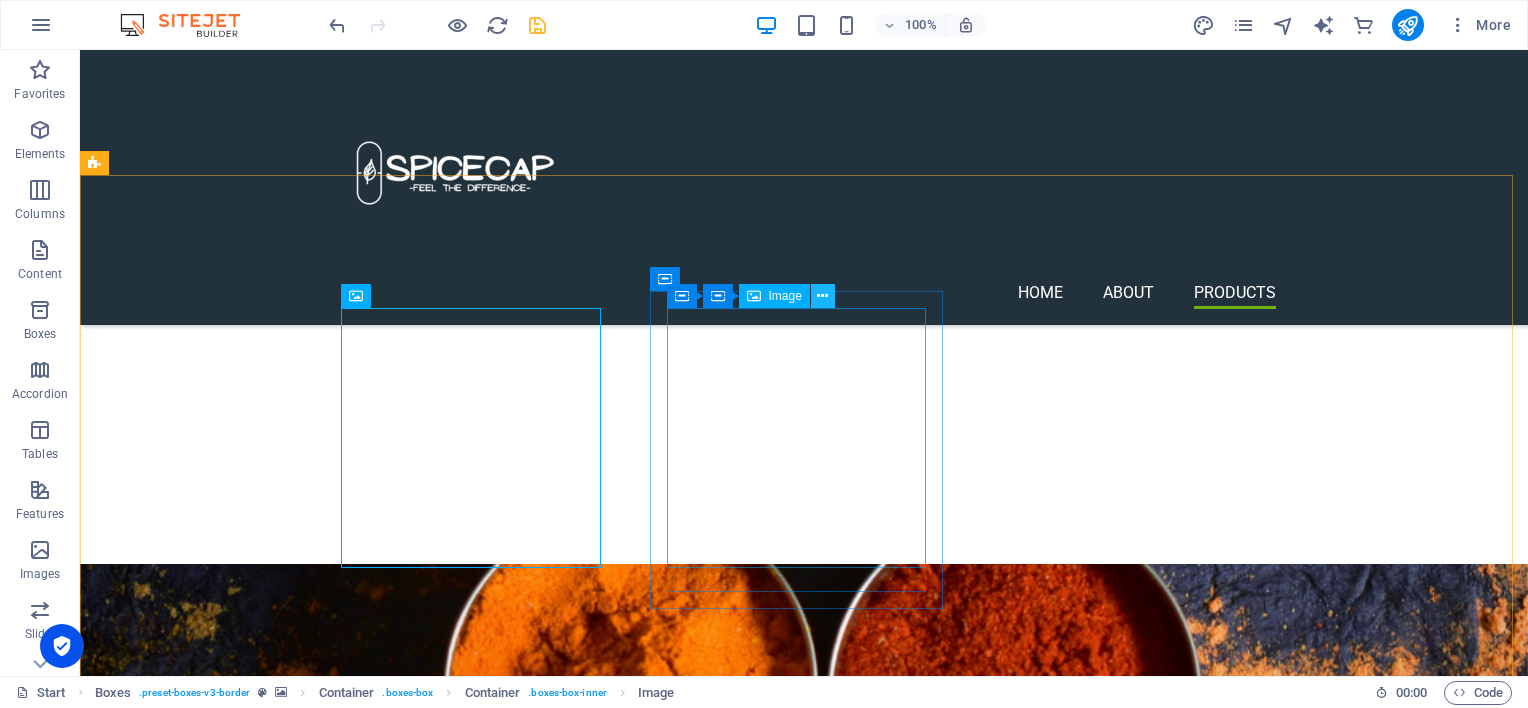 click at bounding box center [822, 296] 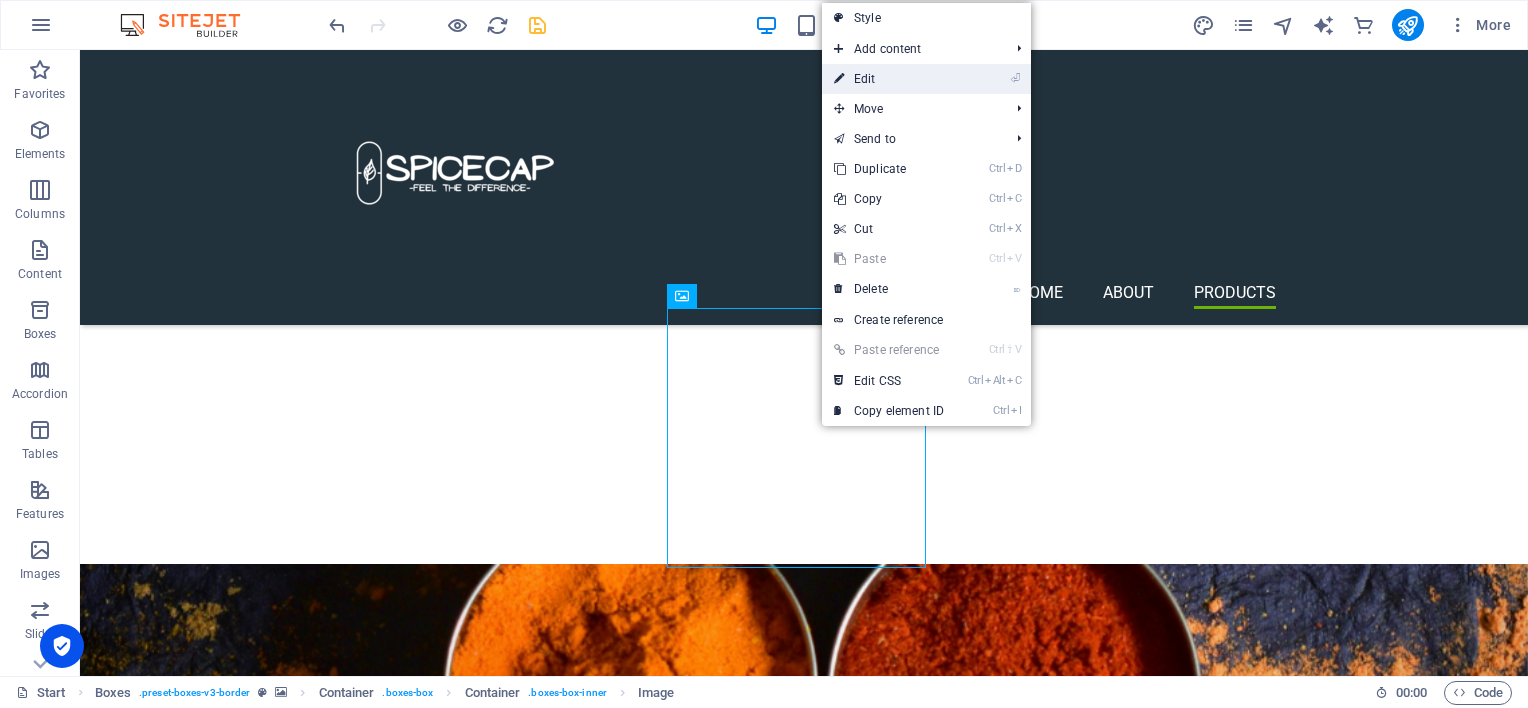 click on "⏎  Edit" at bounding box center (889, 79) 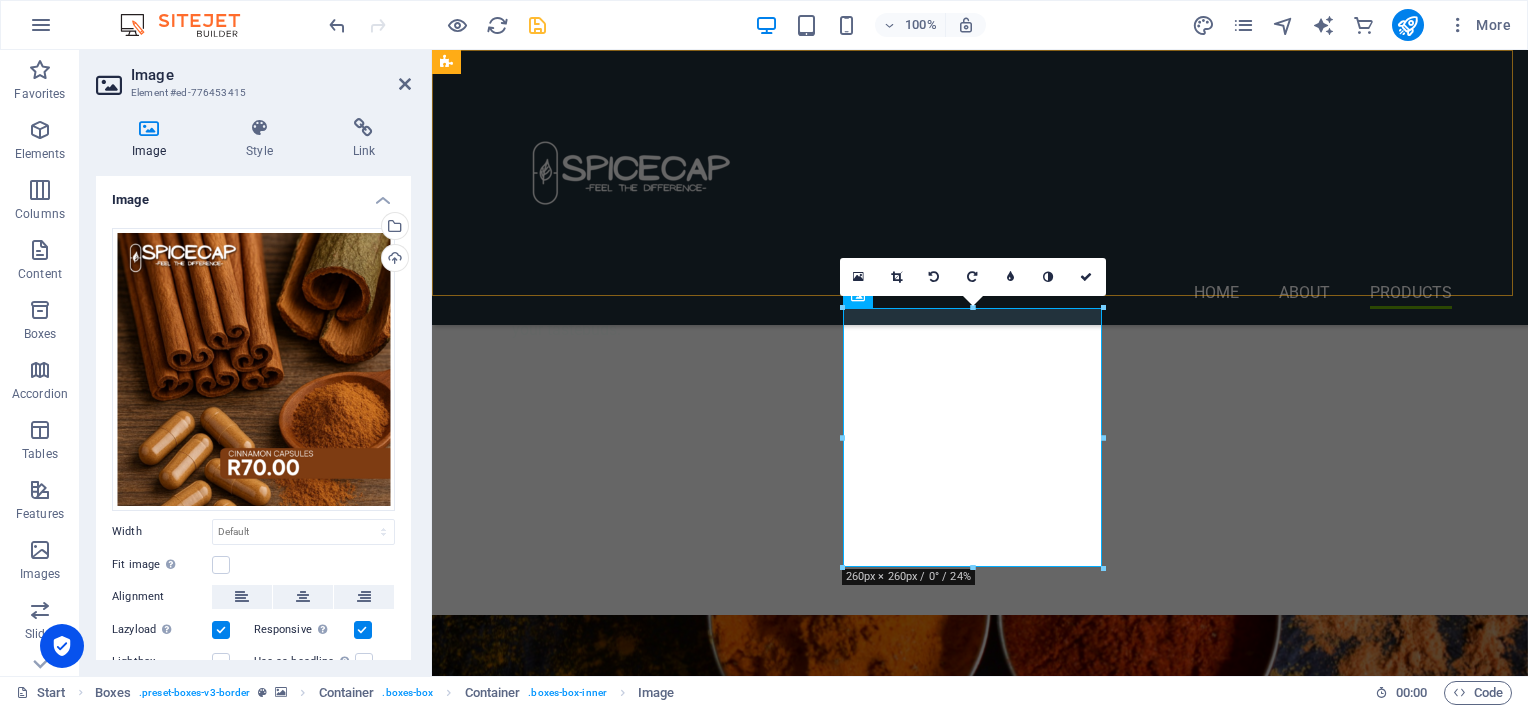 scroll, scrollTop: 2531, scrollLeft: 0, axis: vertical 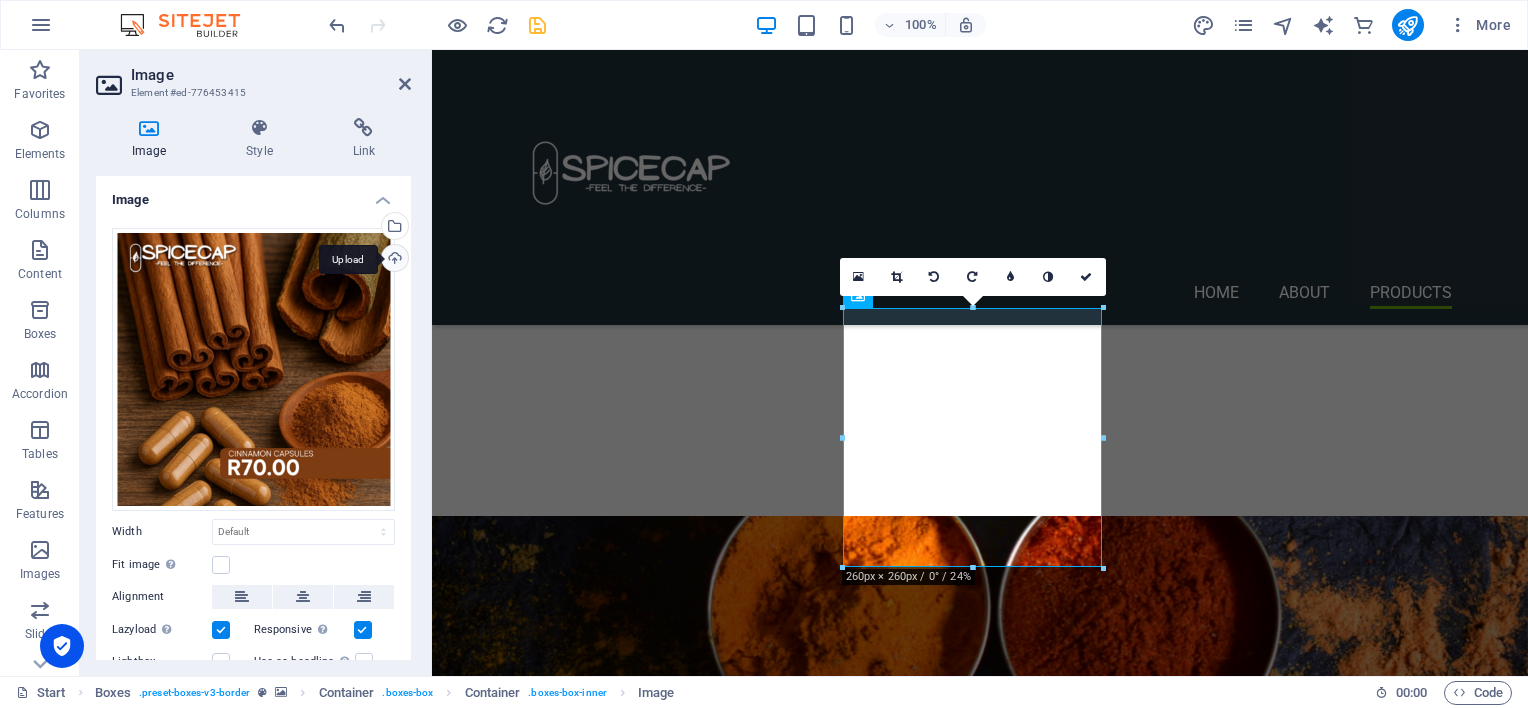 click on "Upload" at bounding box center (393, 260) 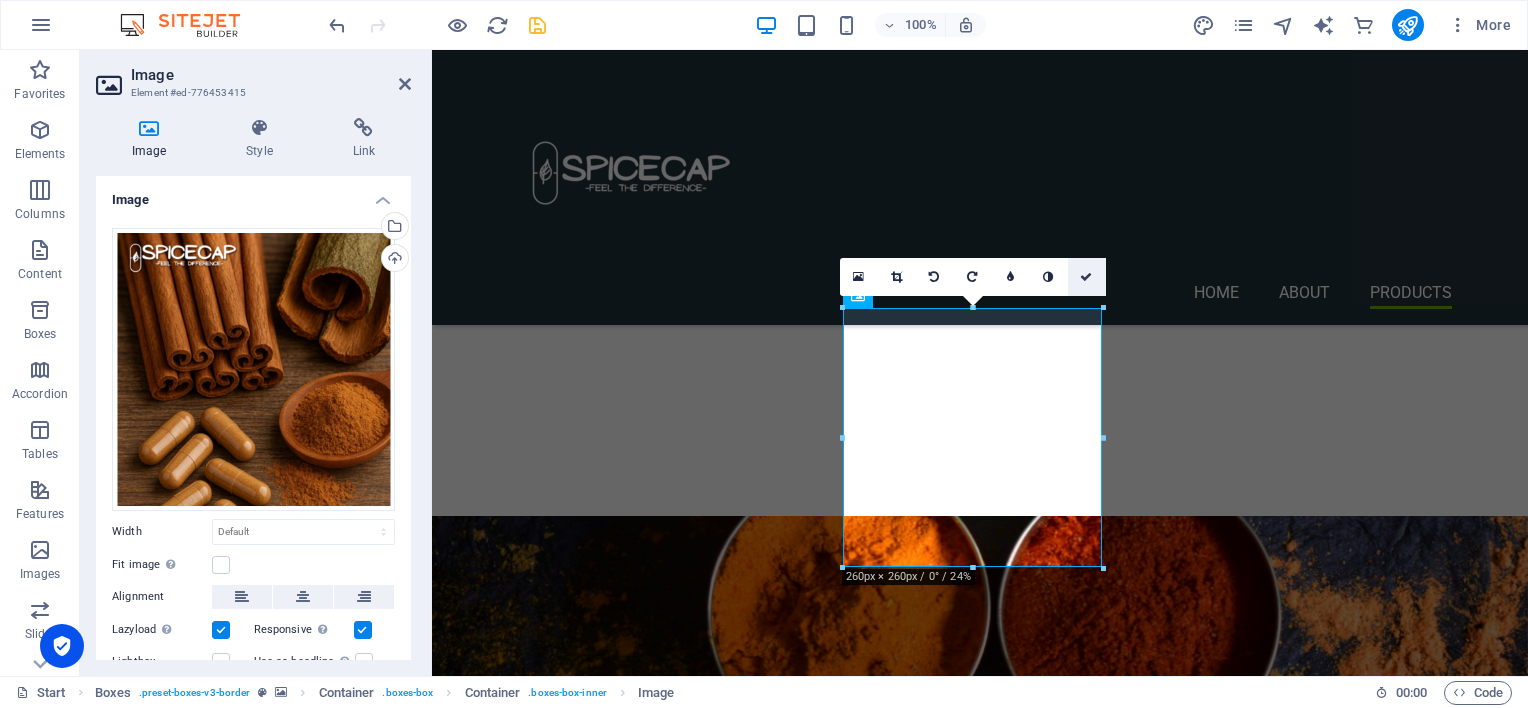 click at bounding box center (1086, 277) 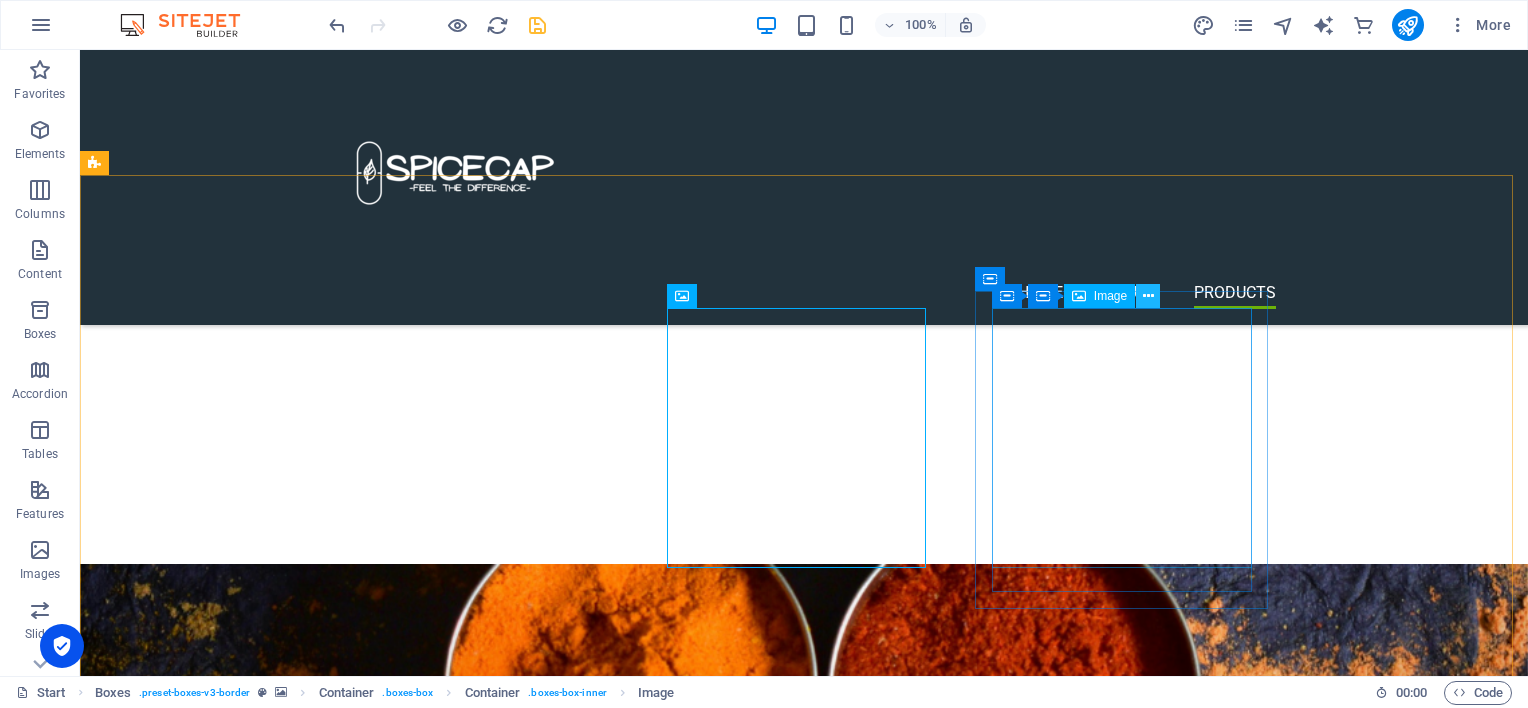 click at bounding box center (1148, 296) 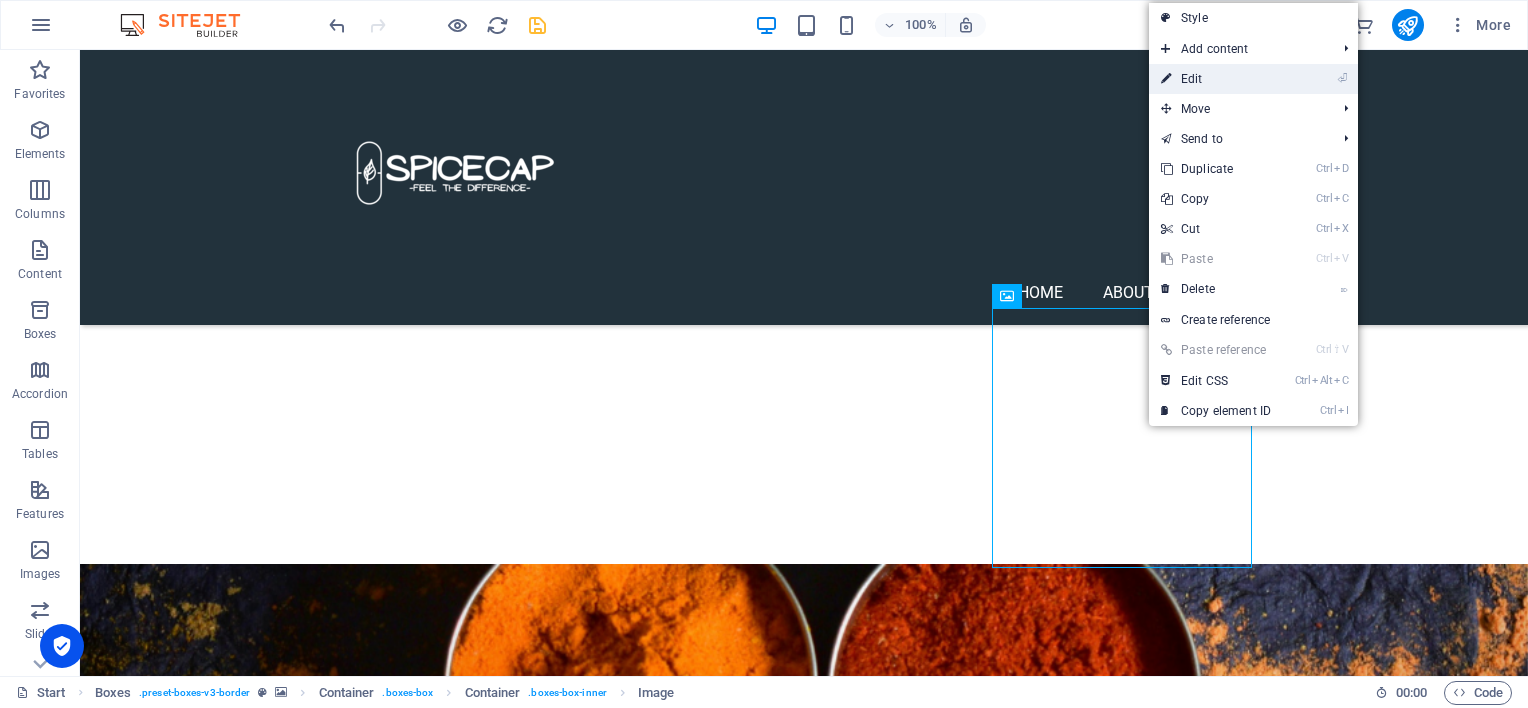 click on "⏎  Edit" at bounding box center [1216, 79] 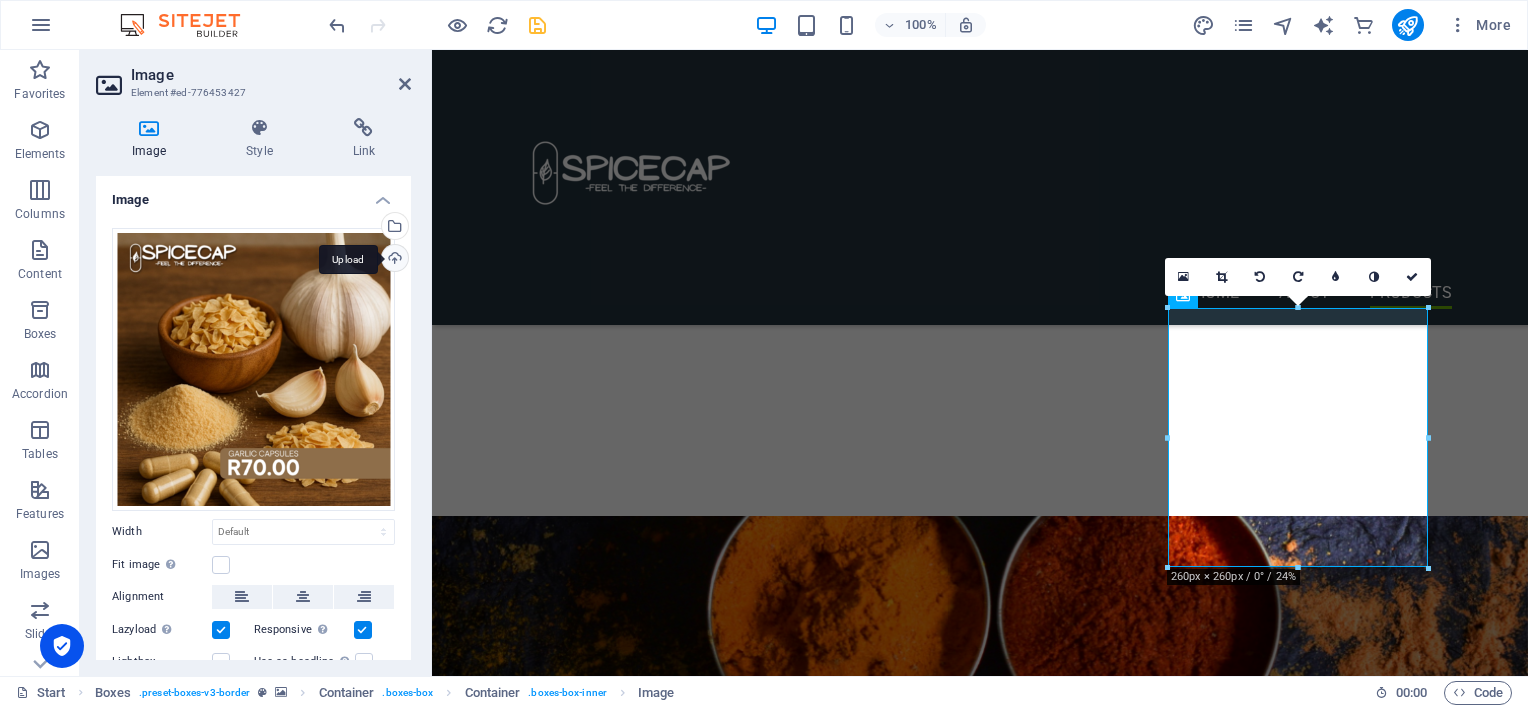 click on "Upload" at bounding box center (393, 260) 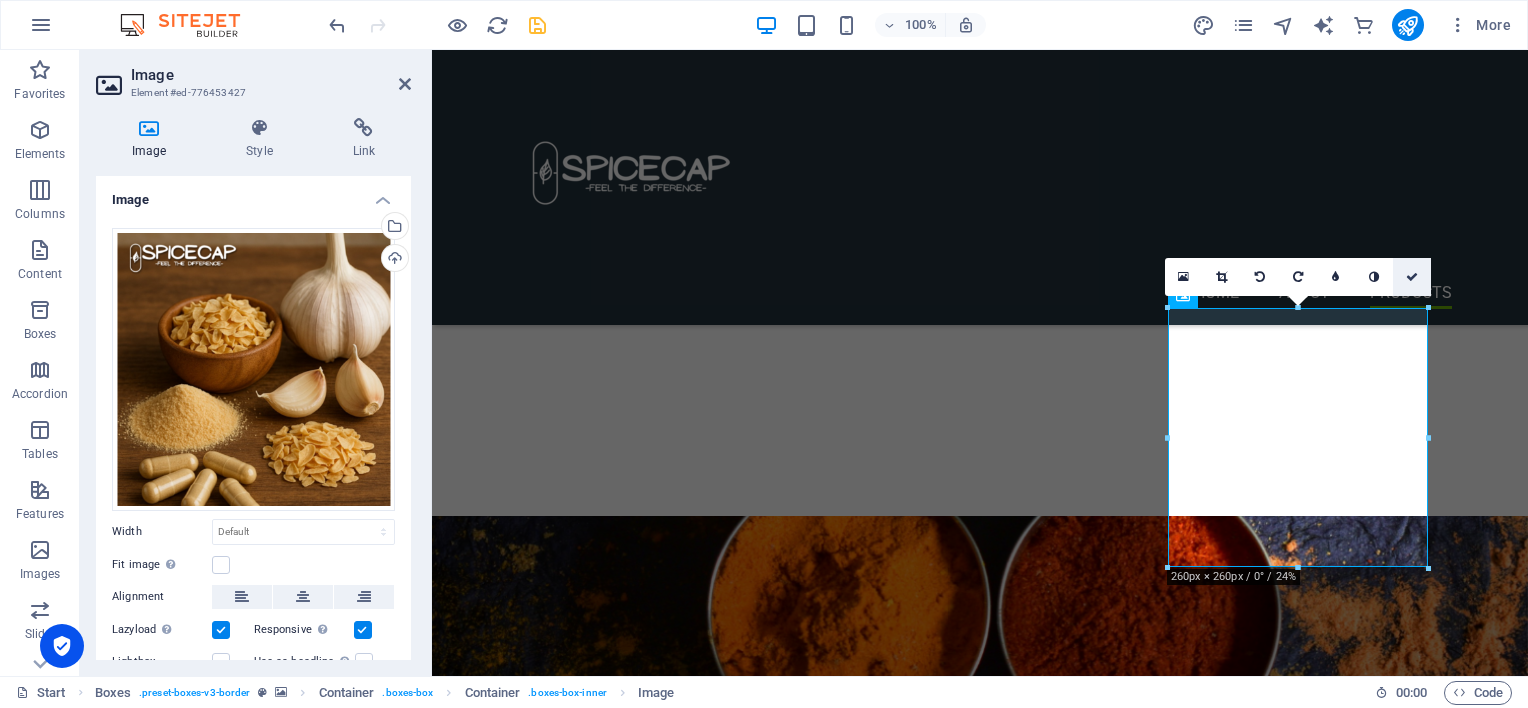 click at bounding box center [1412, 277] 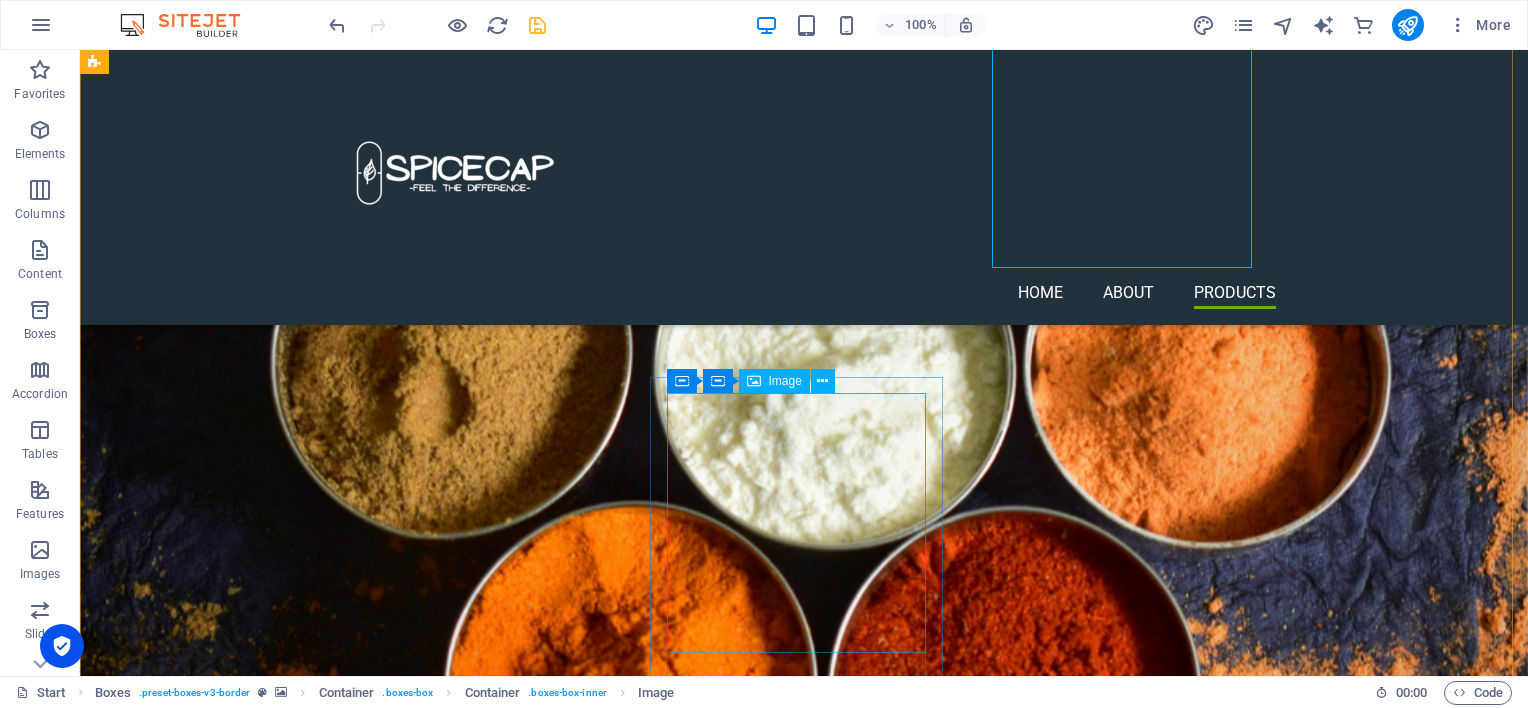 scroll, scrollTop: 2700, scrollLeft: 0, axis: vertical 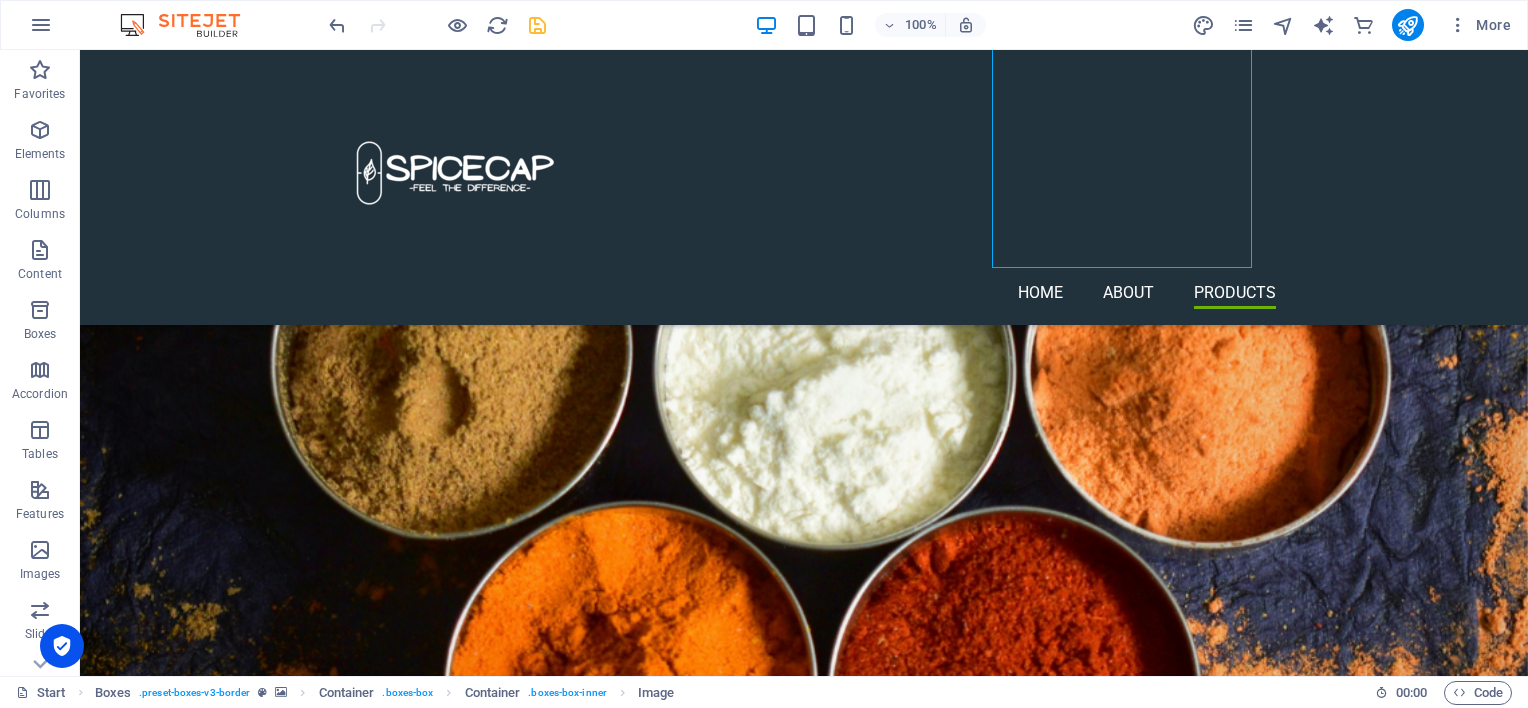 click at bounding box center (537, 25) 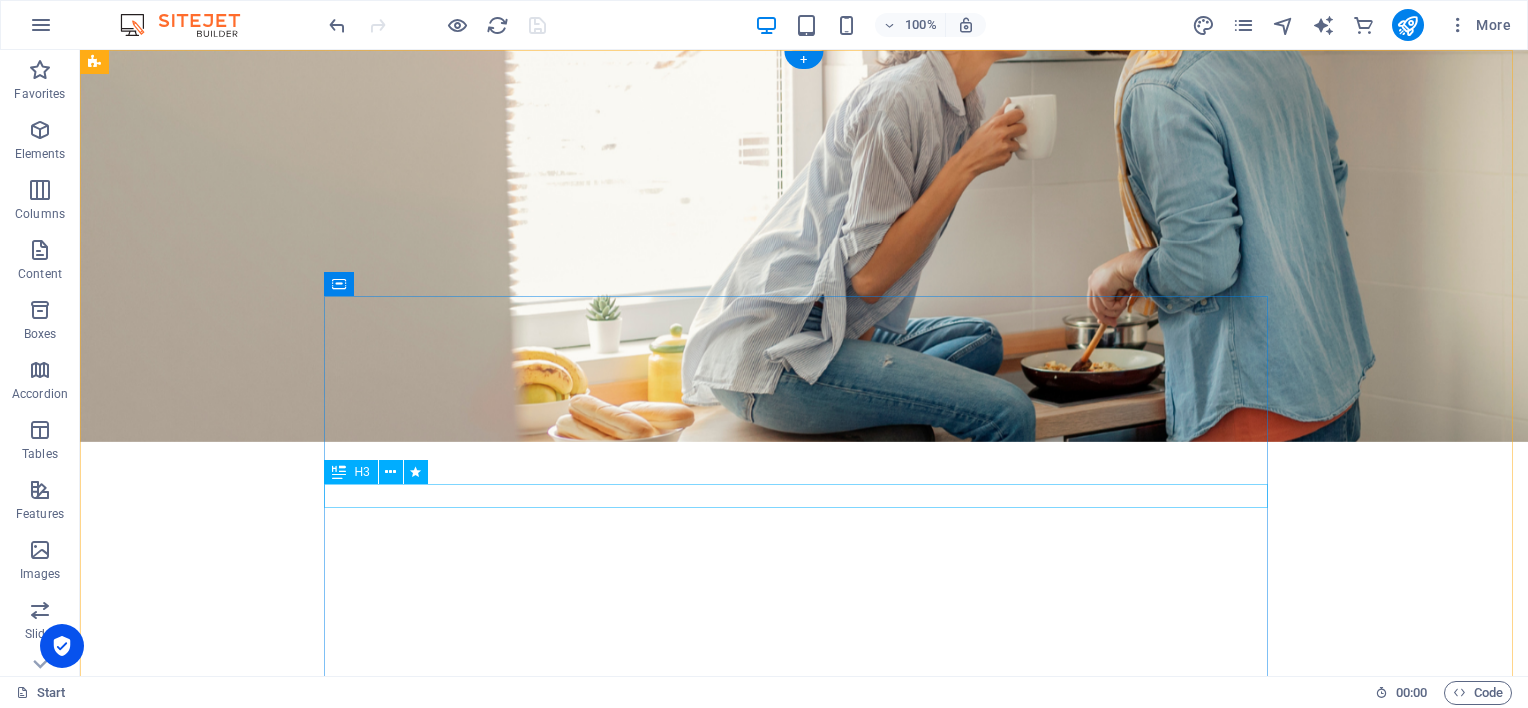 scroll, scrollTop: 0, scrollLeft: 0, axis: both 